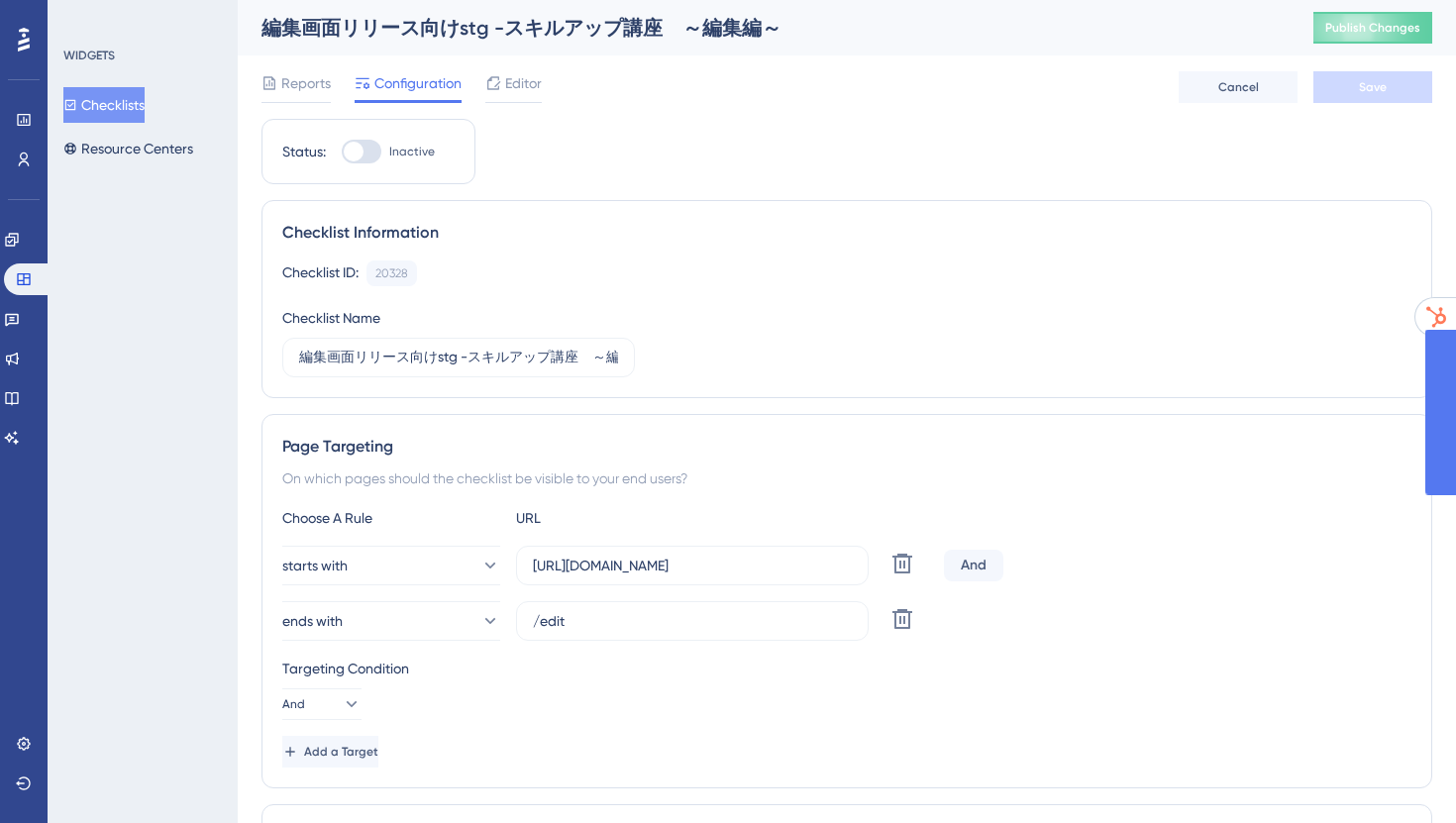 scroll, scrollTop: 0, scrollLeft: 0, axis: both 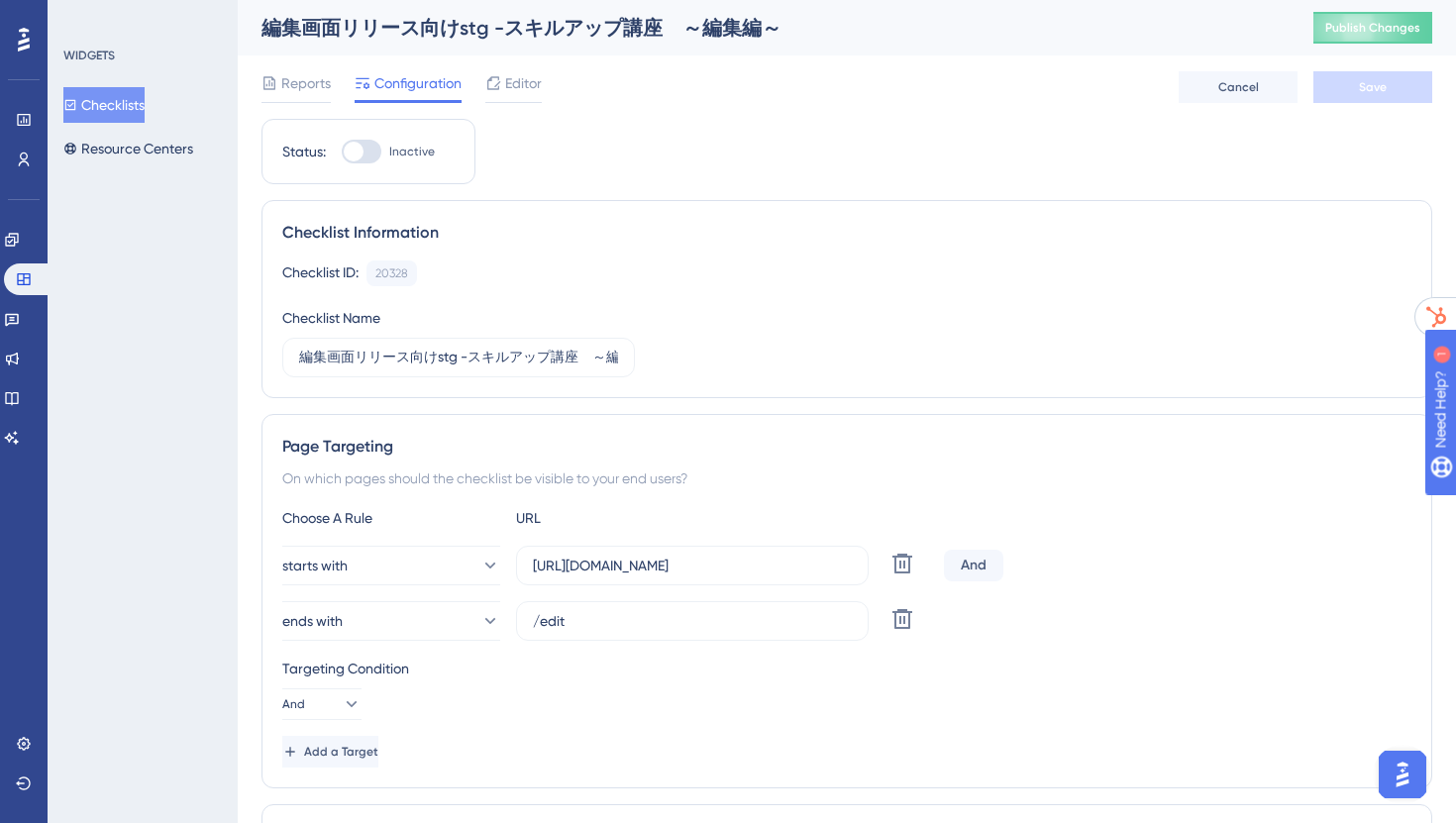 click at bounding box center (354, 152) 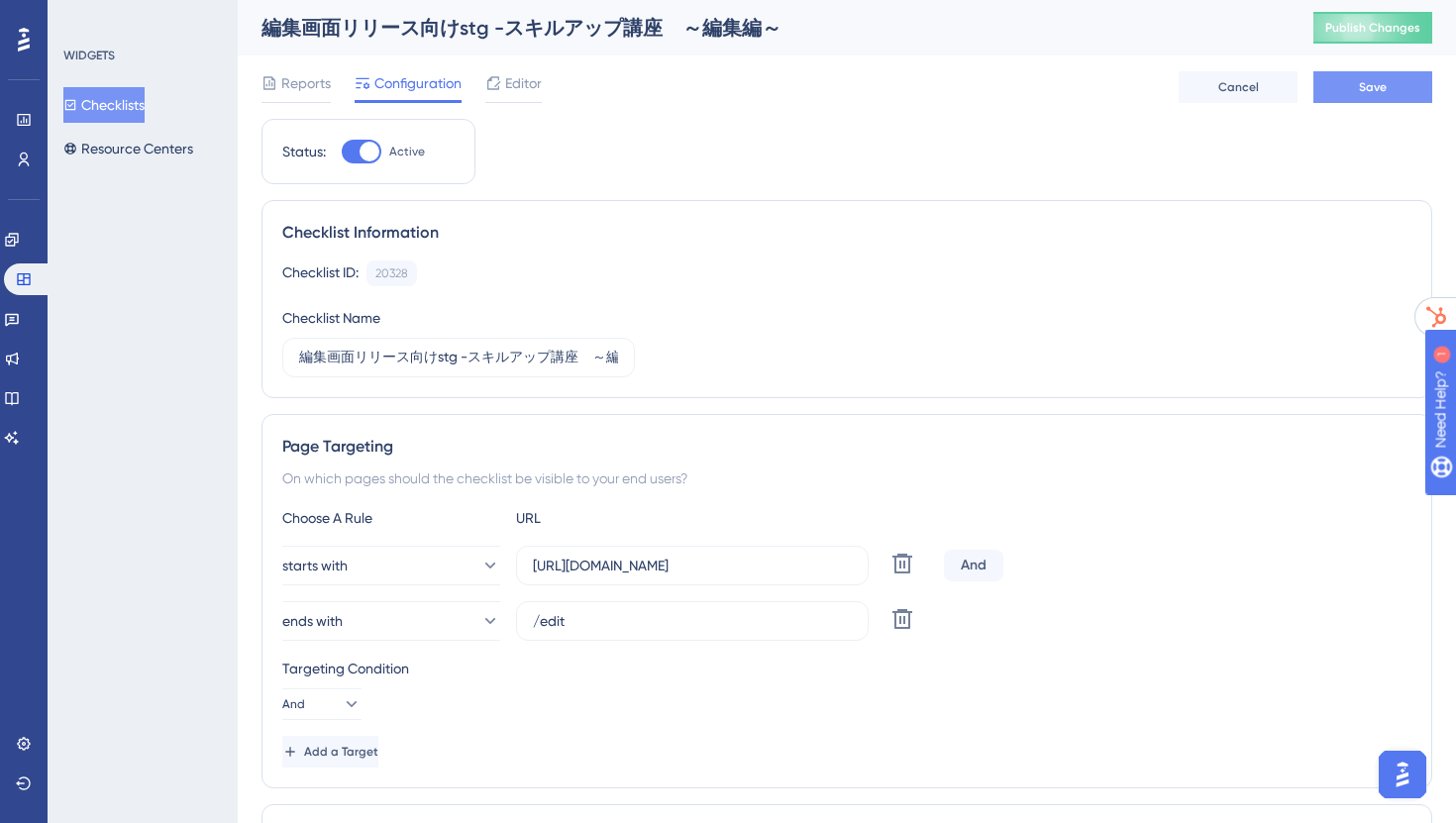 click on "Save" at bounding box center [1373, 87] 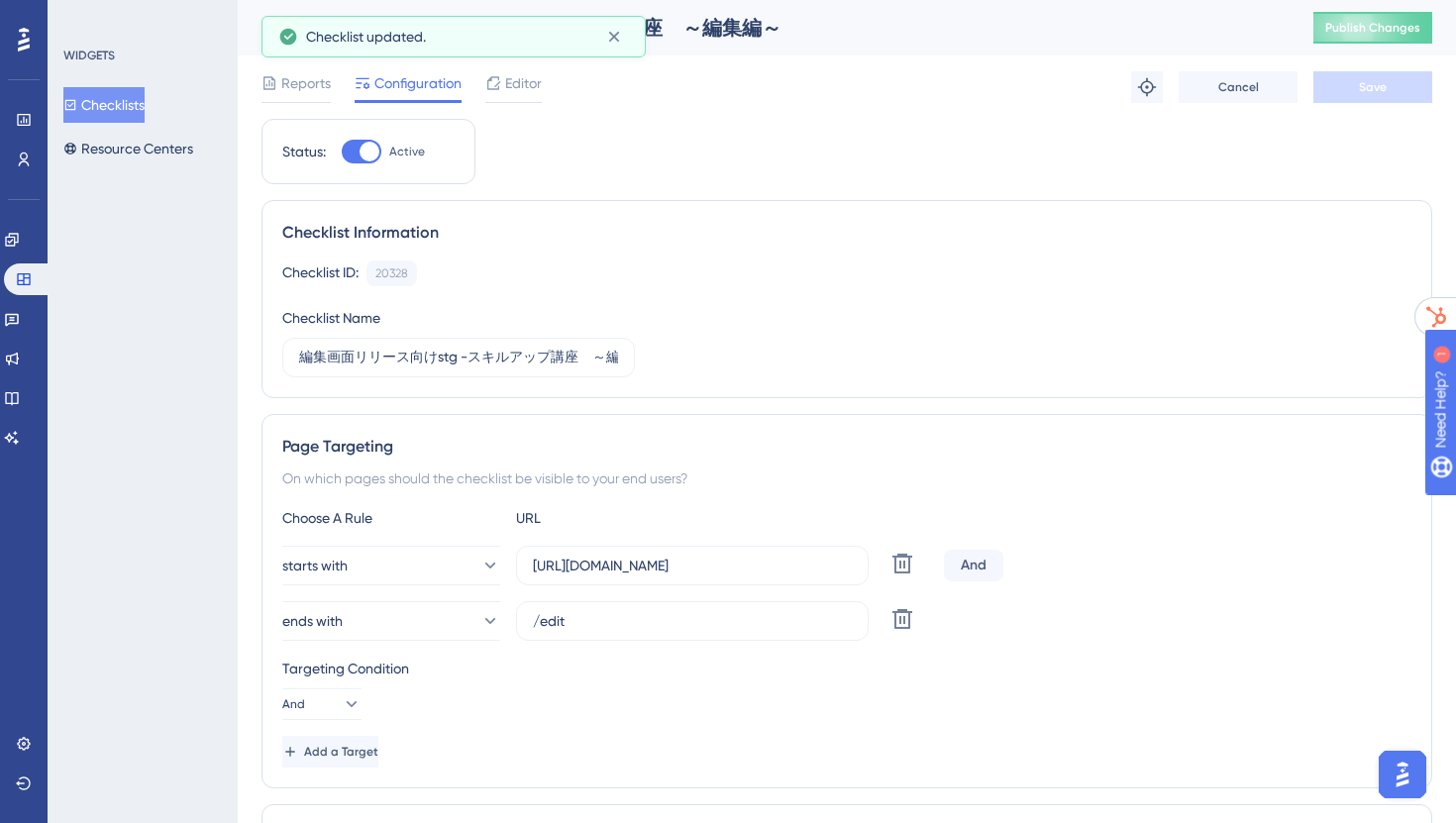 click on "Checklists" at bounding box center (104, 105) 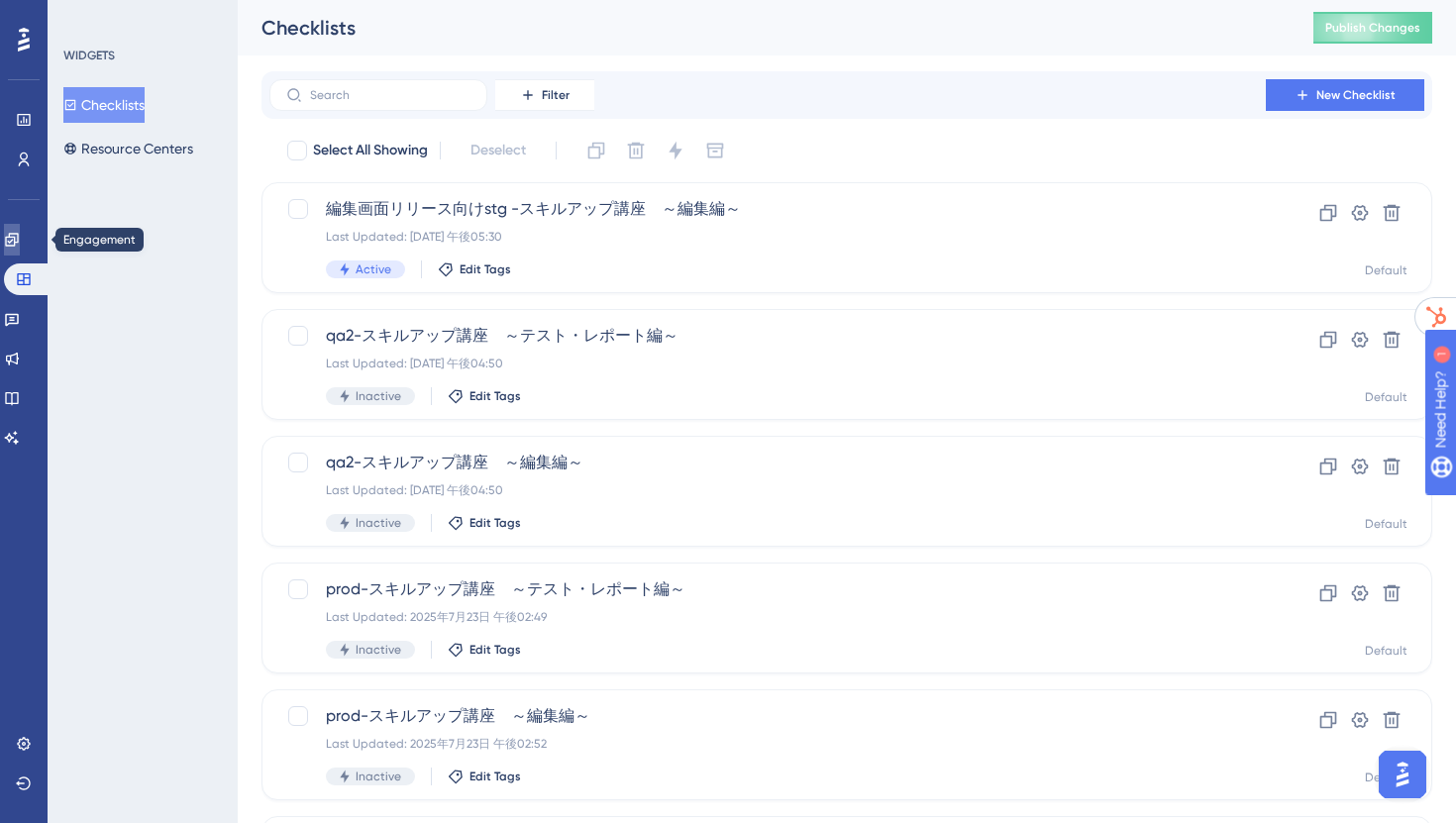 click at bounding box center [12, 240] 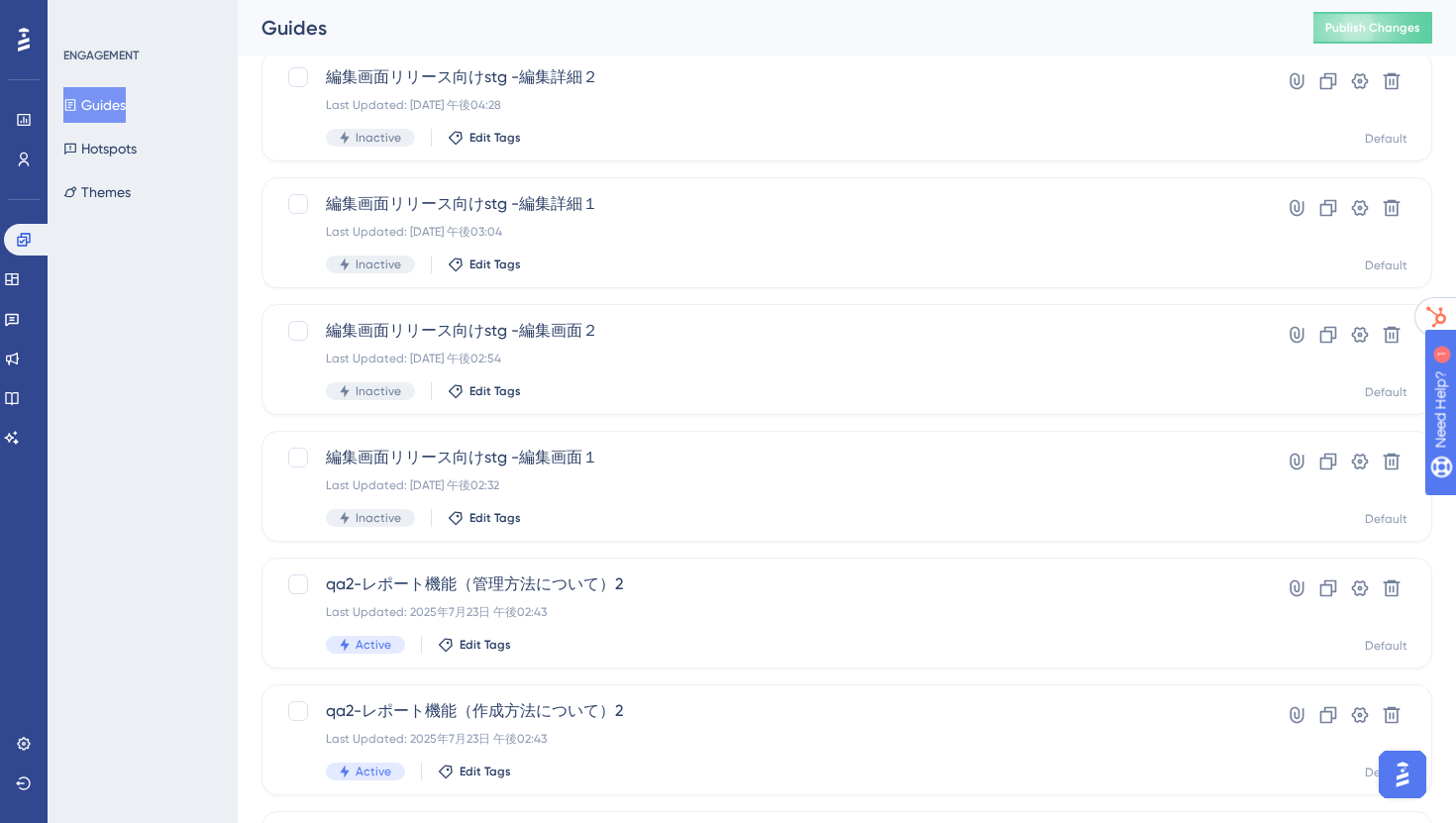 scroll, scrollTop: 470, scrollLeft: 0, axis: vertical 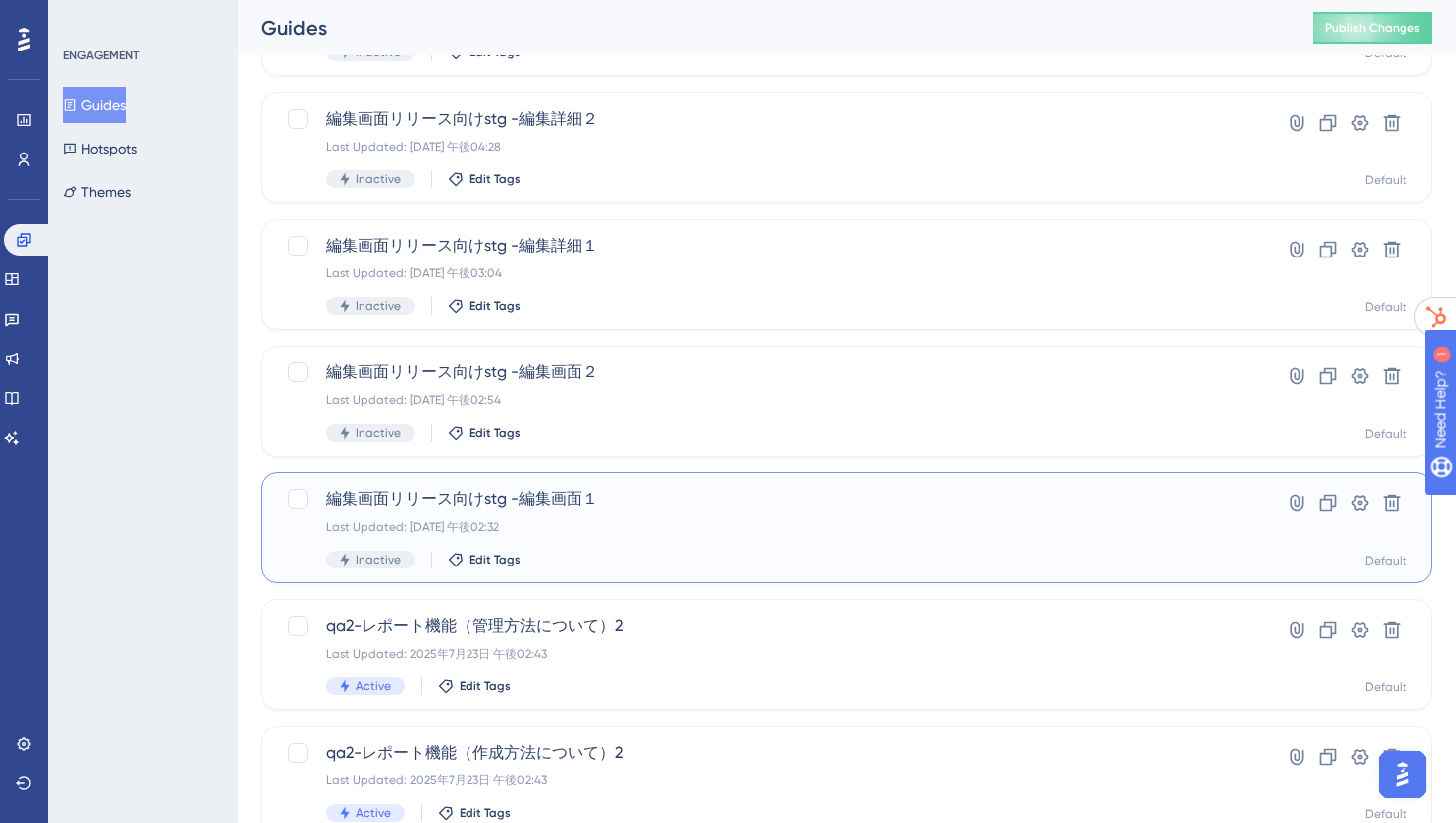click on "編集画面リリース向けstg -編集画面１ Last Updated: 2025年7月30日 午後02:32 Inactive Edit Tags" at bounding box center [768, 528] 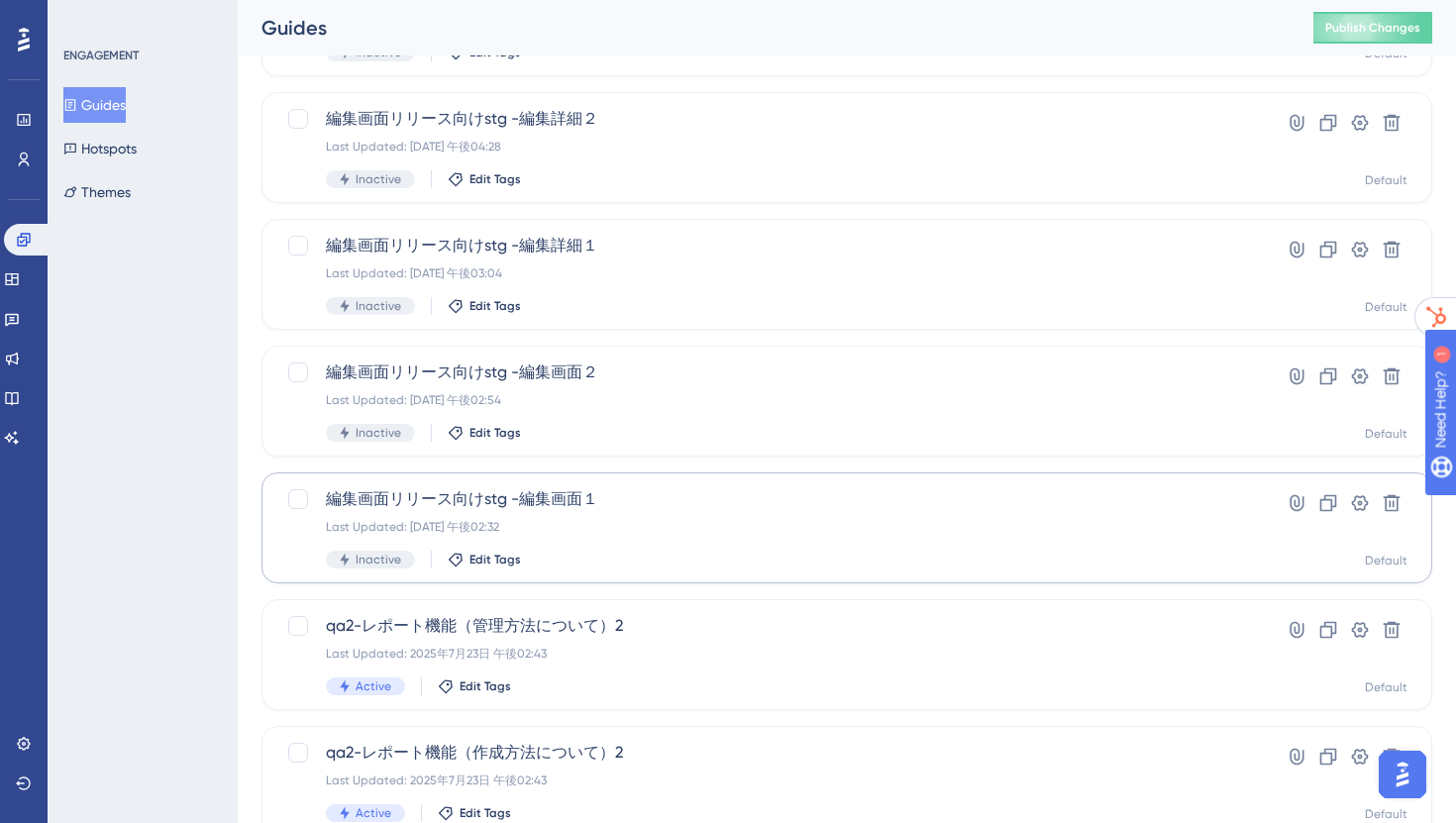 scroll, scrollTop: 0, scrollLeft: 0, axis: both 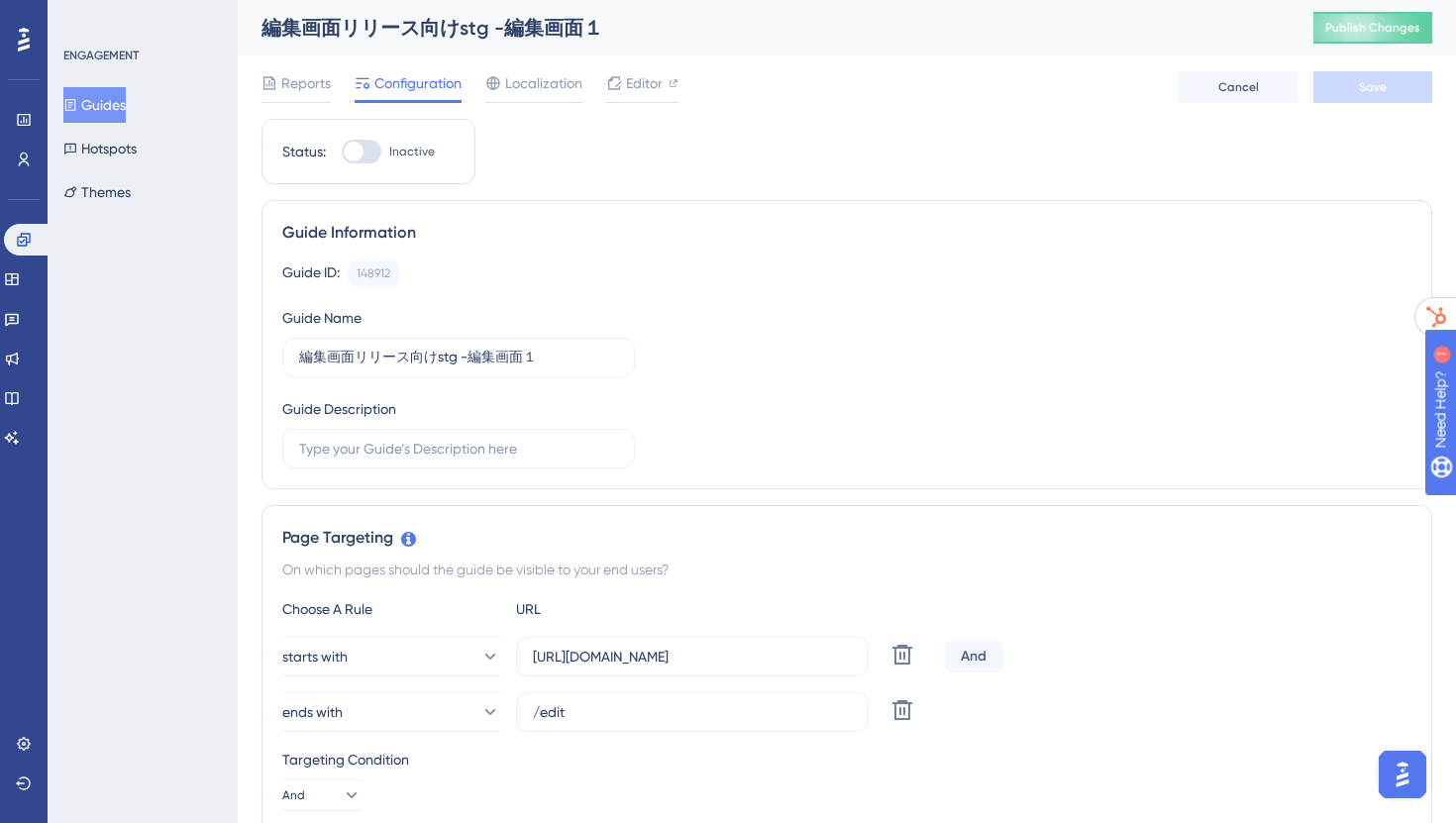 click on "Guides" at bounding box center (94, 105) 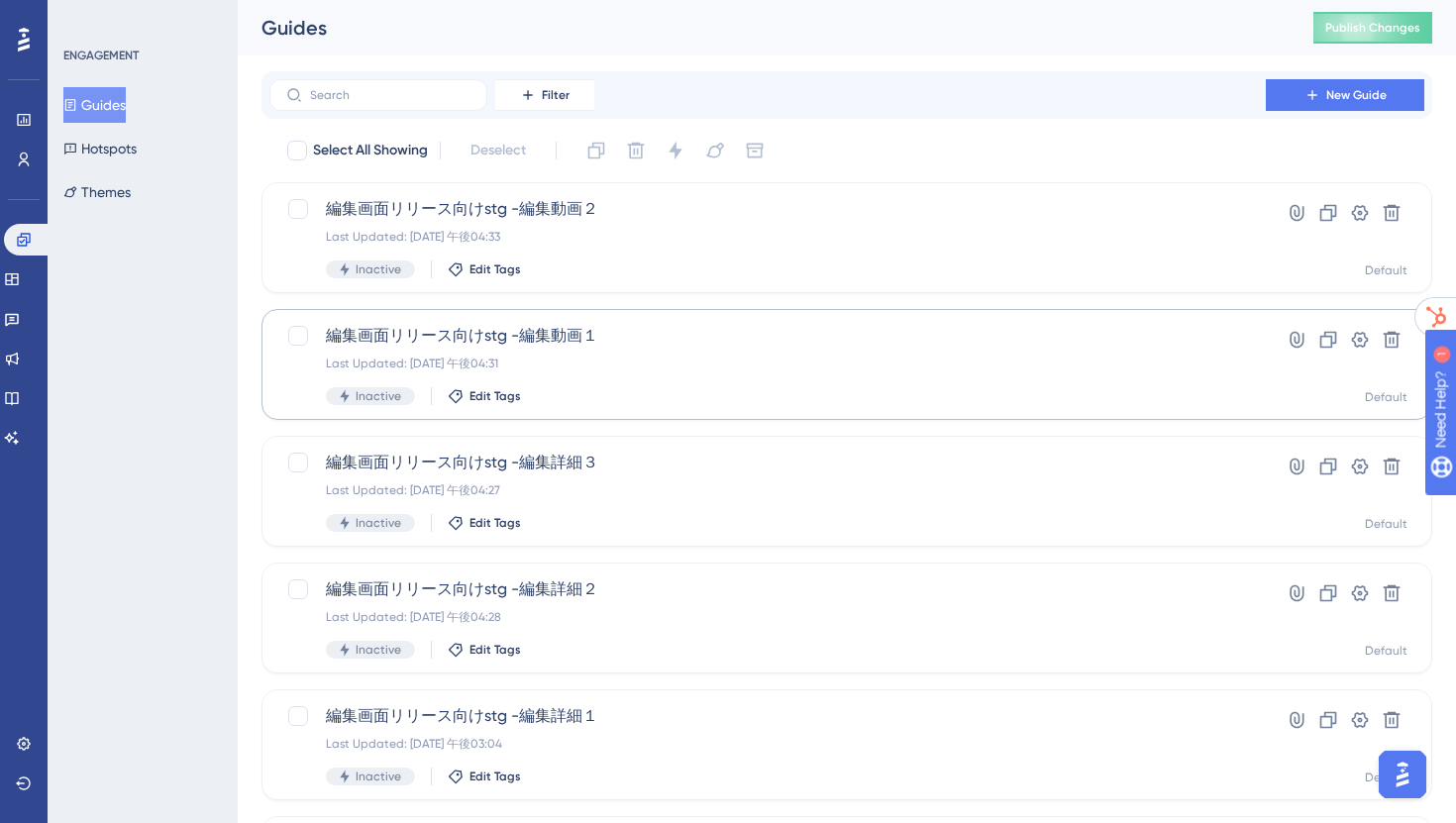 scroll, scrollTop: 714, scrollLeft: 0, axis: vertical 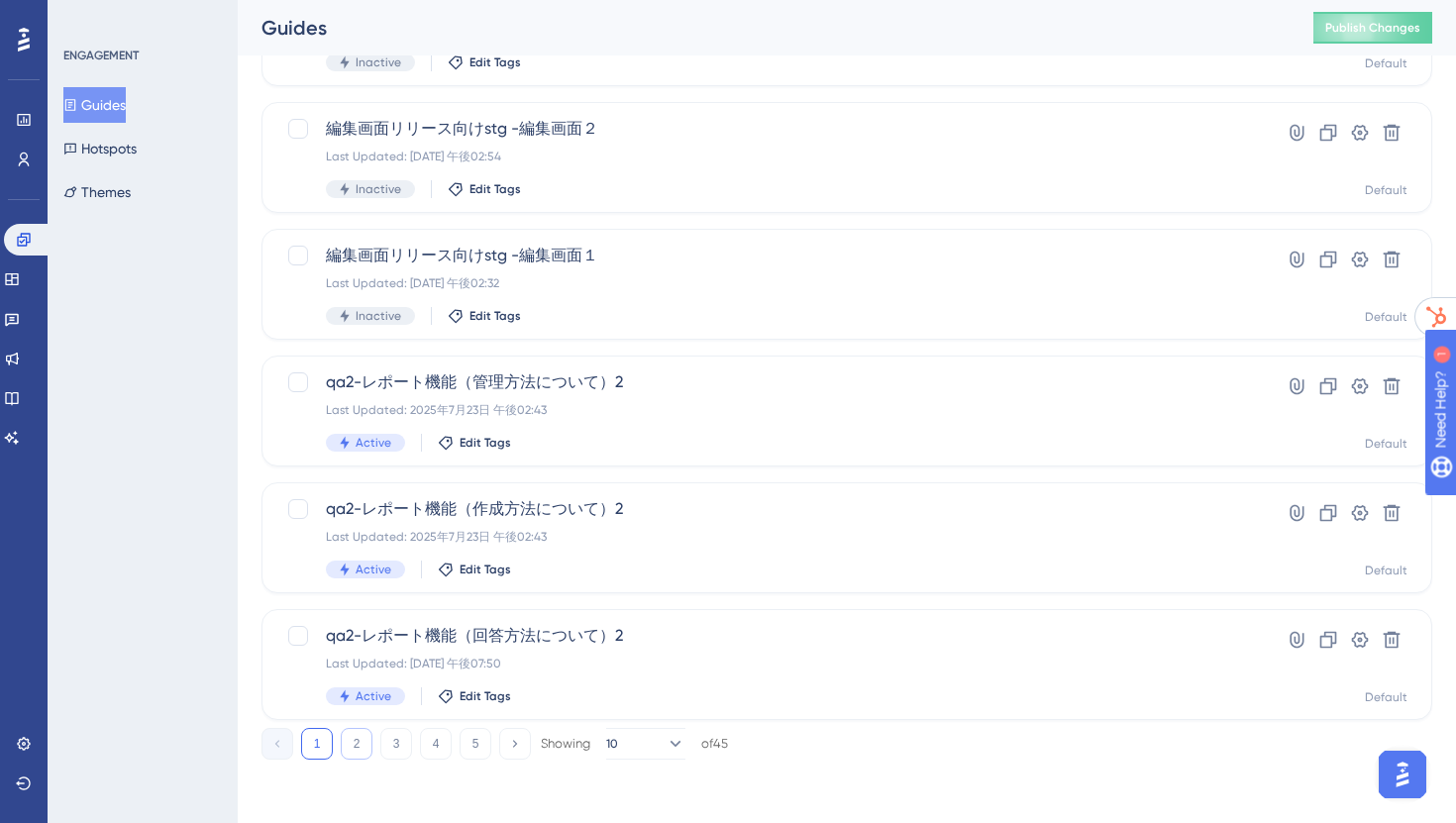 click on "2" at bounding box center [357, 744] 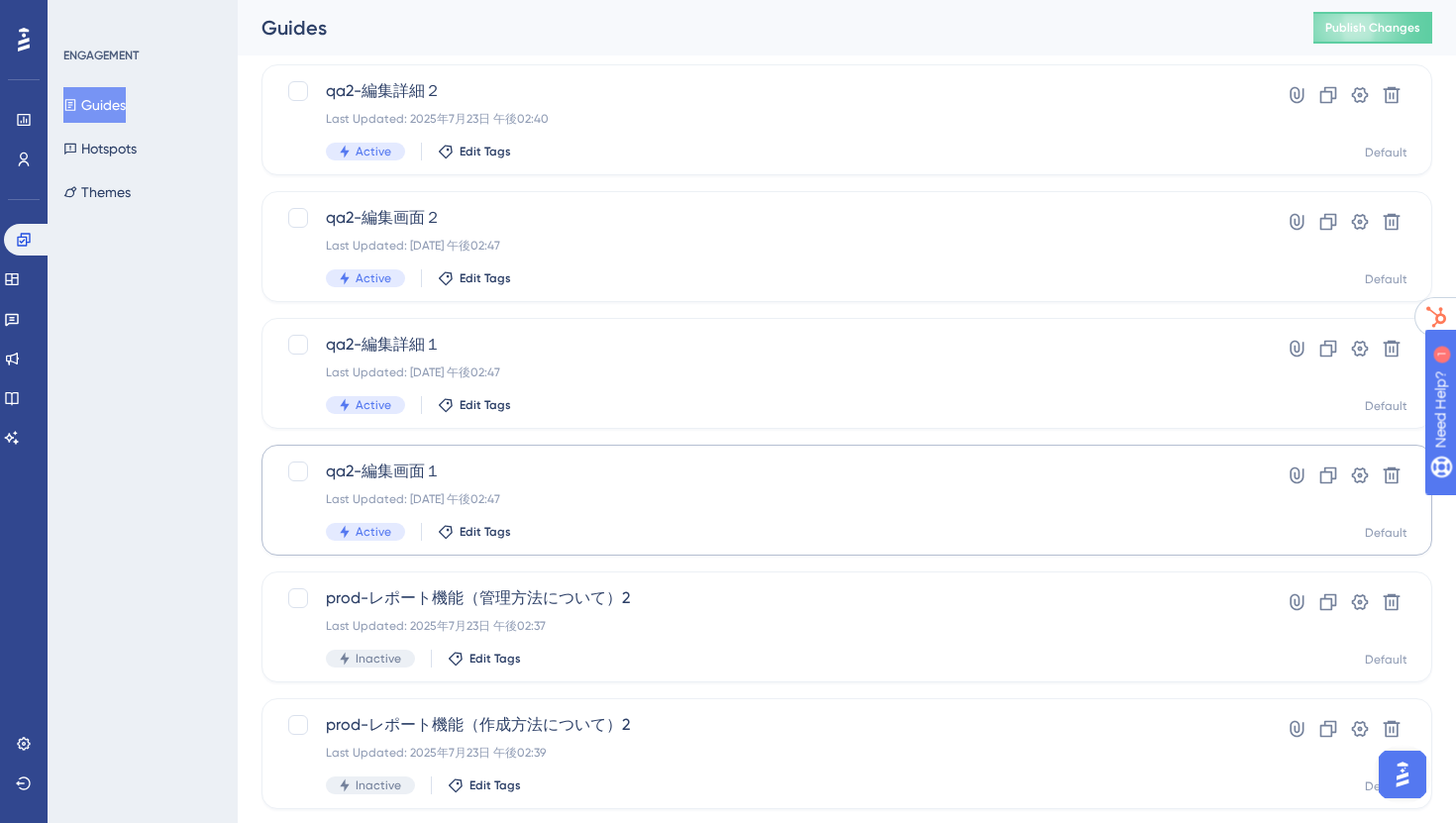 scroll, scrollTop: 513, scrollLeft: 0, axis: vertical 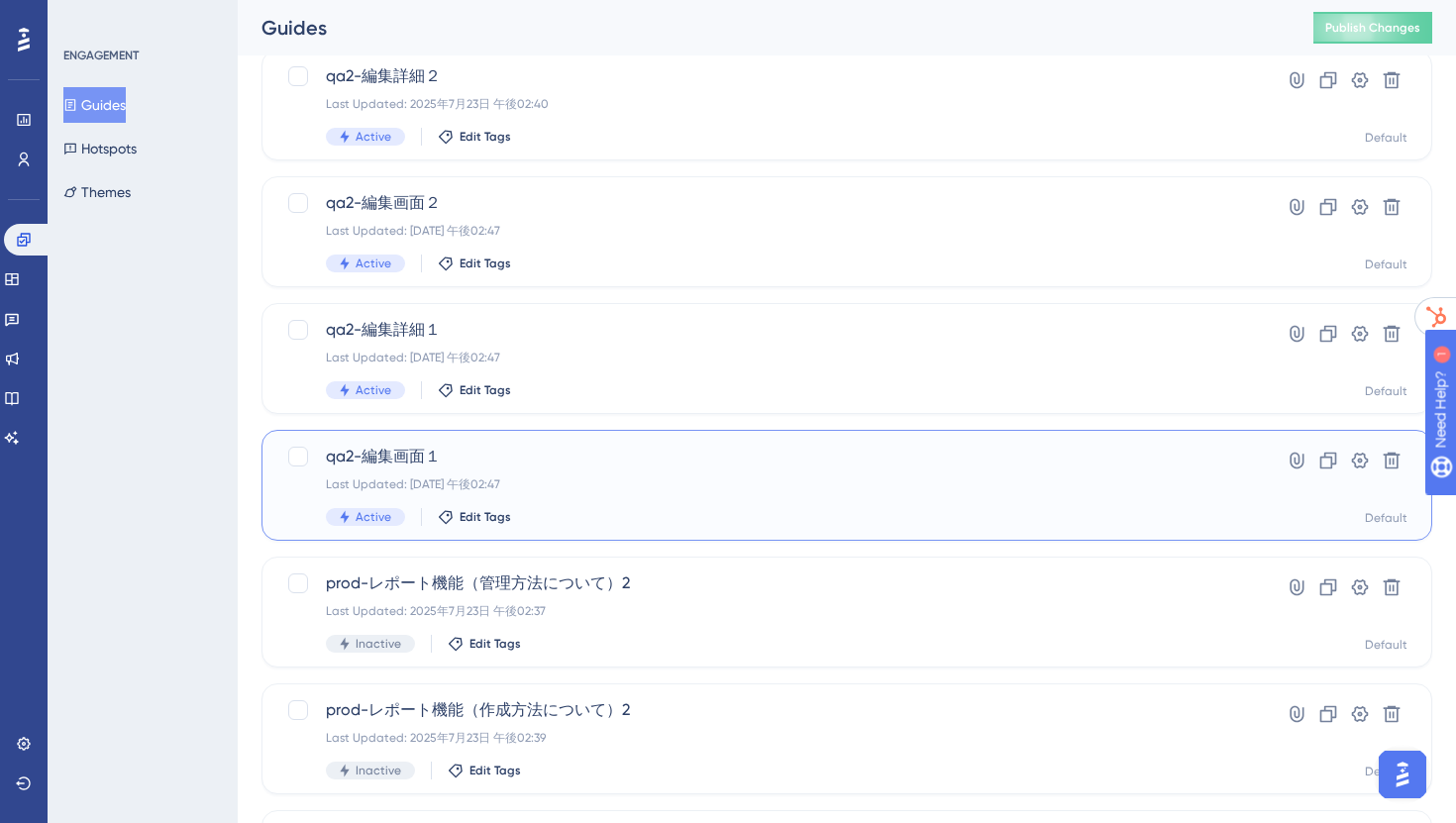 click on "qa2-編集画面１ Last Updated: 2025年7月23日 午後02:47 Active Edit Tags" at bounding box center [768, 485] 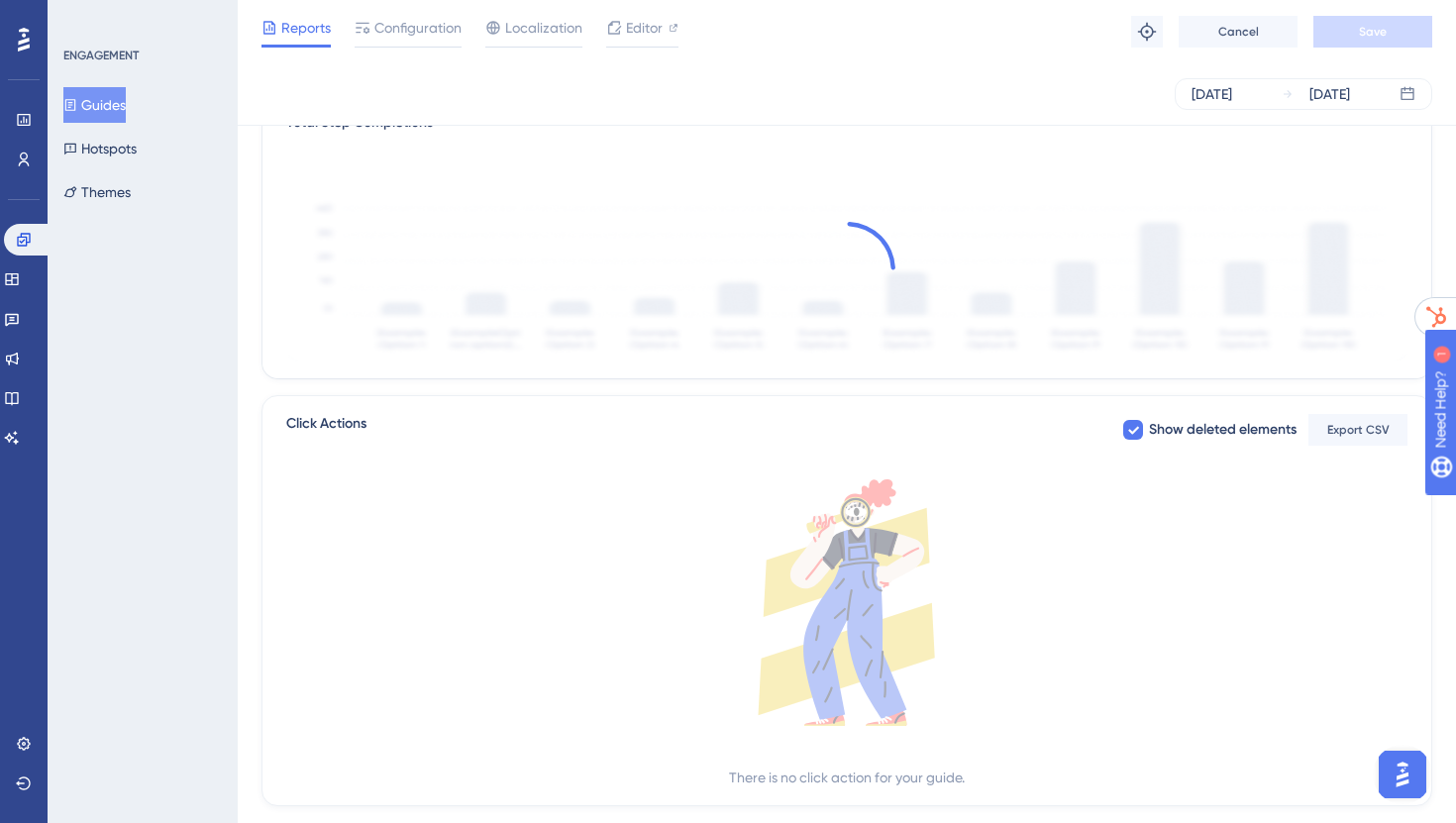 scroll, scrollTop: 0, scrollLeft: 0, axis: both 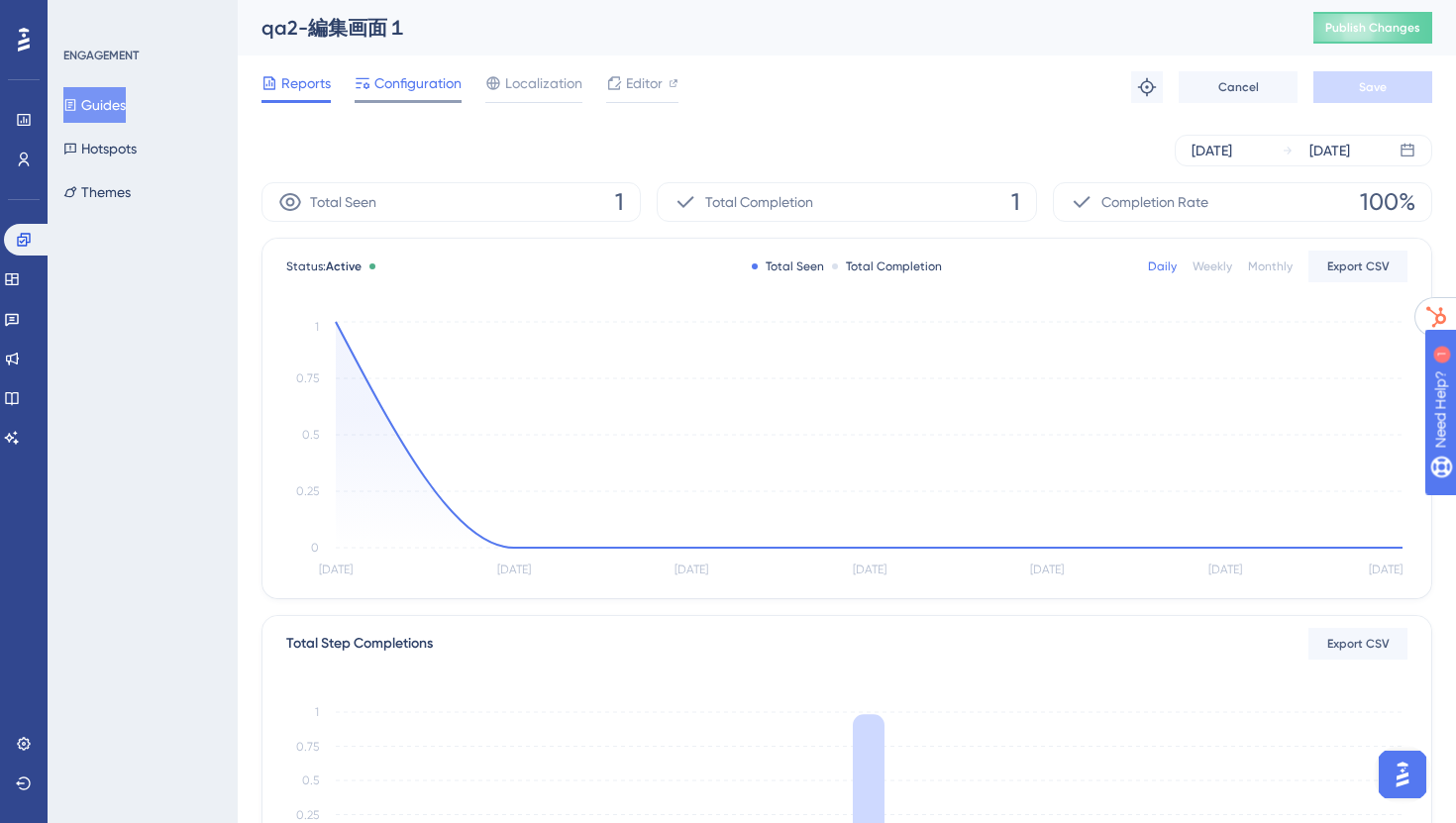 click on "Configuration" at bounding box center [418, 83] 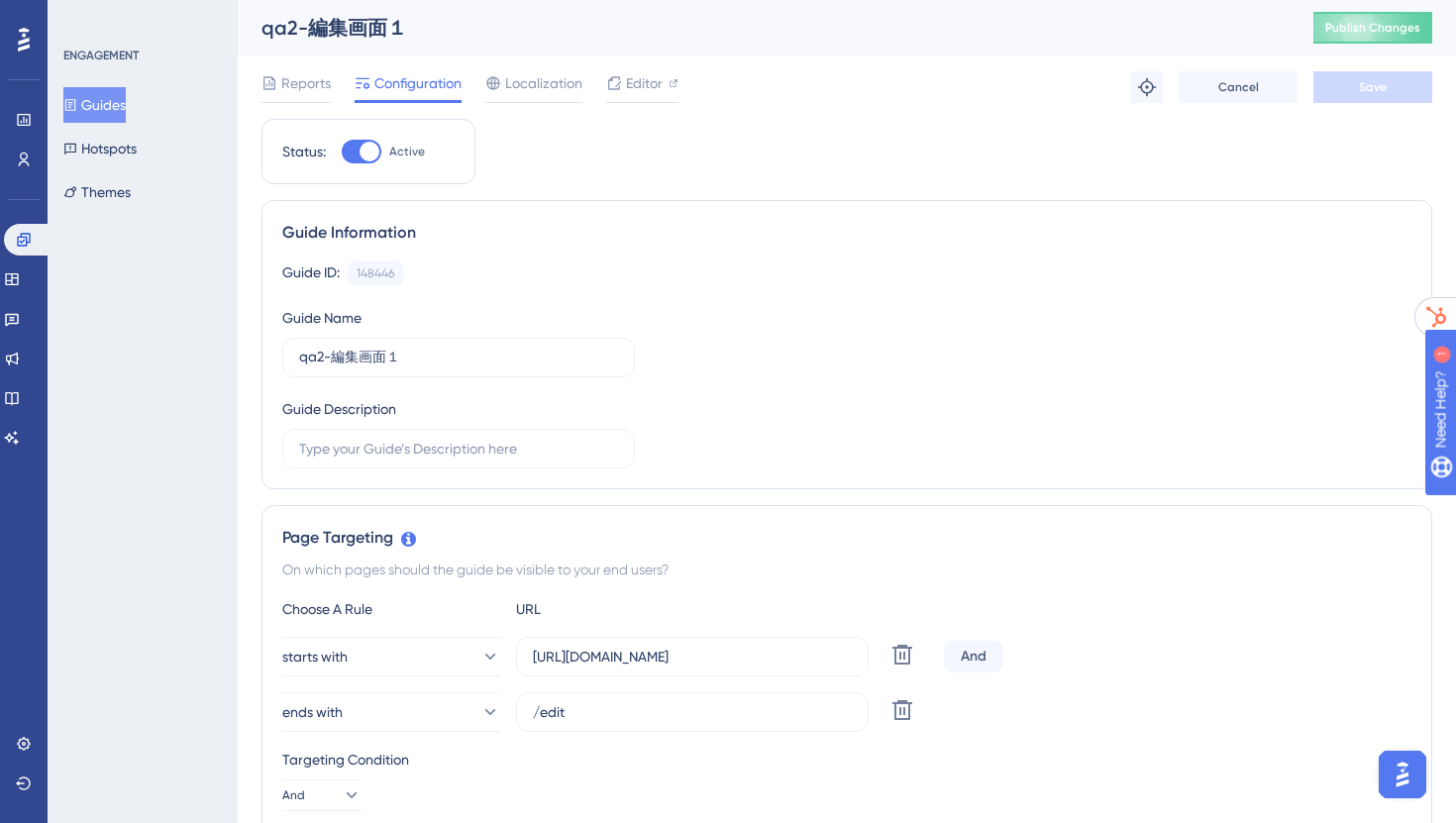 click at bounding box center [362, 152] 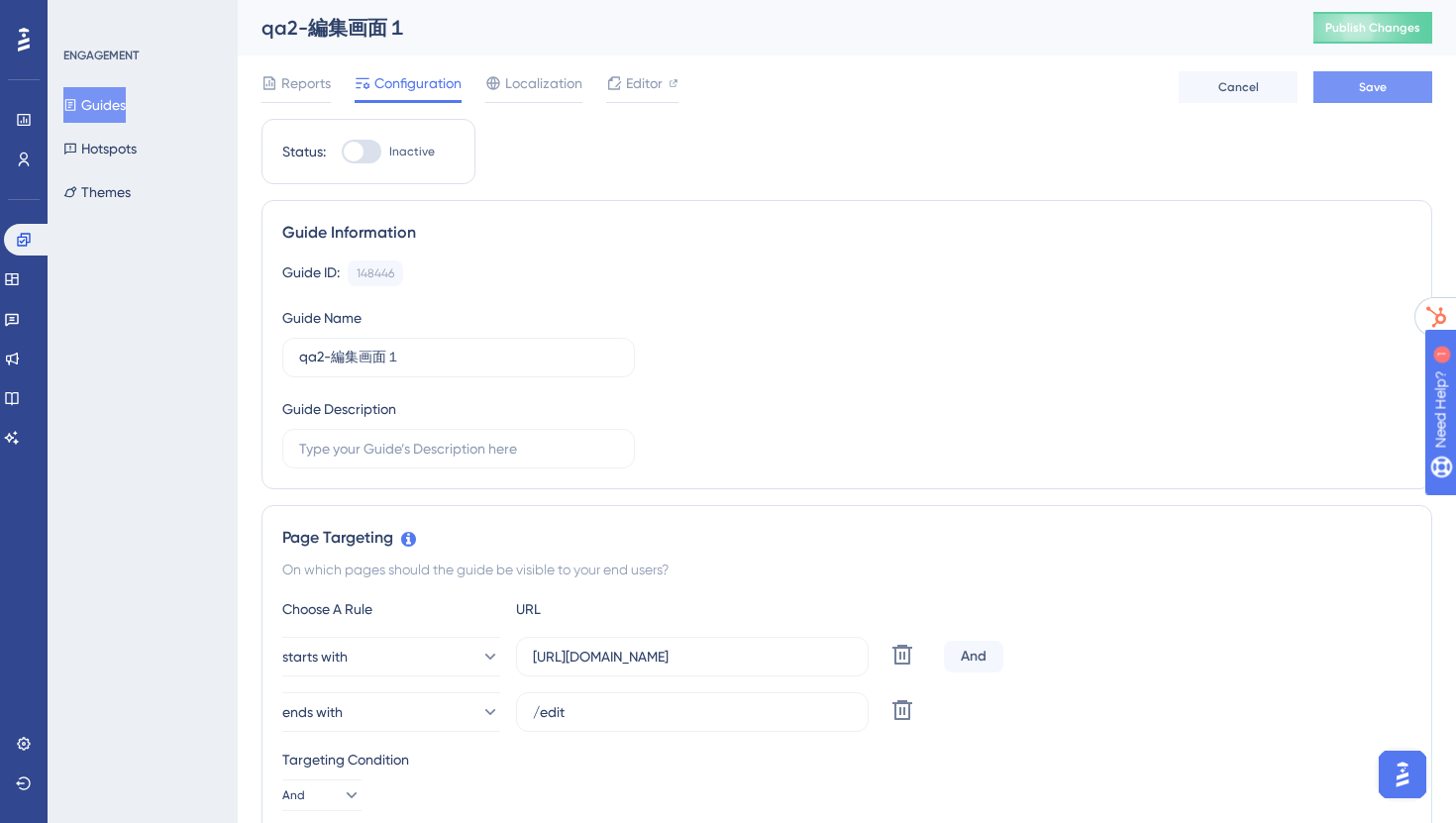 click on "Save" at bounding box center [1373, 87] 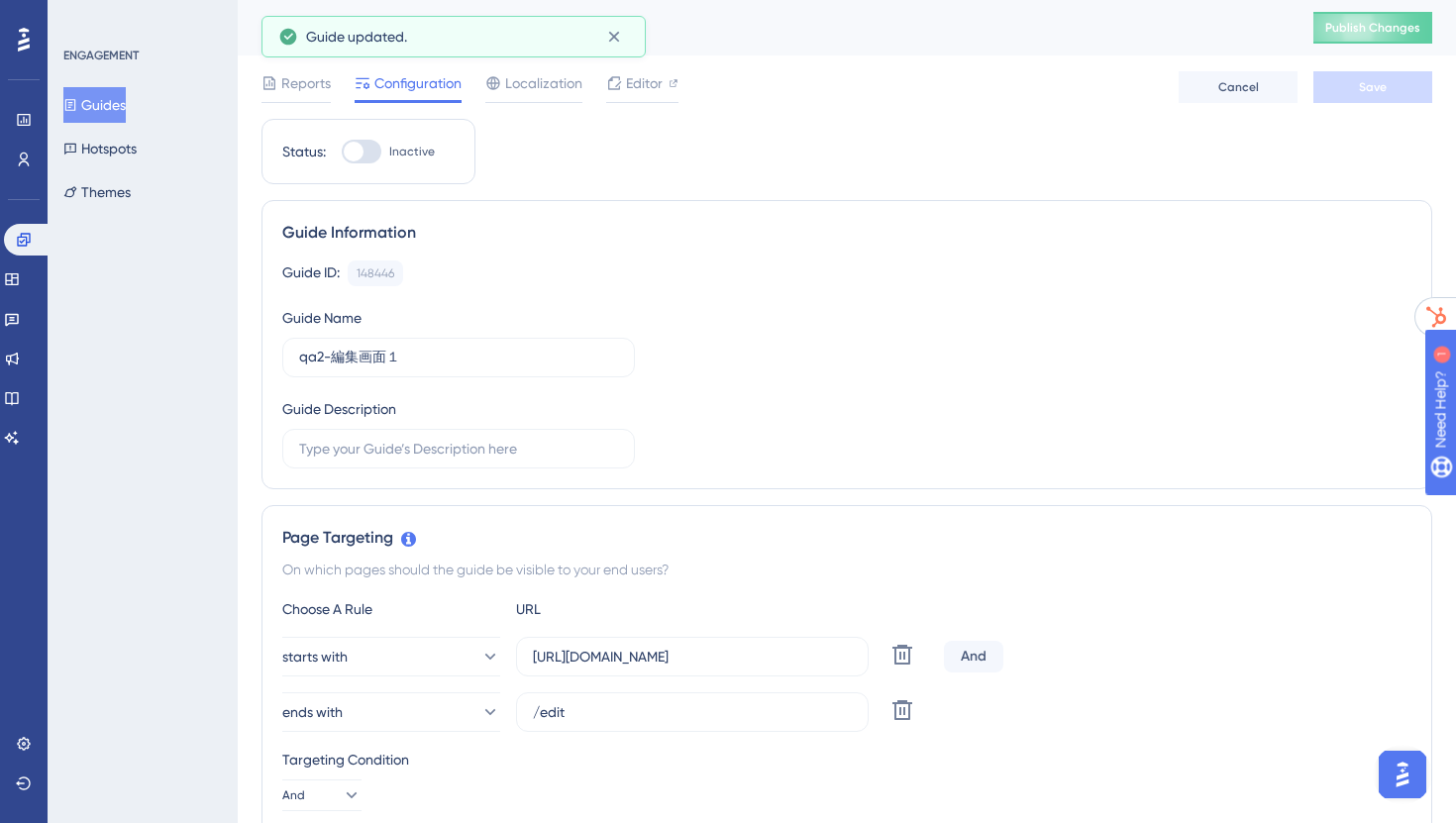 click on "Guides" at bounding box center [94, 105] 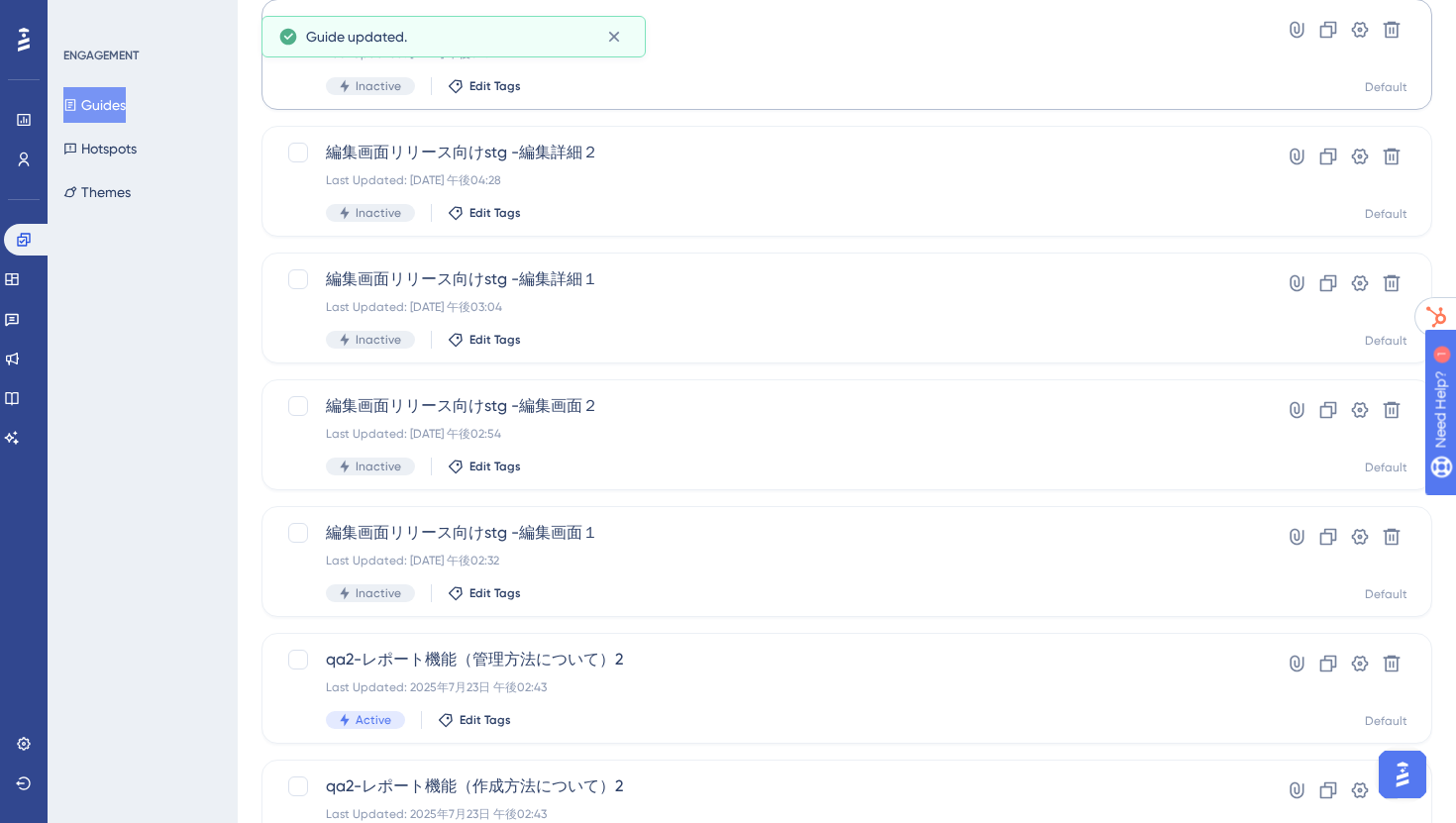 scroll, scrollTop: 714, scrollLeft: 0, axis: vertical 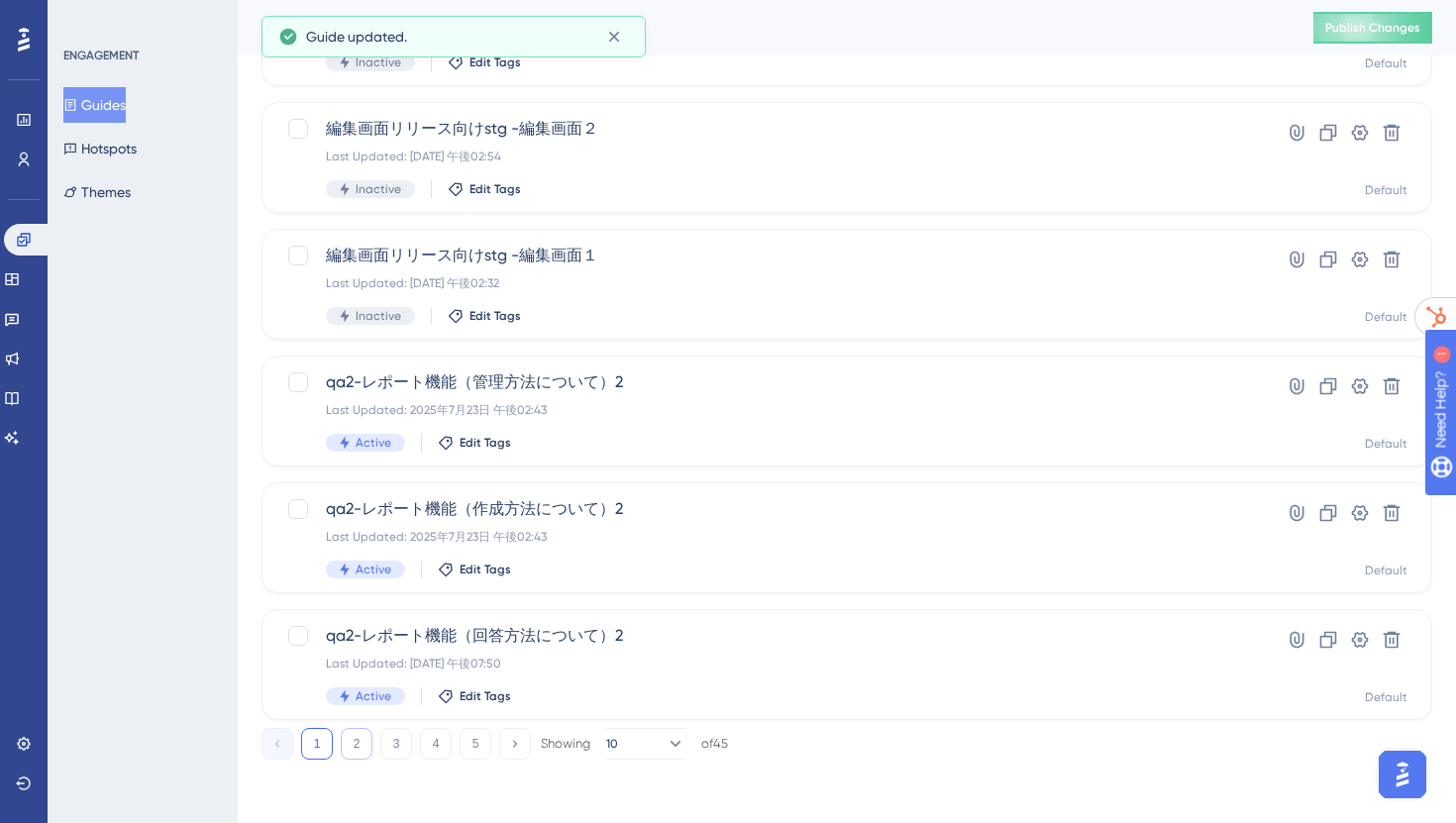 click on "2" at bounding box center (357, 744) 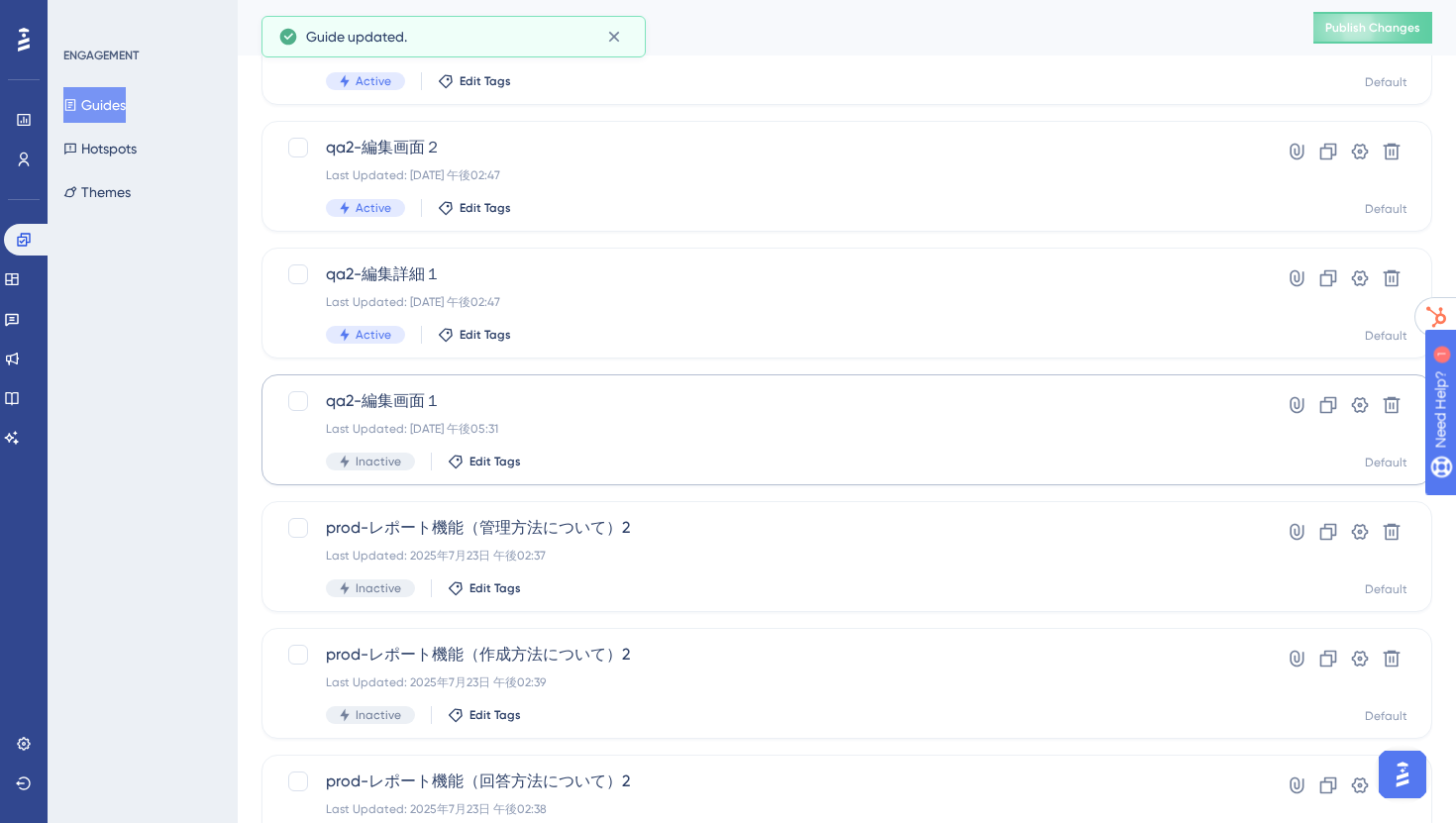 scroll, scrollTop: 400, scrollLeft: 0, axis: vertical 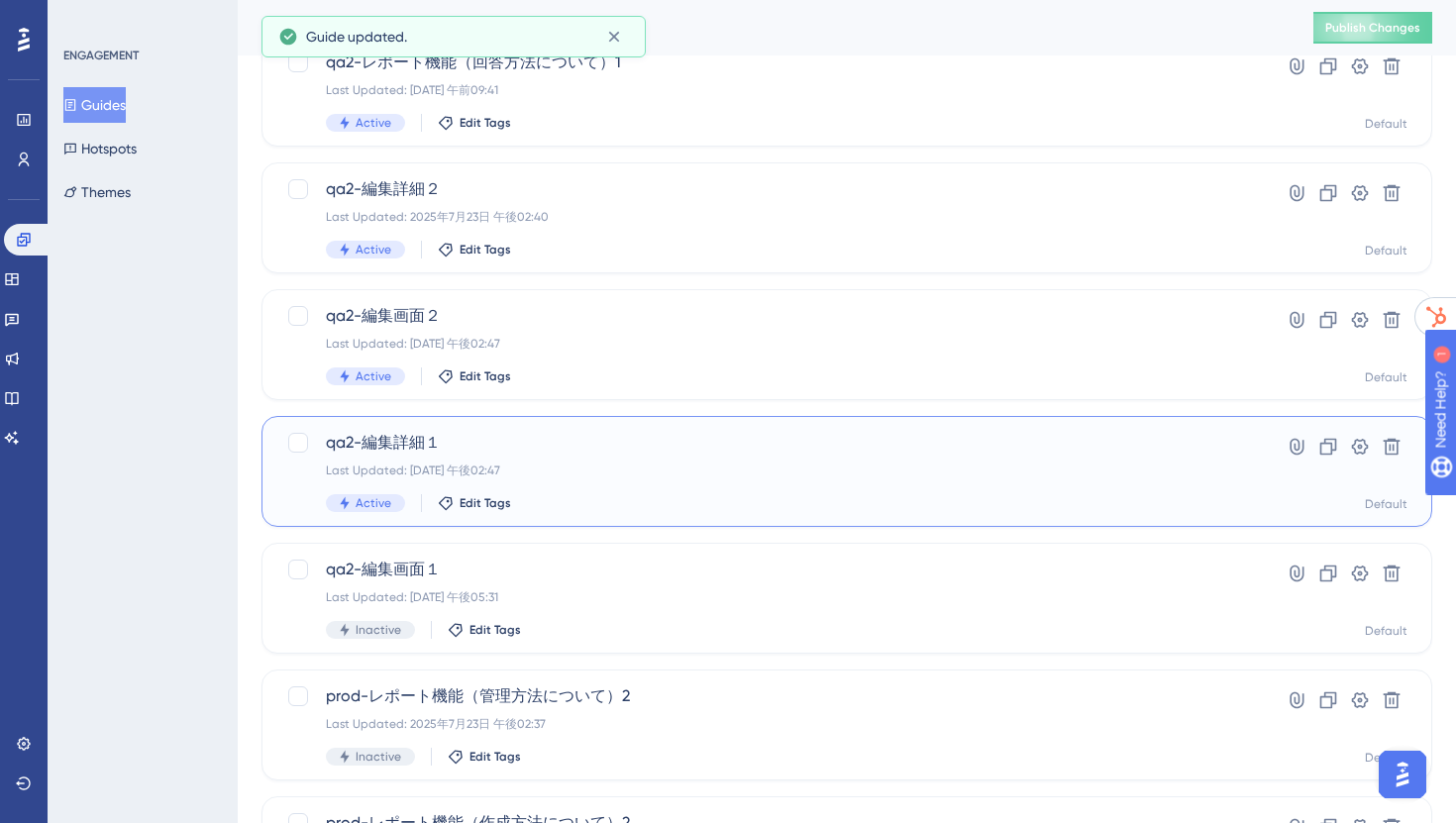 click on "Last Updated: 2025年7月23日 午後02:47" at bounding box center [768, 470] 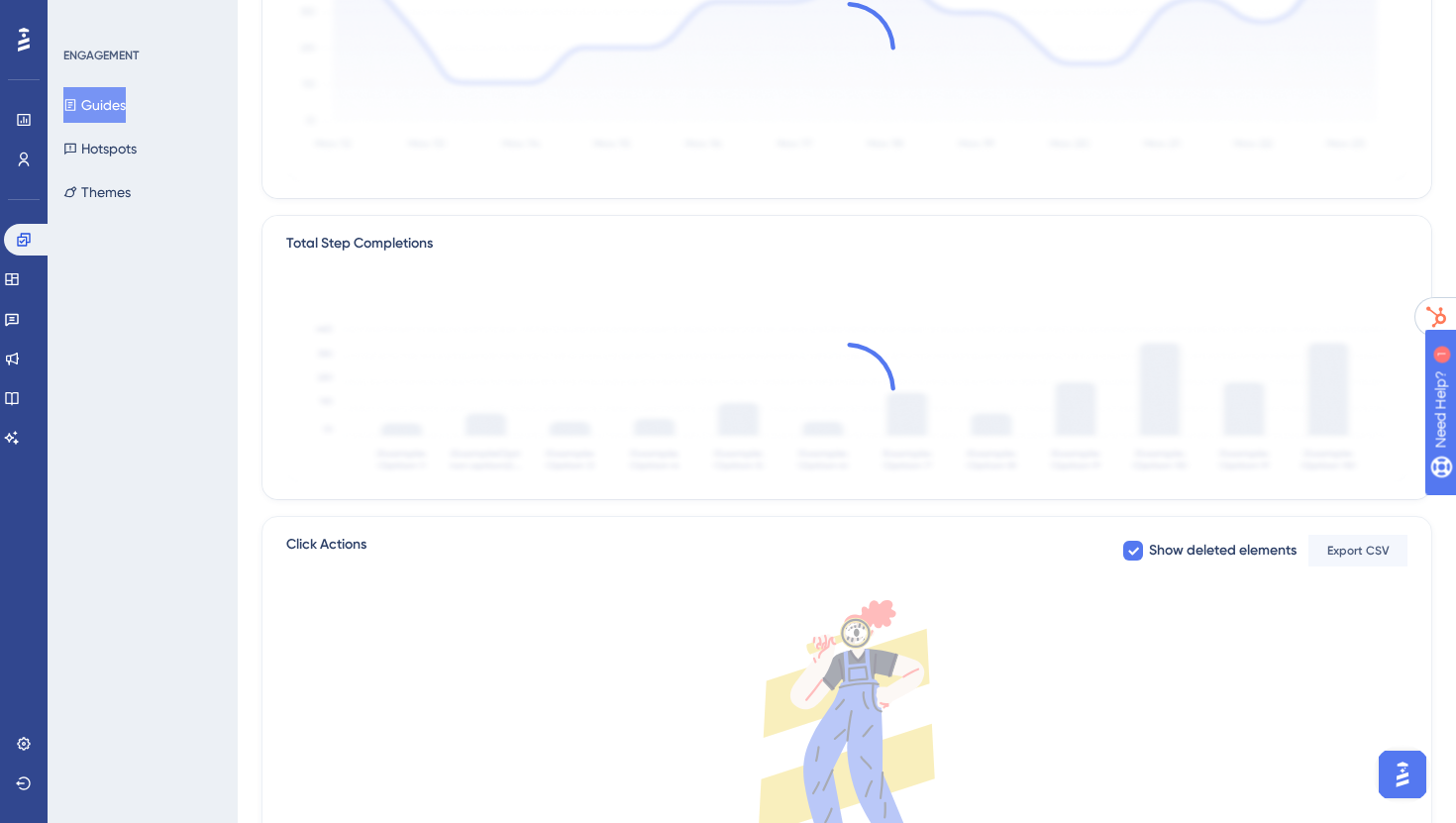scroll, scrollTop: 0, scrollLeft: 0, axis: both 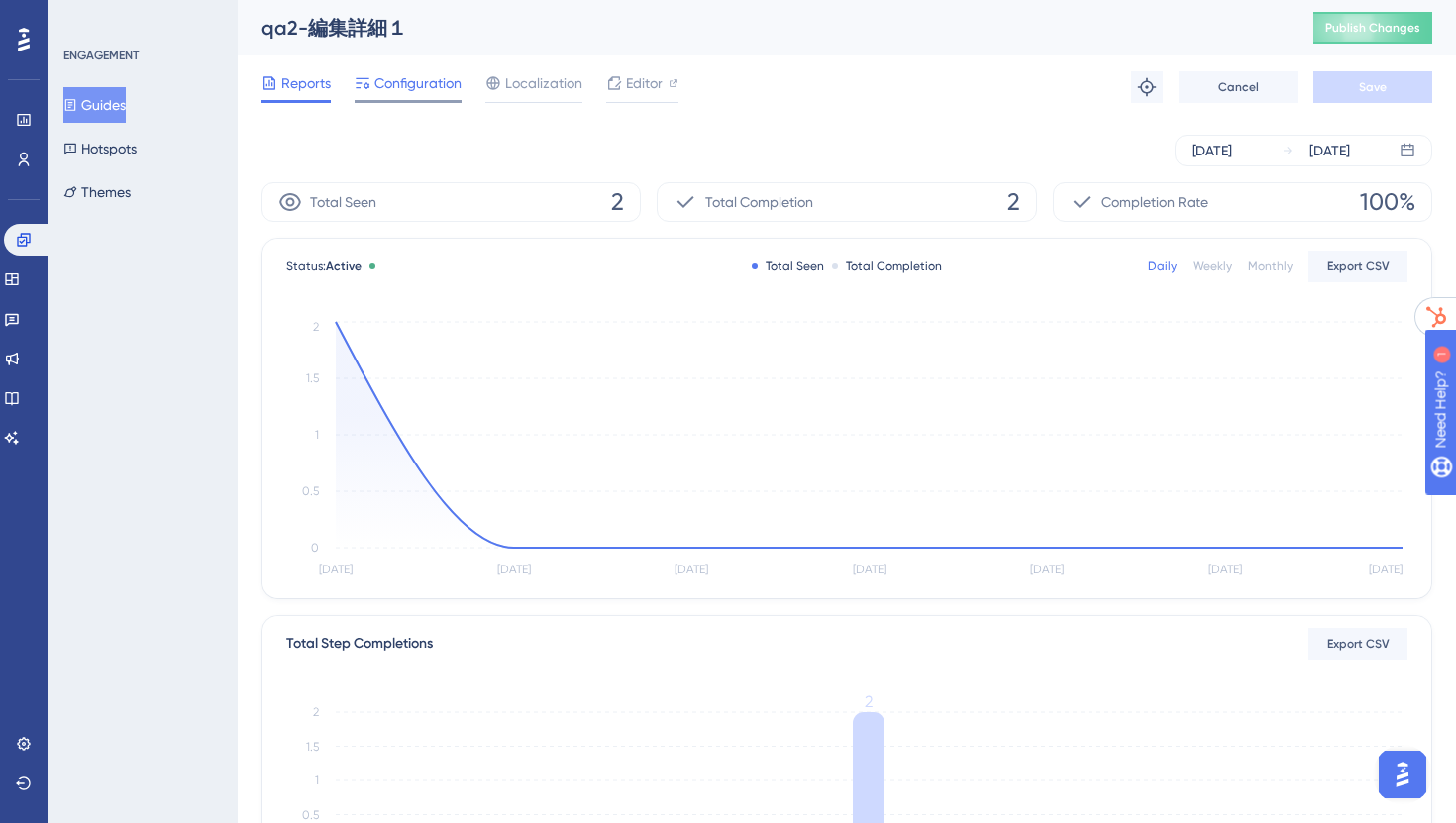 click on "Configuration" at bounding box center (418, 83) 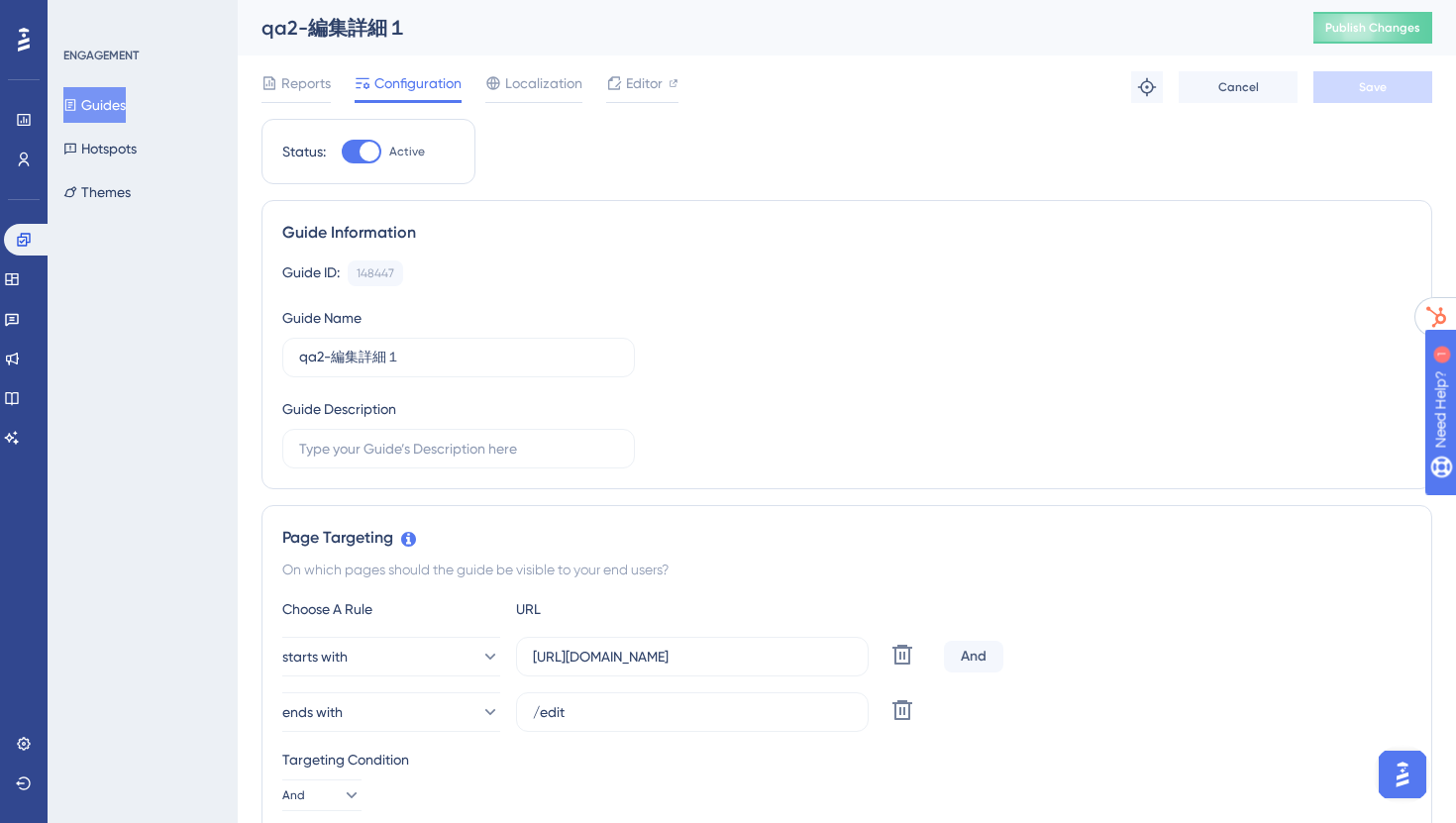 click at bounding box center (369, 152) 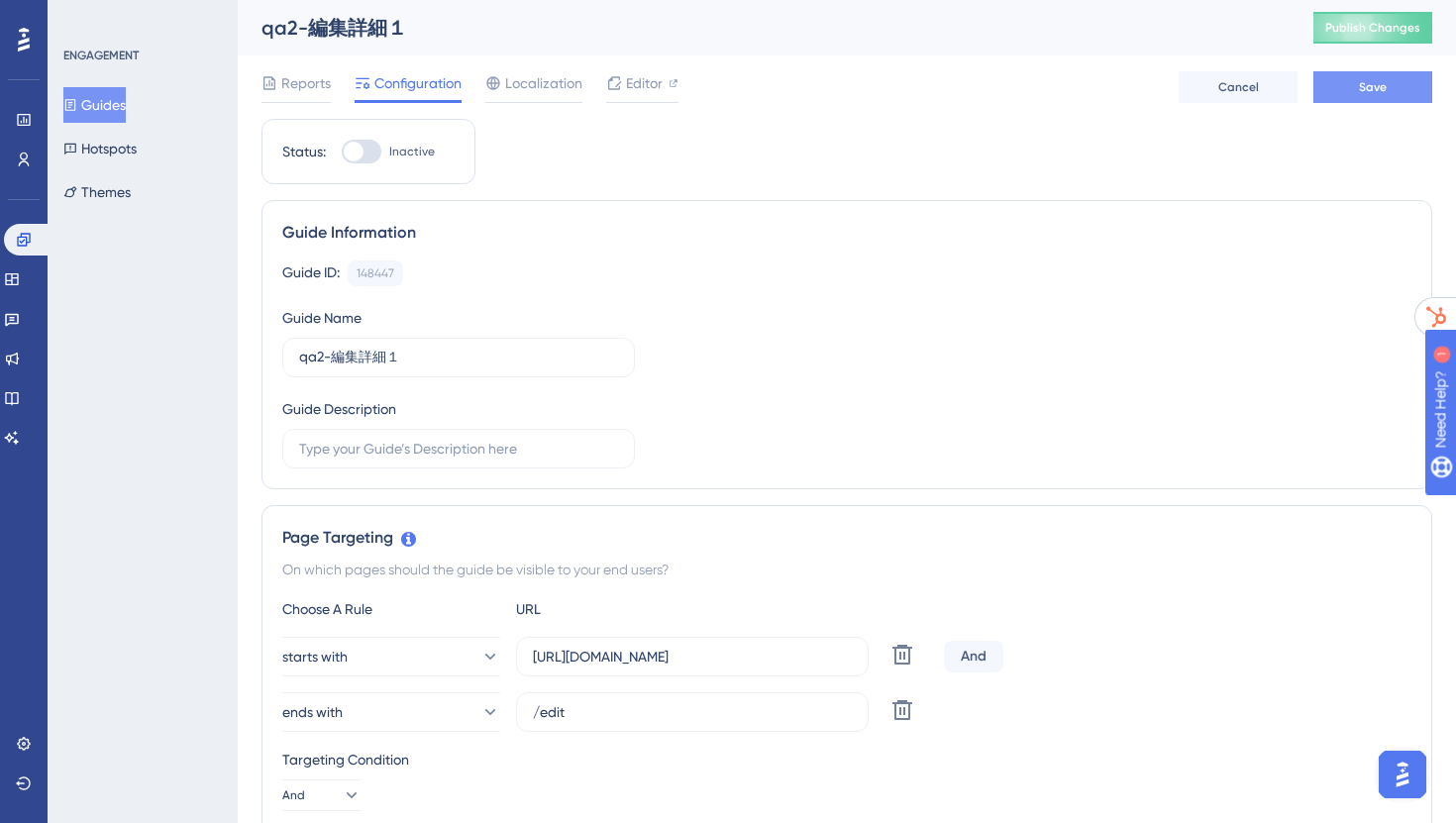click on "Save" at bounding box center (1373, 87) 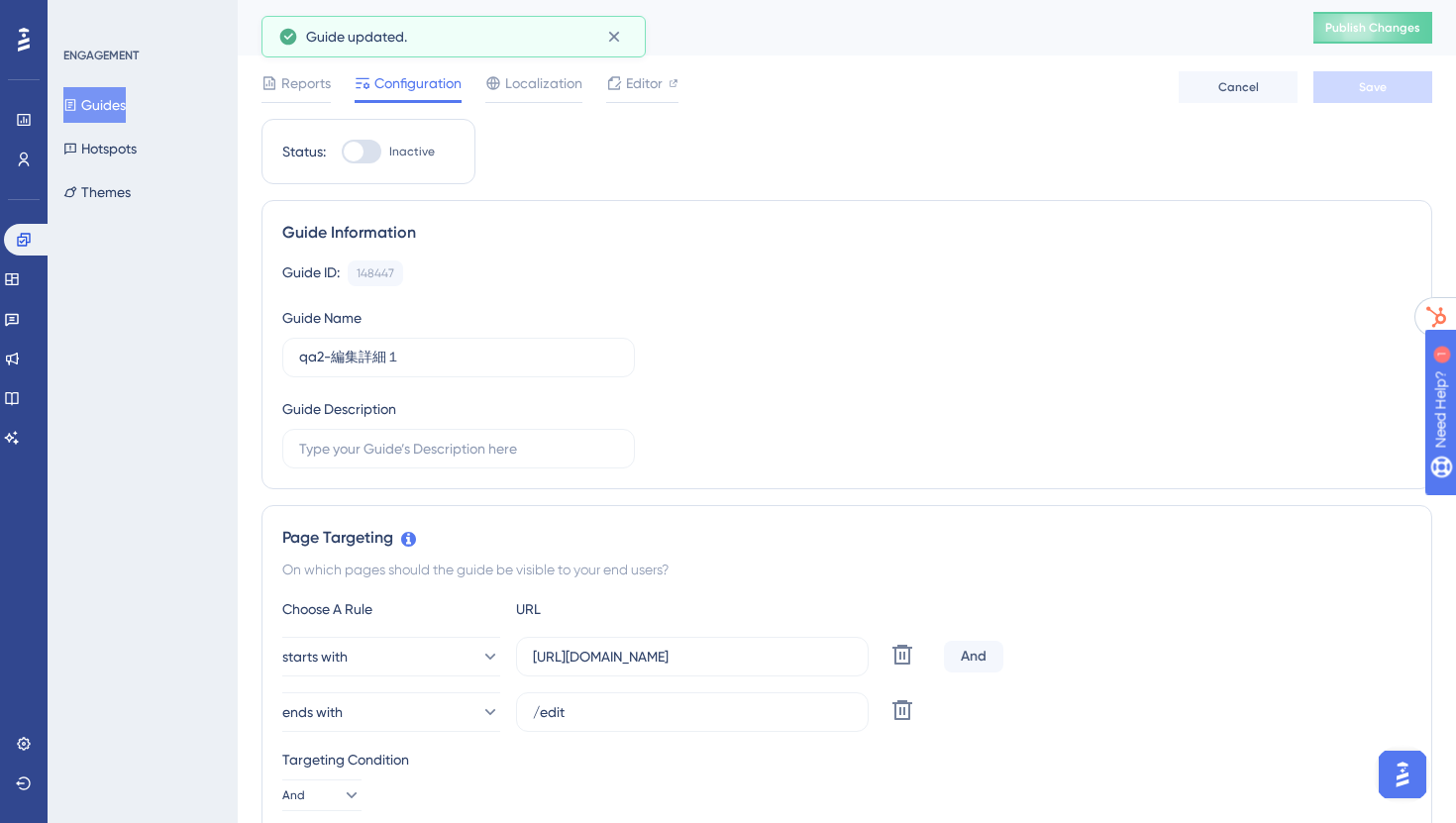 click on "Guides" at bounding box center (94, 105) 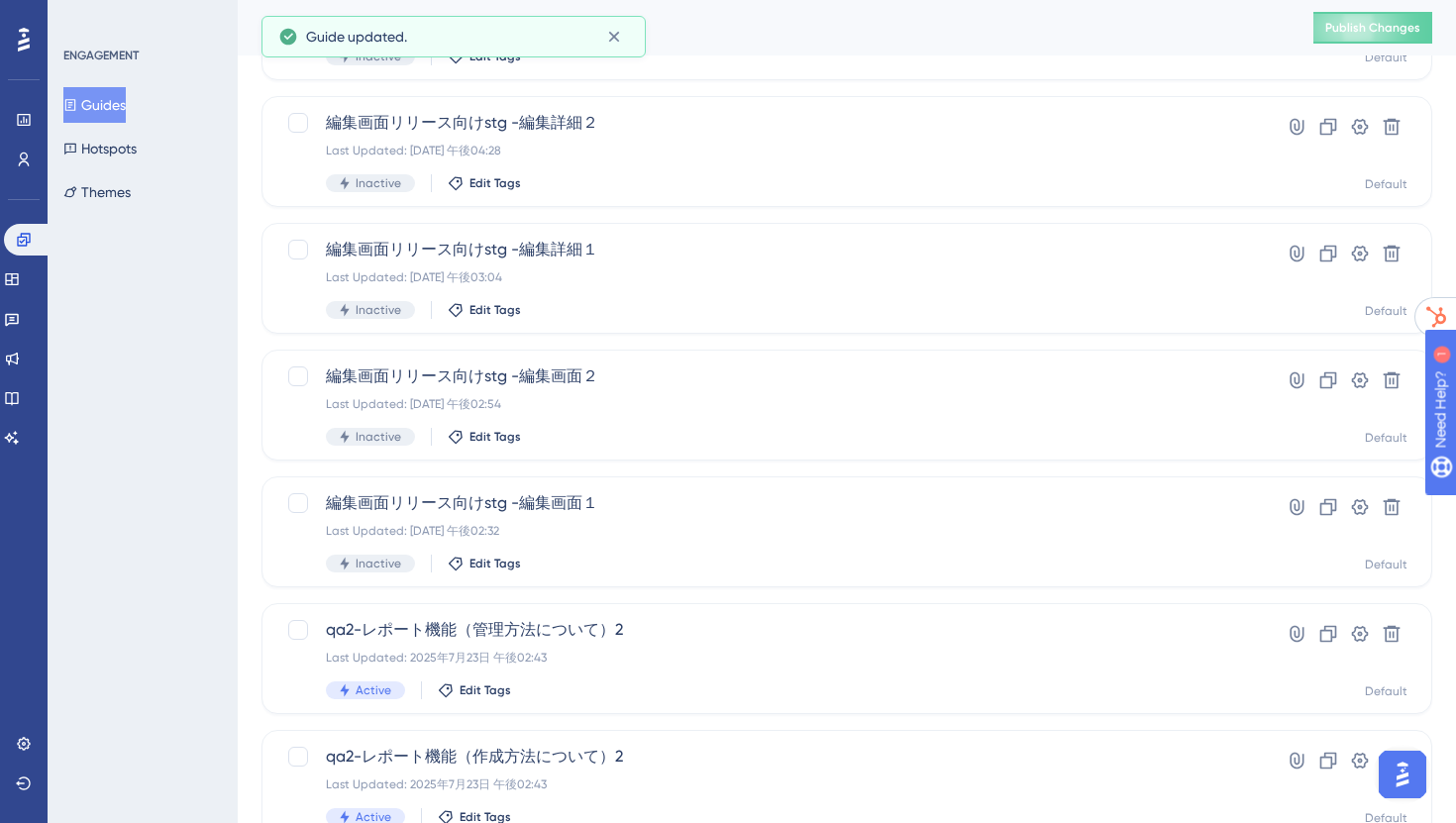 scroll, scrollTop: 714, scrollLeft: 0, axis: vertical 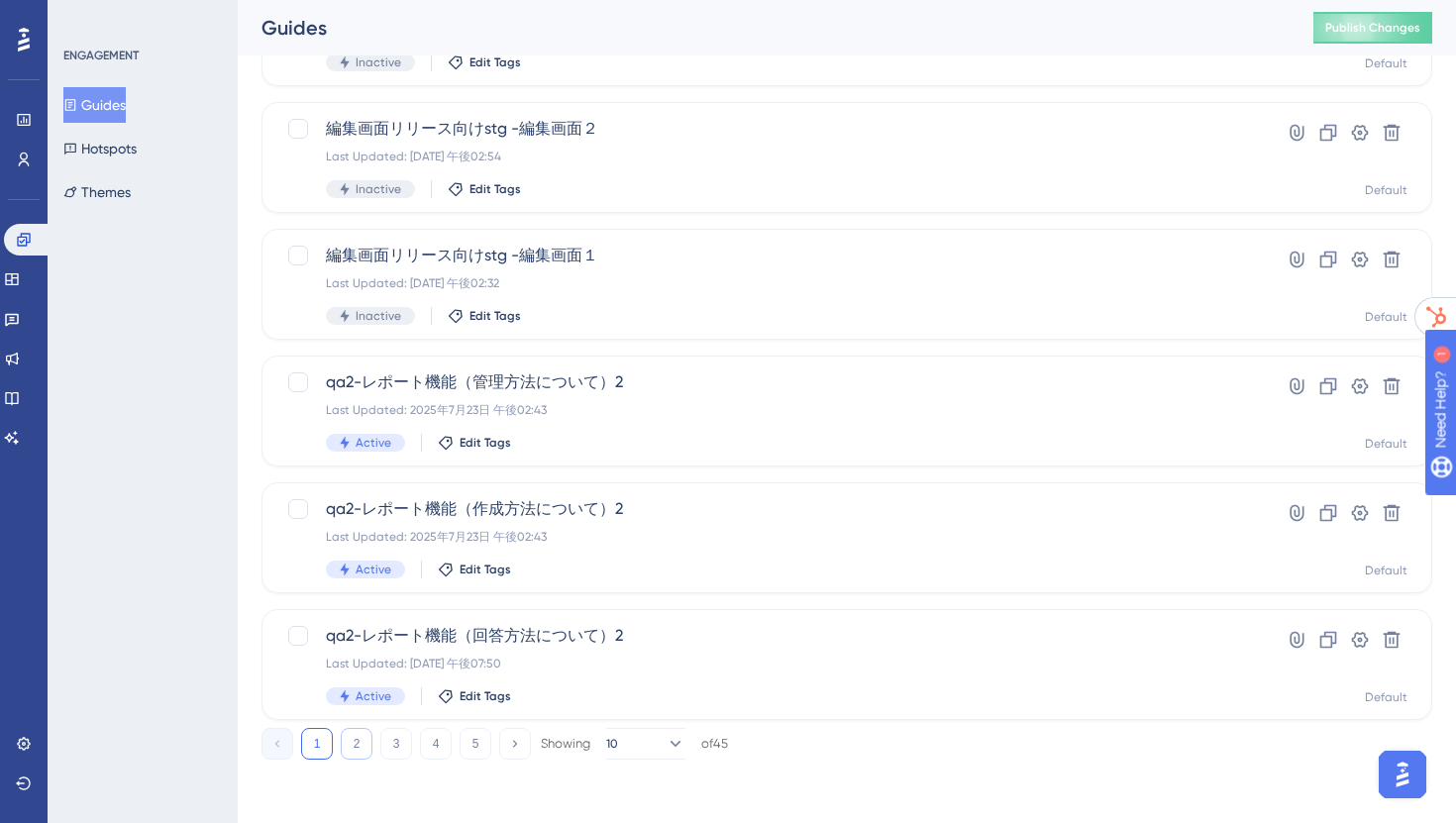 click on "2" at bounding box center (357, 744) 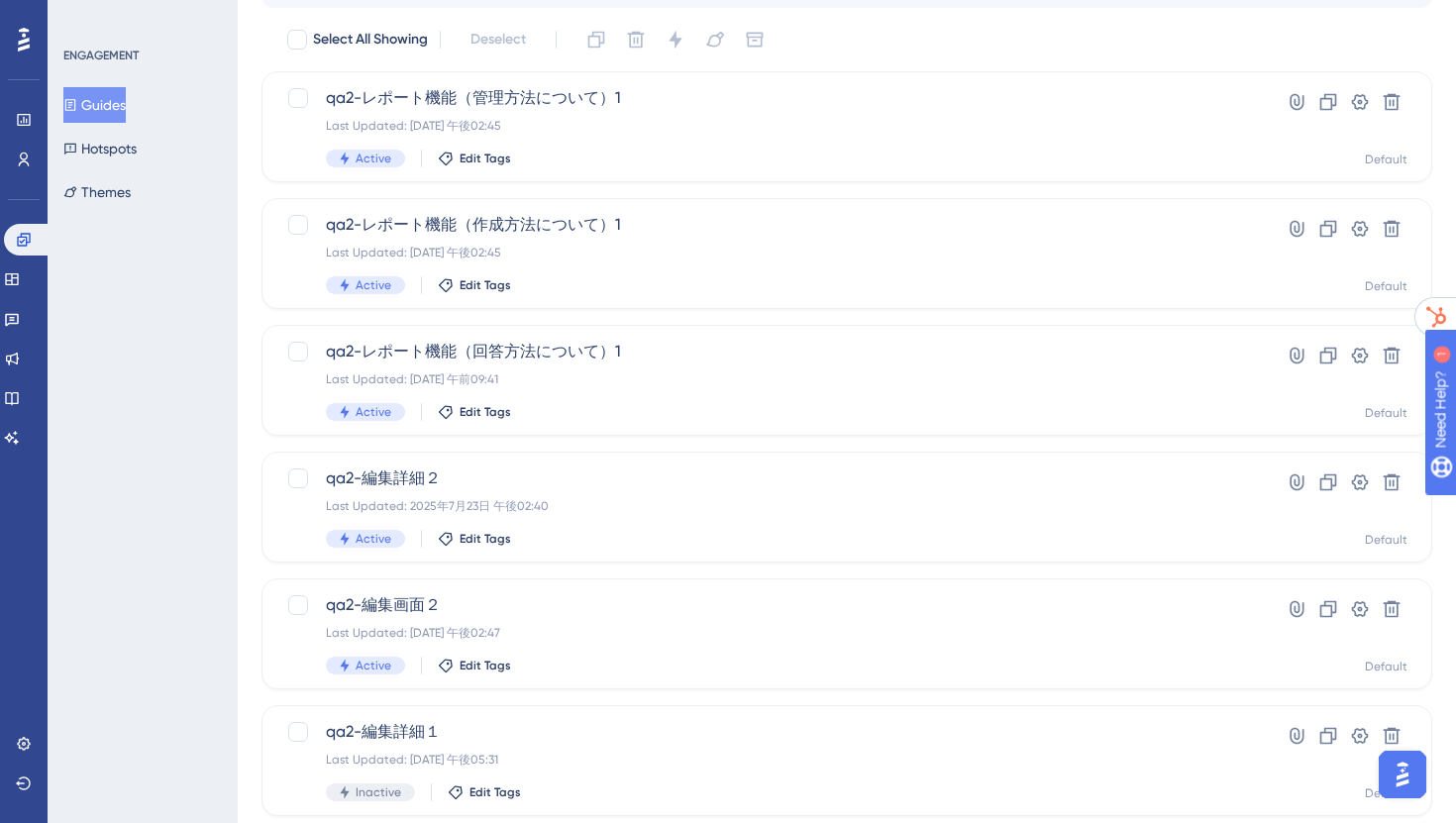 scroll, scrollTop: 0, scrollLeft: 0, axis: both 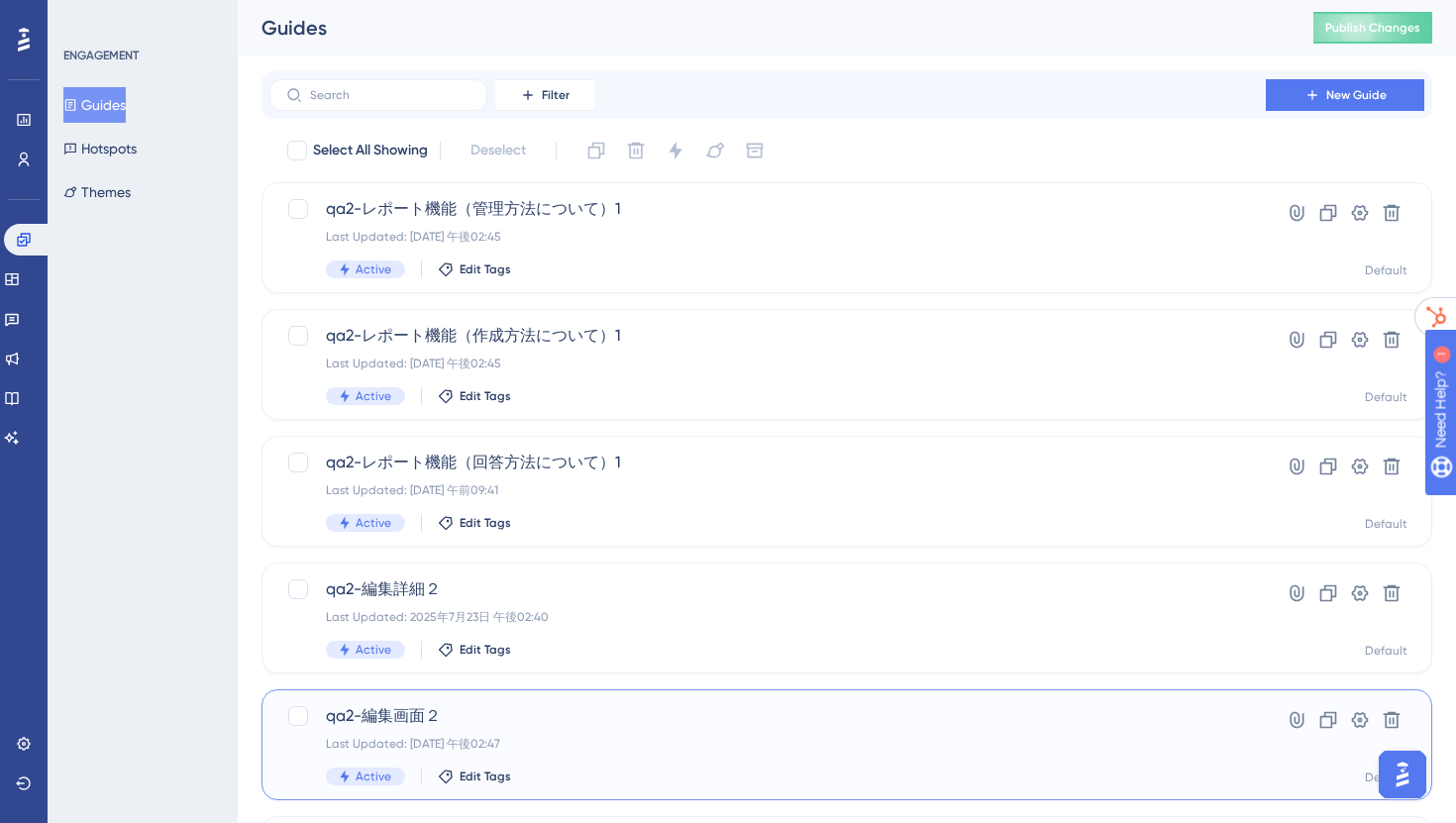 click on "qa2-編集画面２ Last Updated: 2025年7月23日 午後02:47 Active Edit Tags Hyperlink Clone Settings Delete Default" at bounding box center (847, 745) 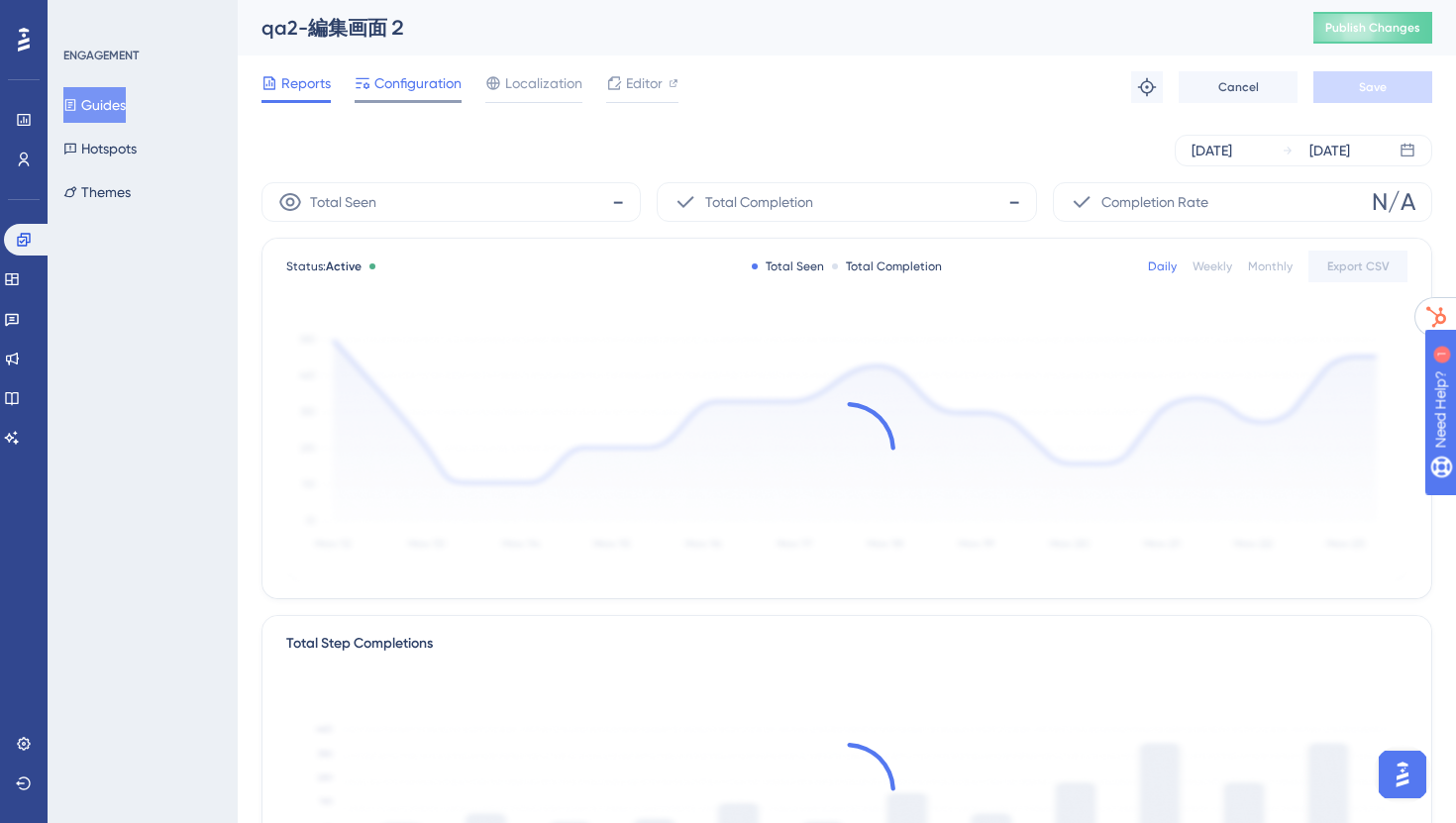 click at bounding box center (408, 101) 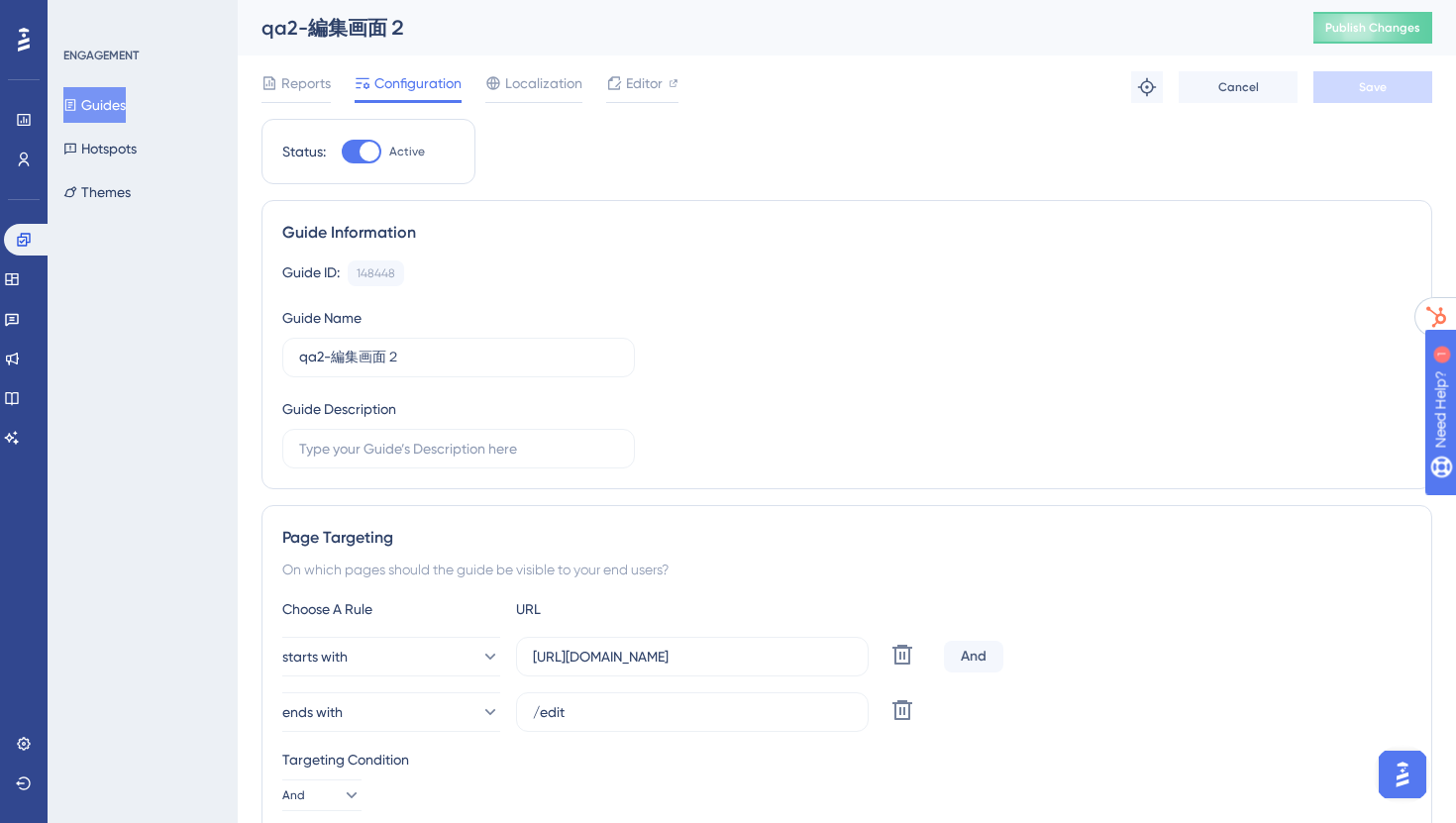 click at bounding box center [362, 152] 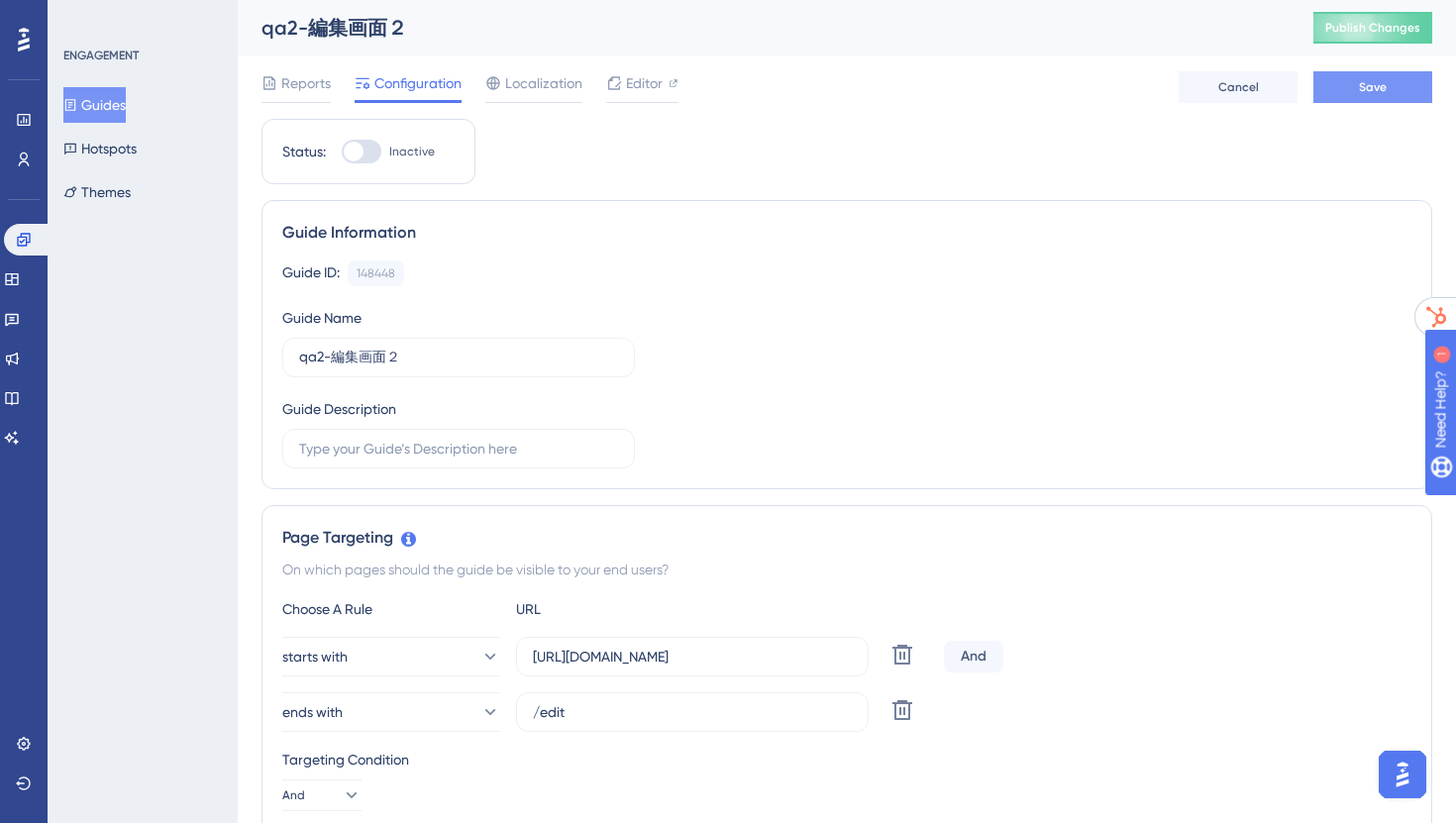 click on "Save" at bounding box center [1373, 87] 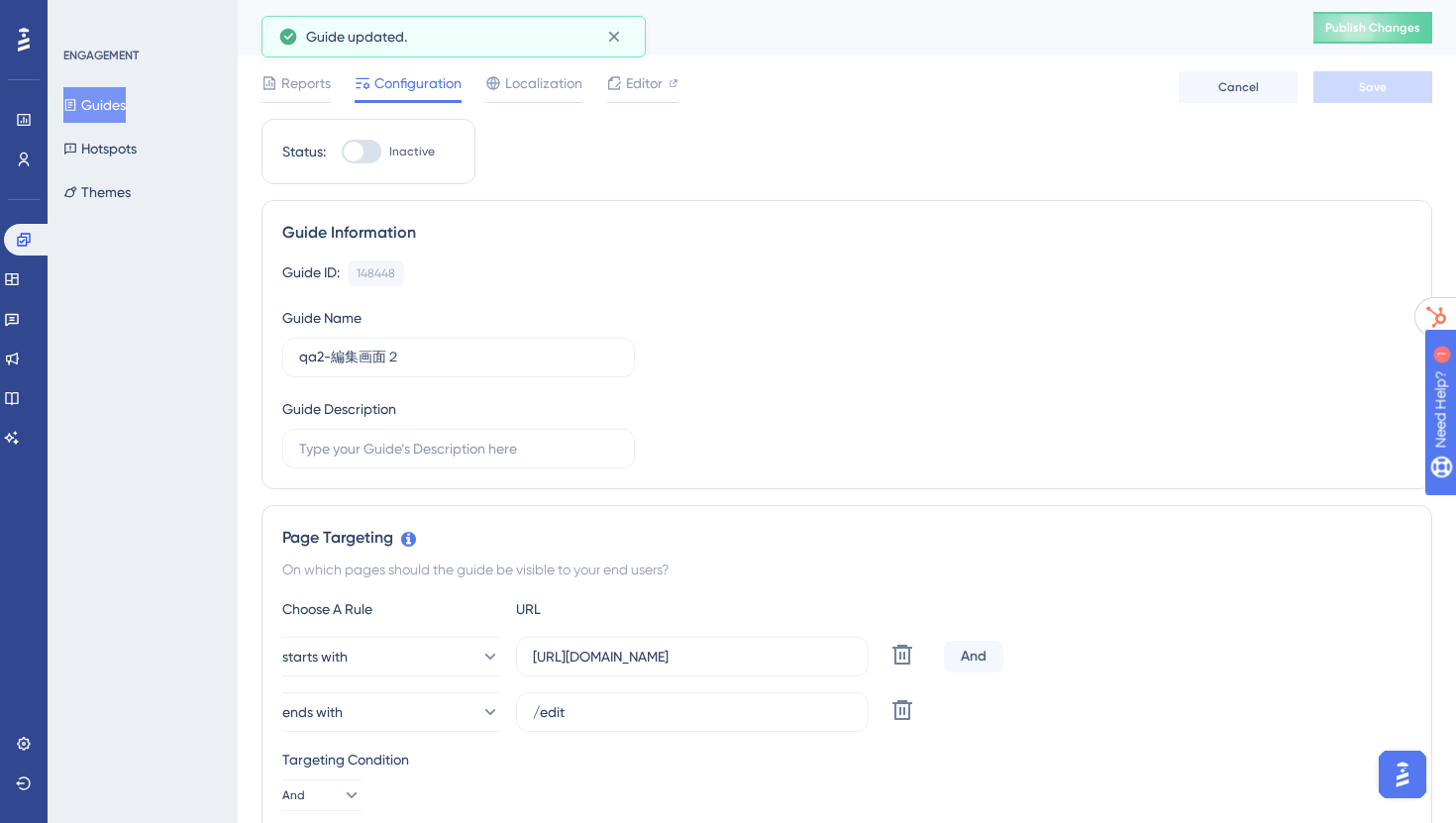 click on "Guides" at bounding box center [94, 105] 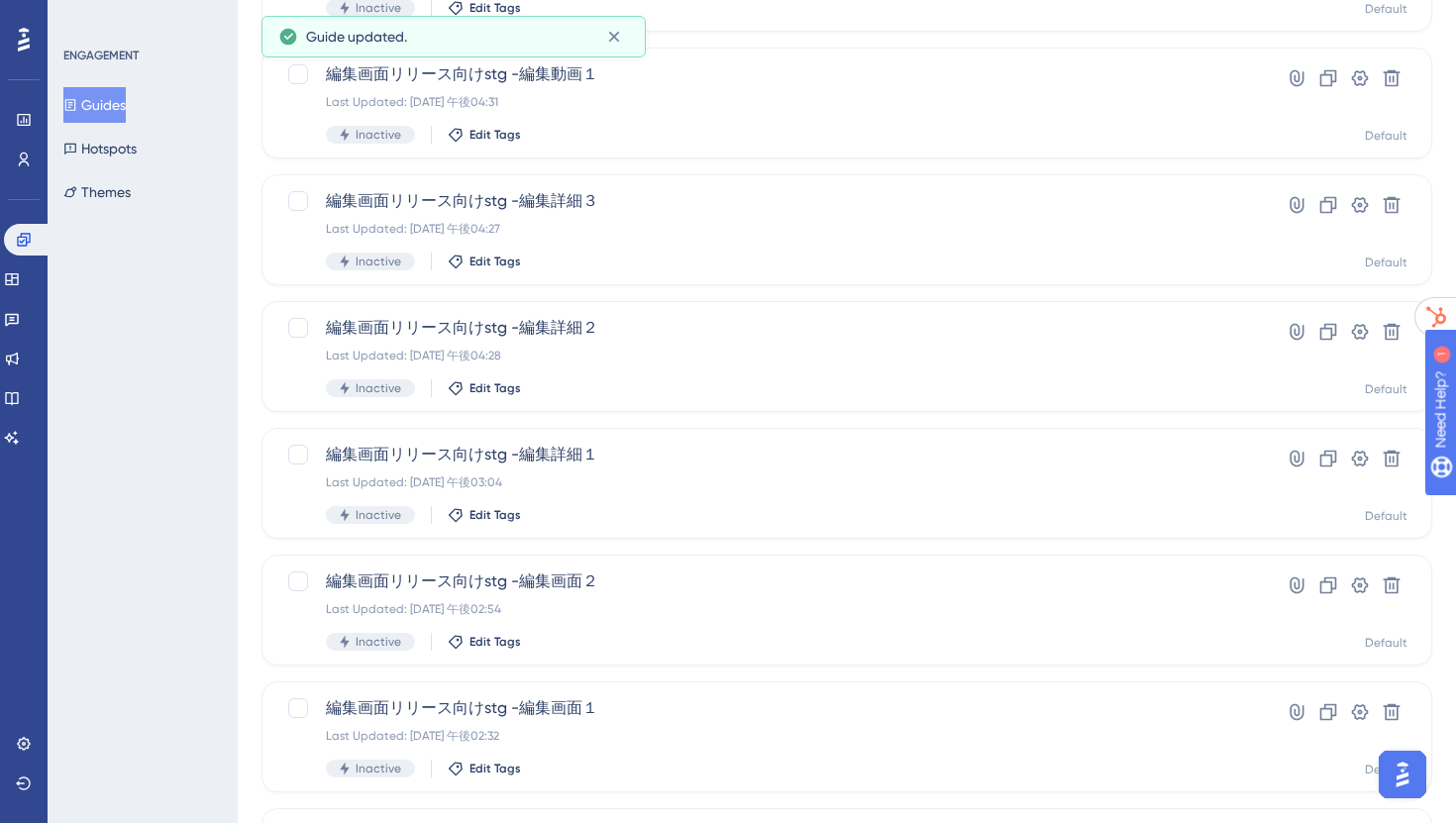 scroll, scrollTop: 714, scrollLeft: 0, axis: vertical 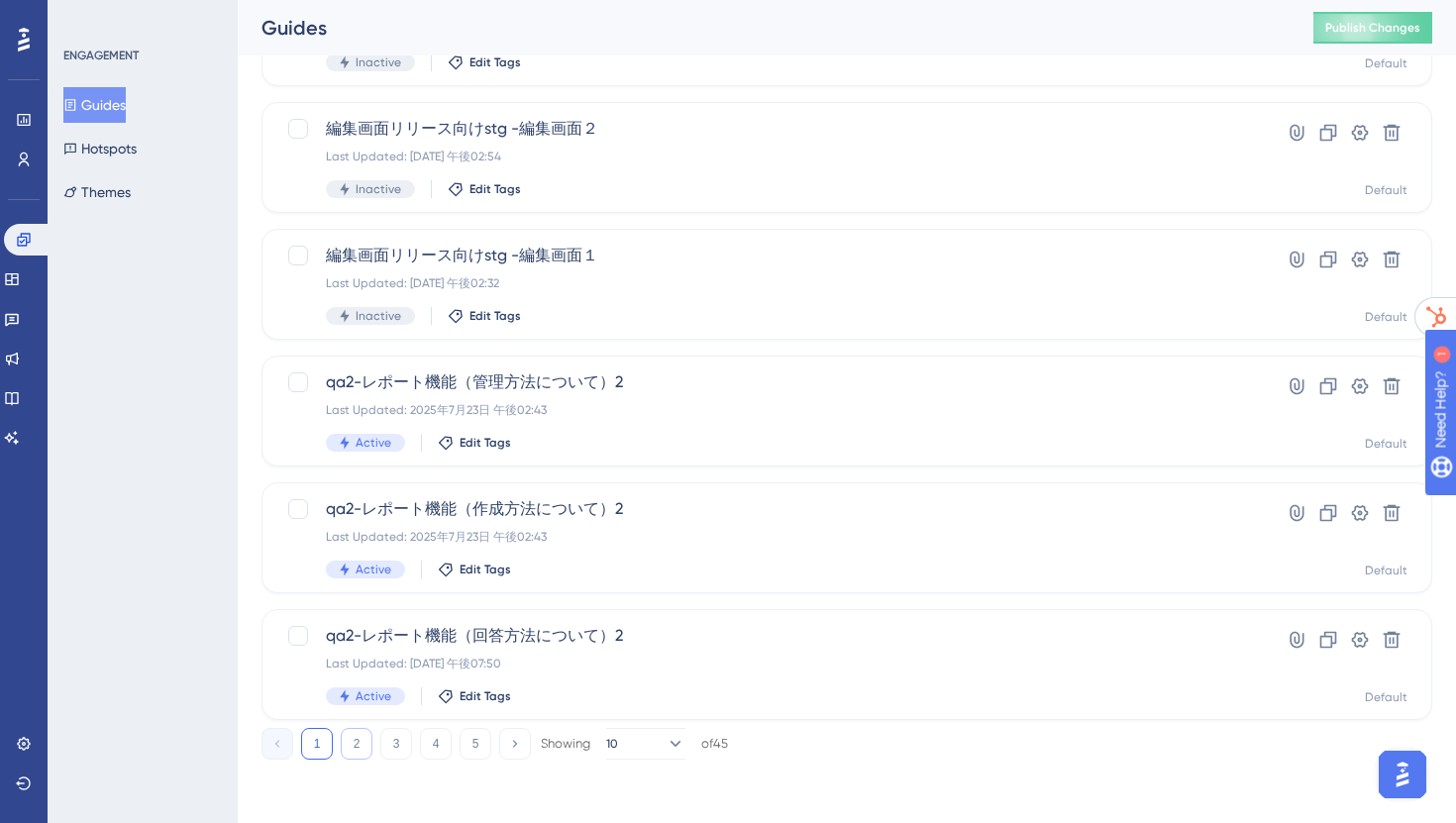 click on "2" at bounding box center (357, 744) 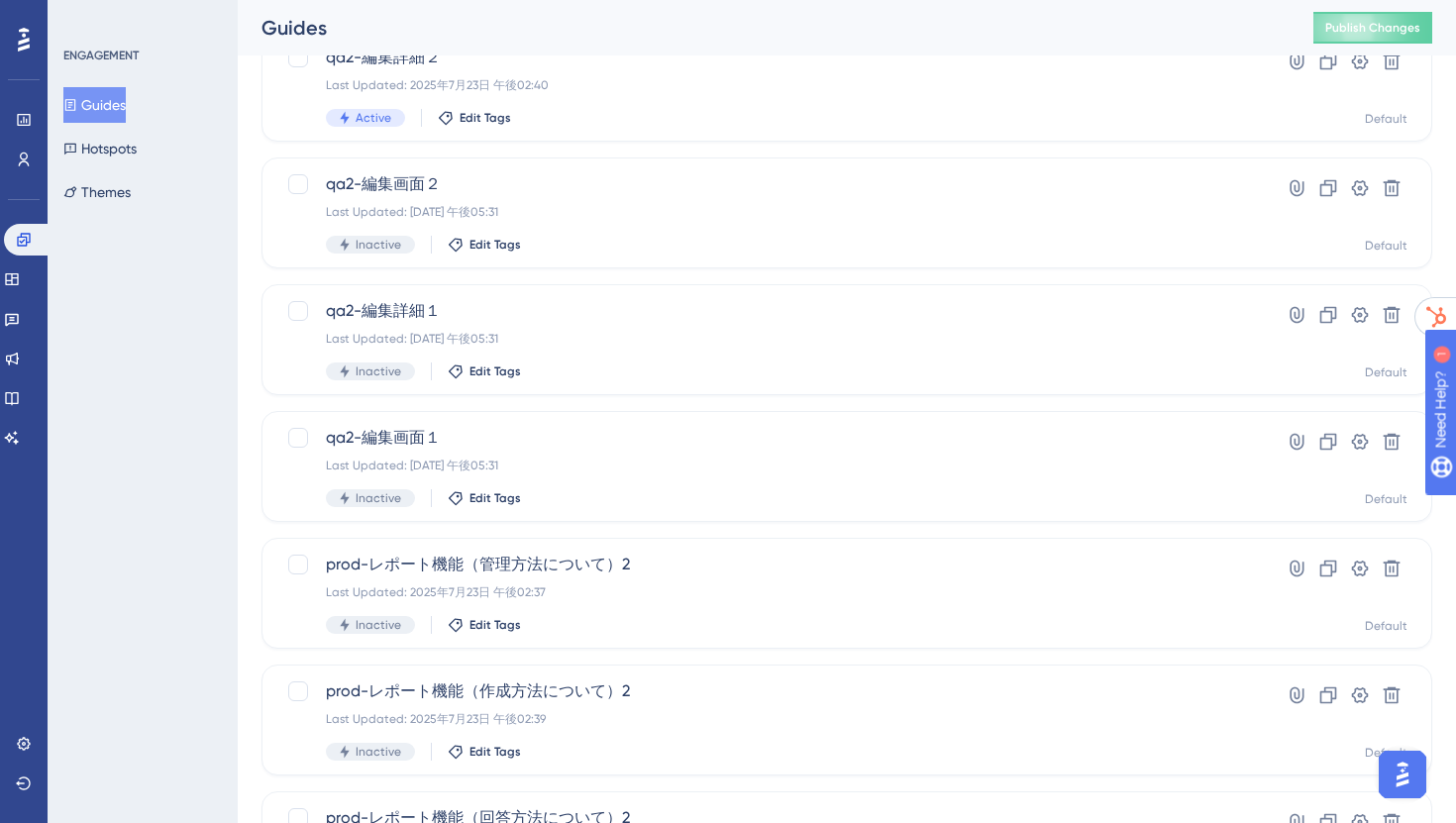 scroll, scrollTop: 507, scrollLeft: 0, axis: vertical 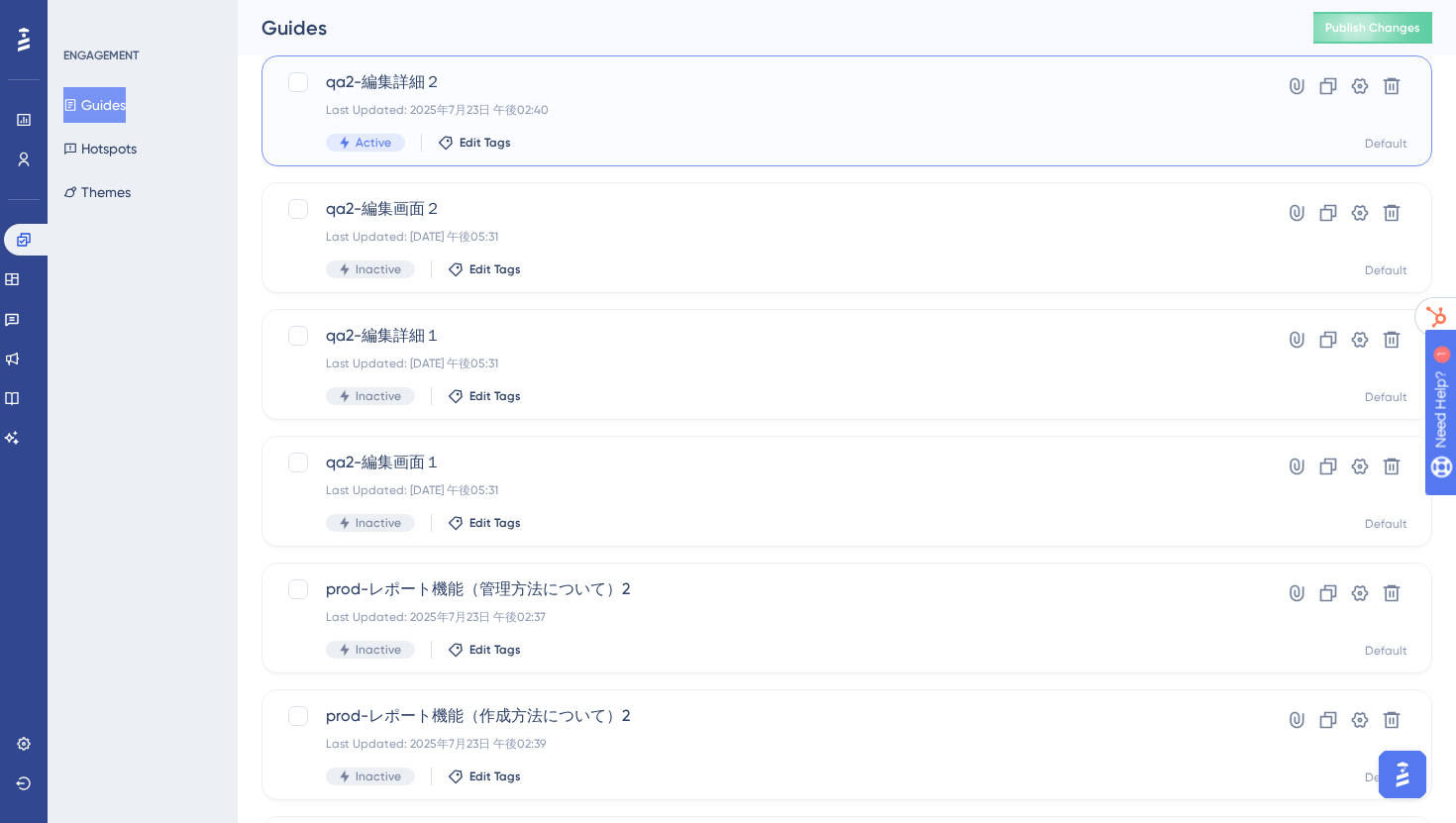 click on "Last Updated: 2025年7月23日 午後02:40" at bounding box center [768, 110] 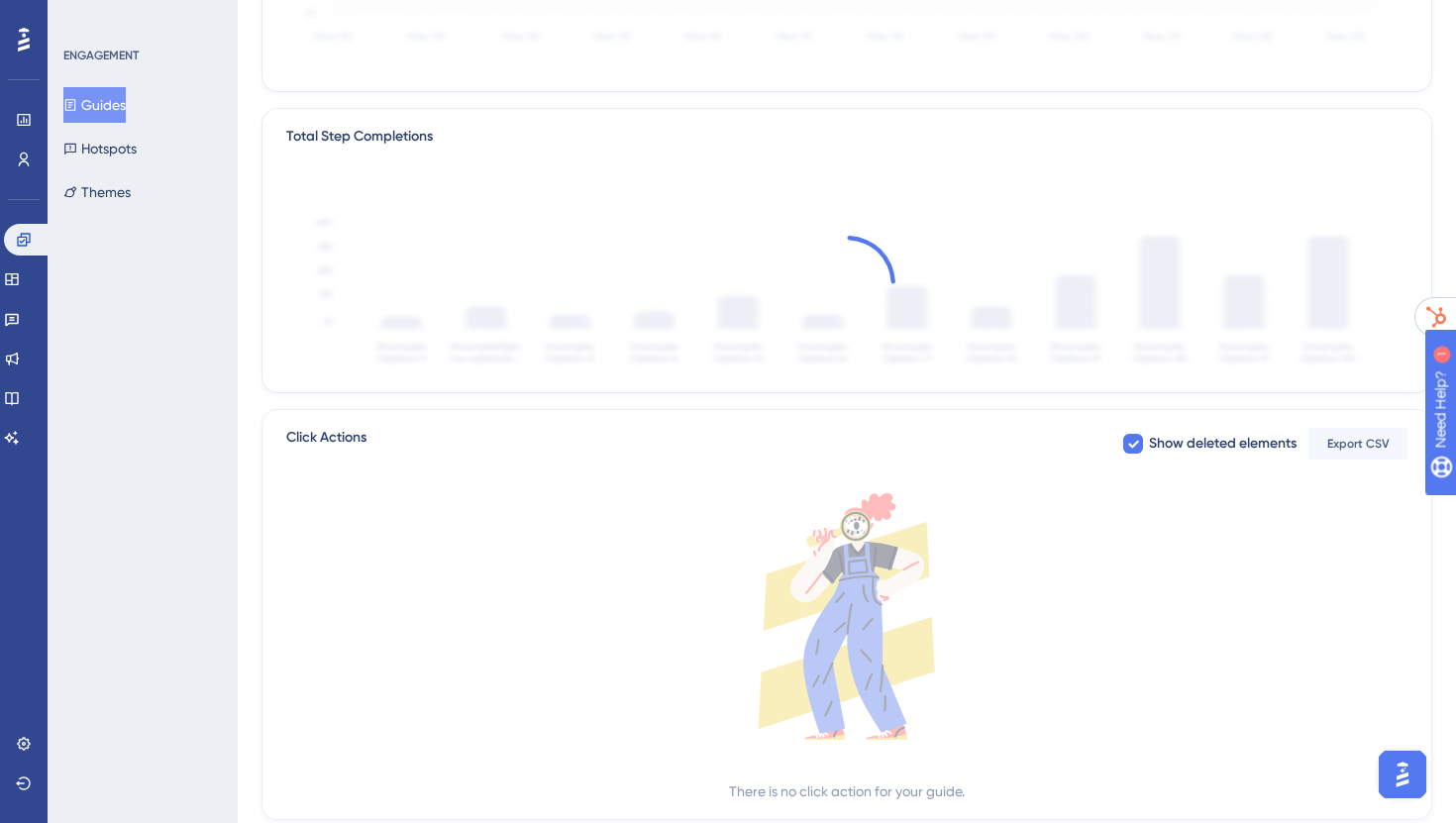 scroll, scrollTop: 0, scrollLeft: 0, axis: both 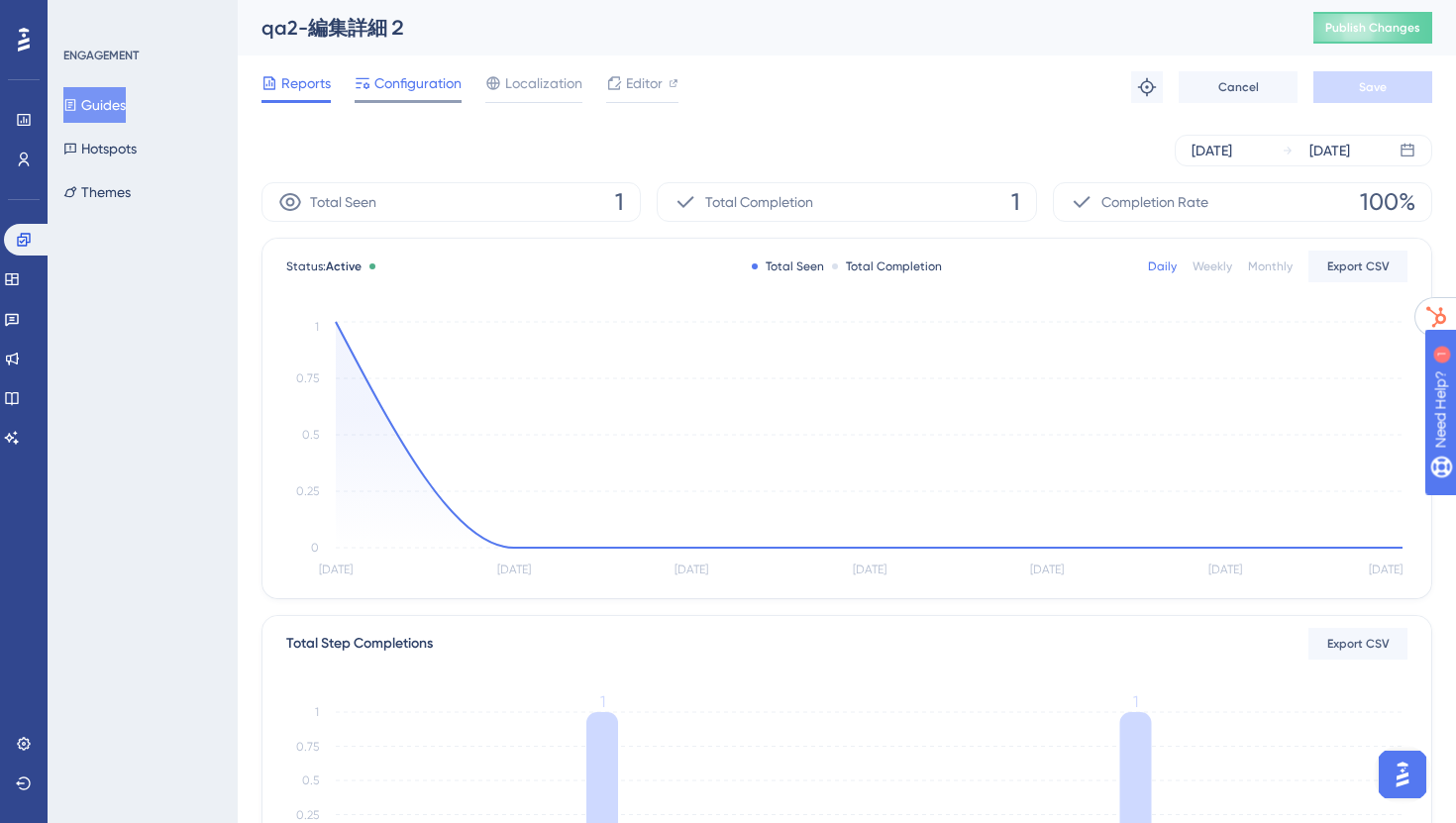 click on "Configuration" at bounding box center [418, 83] 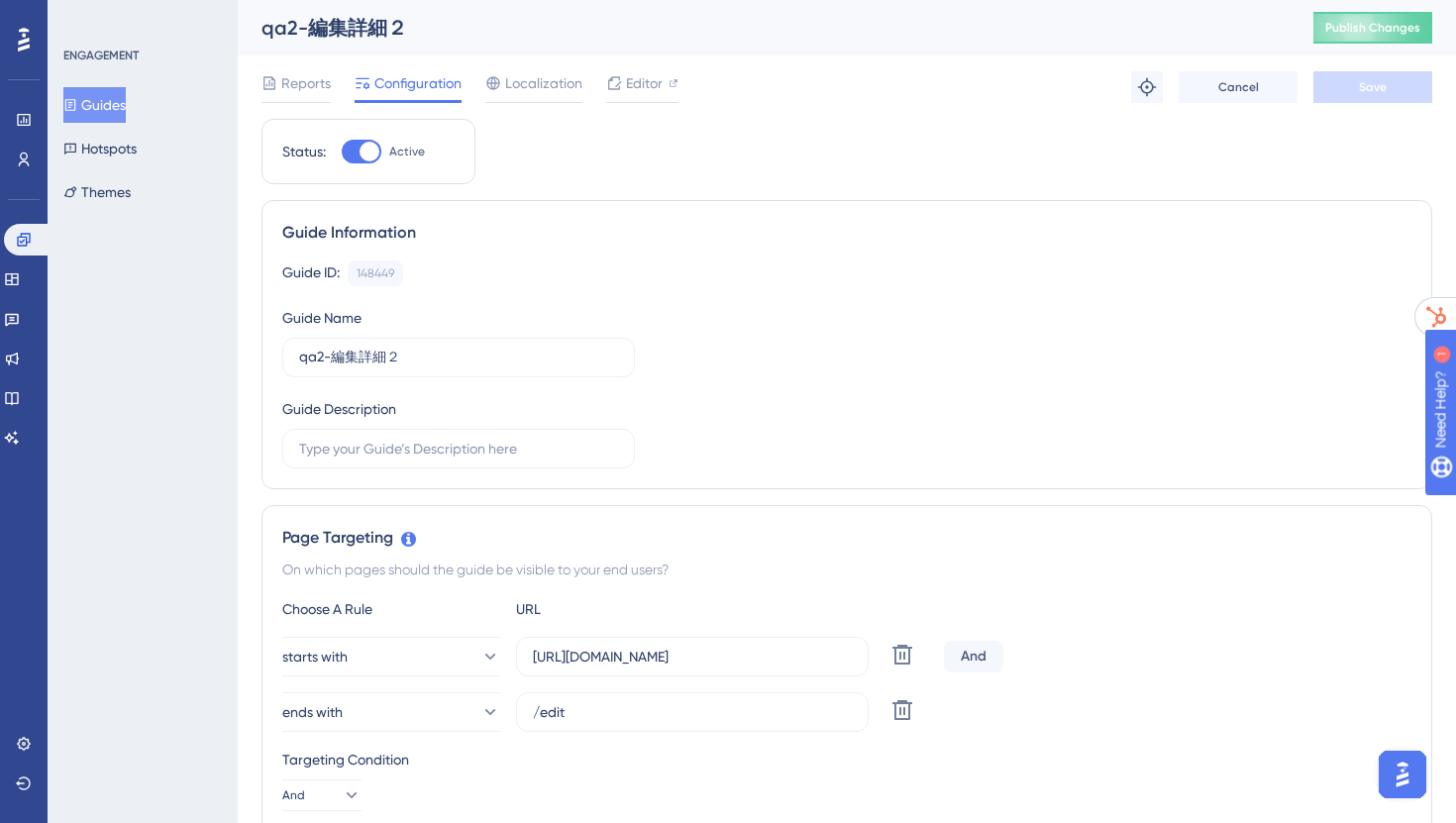 click at bounding box center [362, 152] 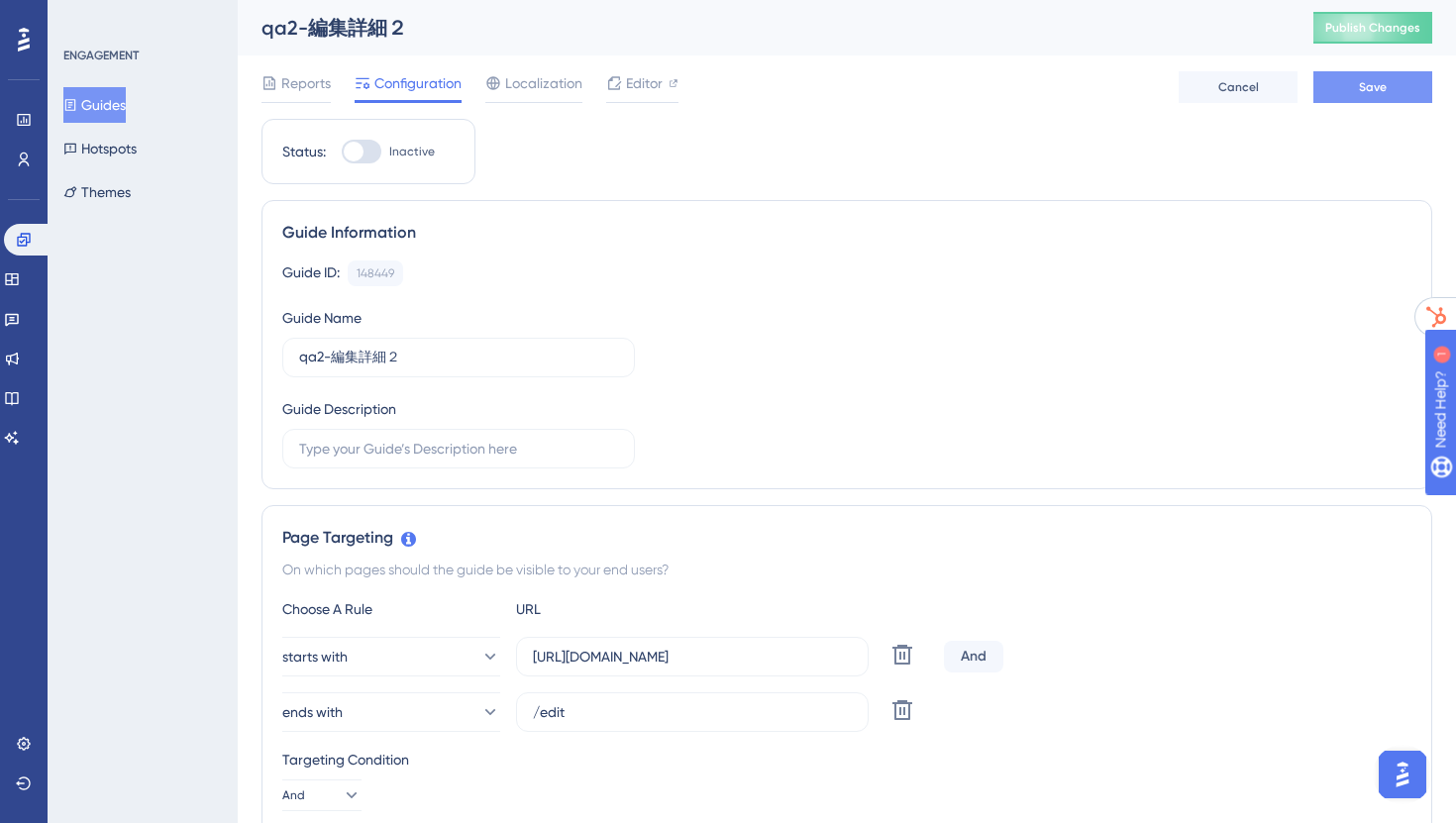 click on "Save" at bounding box center (1373, 87) 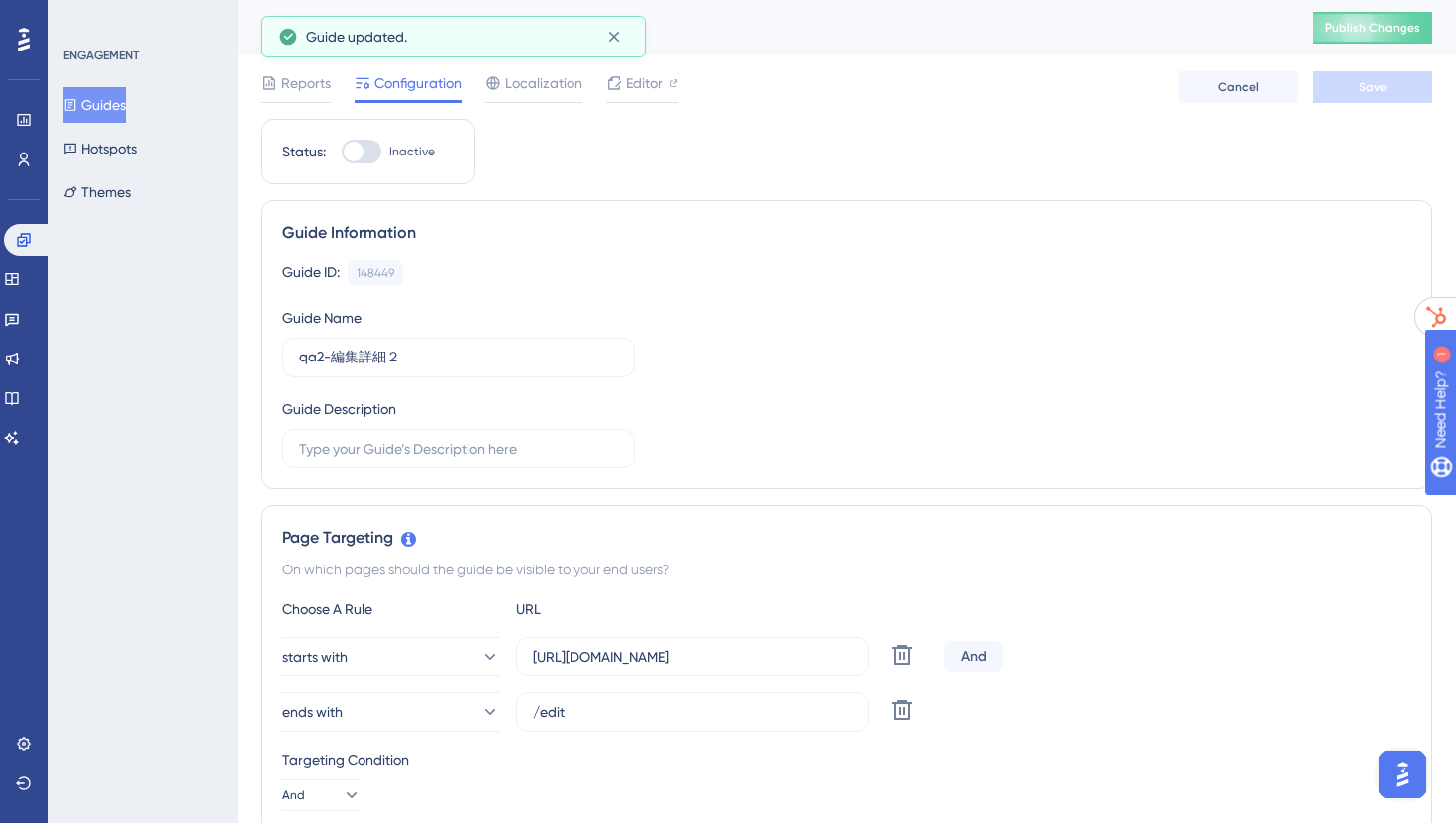 click on "Guides" at bounding box center [94, 105] 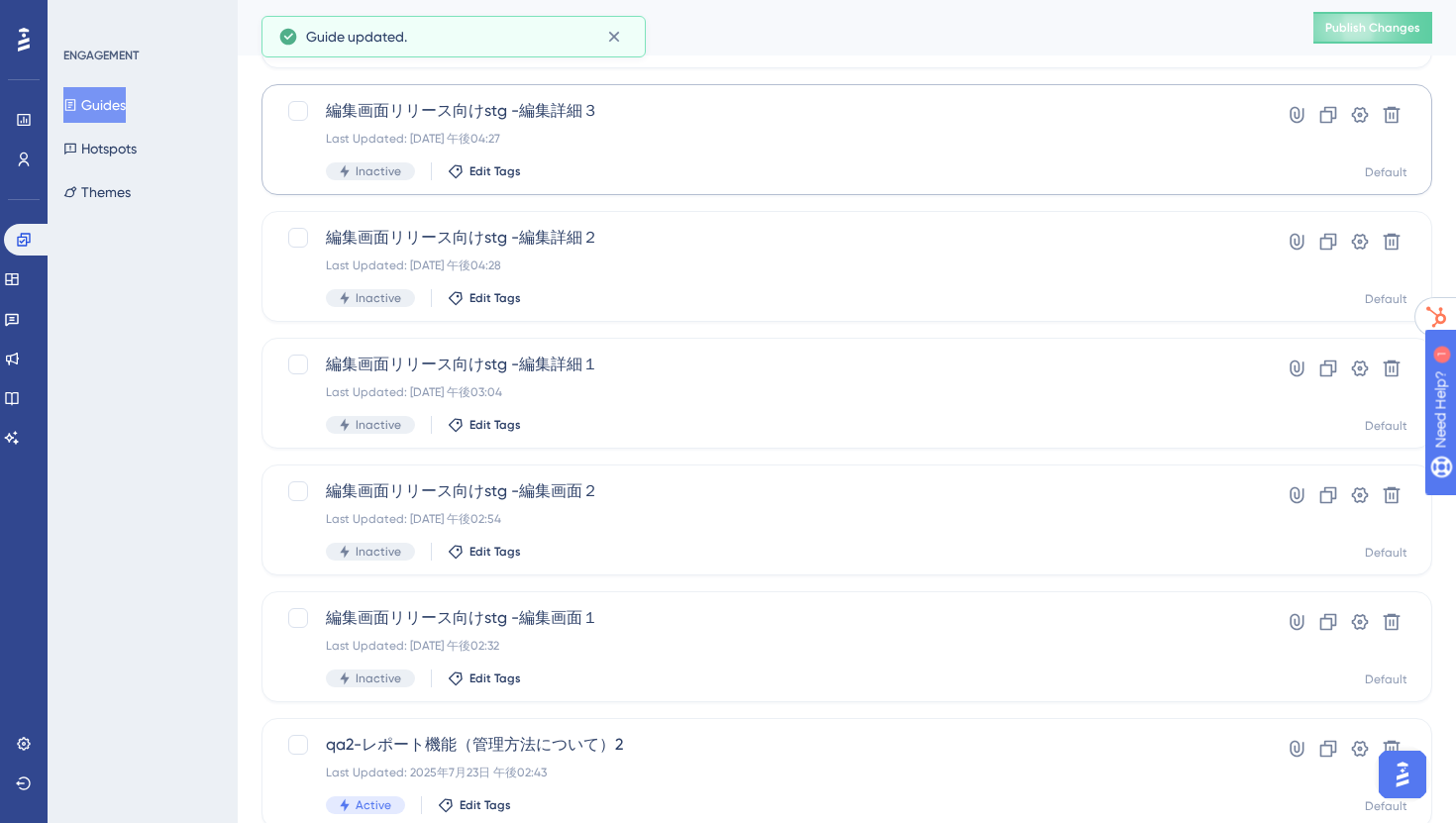 scroll, scrollTop: 714, scrollLeft: 0, axis: vertical 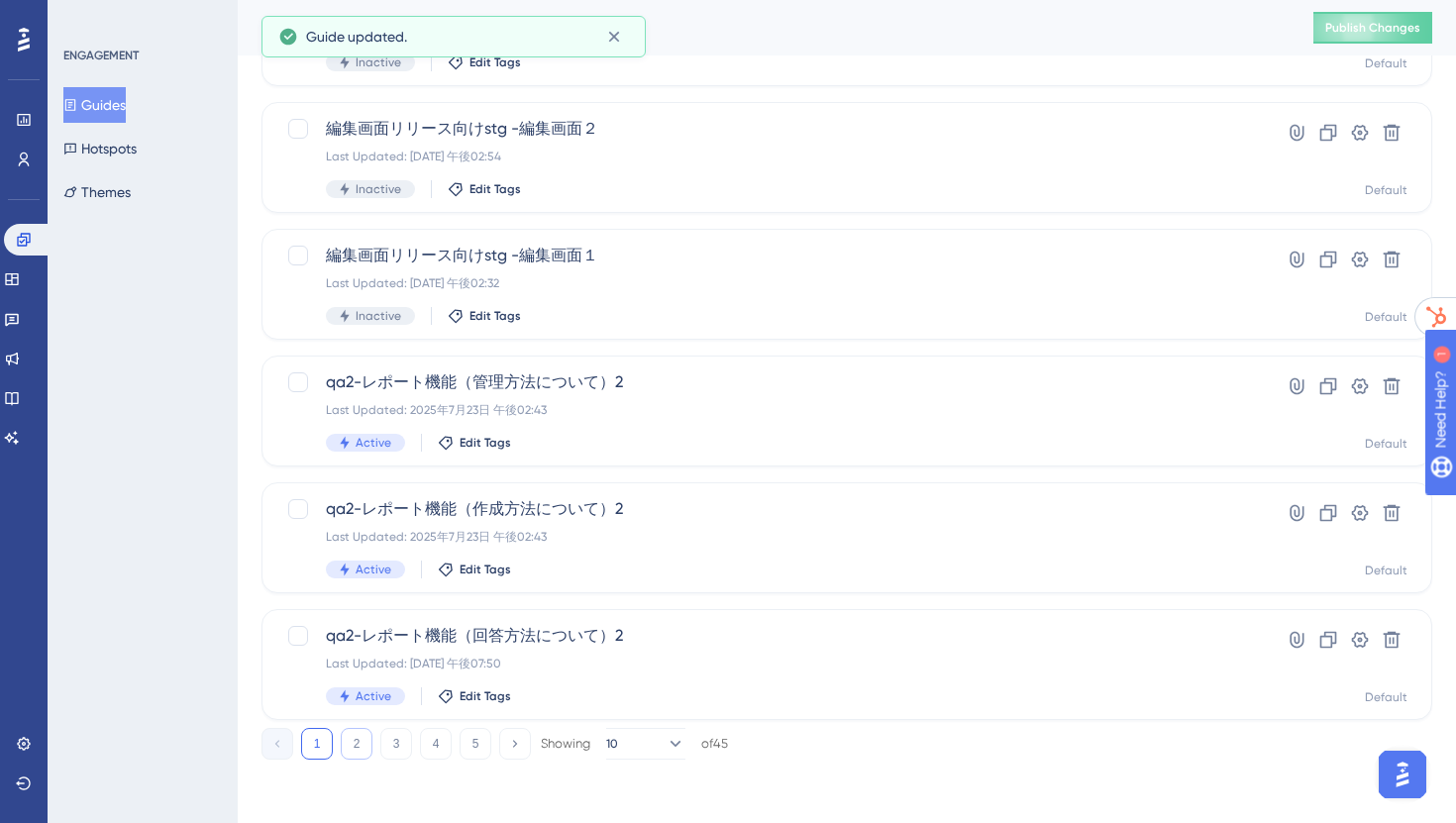 click on "2" at bounding box center (357, 744) 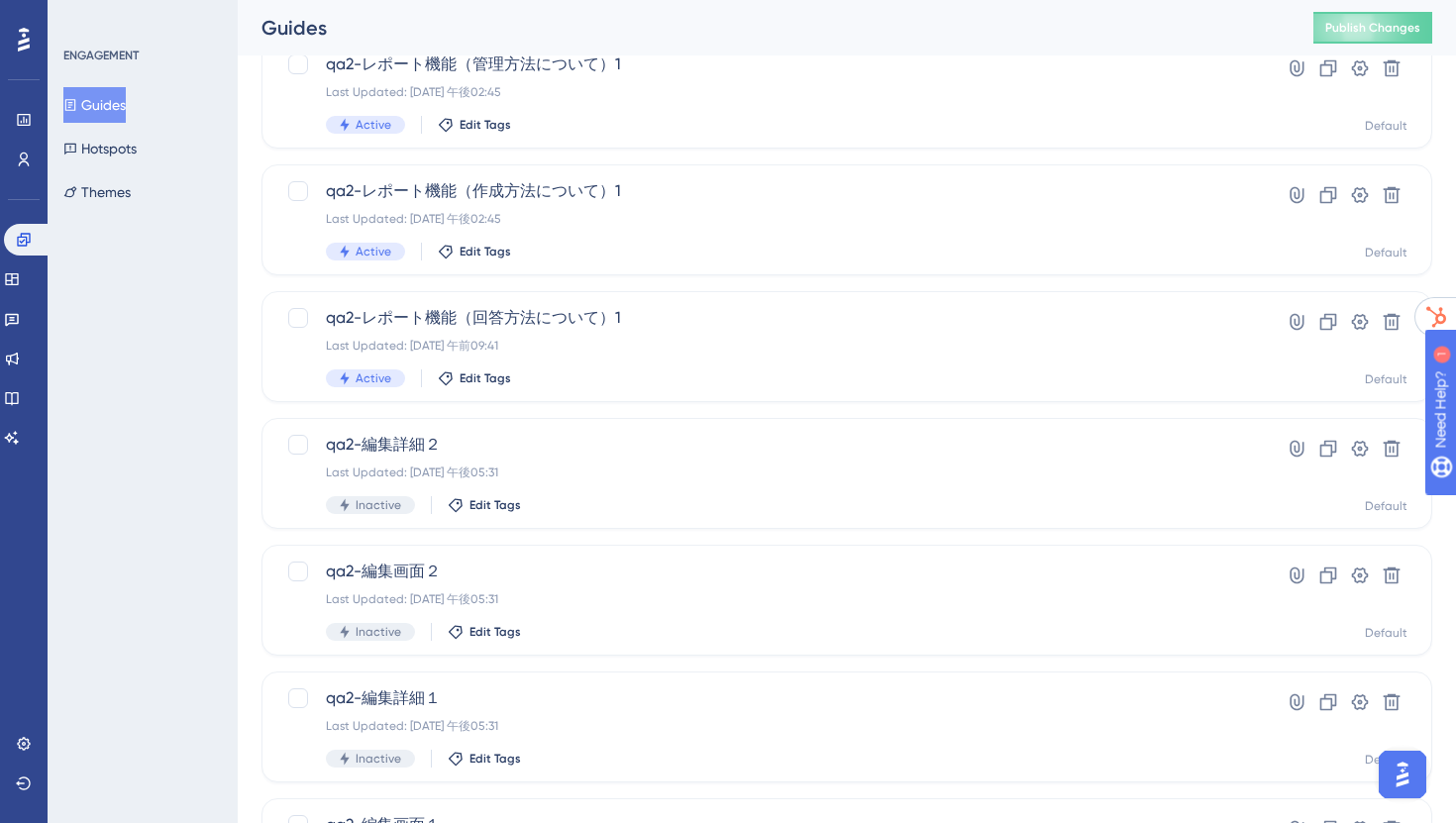 scroll, scrollTop: 133, scrollLeft: 0, axis: vertical 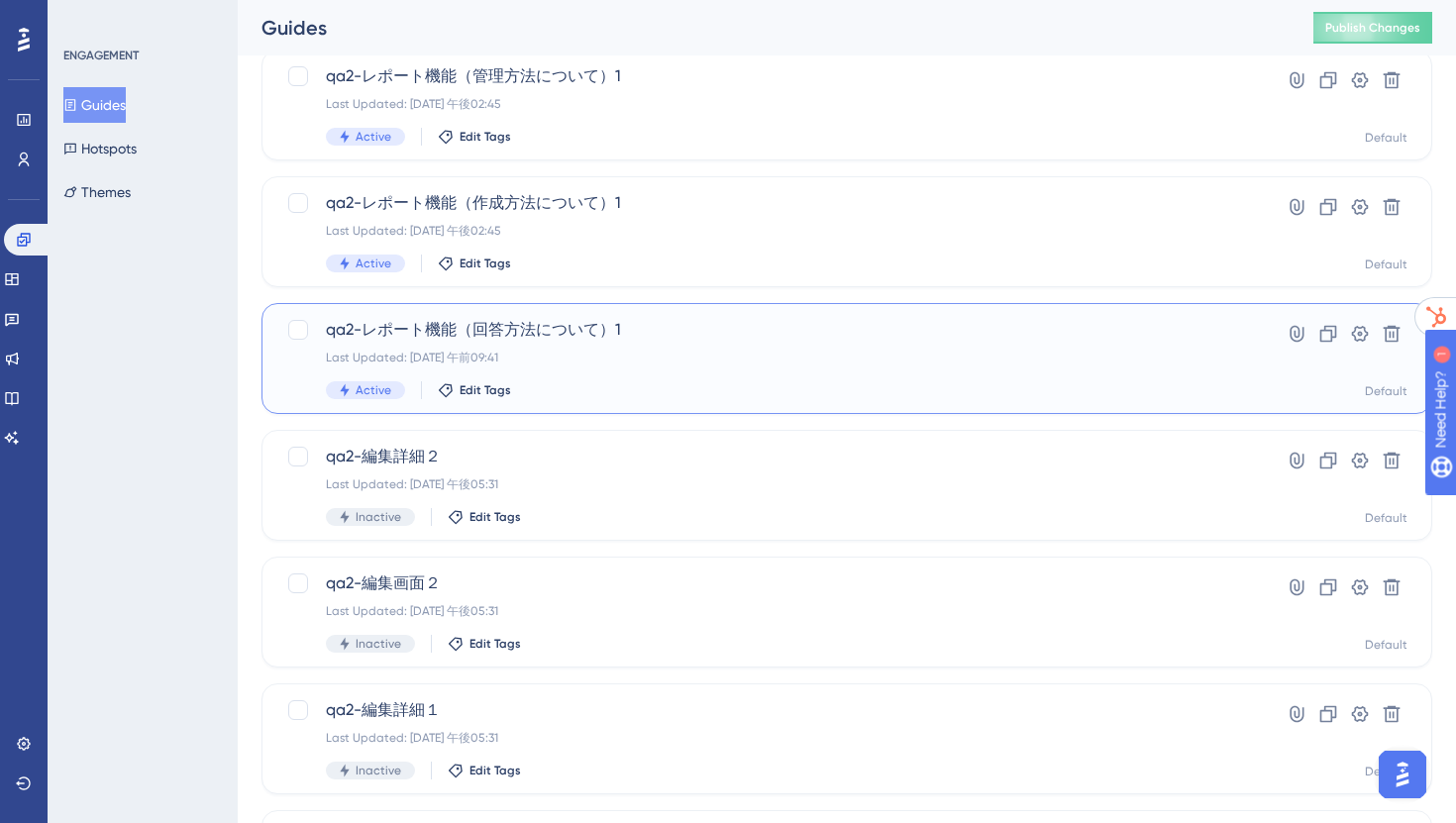 click on "Last Updated: 2025年7月24日 午前09:41" at bounding box center (768, 358) 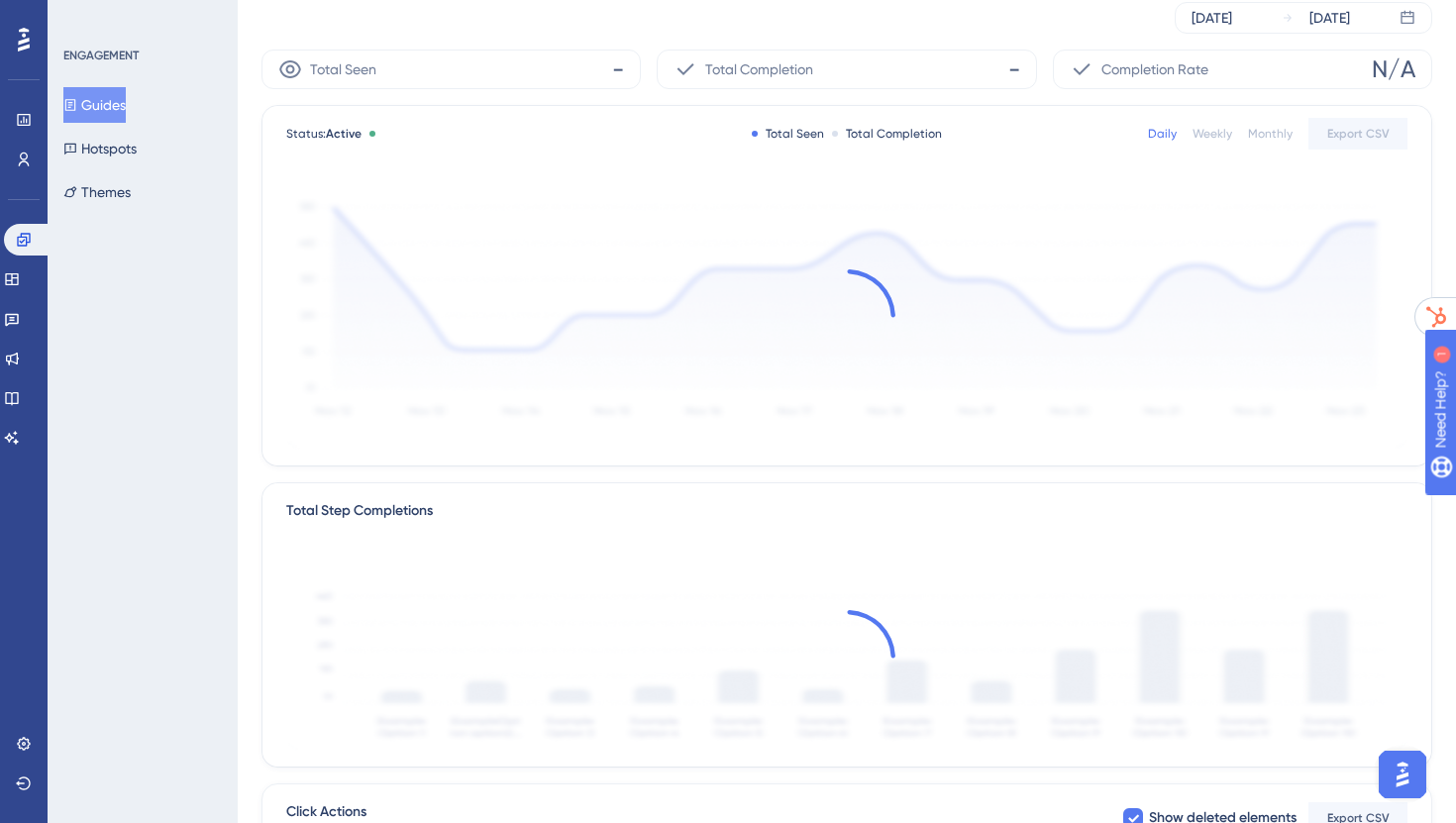scroll, scrollTop: 0, scrollLeft: 0, axis: both 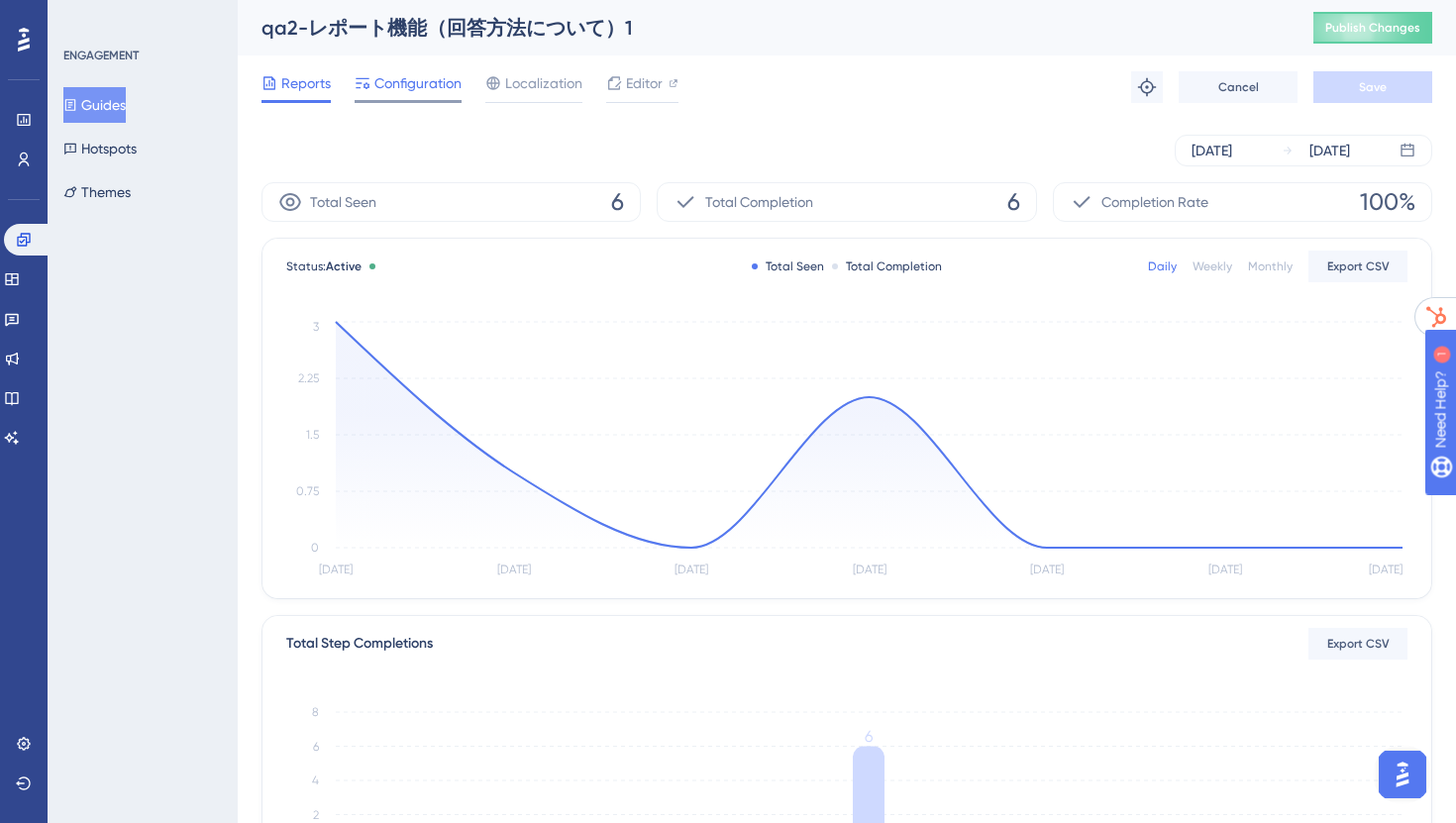click on "Configuration" at bounding box center (418, 83) 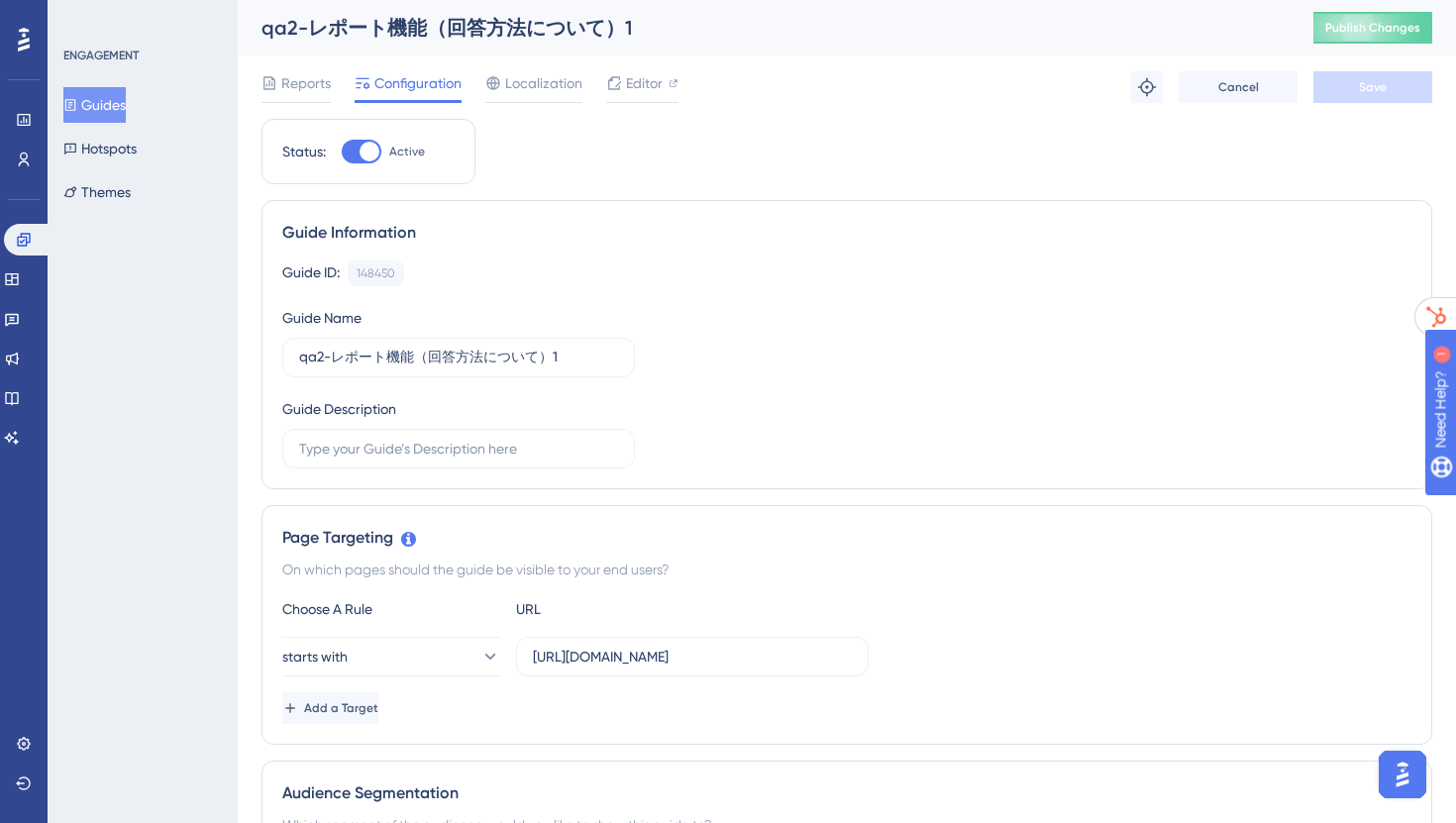 click at bounding box center (369, 152) 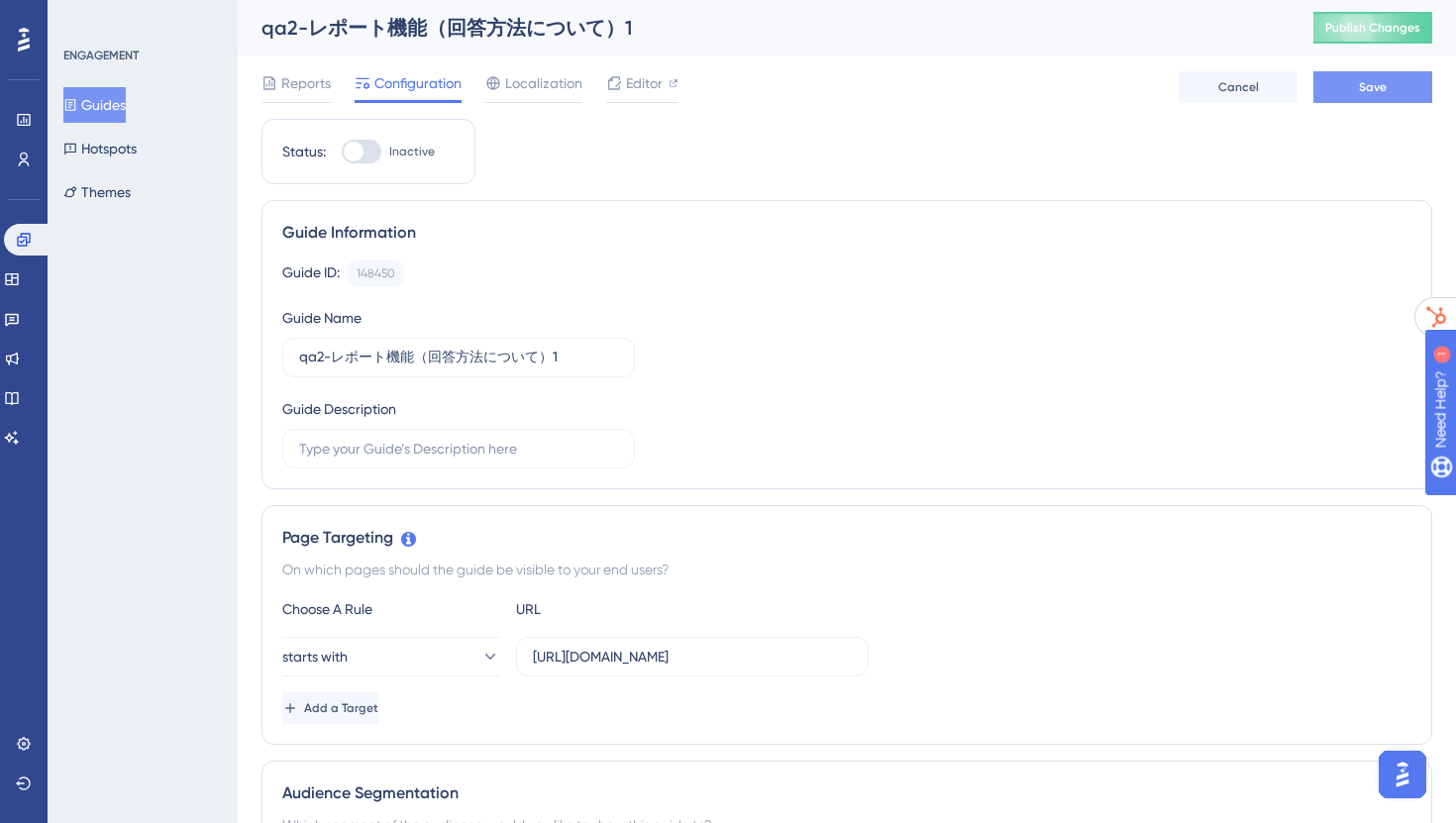 click on "Save" at bounding box center (1373, 87) 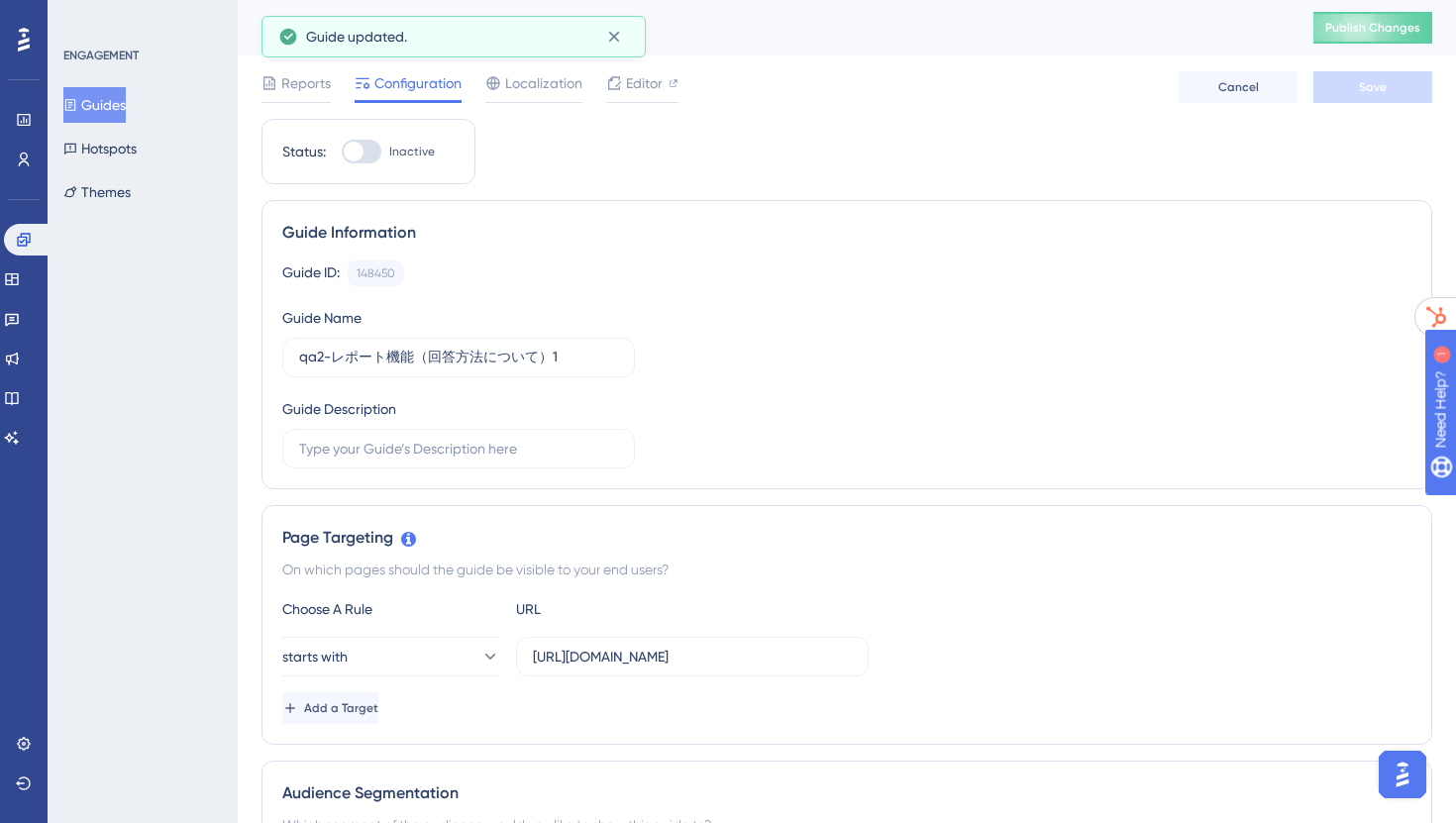 click on "Guides" at bounding box center (94, 105) 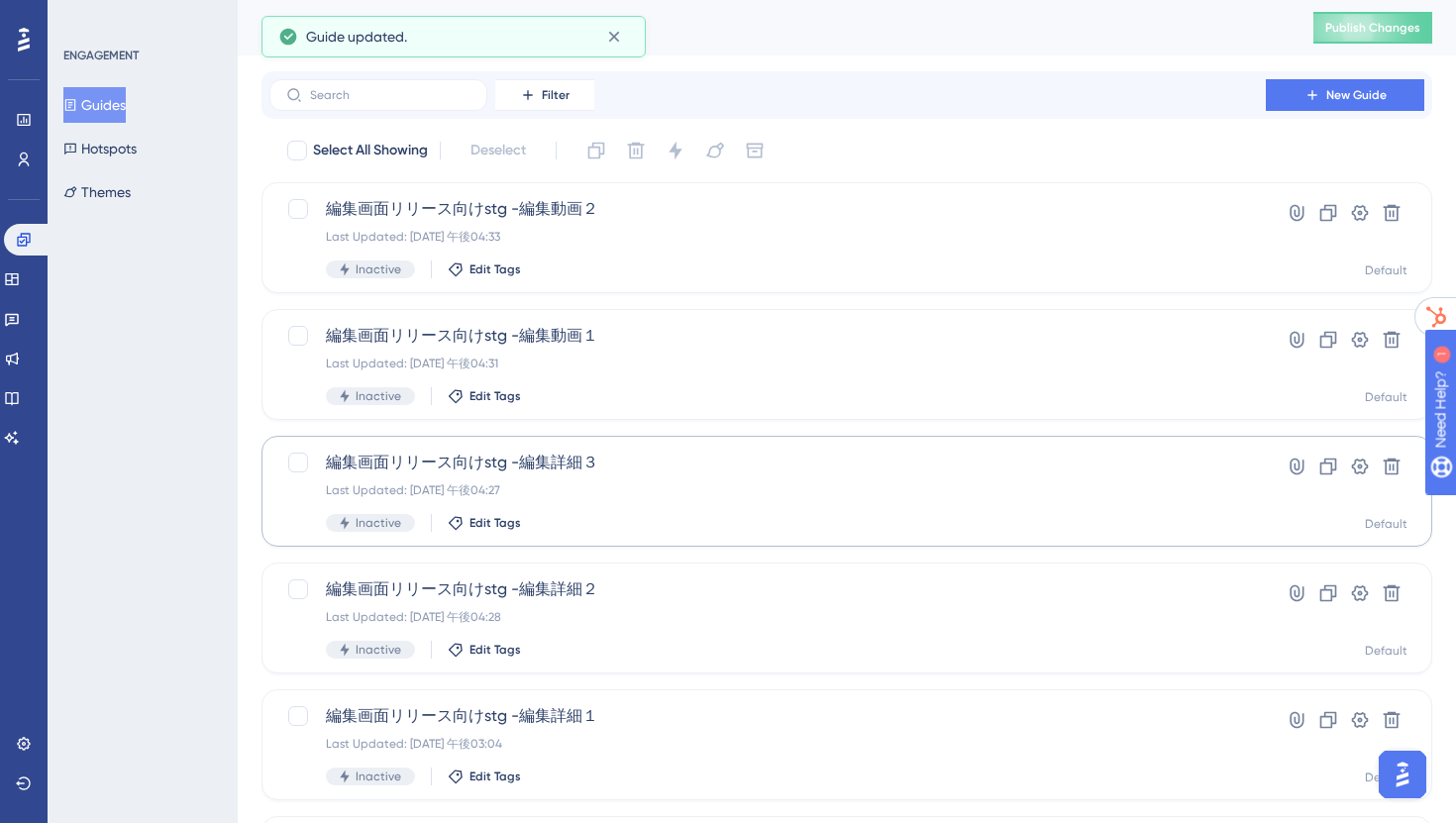 scroll, scrollTop: 714, scrollLeft: 0, axis: vertical 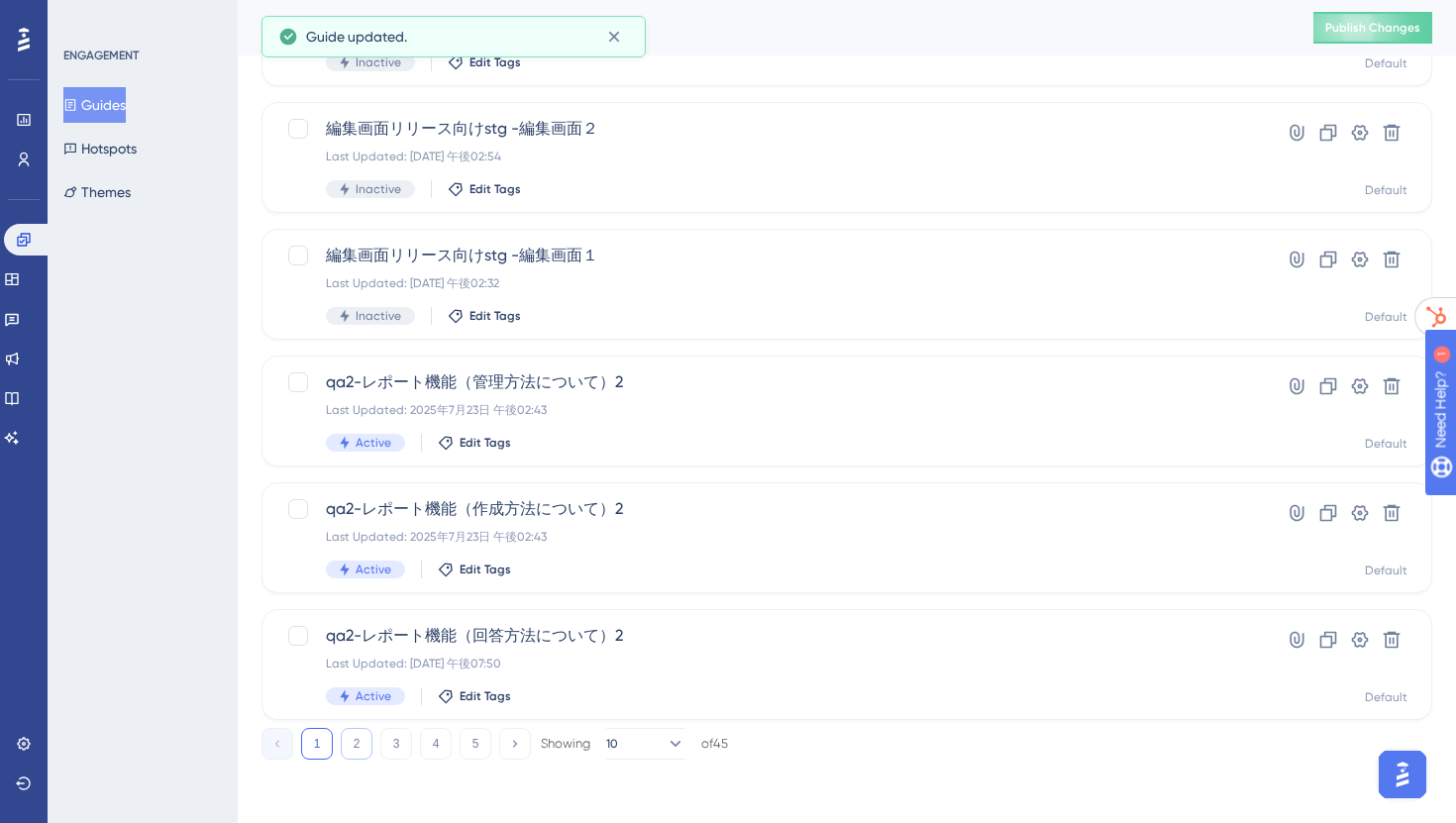 click on "2" at bounding box center (357, 744) 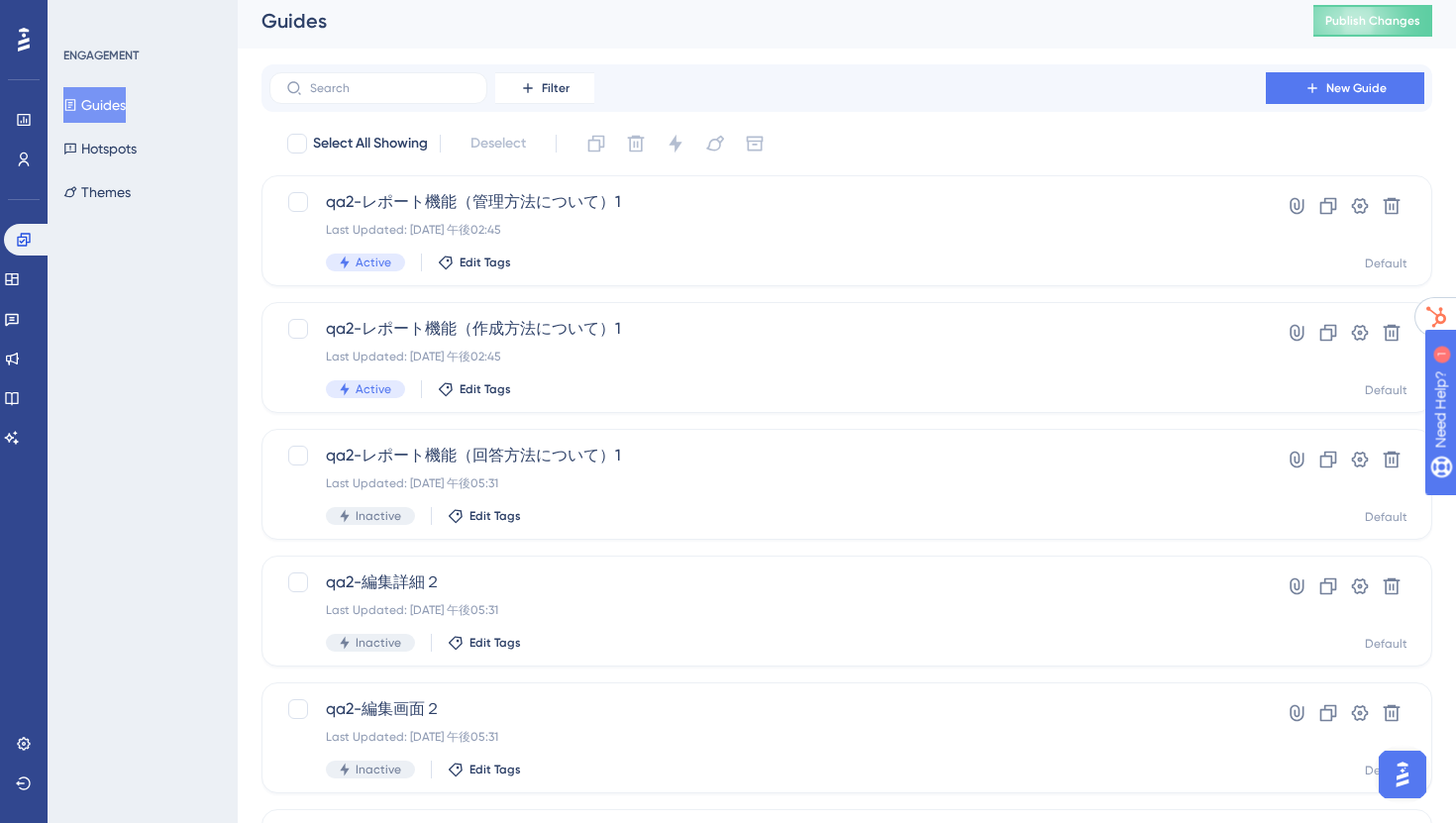 scroll, scrollTop: 0, scrollLeft: 0, axis: both 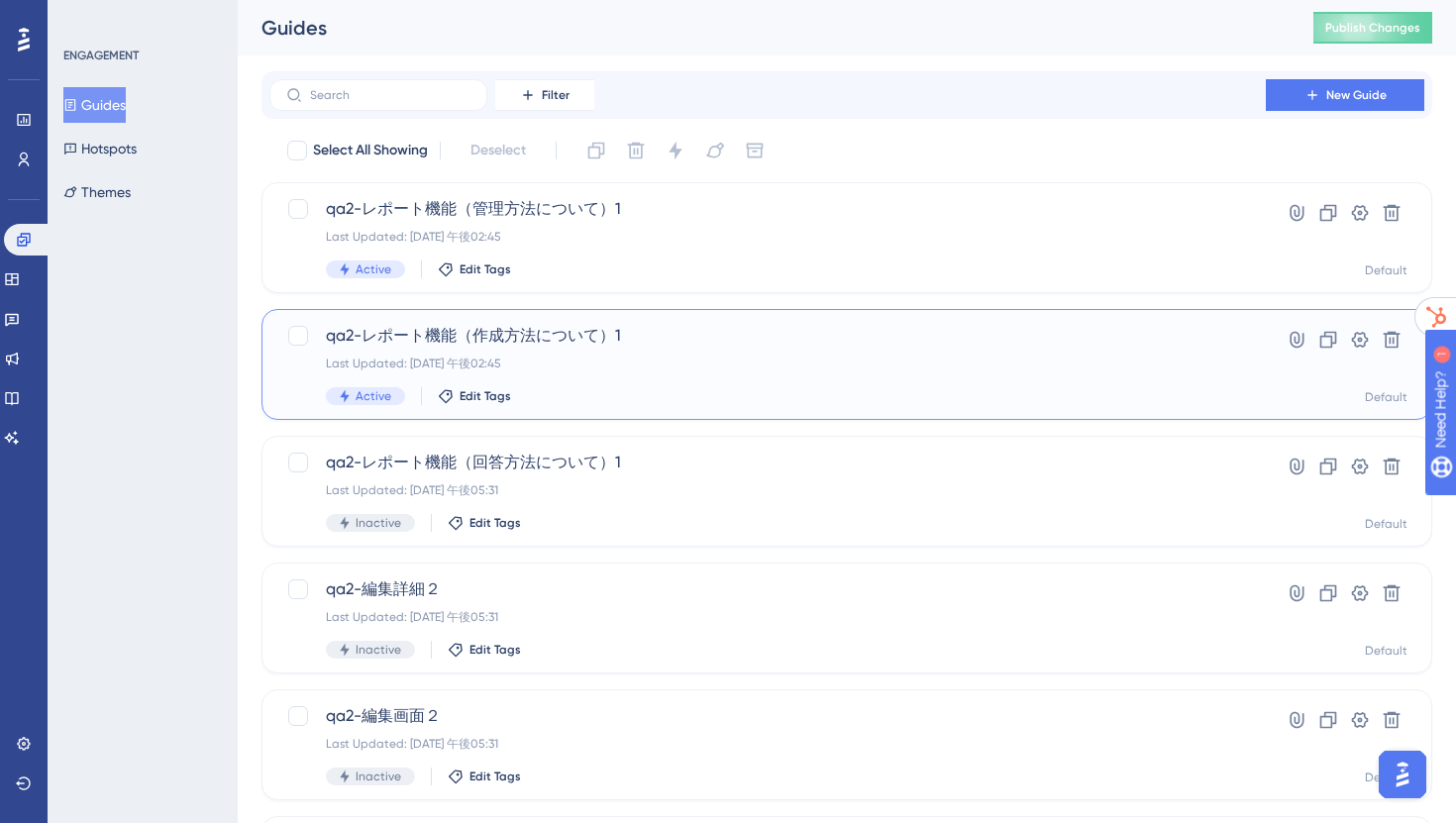 click on "qa2-レポート機能（作成方法について）1 Last Updated: 2025年7月23日 午後02:45 Active Edit Tags" at bounding box center (768, 364) 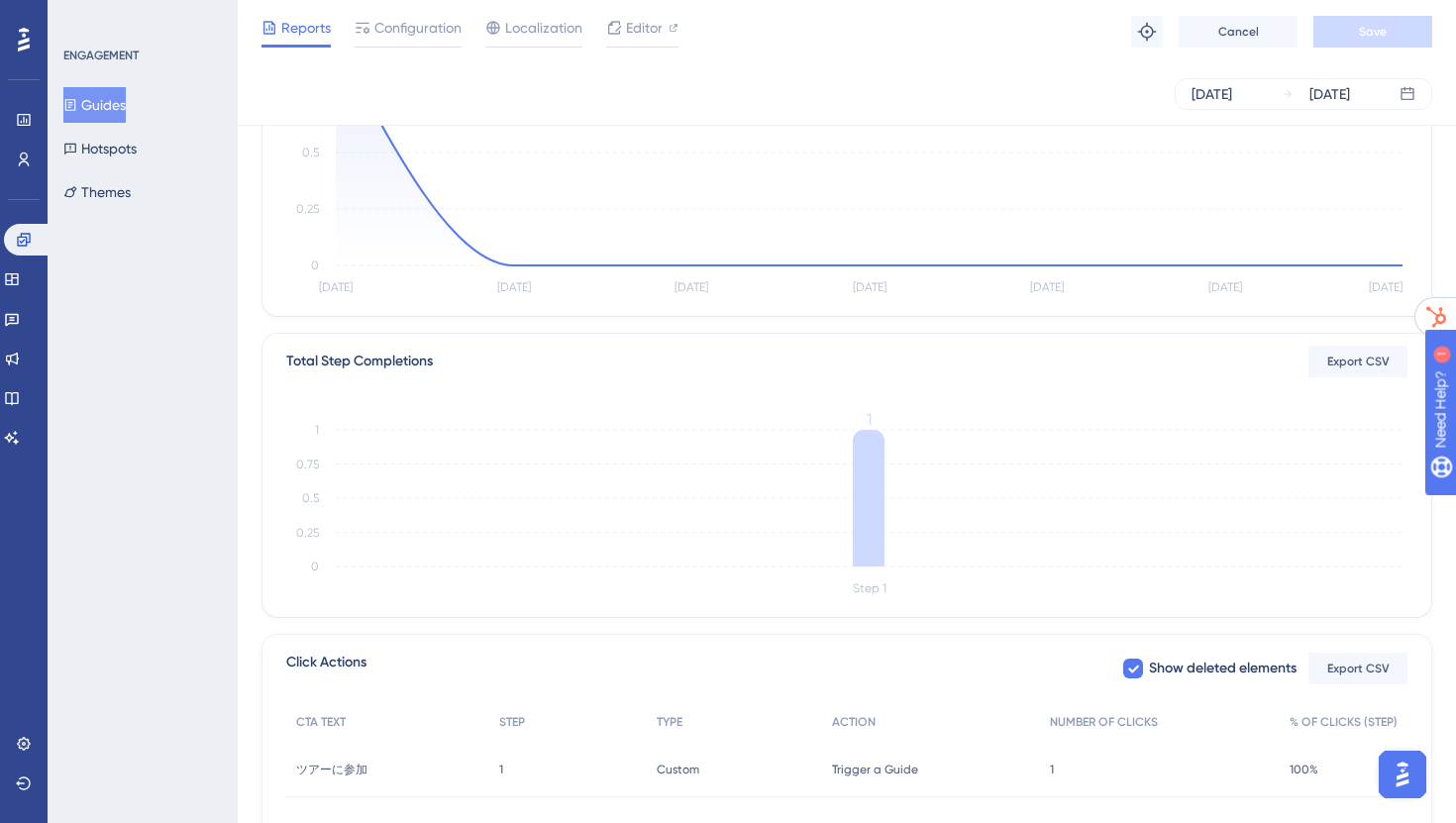 scroll, scrollTop: 0, scrollLeft: 0, axis: both 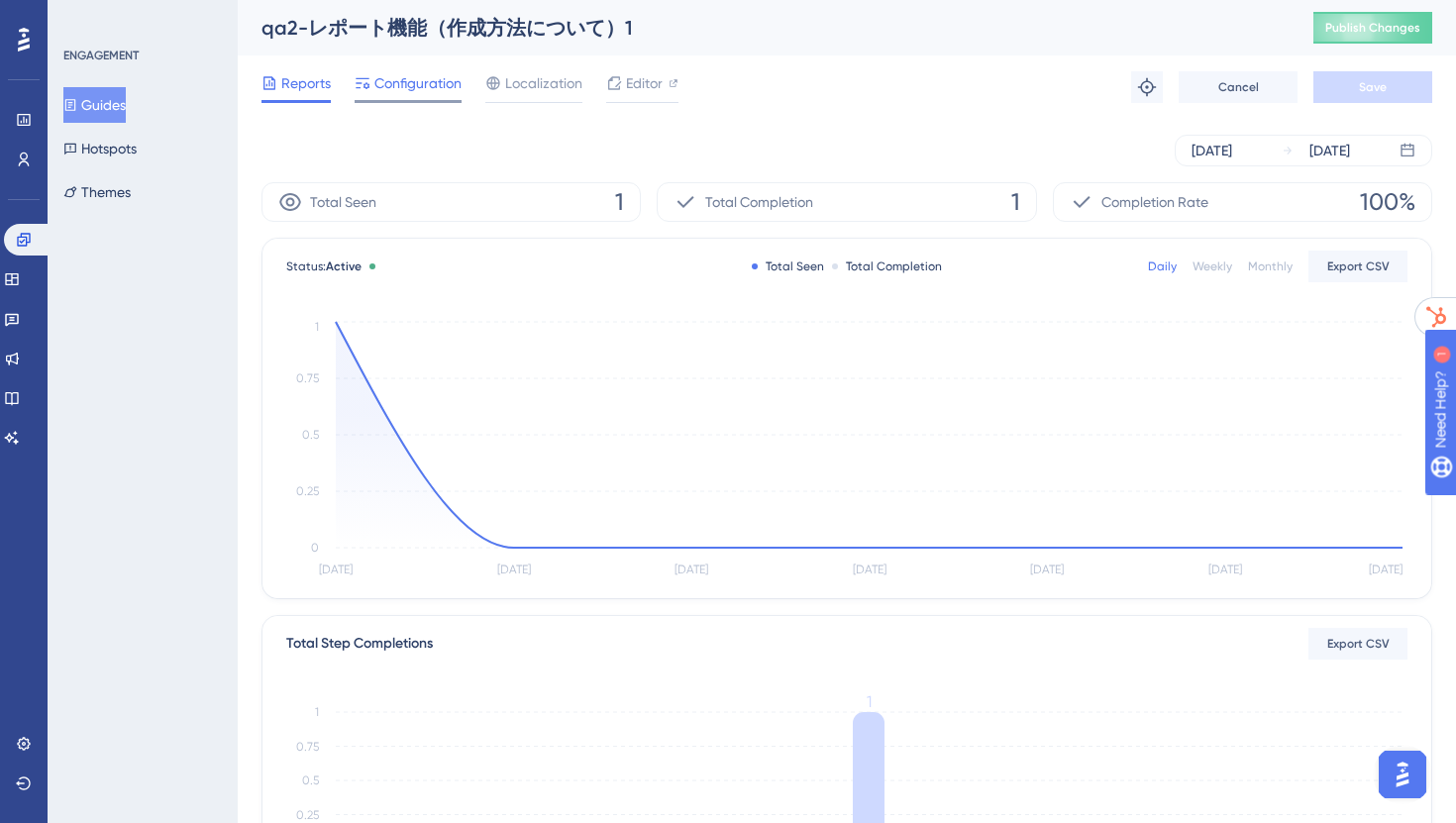click on "Configuration" at bounding box center (418, 83) 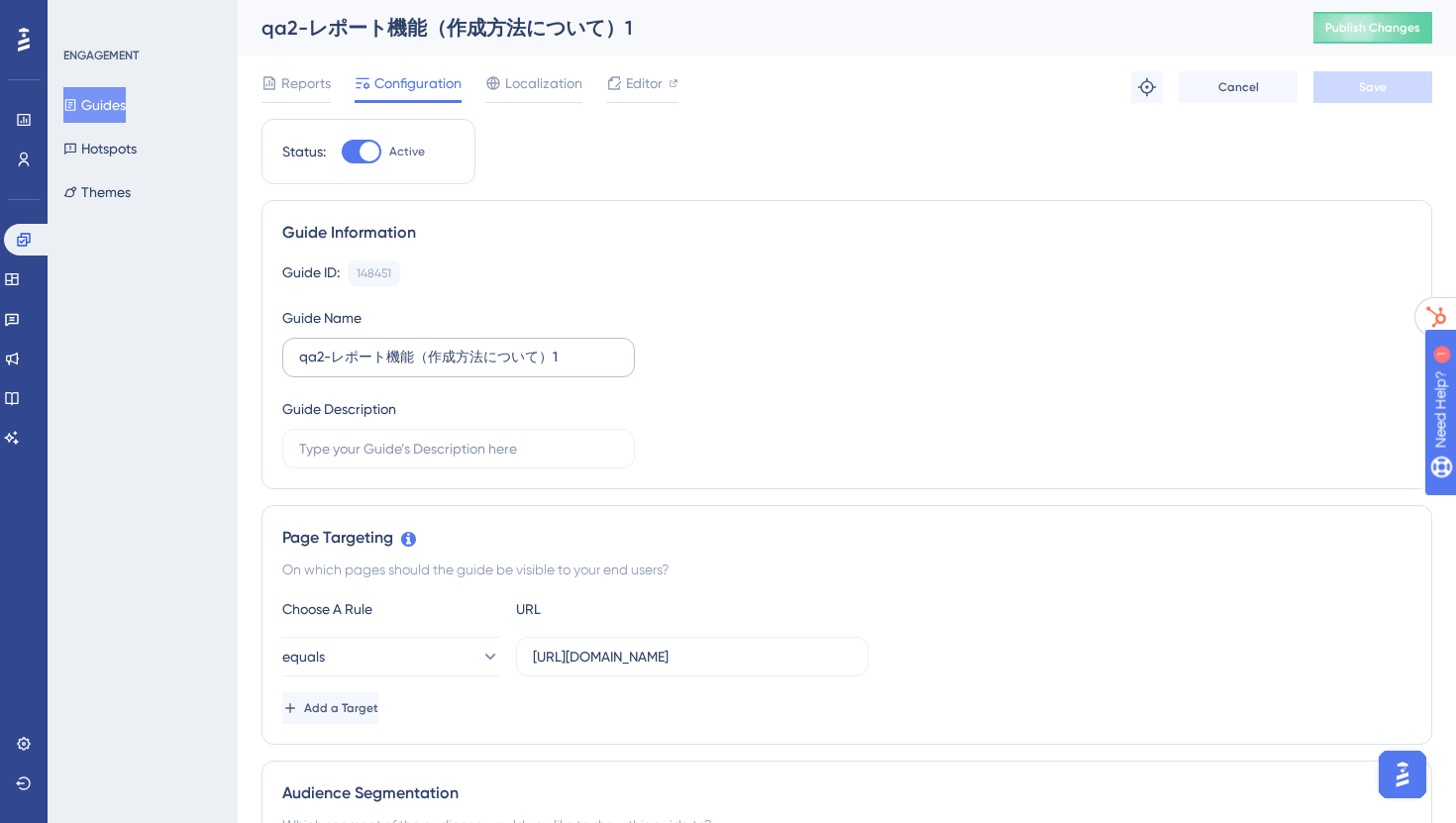 click on "qa2-レポート機能（作成方法について）1" at bounding box center [459, 358] 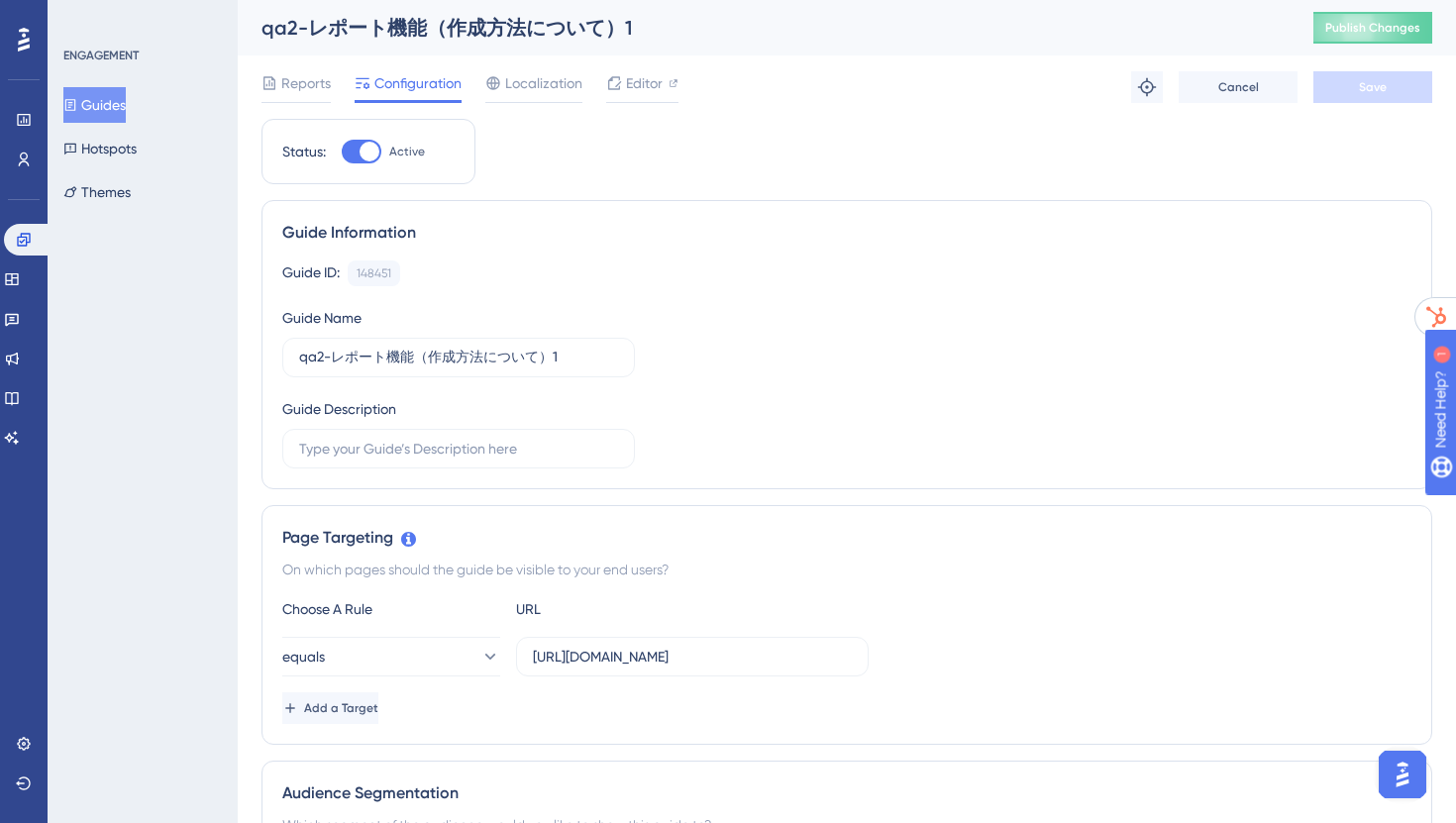 click at bounding box center (369, 152) 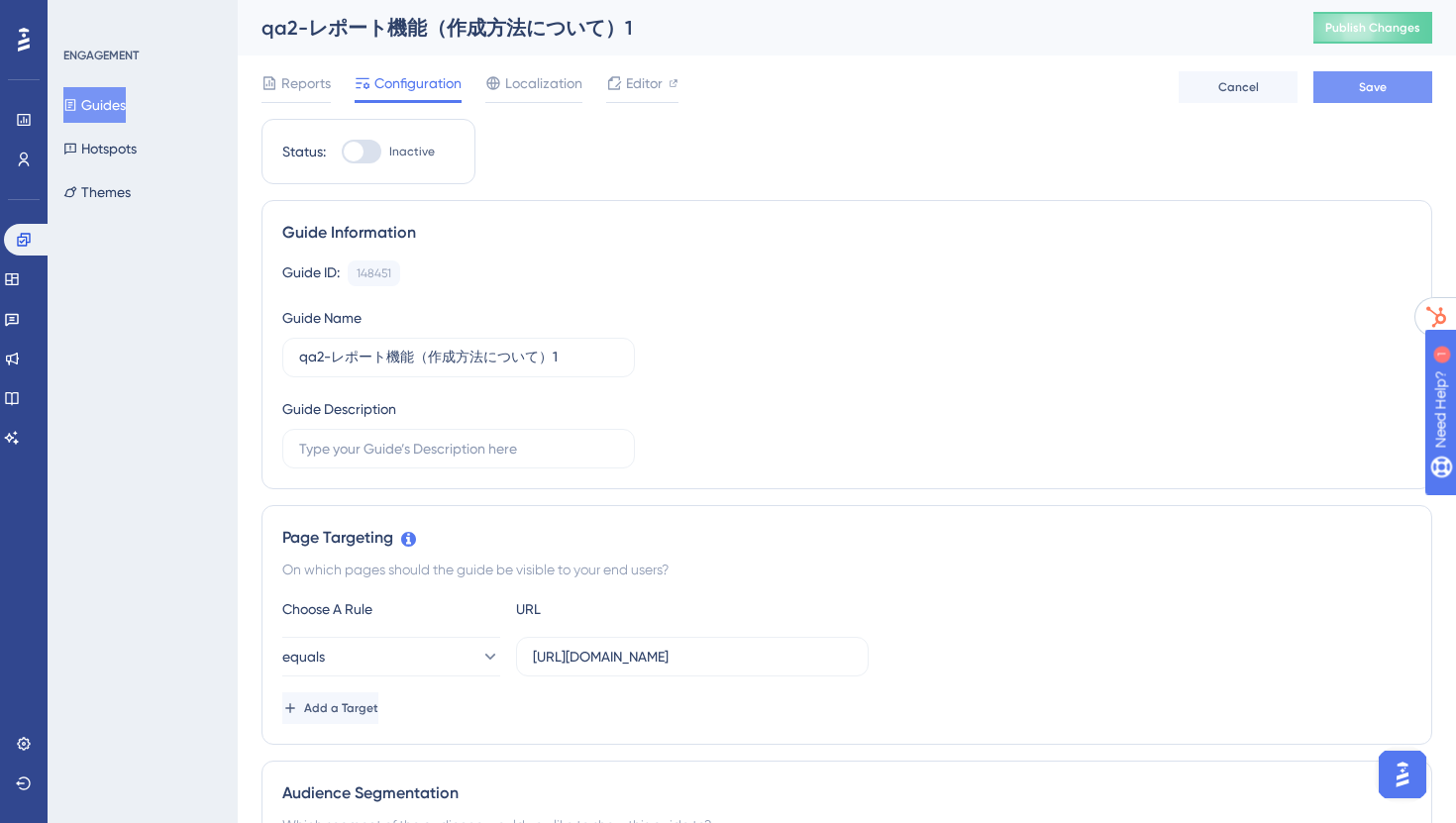 click on "Save" at bounding box center [1373, 87] 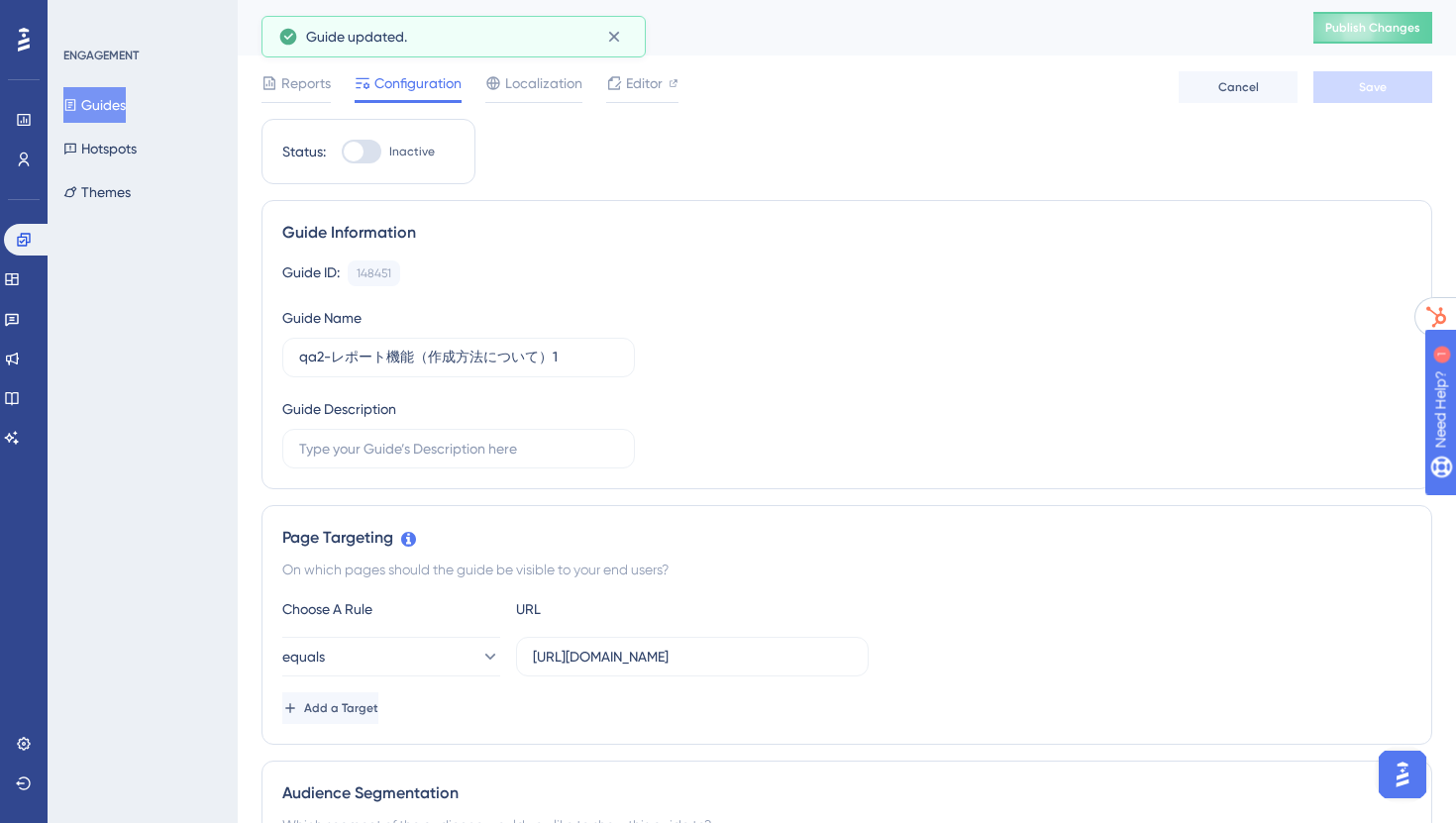 click on "Guides" at bounding box center (94, 105) 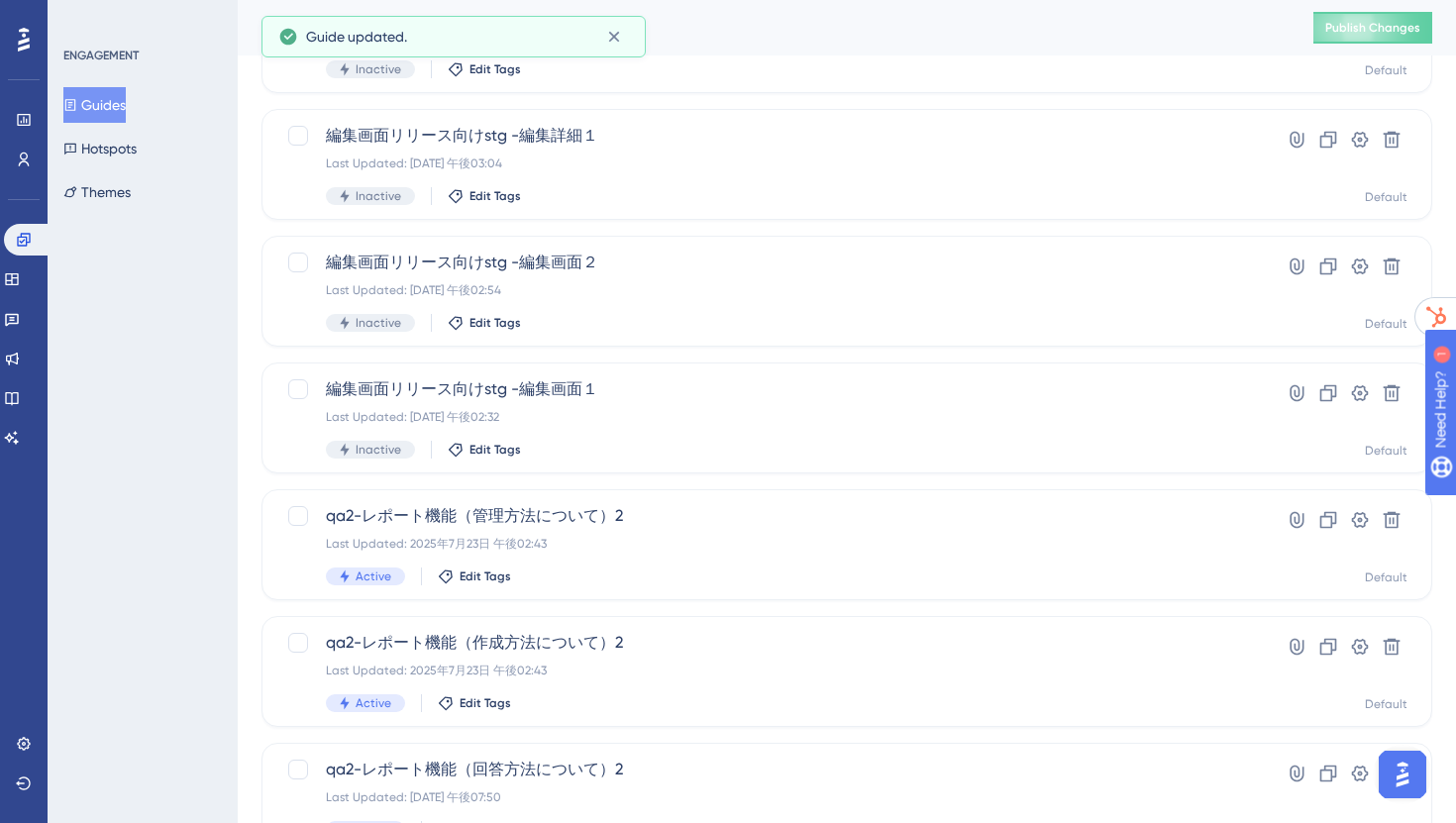 scroll, scrollTop: 714, scrollLeft: 0, axis: vertical 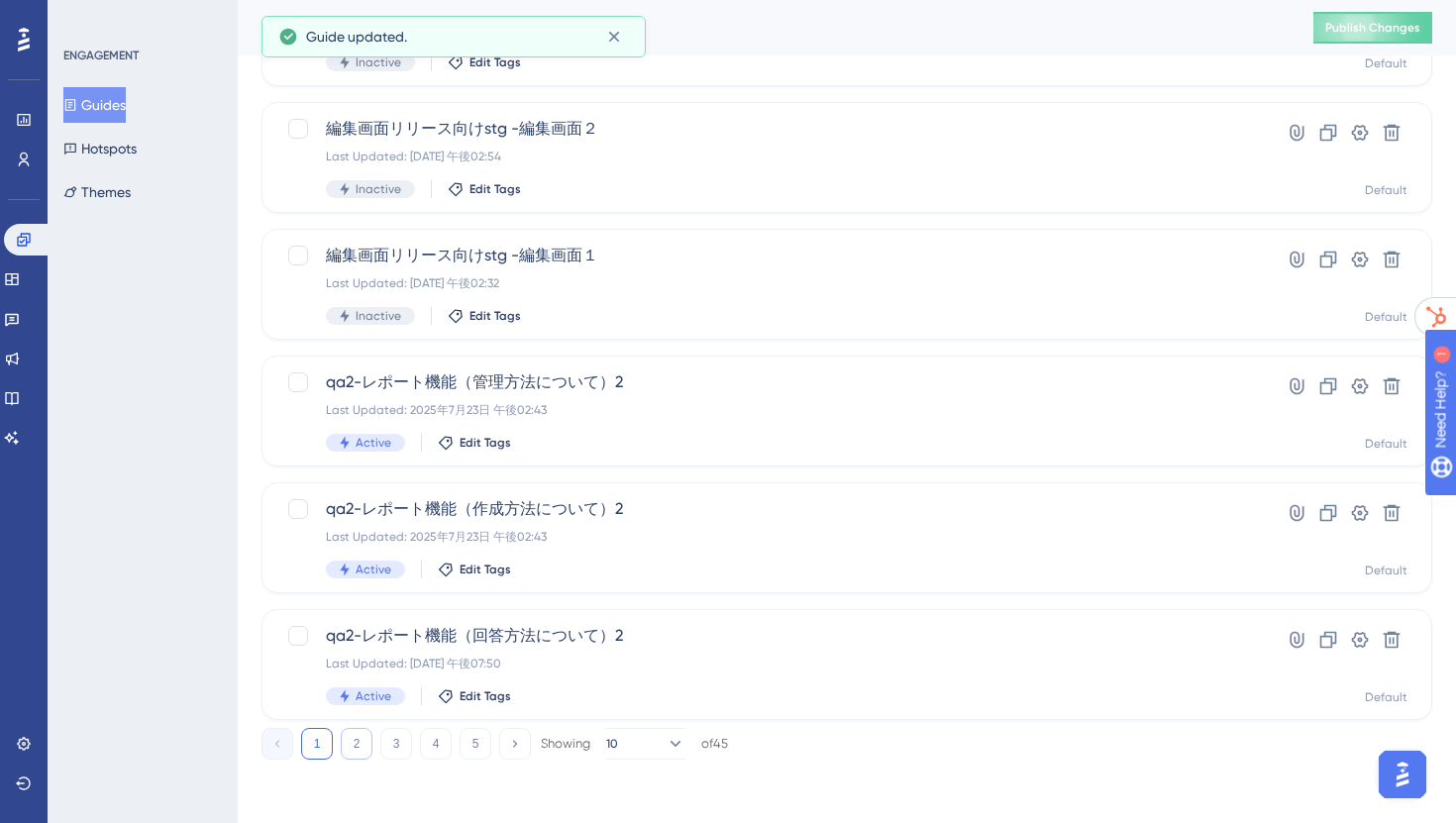click on "2" at bounding box center [357, 744] 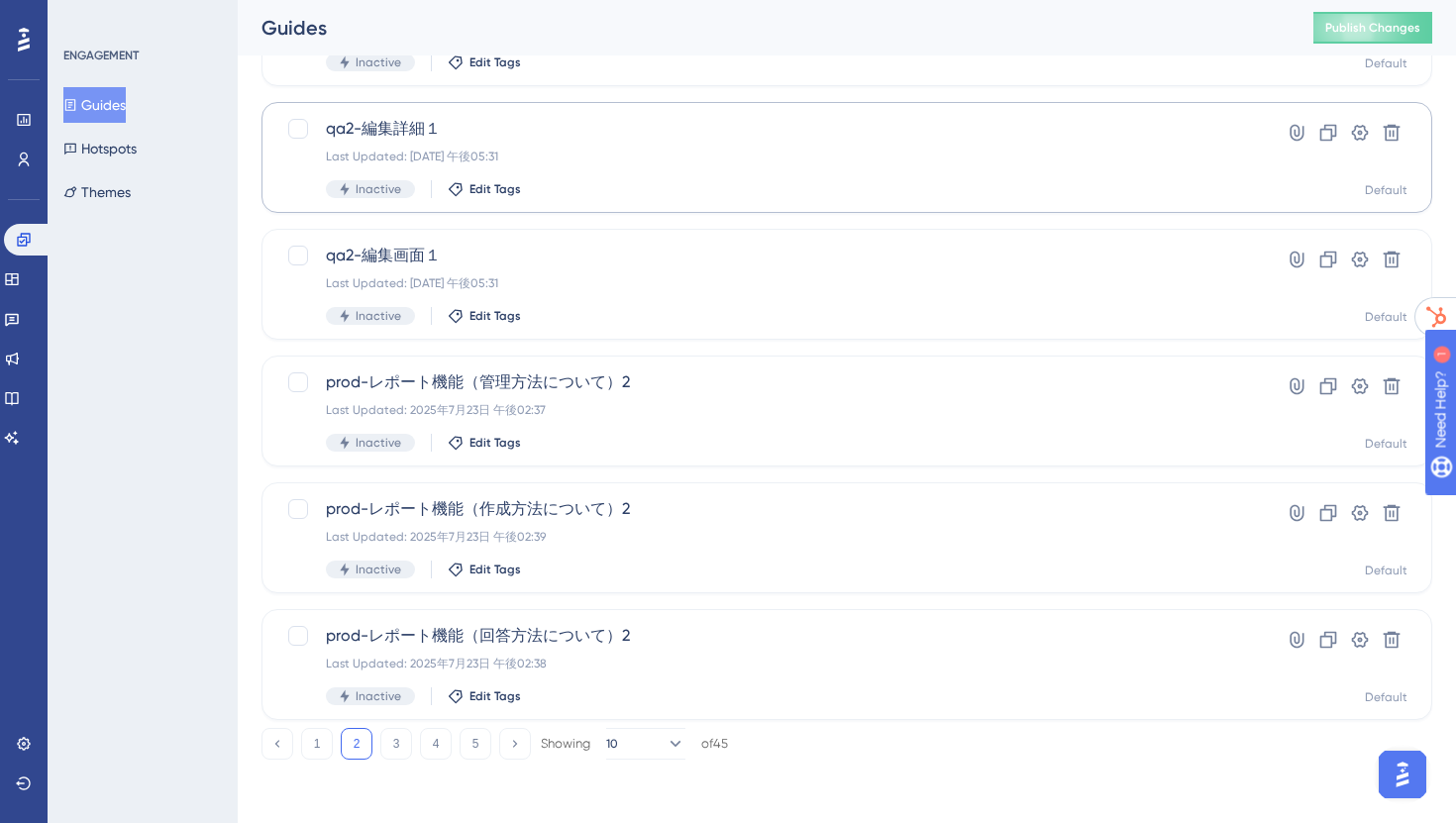 scroll, scrollTop: 0, scrollLeft: 0, axis: both 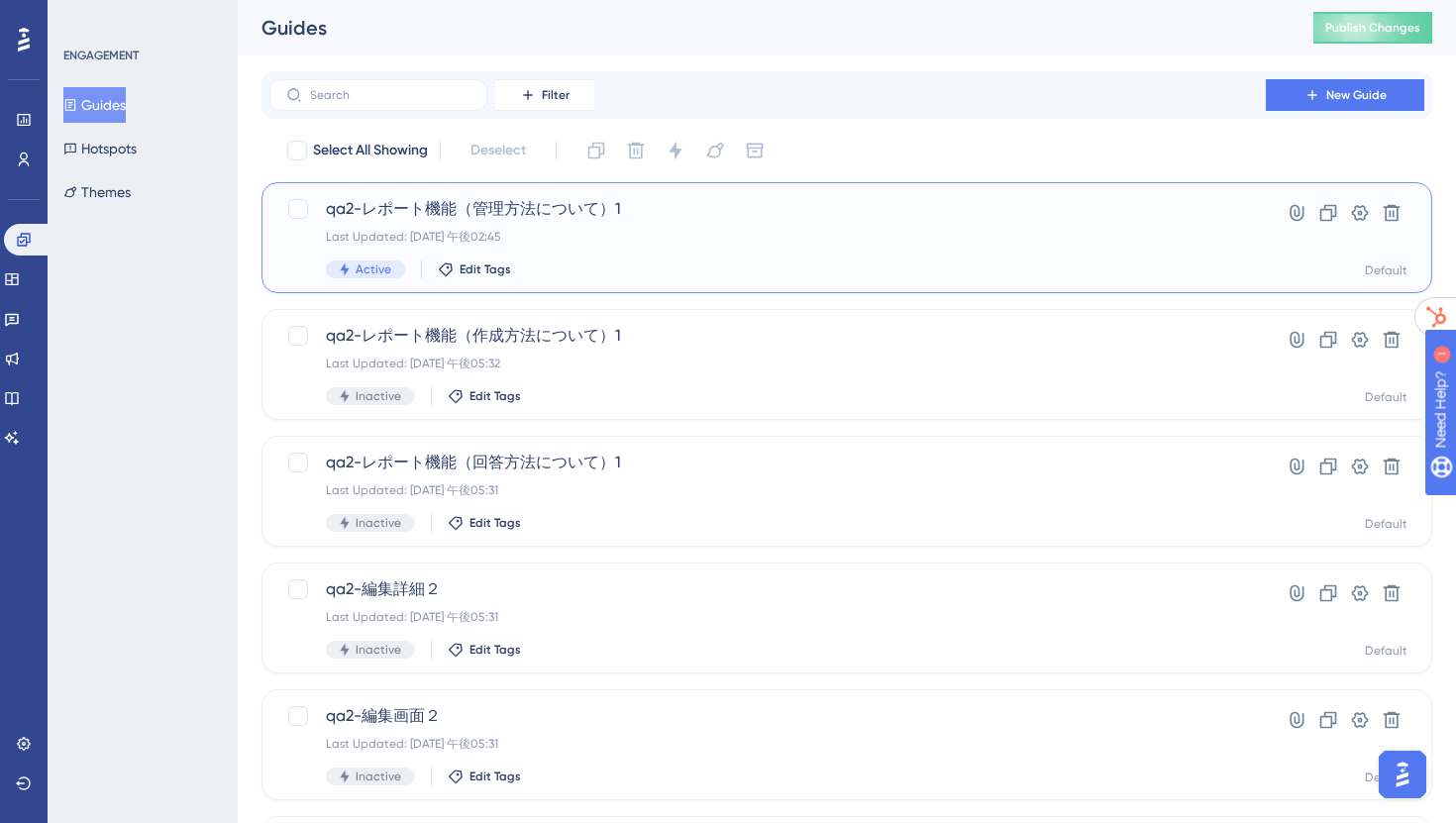 click on "Last Updated: 2025年7月23日 午後02:45" at bounding box center [768, 237] 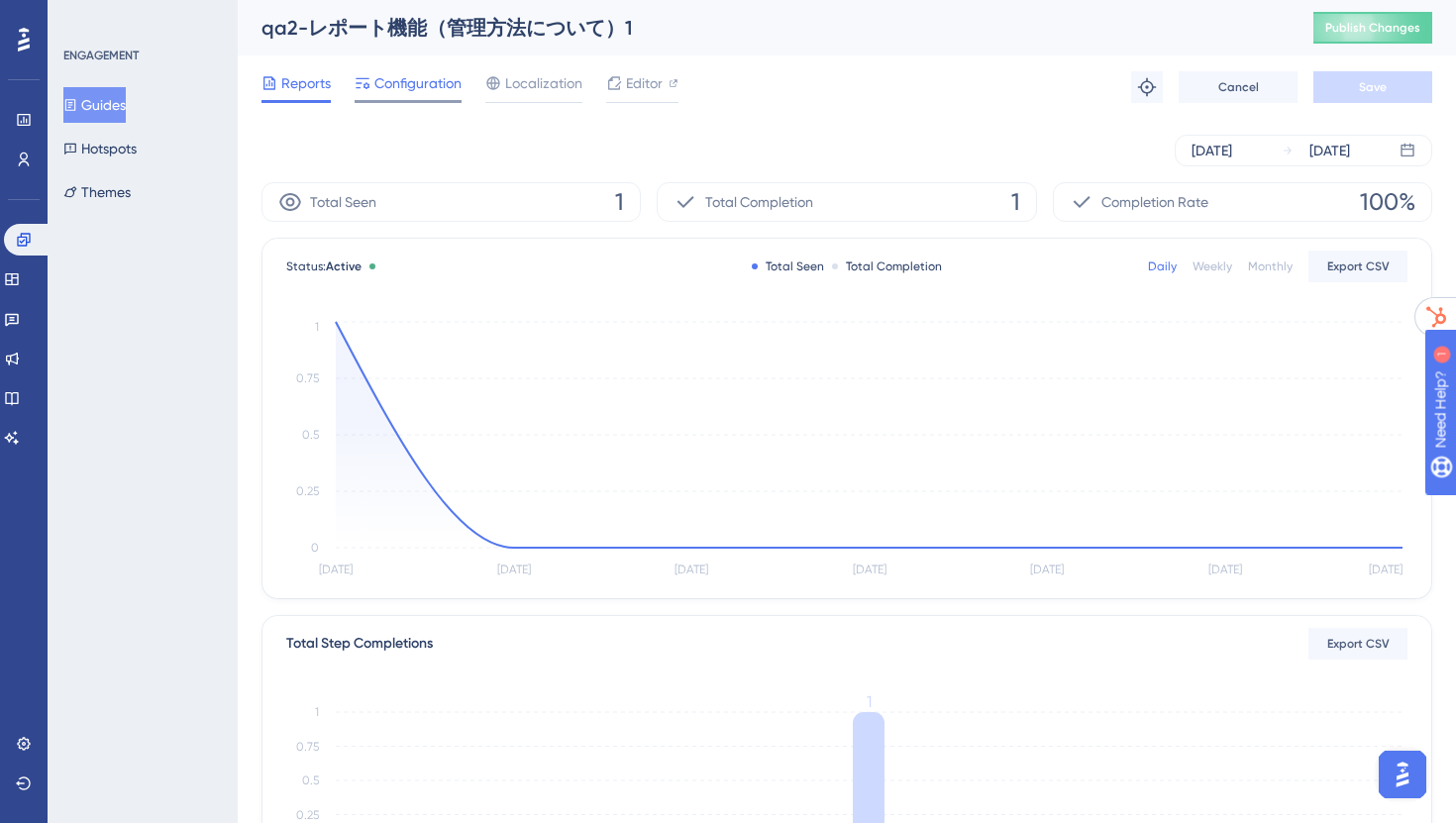 click on "Configuration" at bounding box center (418, 83) 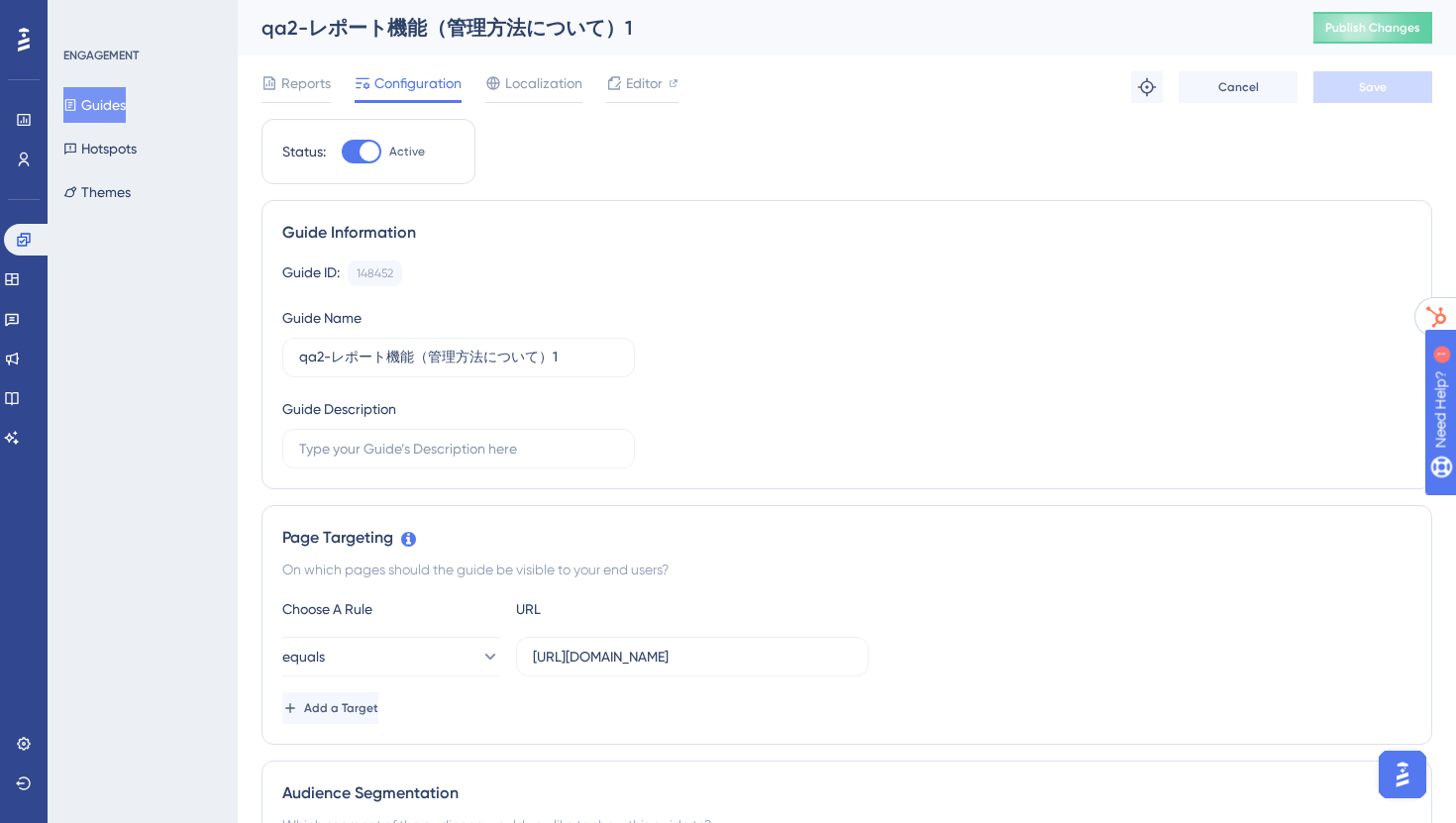 click on "Active" at bounding box center (407, 152) 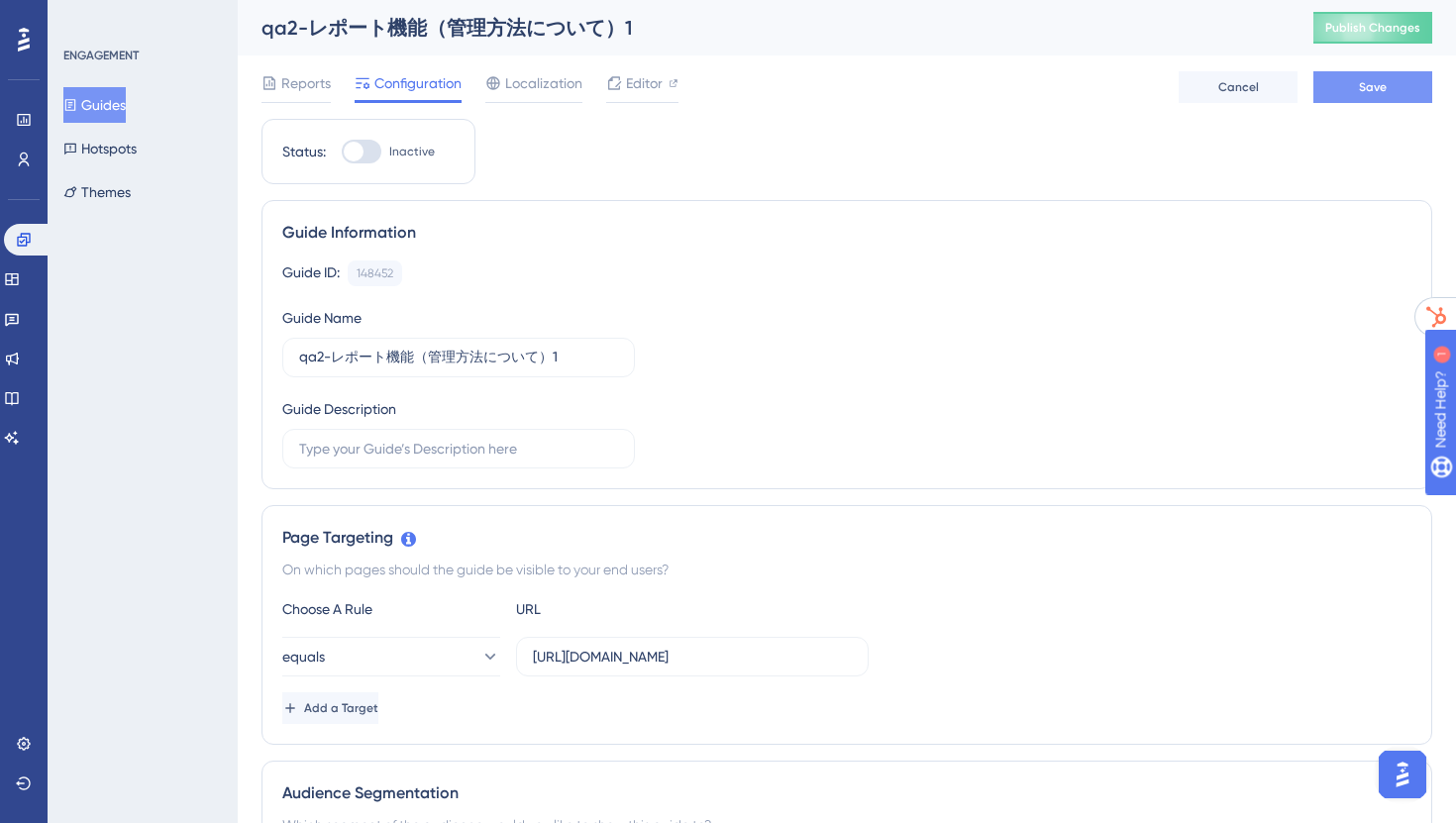 click on "Save" at bounding box center (1373, 87) 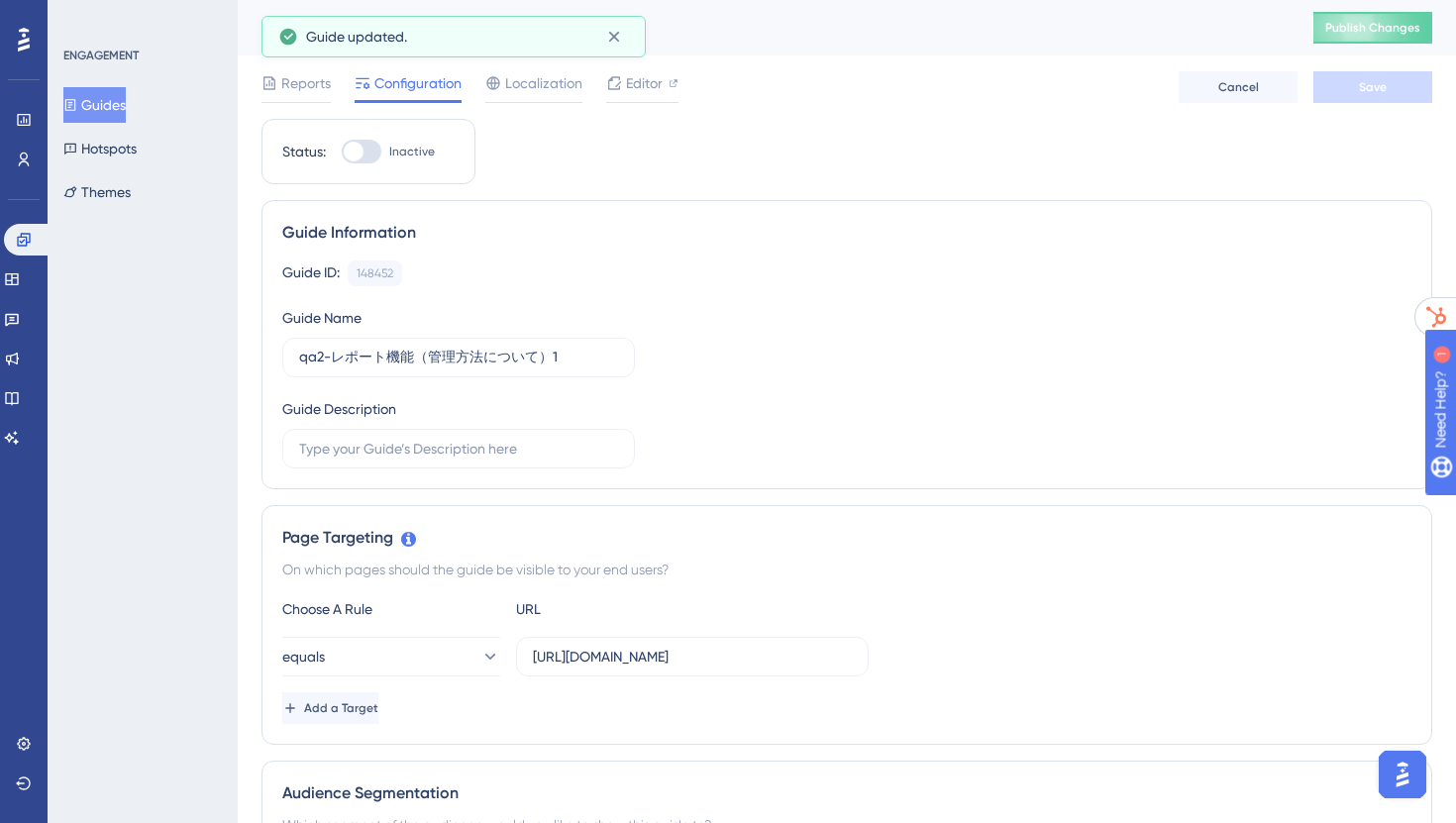 click on "Guides" at bounding box center [94, 105] 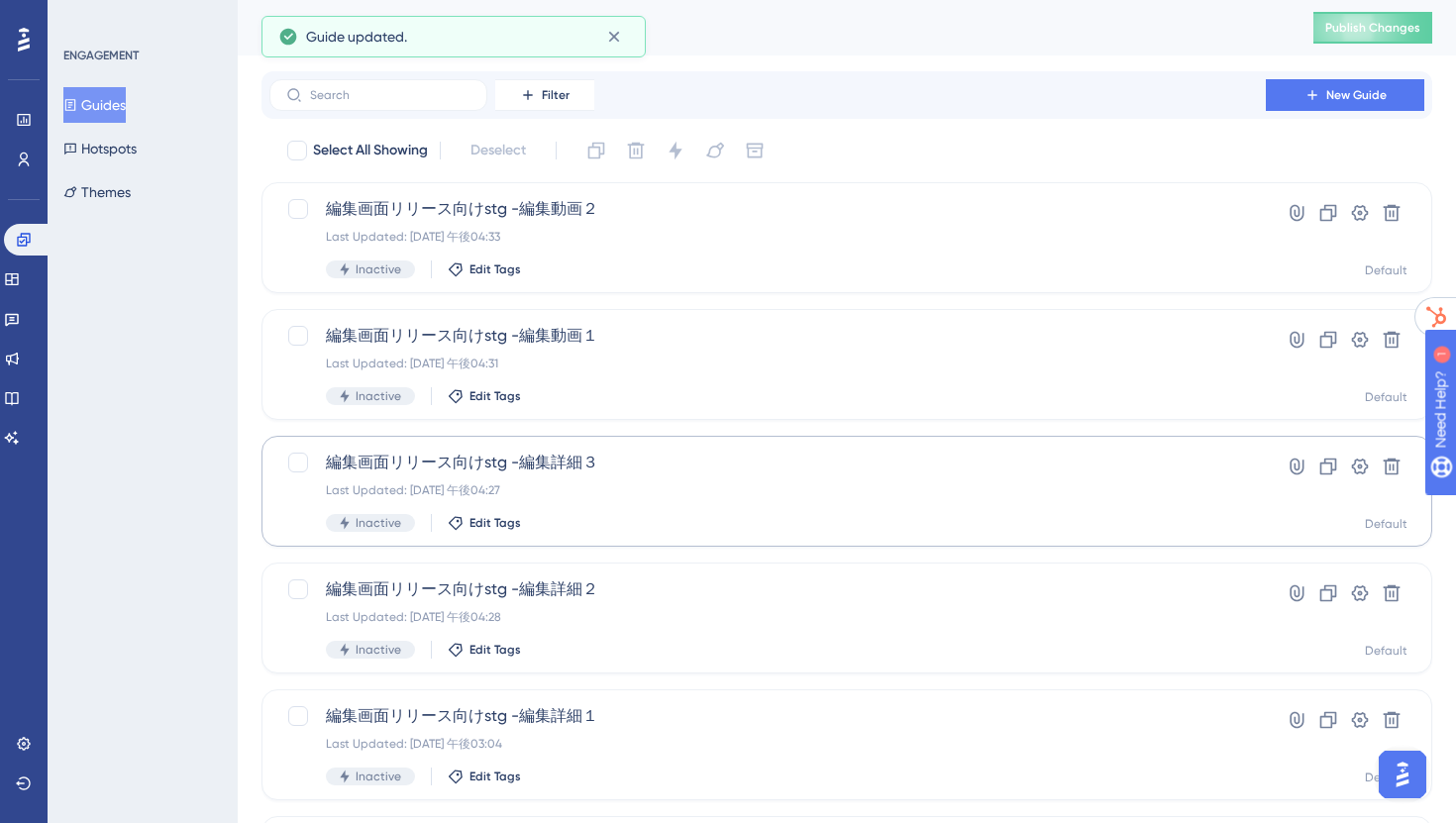 scroll, scrollTop: 714, scrollLeft: 0, axis: vertical 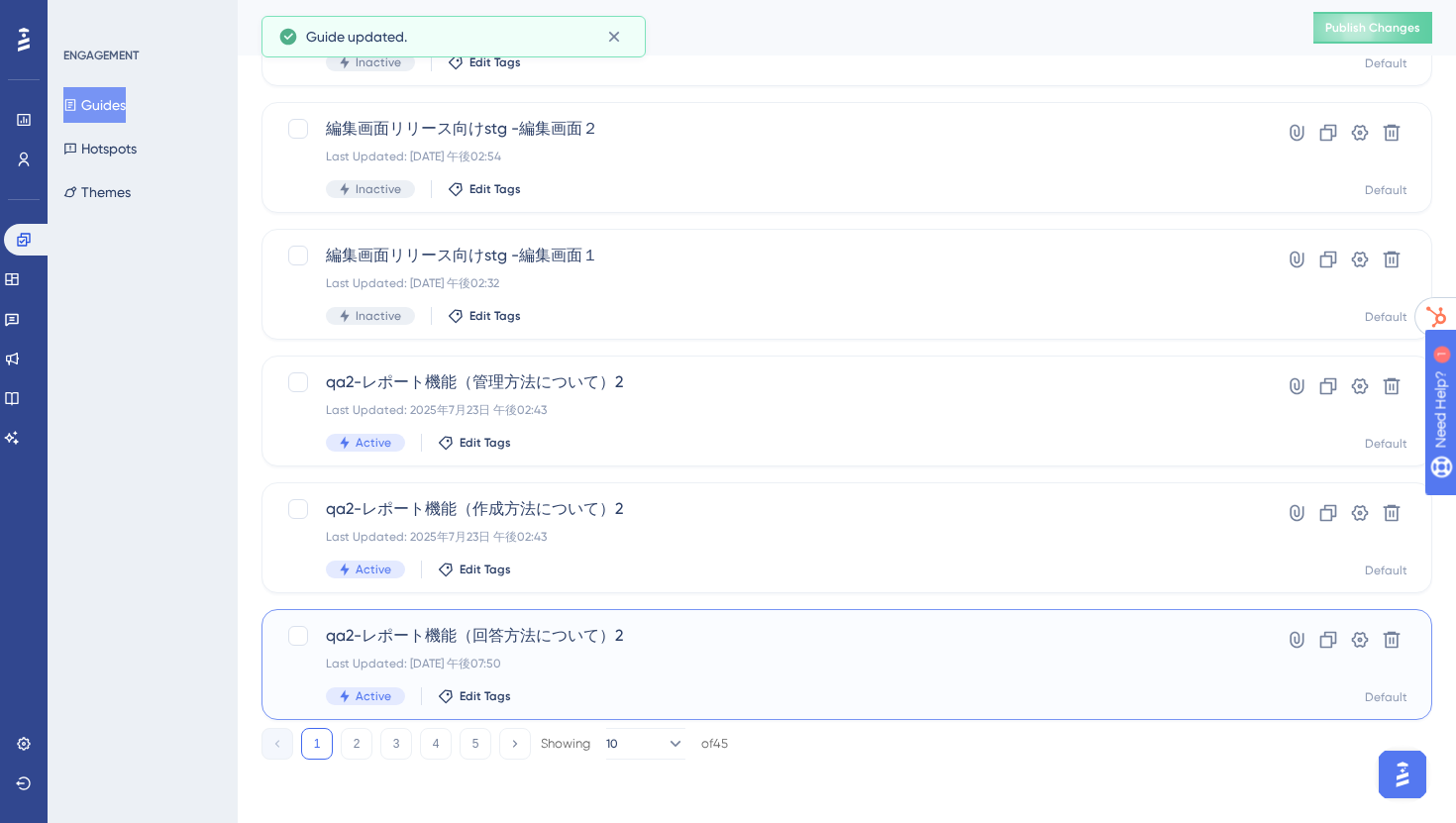 click on "qa2-レポート機能（回答方法について）2" at bounding box center [768, 636] 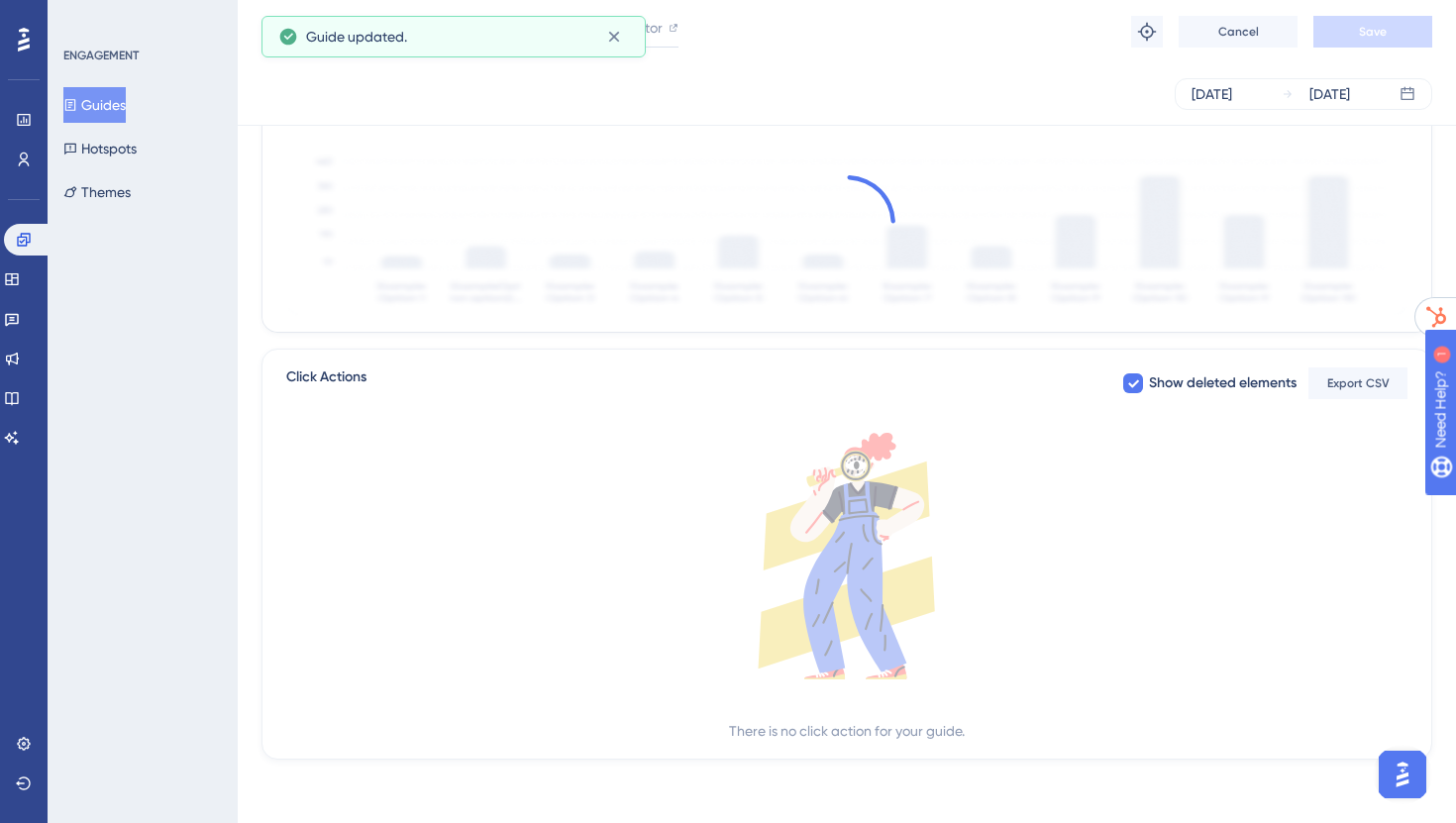 scroll, scrollTop: 0, scrollLeft: 0, axis: both 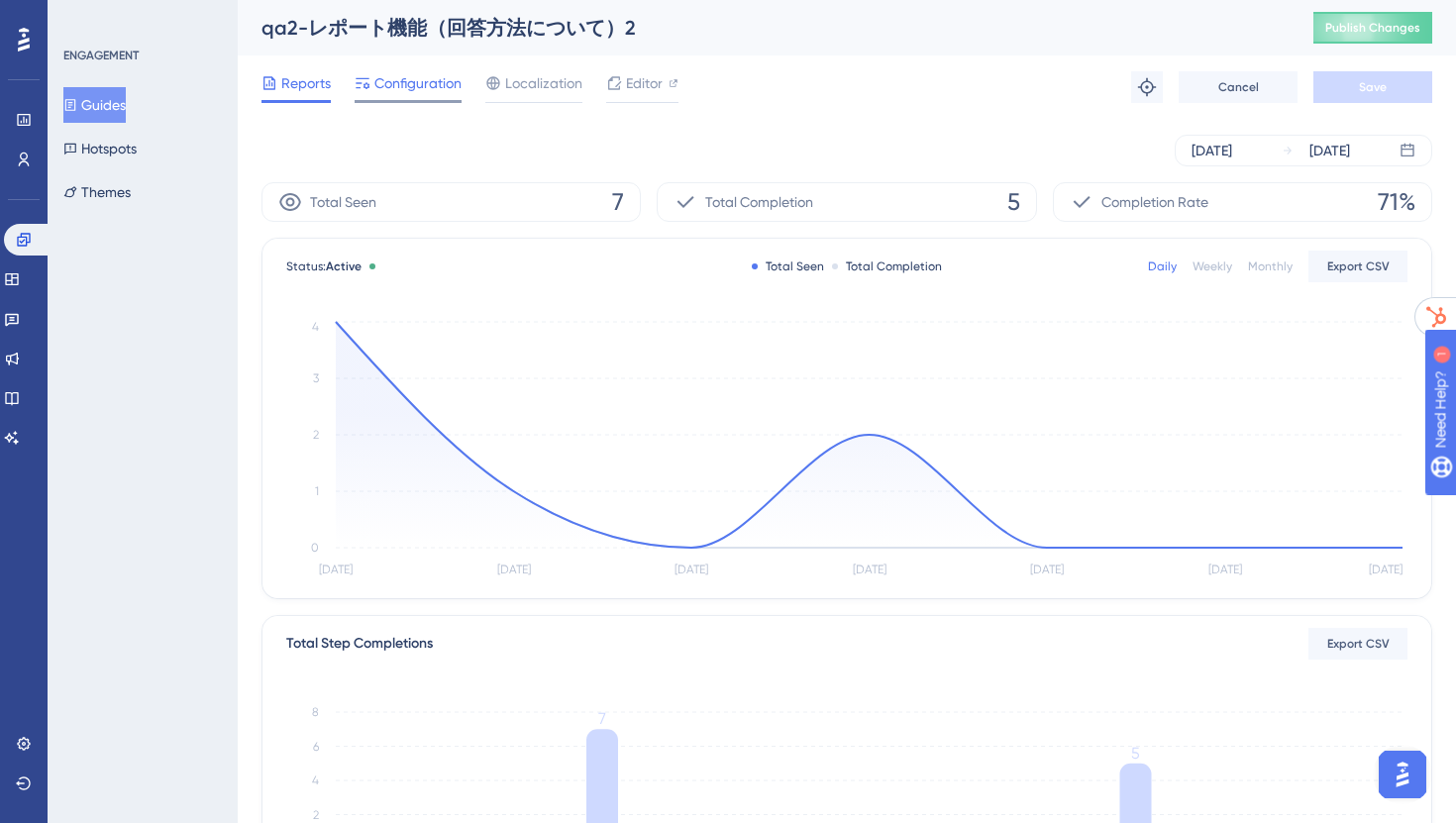 click on "Configuration" at bounding box center (418, 83) 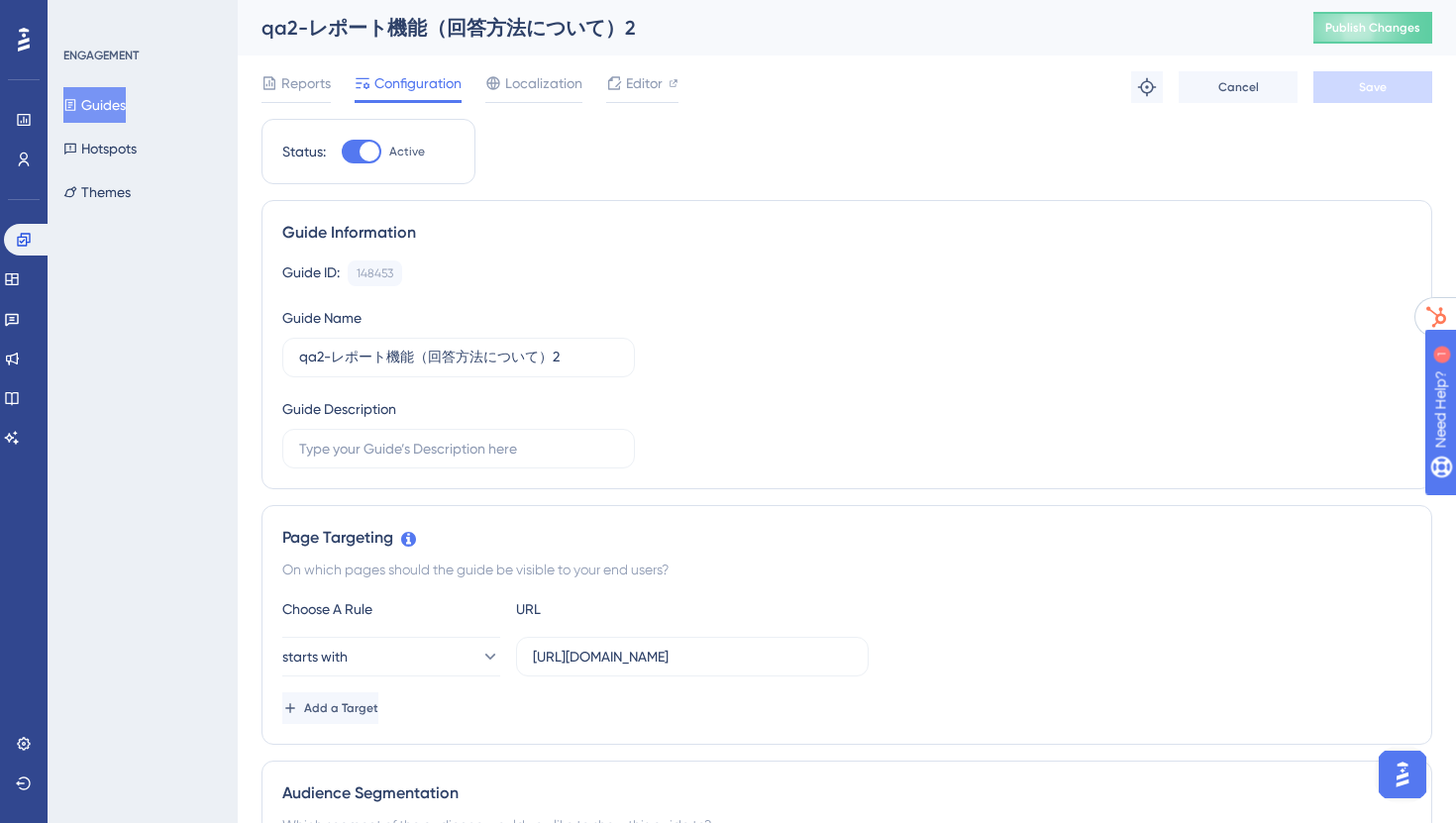 click at bounding box center (362, 152) 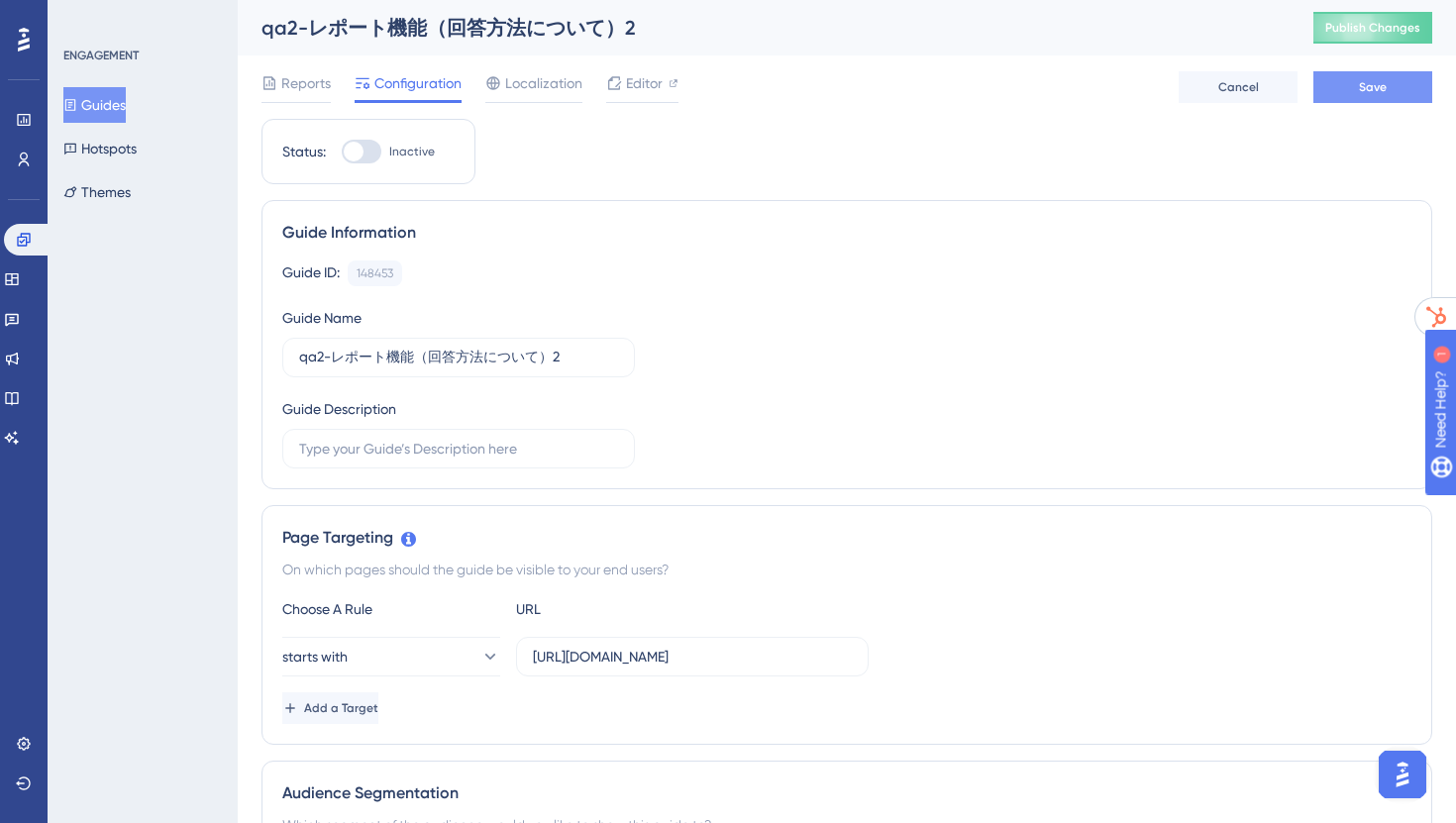 click on "Save" at bounding box center [1373, 87] 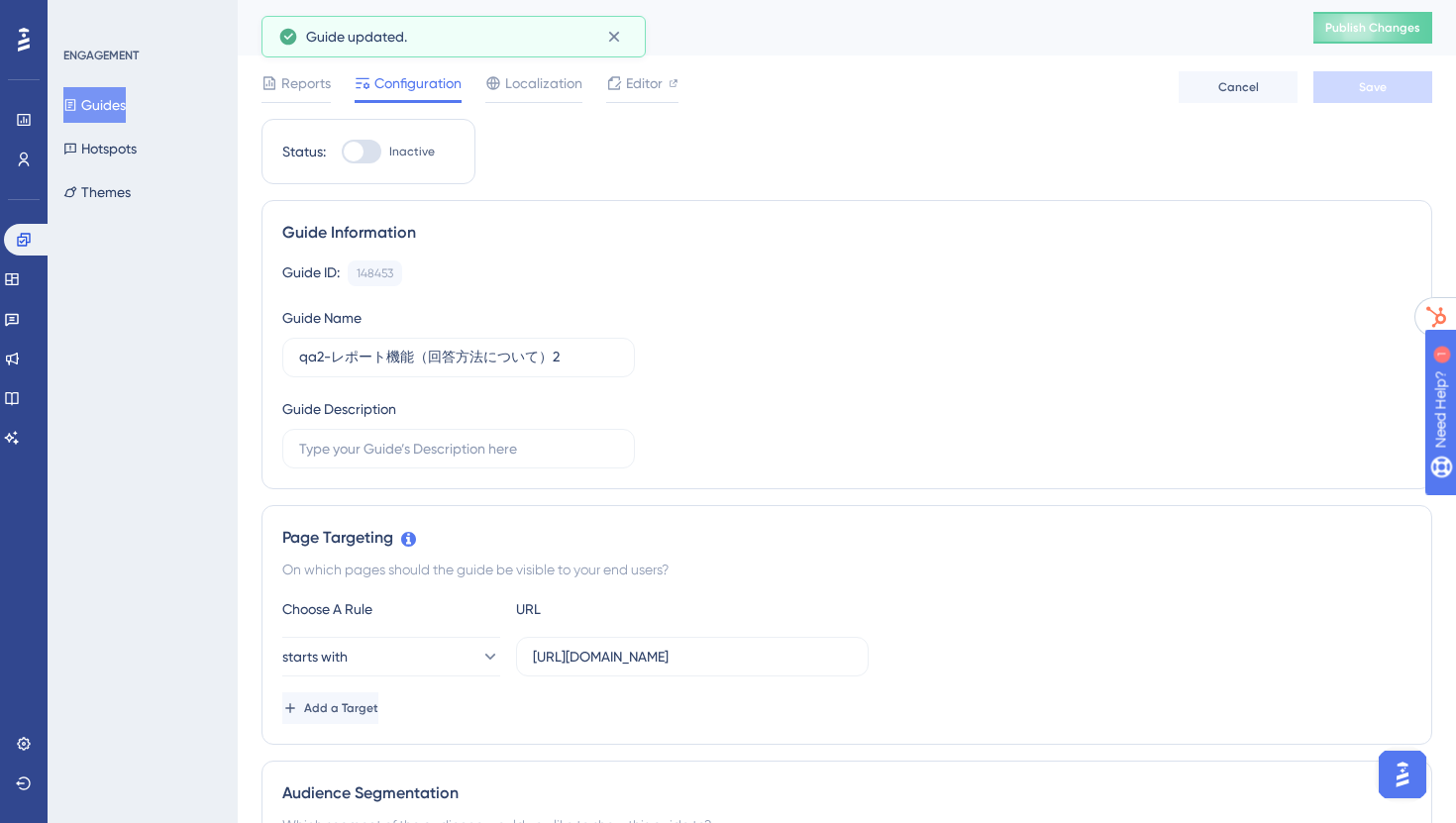 click on "Guides" at bounding box center (94, 105) 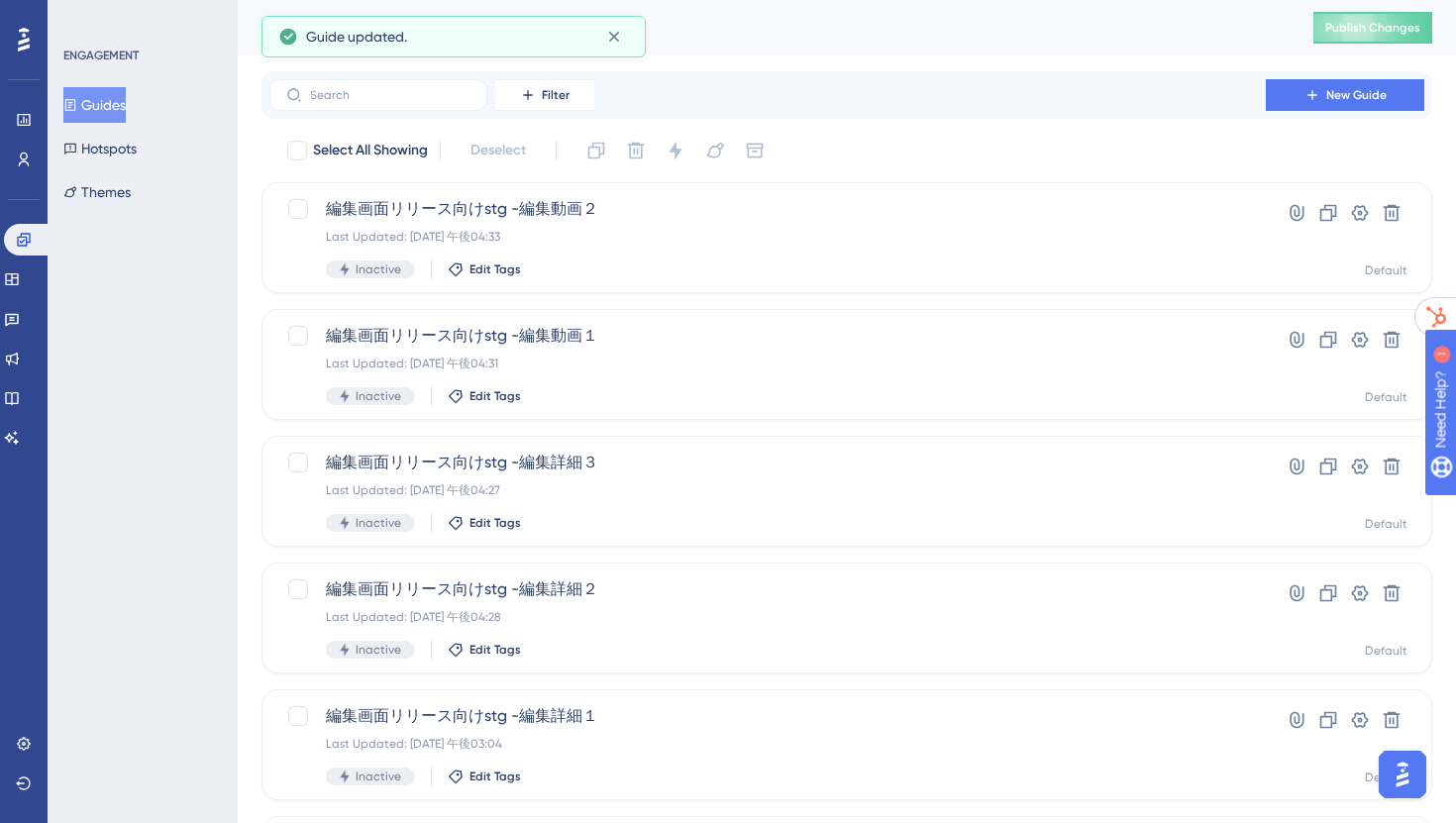 scroll, scrollTop: 714, scrollLeft: 0, axis: vertical 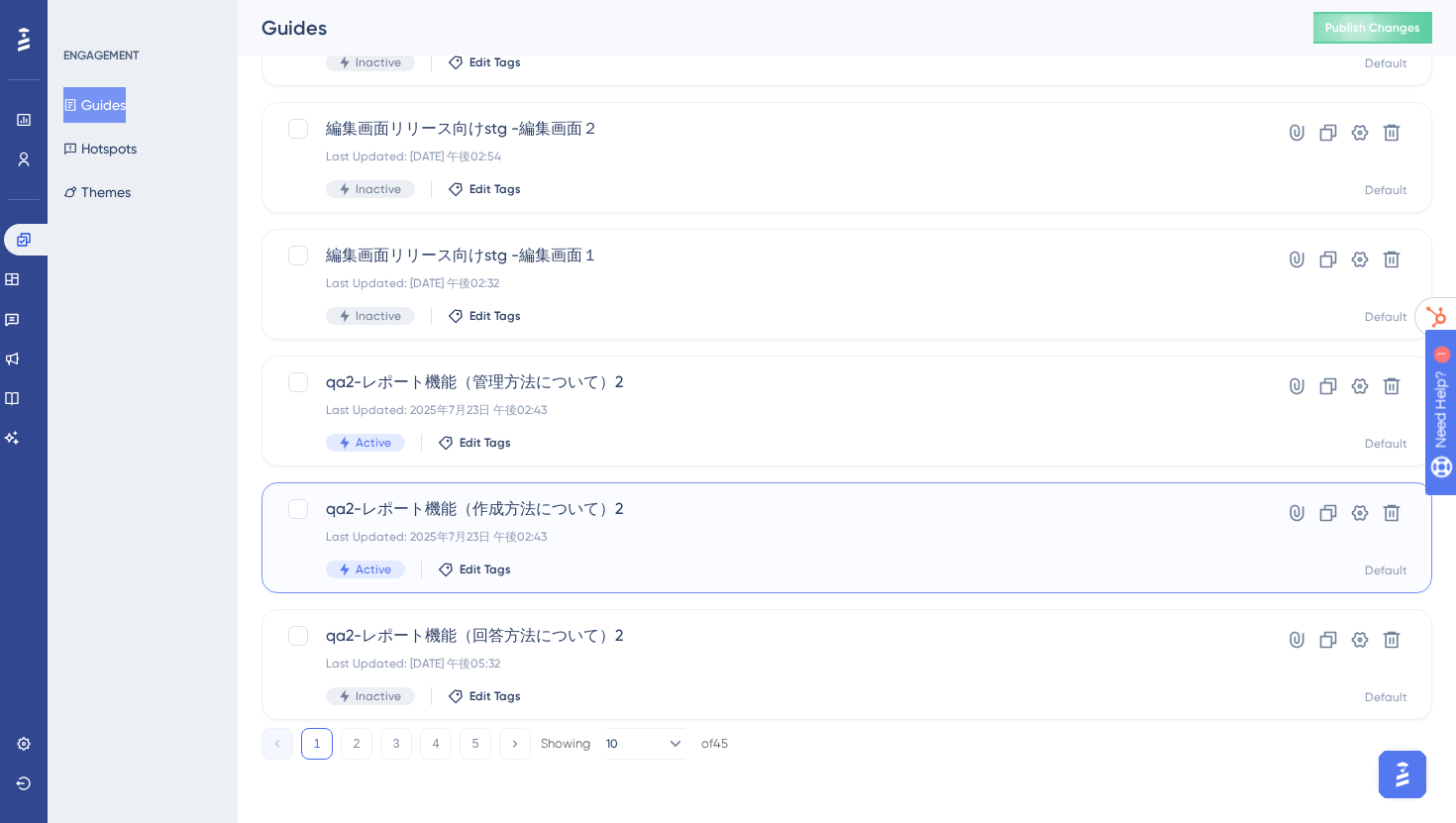 click on "qa2-レポート機能（作成方法について）2 Last Updated: 2025年7月23日 午後02:43 Active Edit Tags" at bounding box center (768, 538) 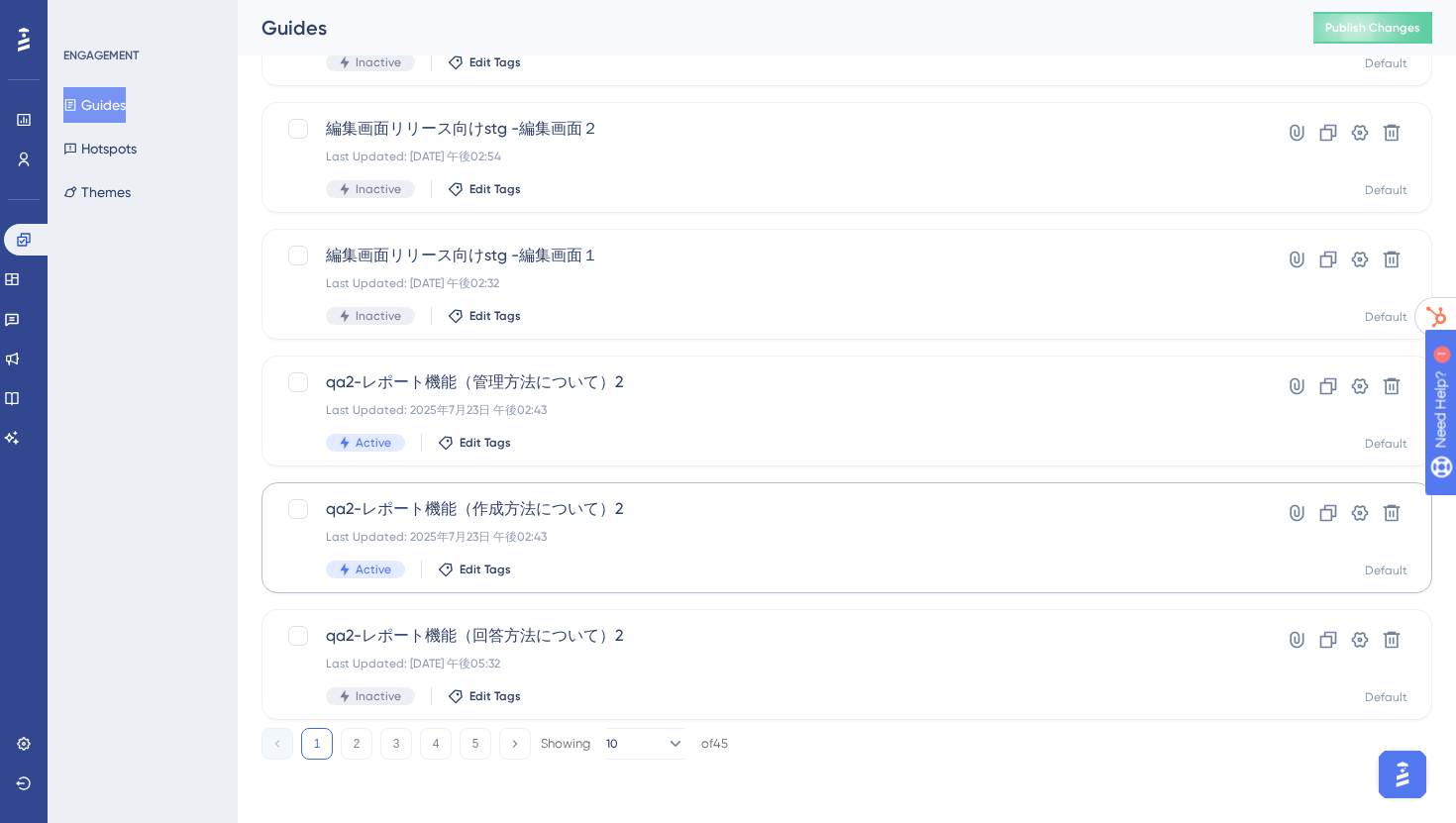 scroll, scrollTop: 0, scrollLeft: 0, axis: both 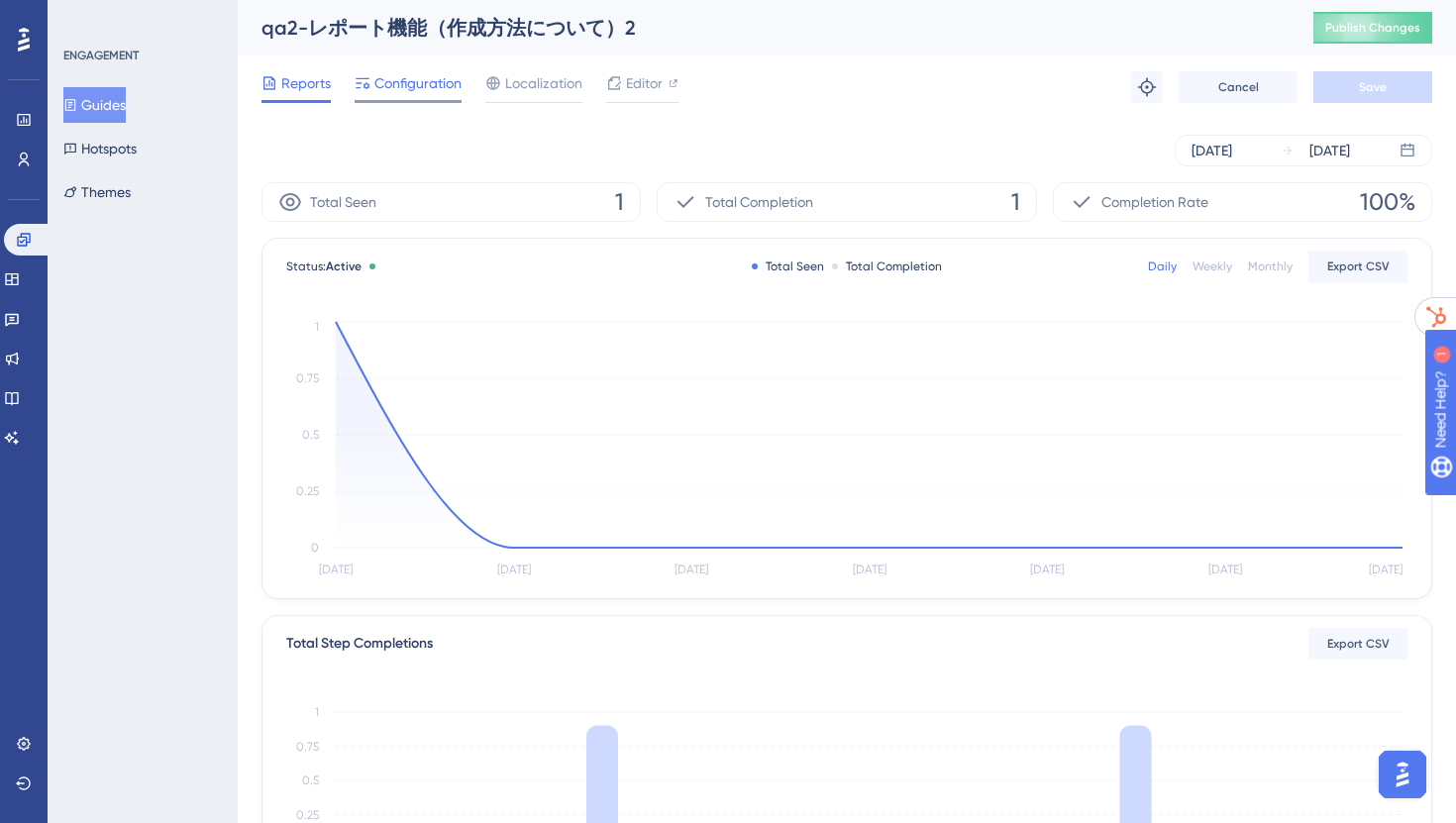 click on "Configuration" at bounding box center (418, 83) 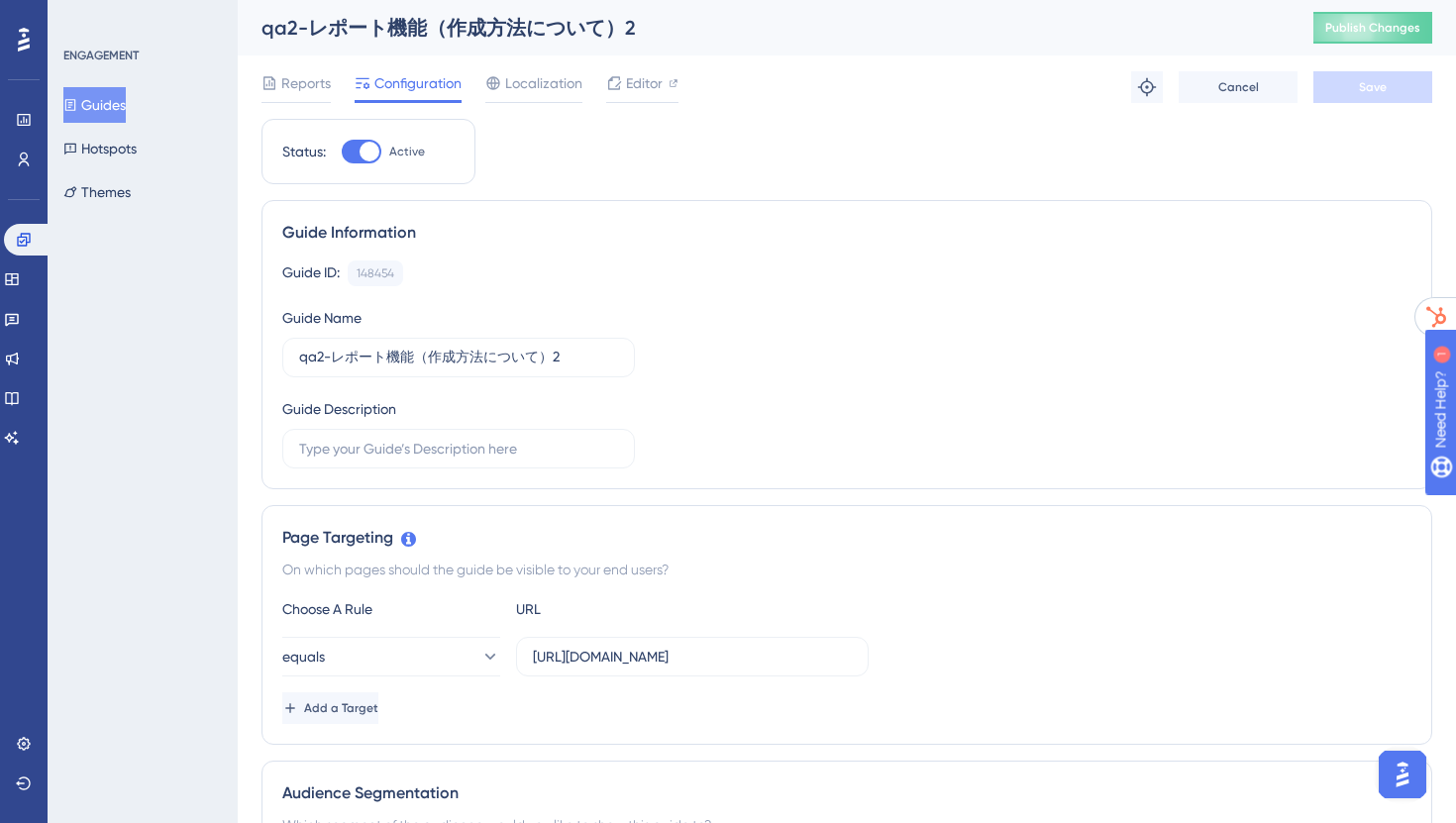 click at bounding box center [362, 152] 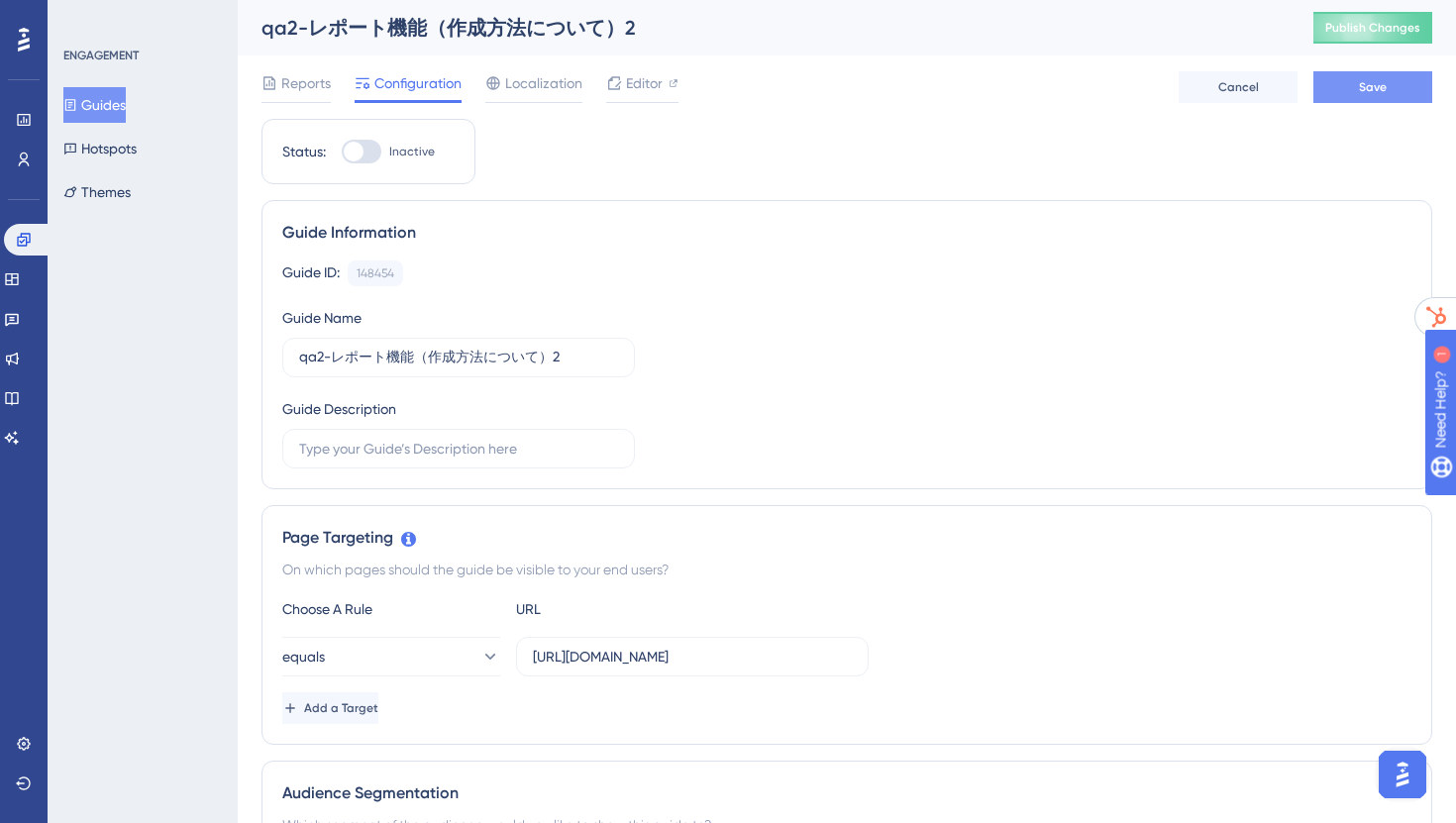 click on "Save" at bounding box center (1373, 87) 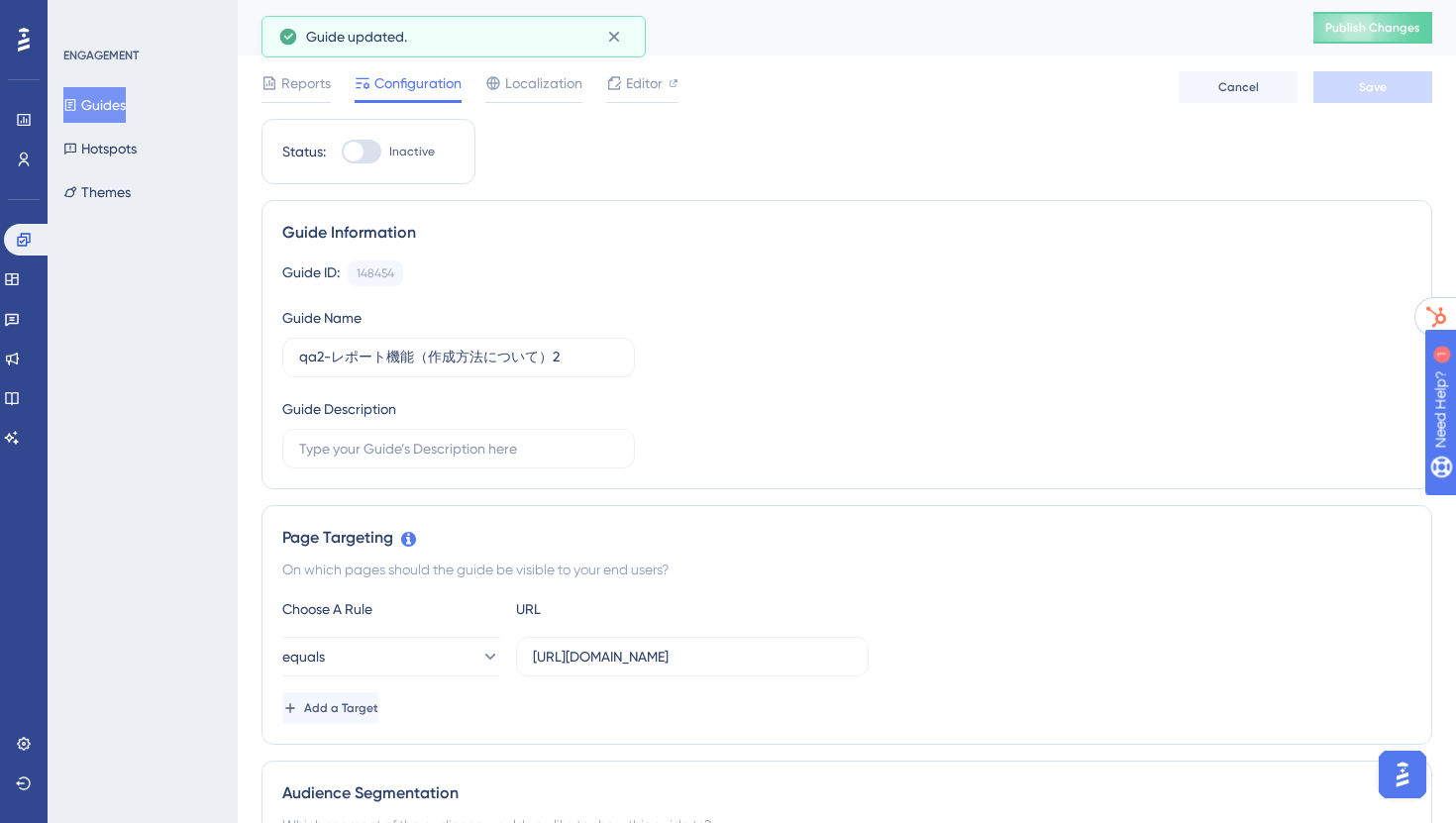 click on "Guides" at bounding box center [94, 105] 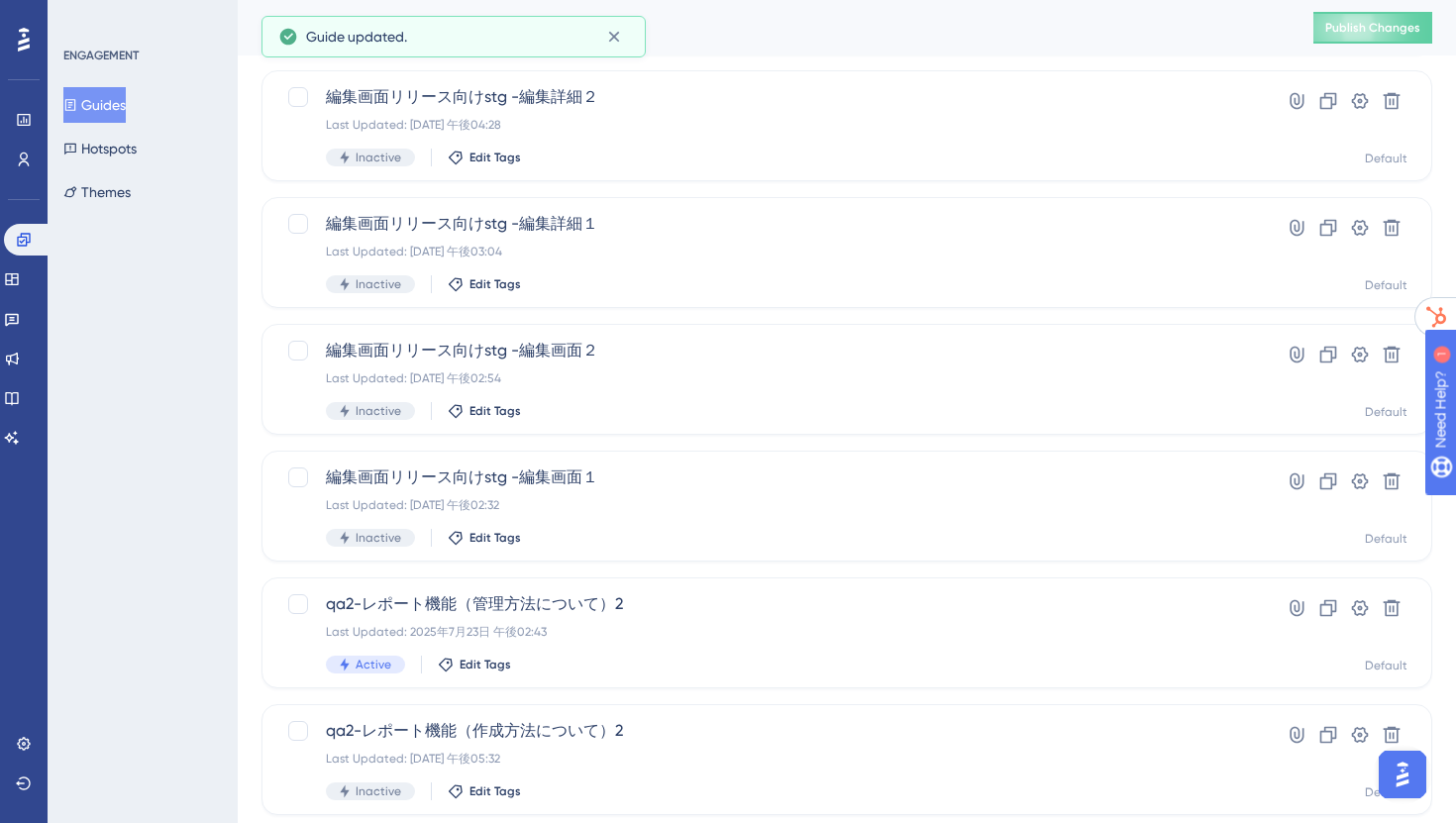 scroll, scrollTop: 714, scrollLeft: 0, axis: vertical 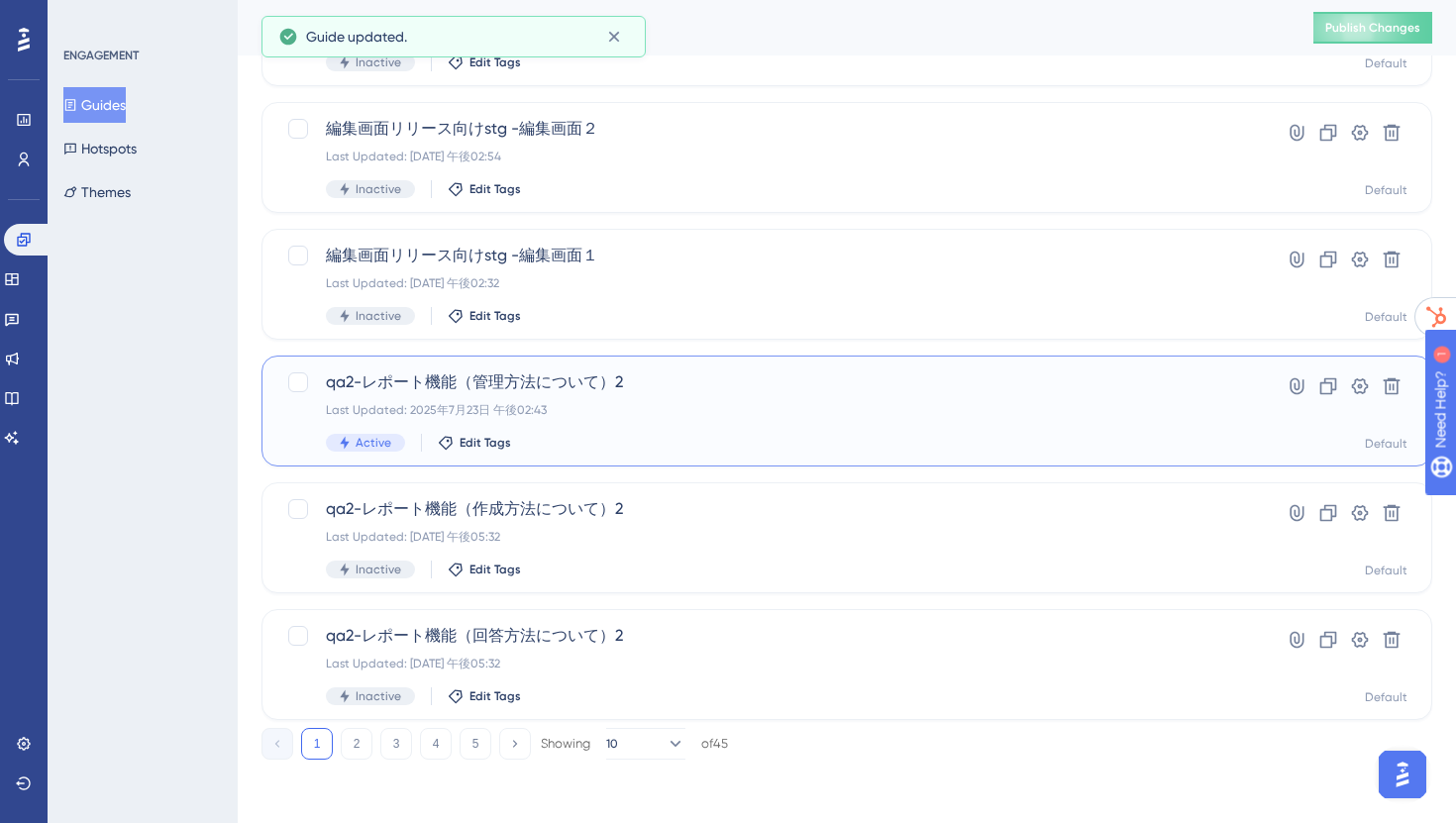 click on "qa2-レポート機能（管理方法について）2" at bounding box center [768, 382] 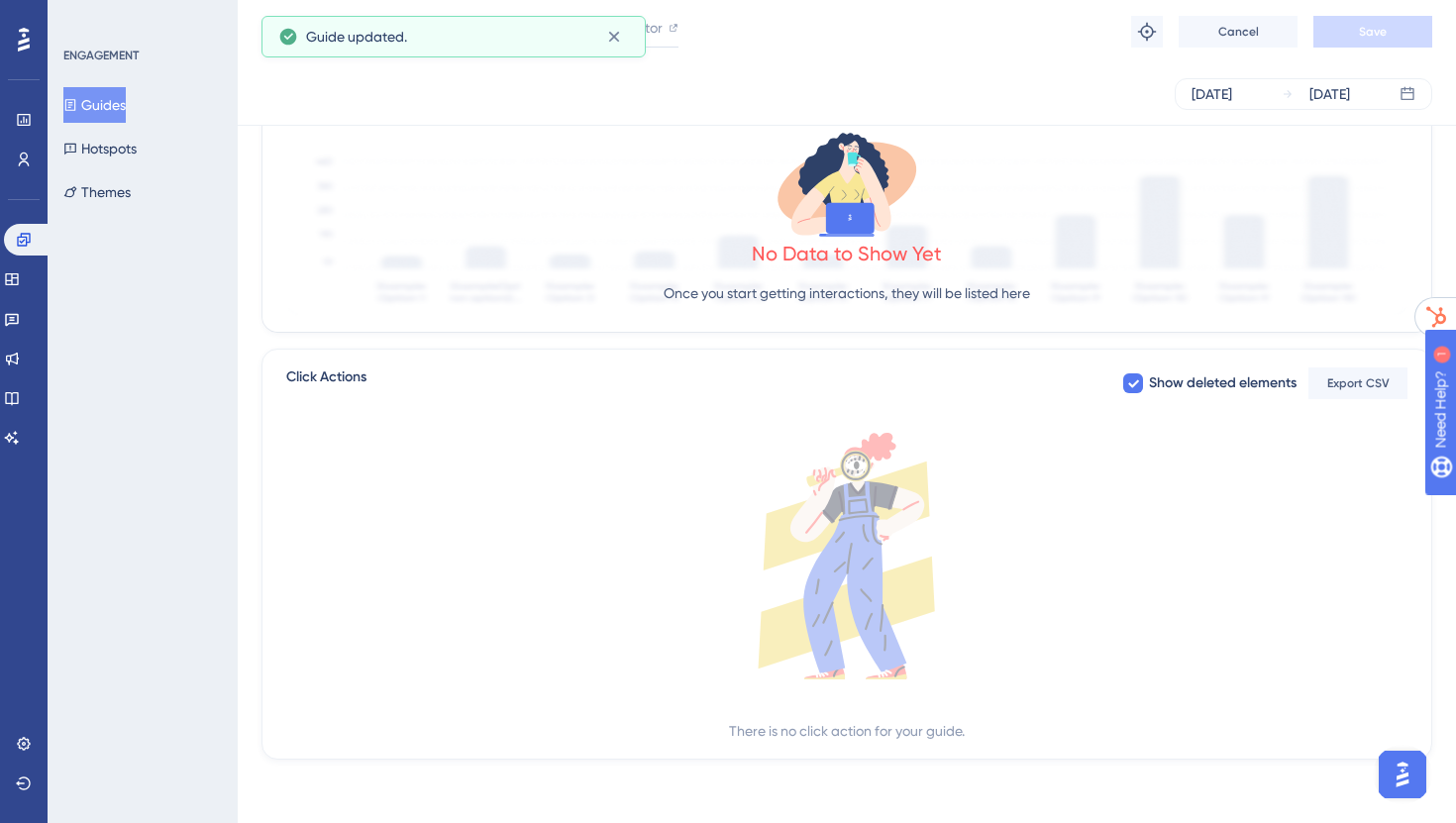scroll, scrollTop: 0, scrollLeft: 0, axis: both 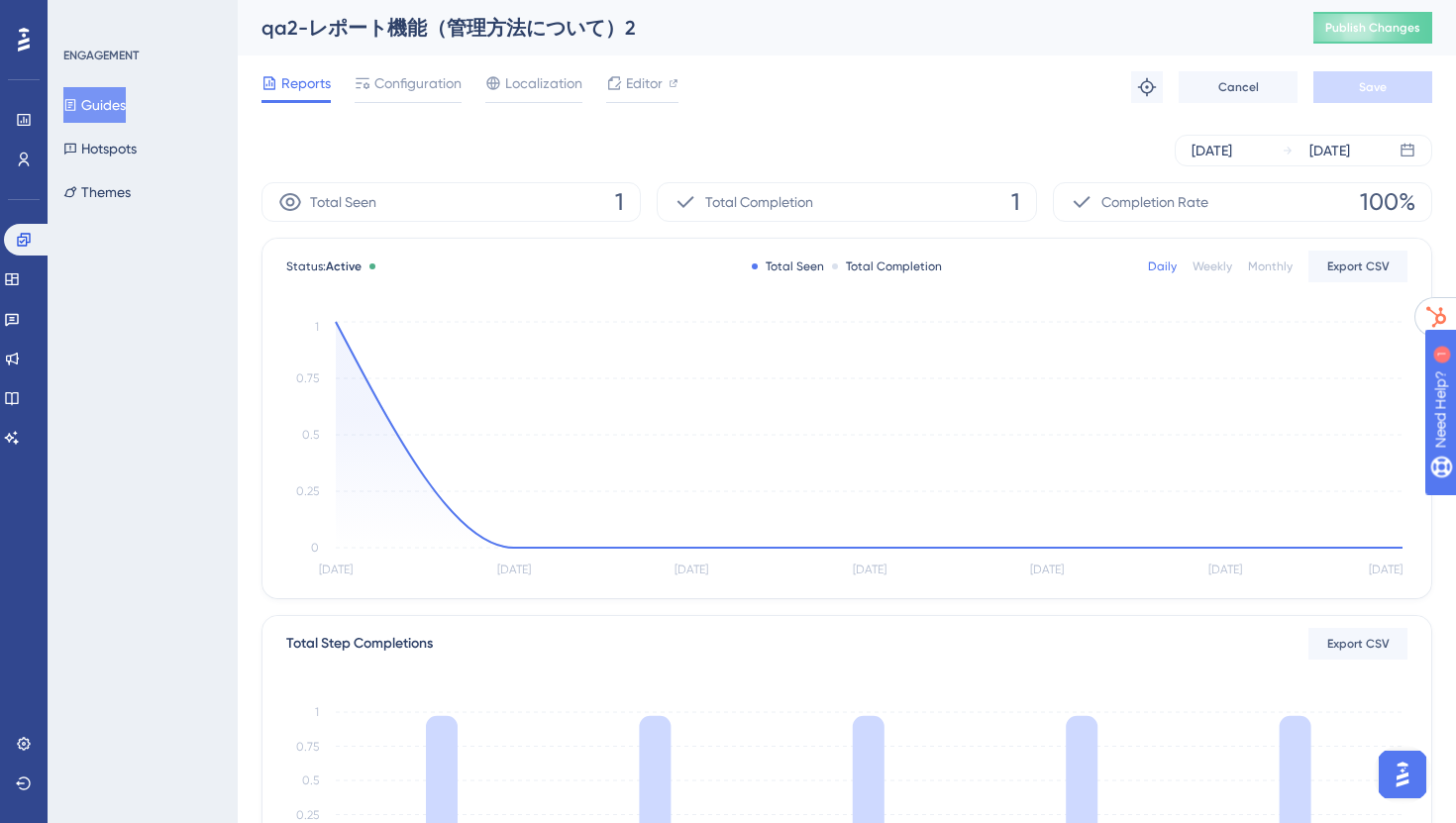 click on "Reports Configuration Localization Editor Troubleshoot Cancel Save" at bounding box center (847, 87) 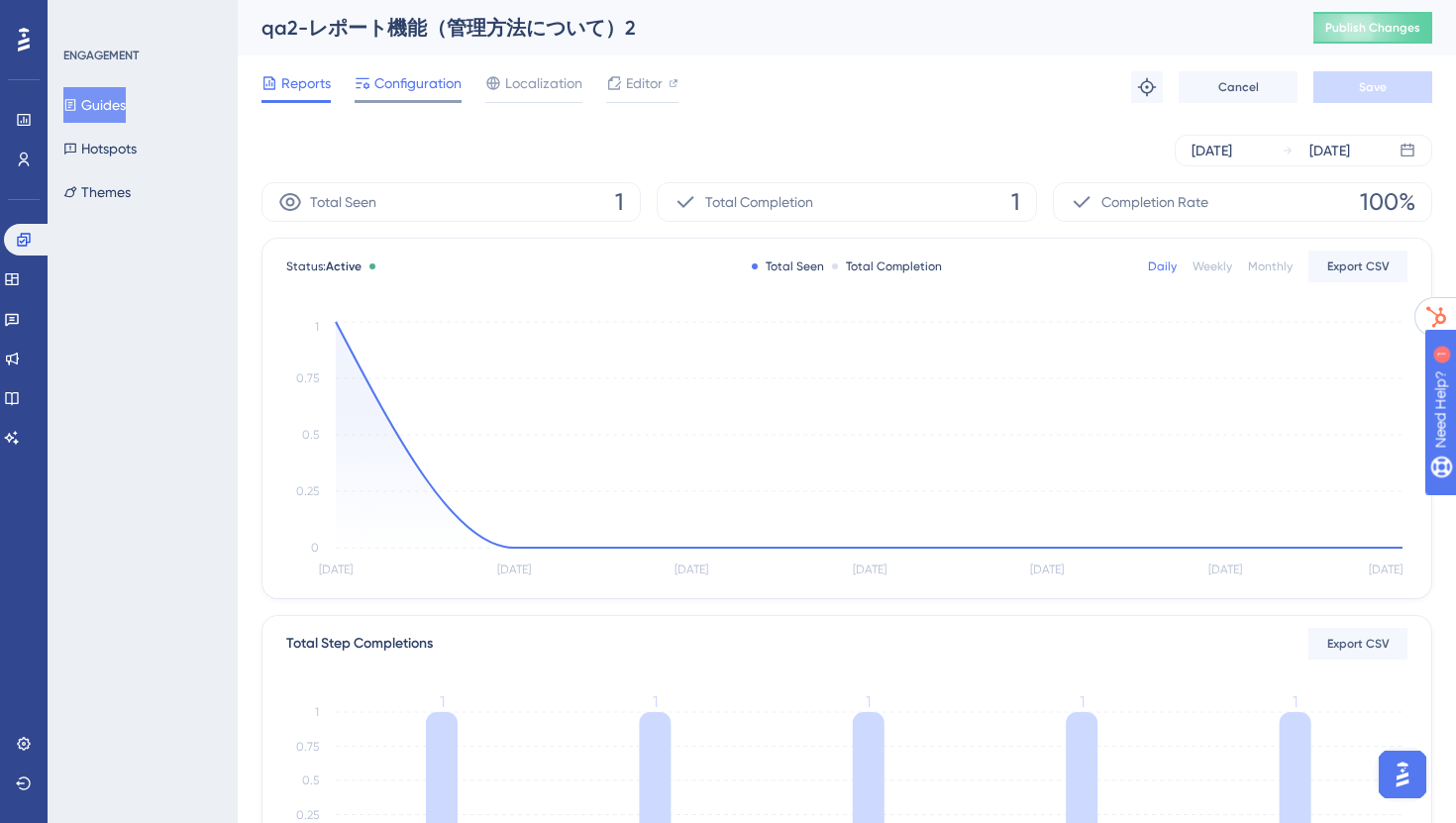 click on "Configuration" at bounding box center (418, 83) 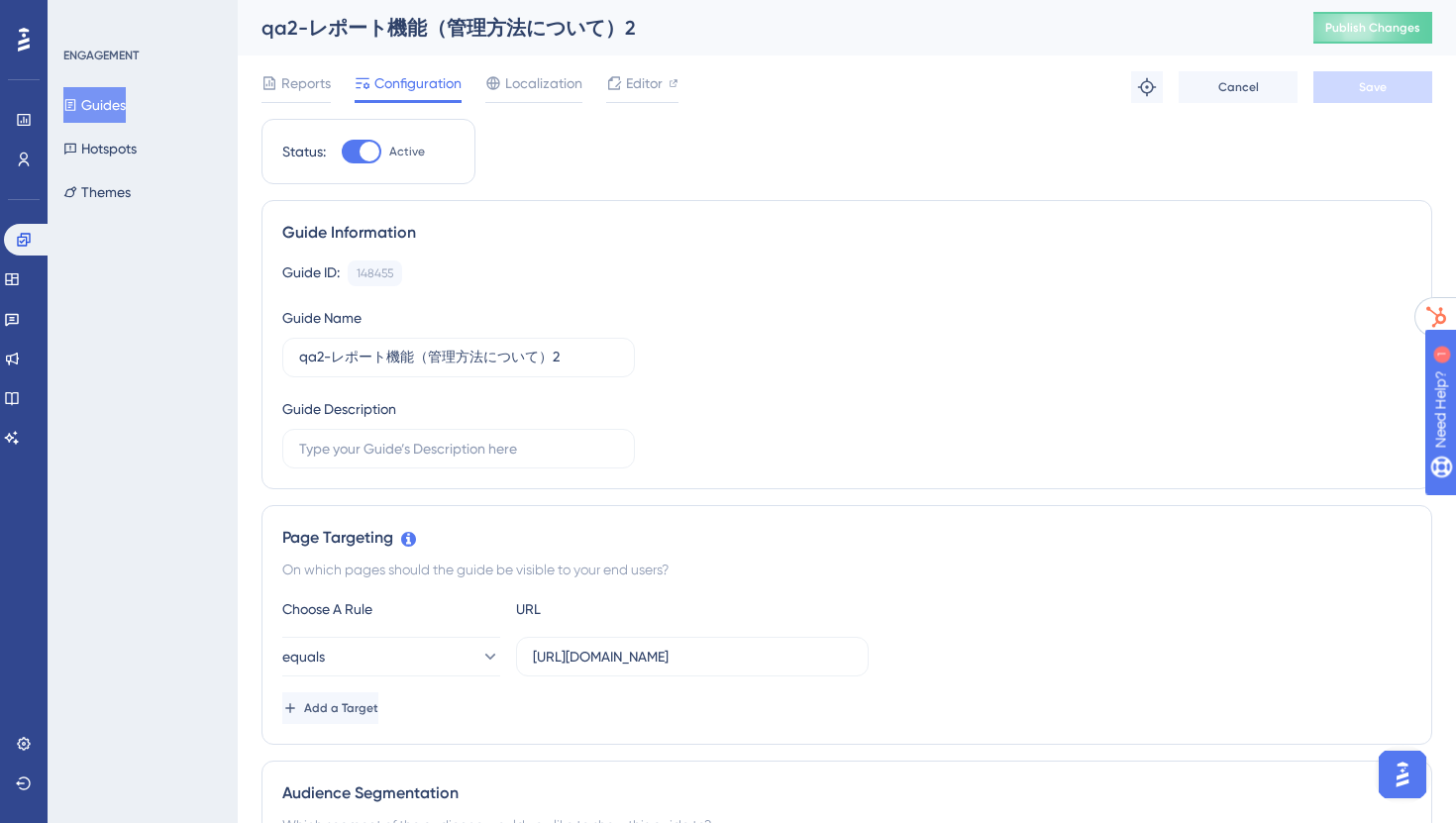 click at bounding box center [369, 152] 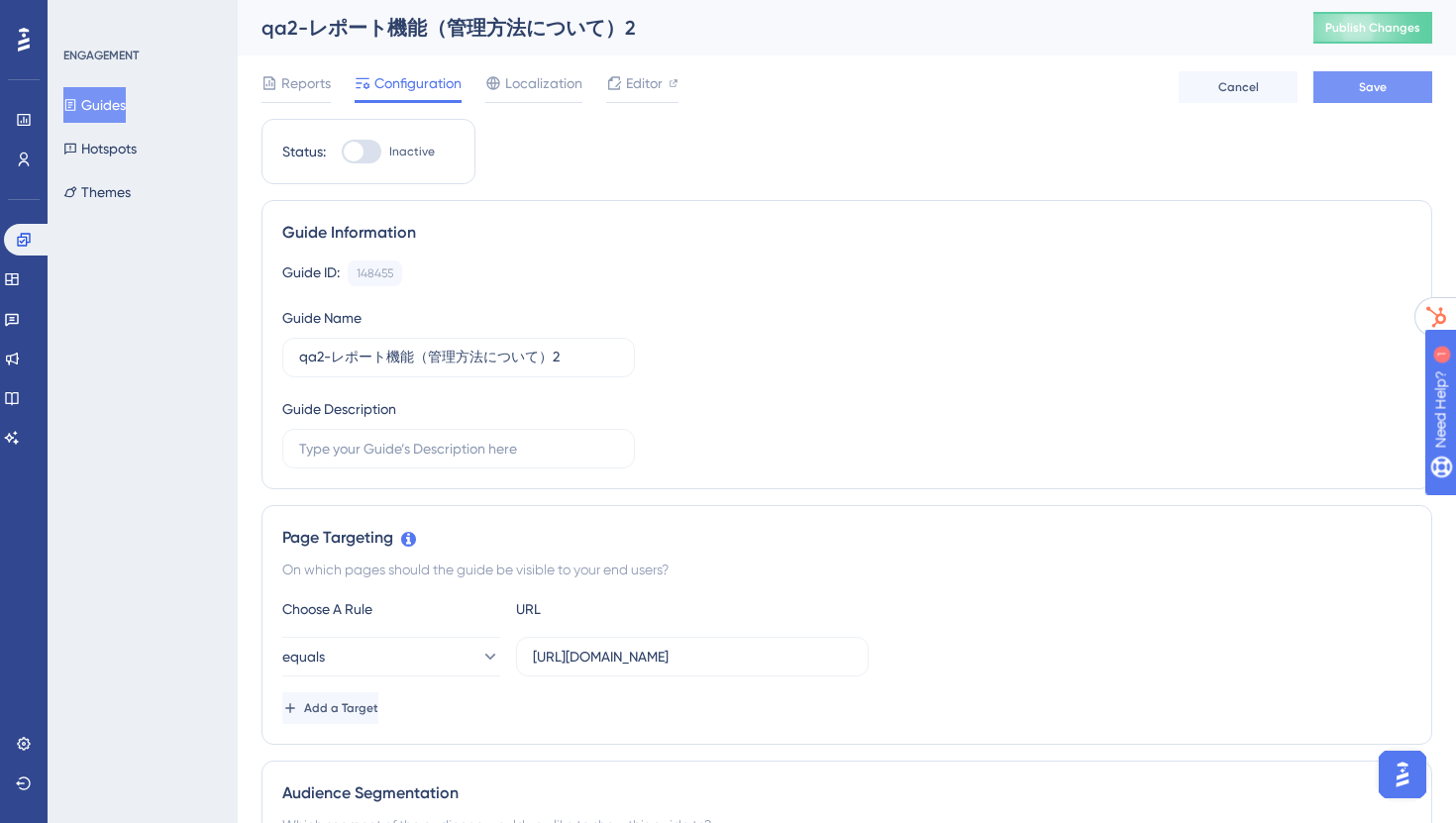 click on "Save" at bounding box center (1373, 87) 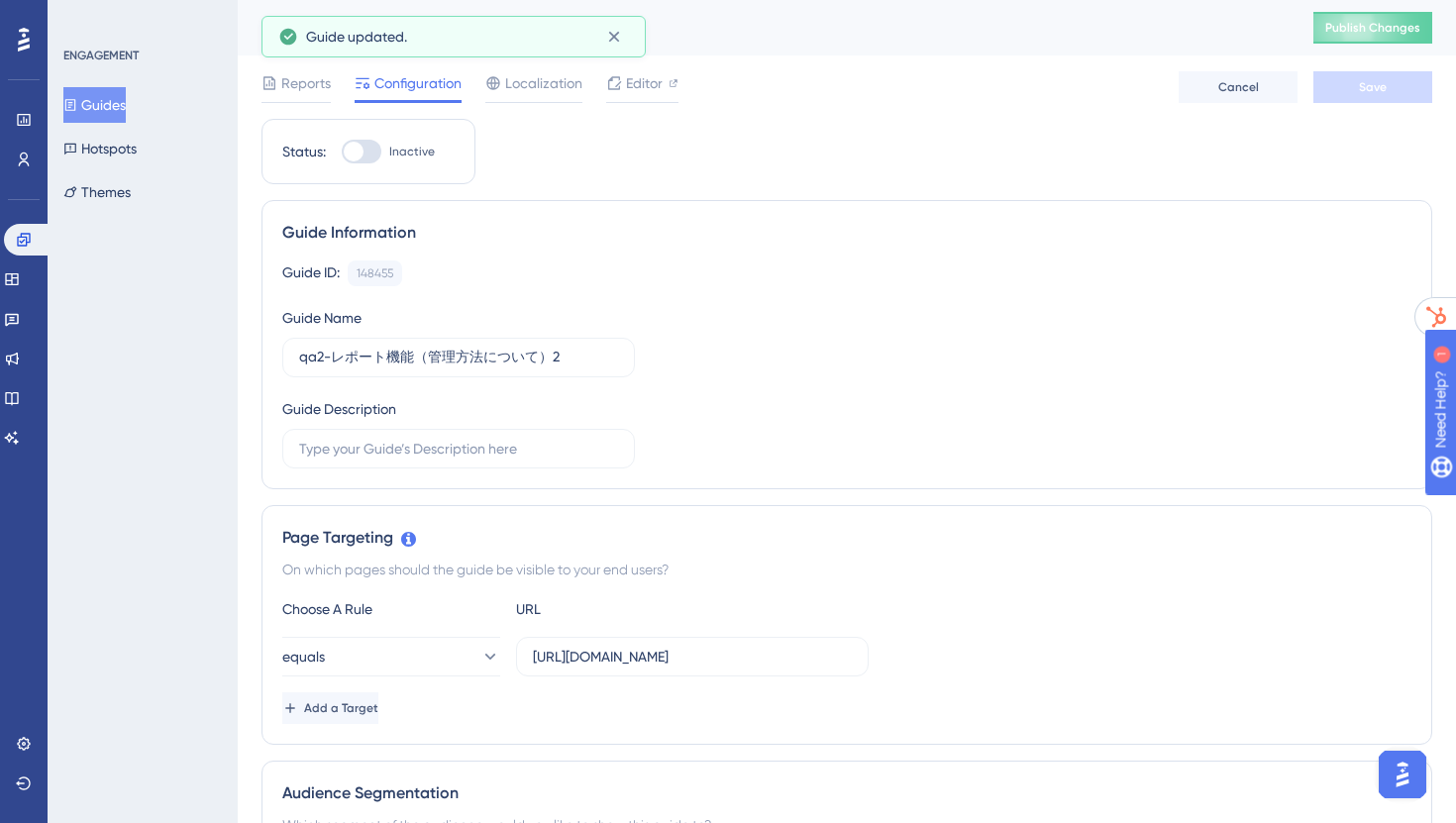 click on "Guides" at bounding box center (94, 105) 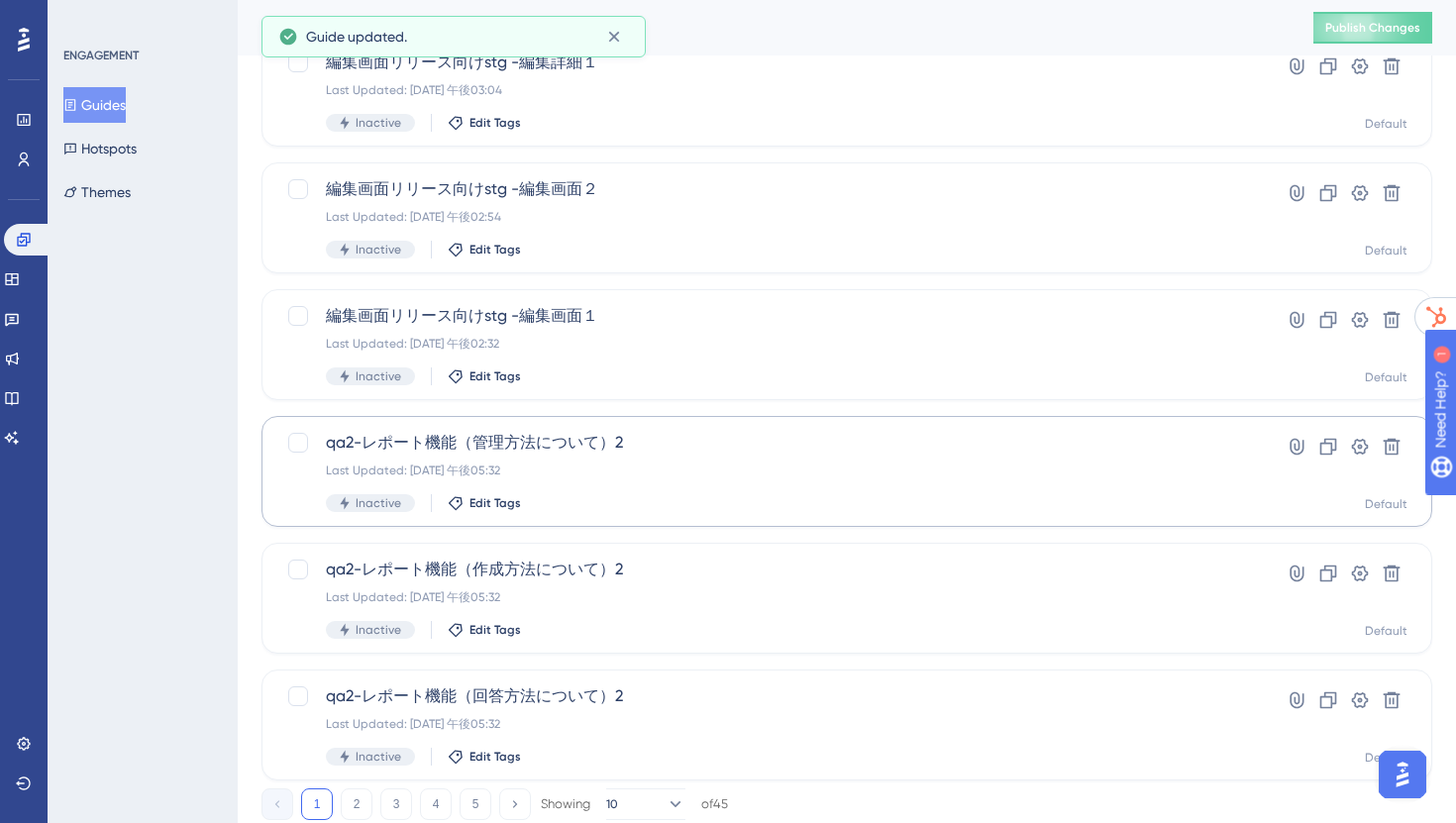 scroll, scrollTop: 625, scrollLeft: 0, axis: vertical 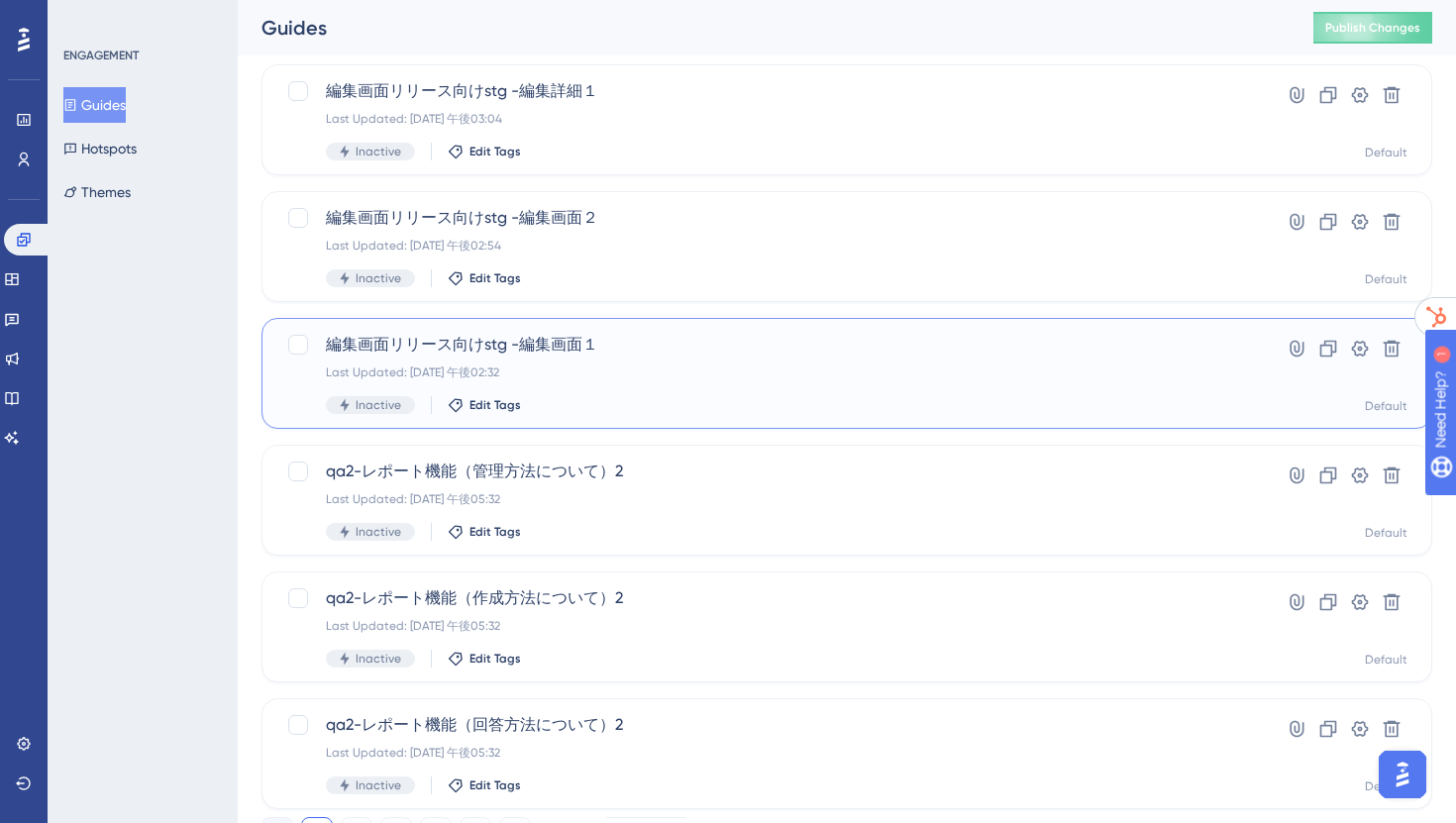 click on "編集画面リリース向けstg -編集画面１ Last Updated: 2025年7月30日 午後02:32 Inactive Edit Tags" at bounding box center [768, 373] 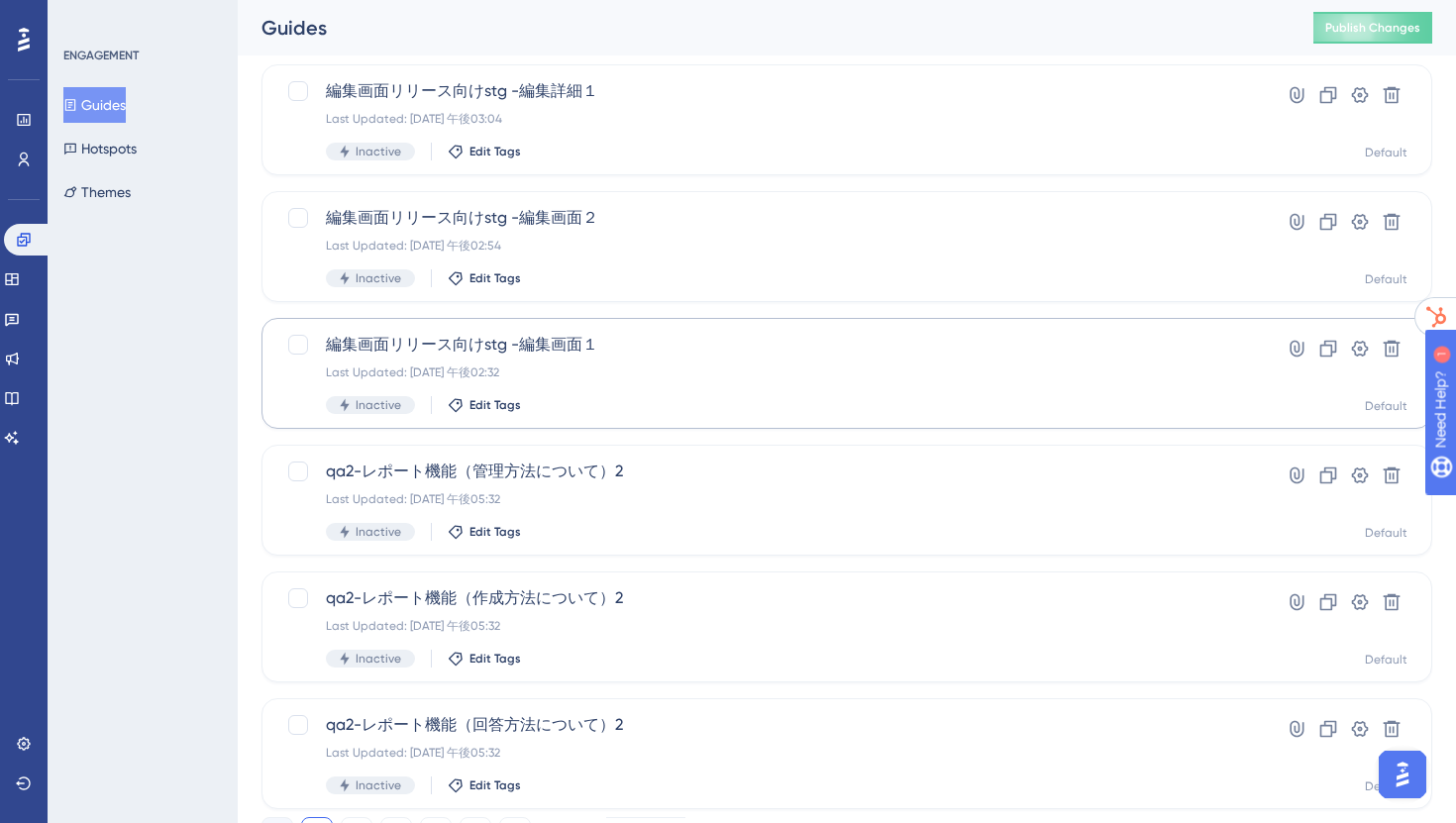 scroll, scrollTop: 0, scrollLeft: 0, axis: both 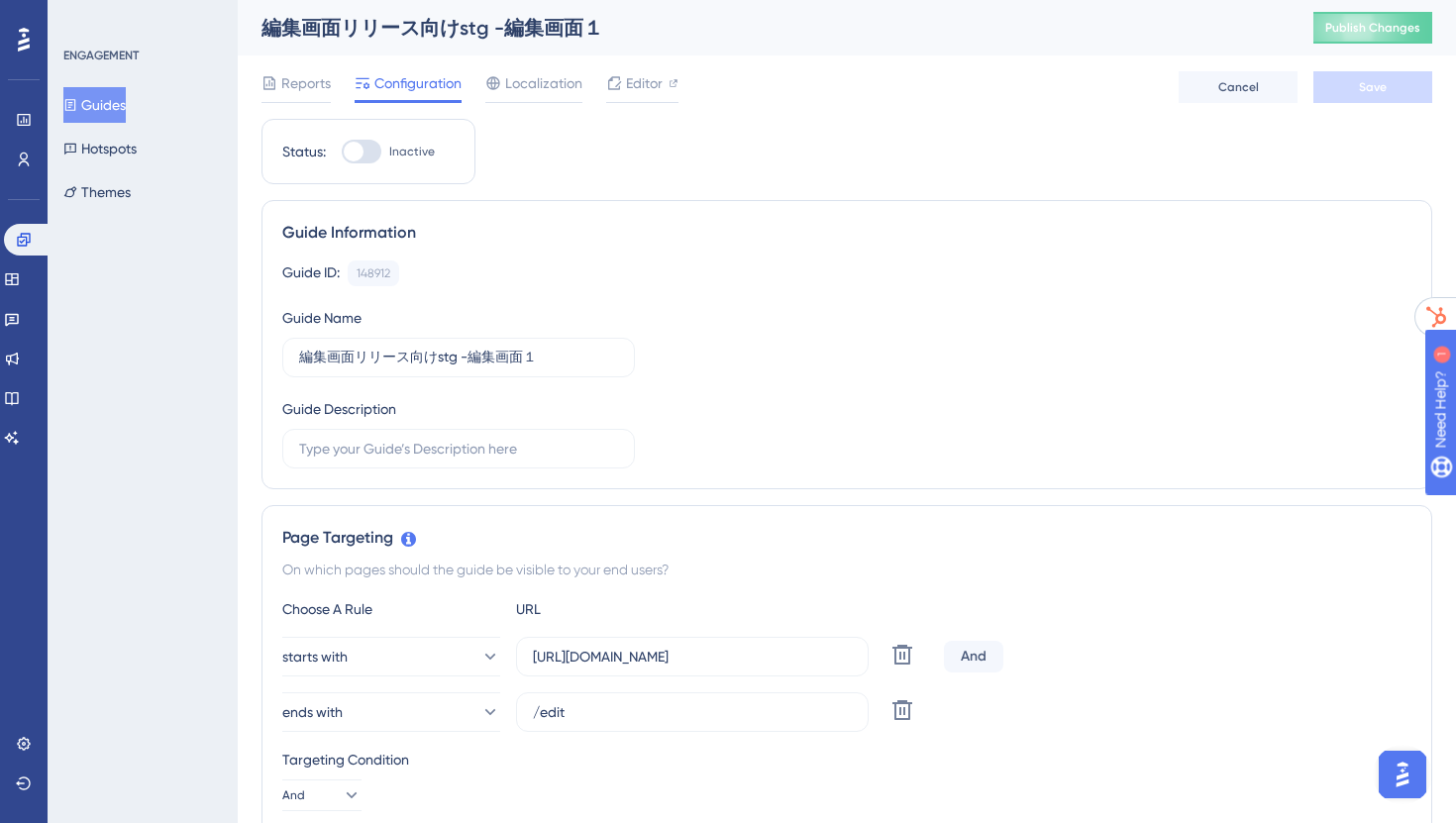 click at bounding box center (362, 152) 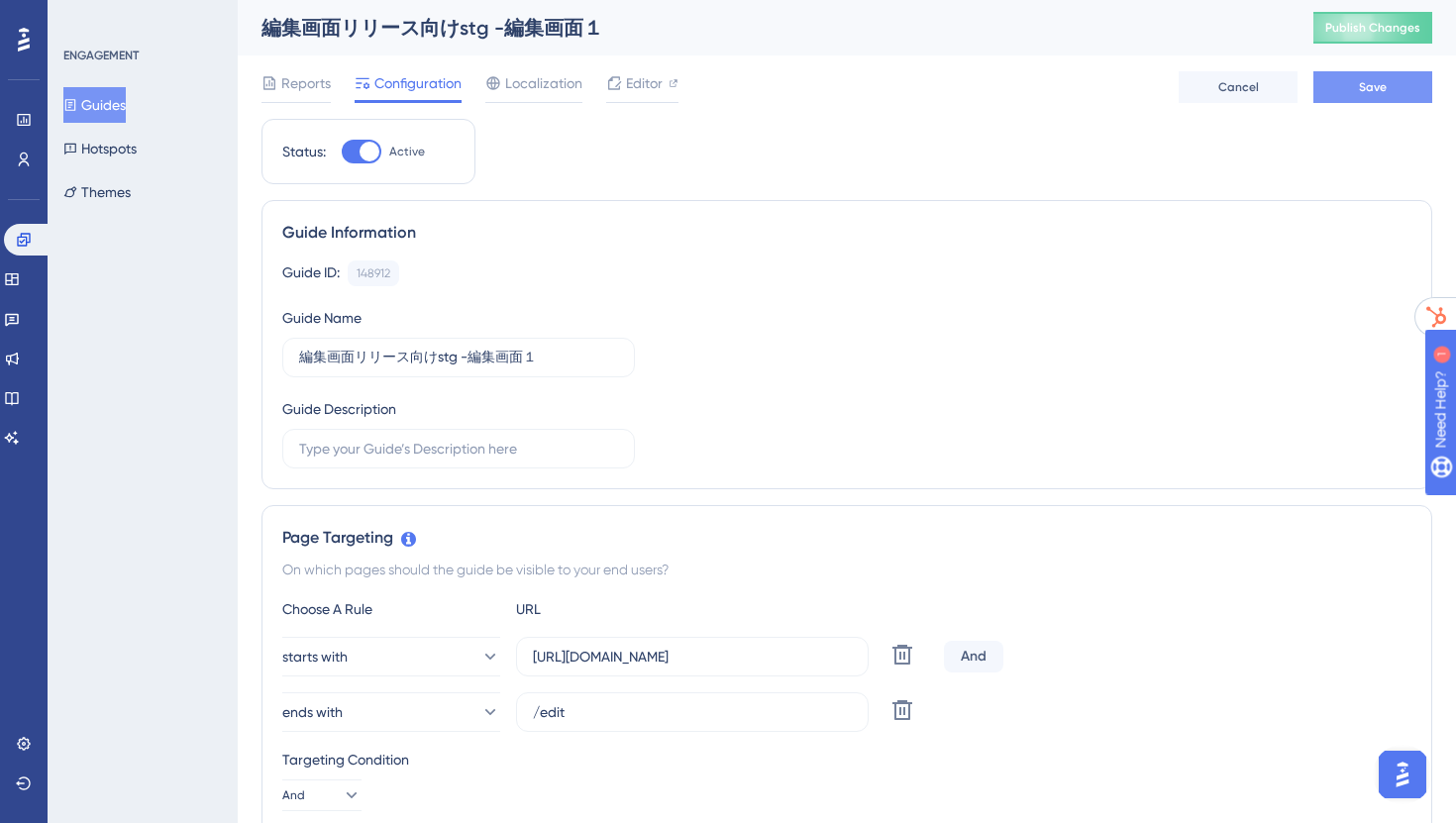 click on "Save" at bounding box center (1373, 87) 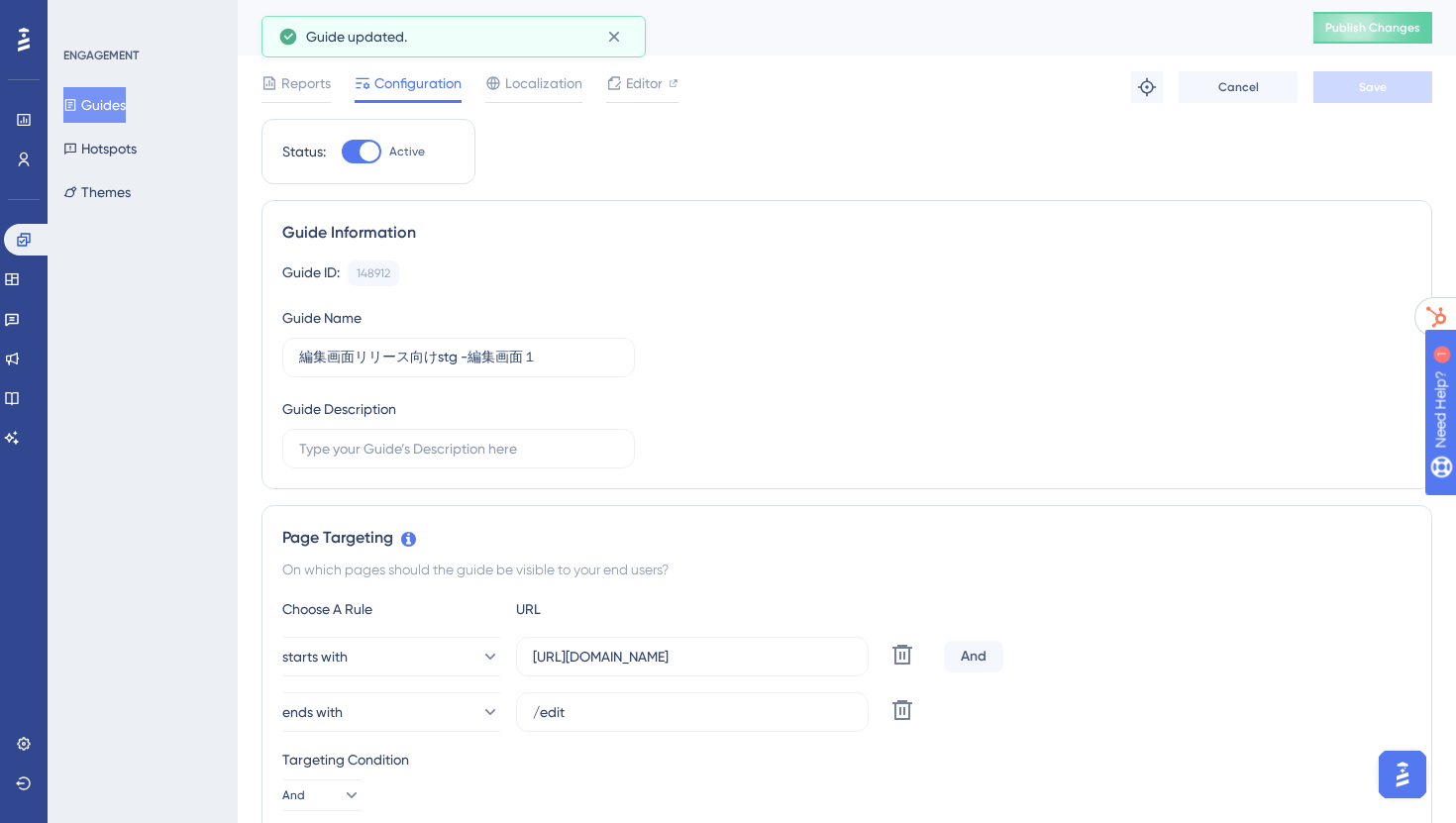 click on "Guides" at bounding box center [94, 105] 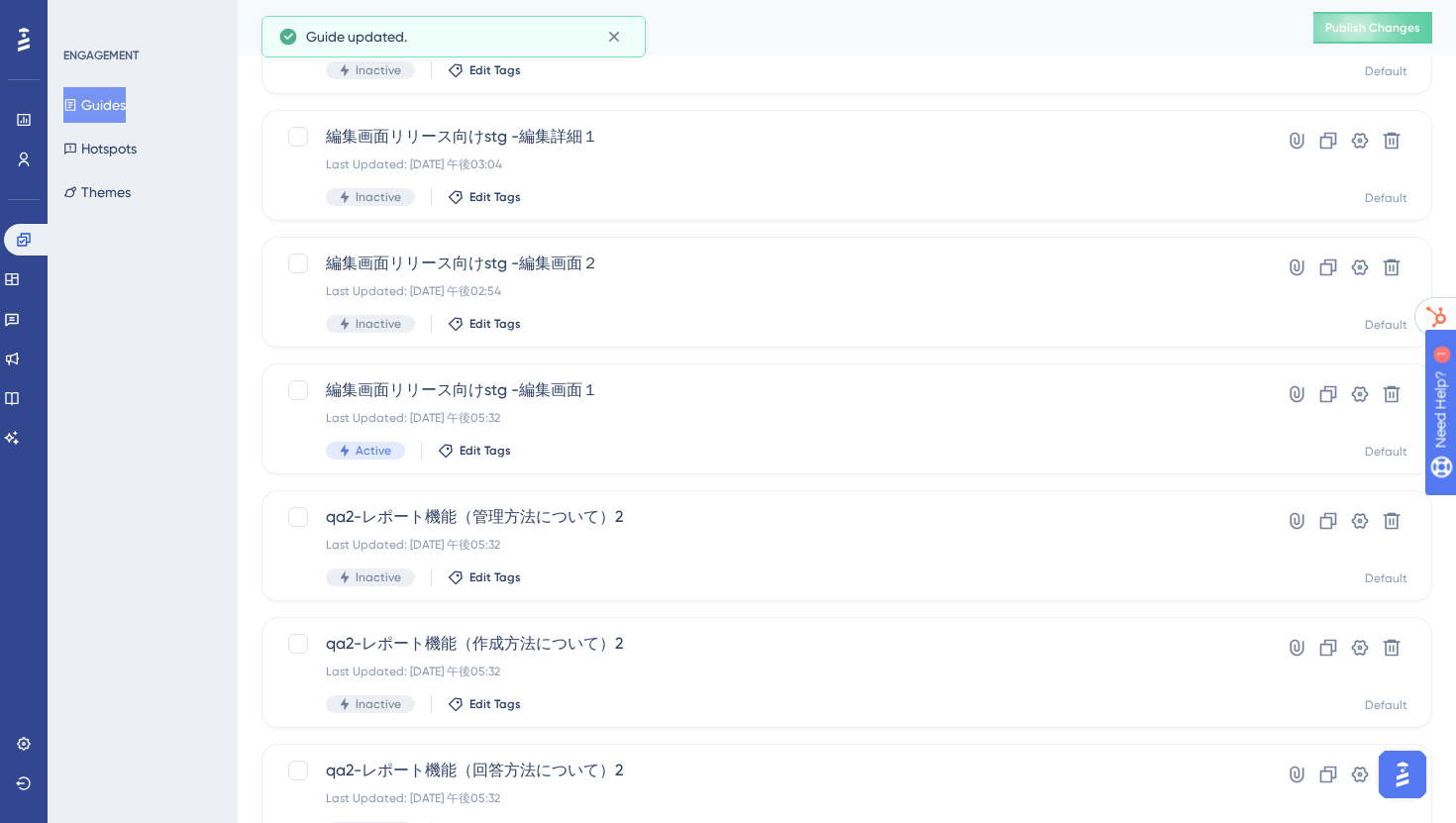 scroll, scrollTop: 714, scrollLeft: 0, axis: vertical 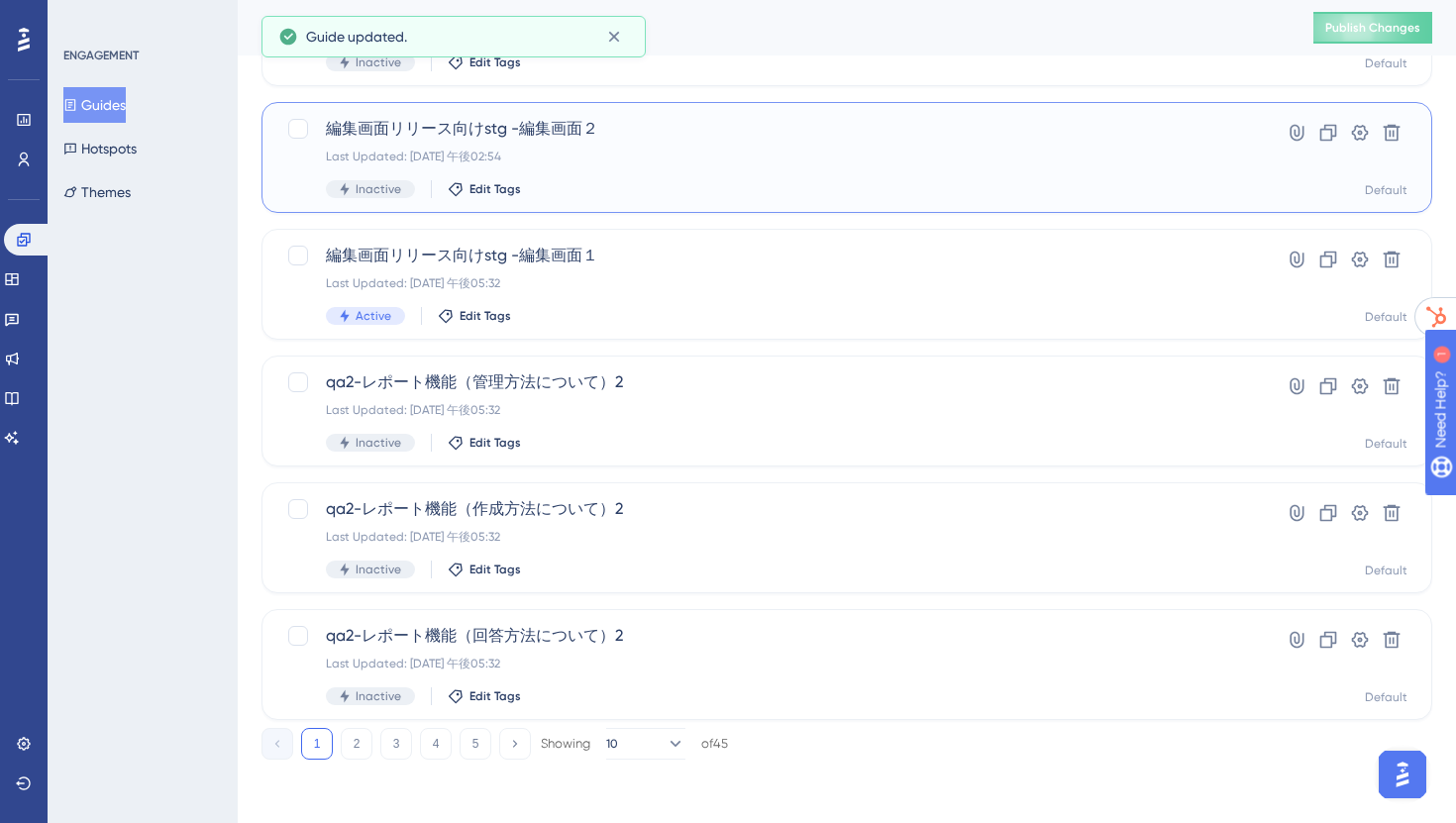 click on "Last Updated: 2025年7月30日 午後02:54" at bounding box center (768, 156) 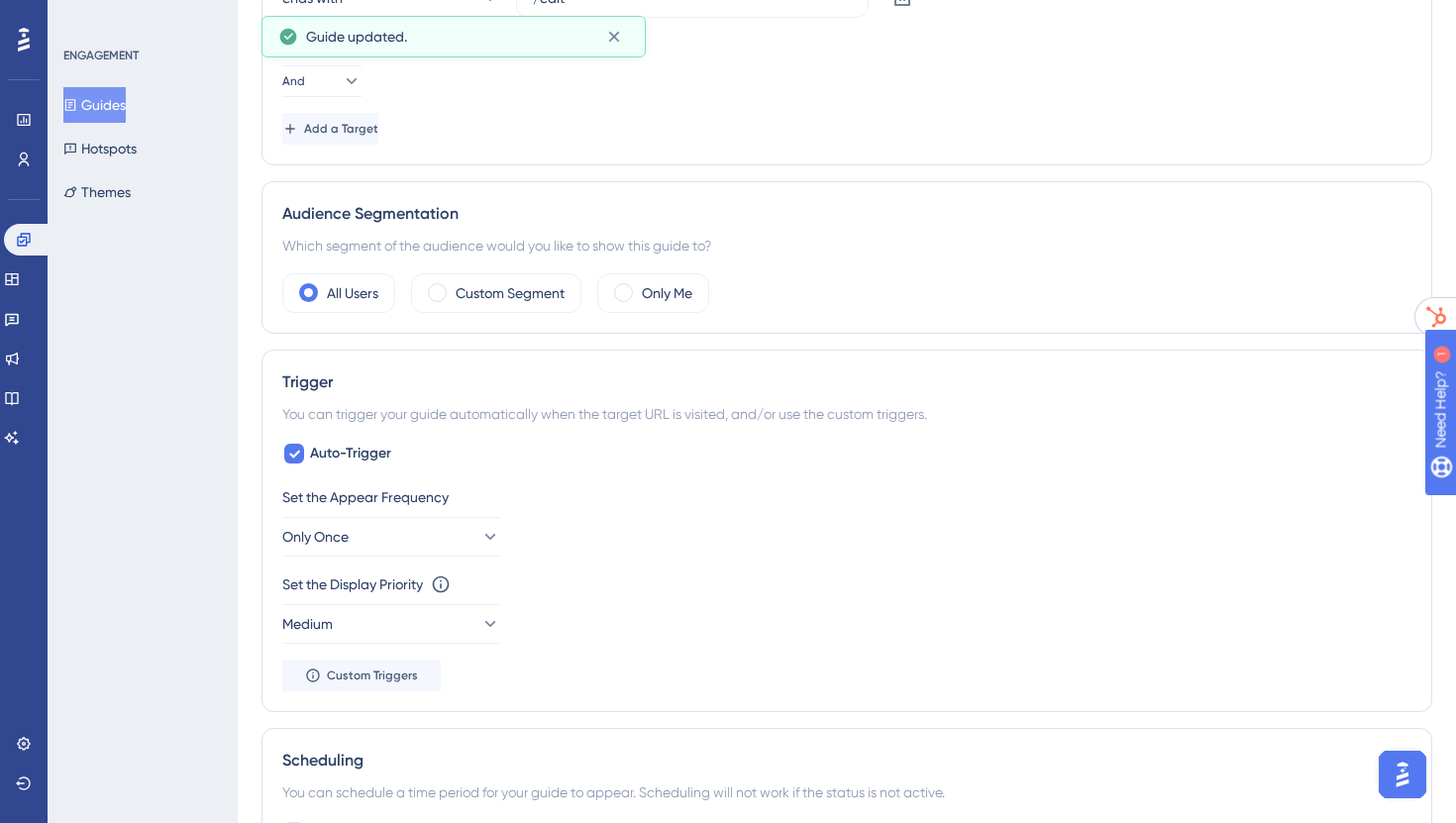 scroll, scrollTop: 0, scrollLeft: 0, axis: both 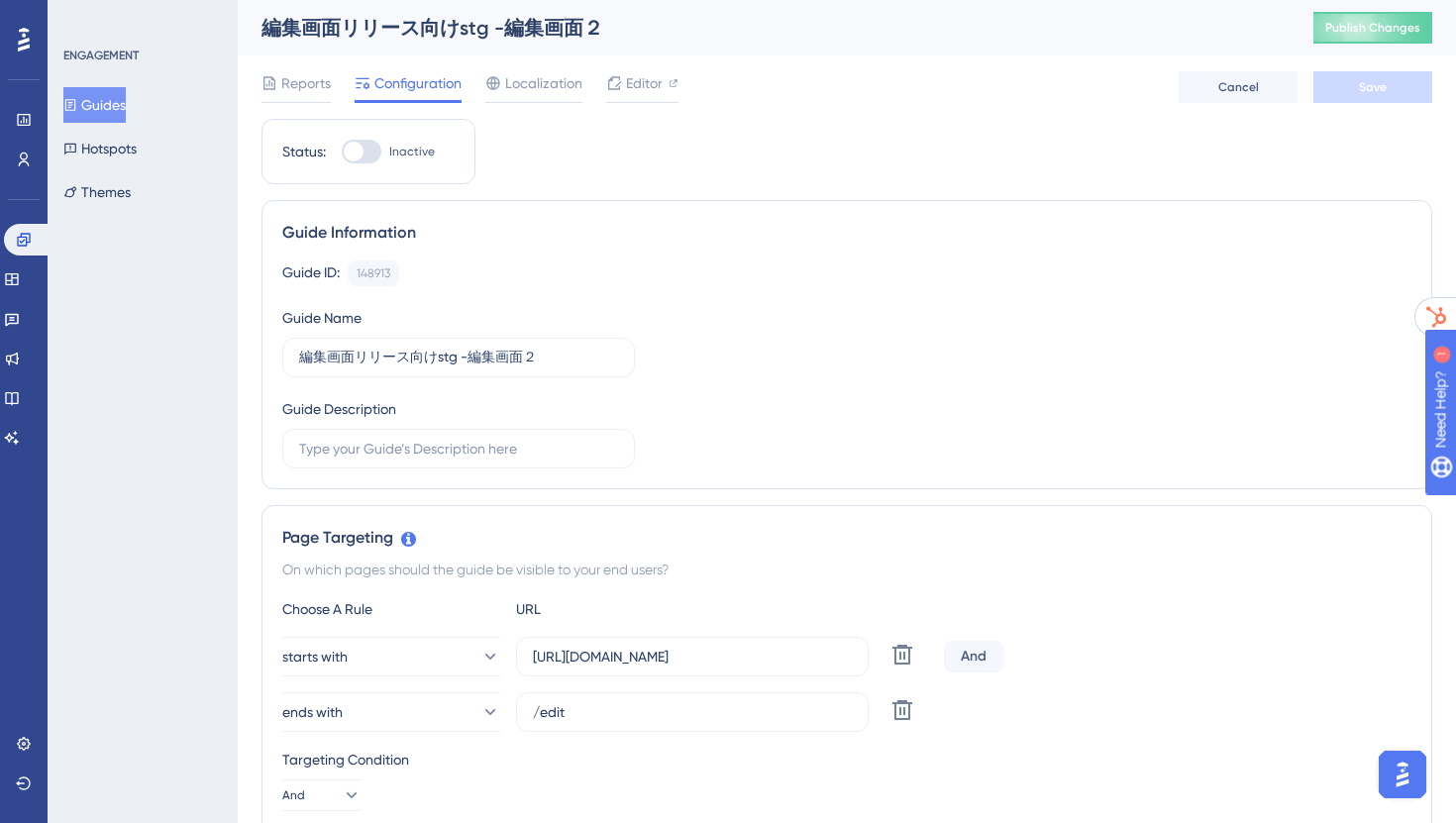 click at bounding box center [354, 152] 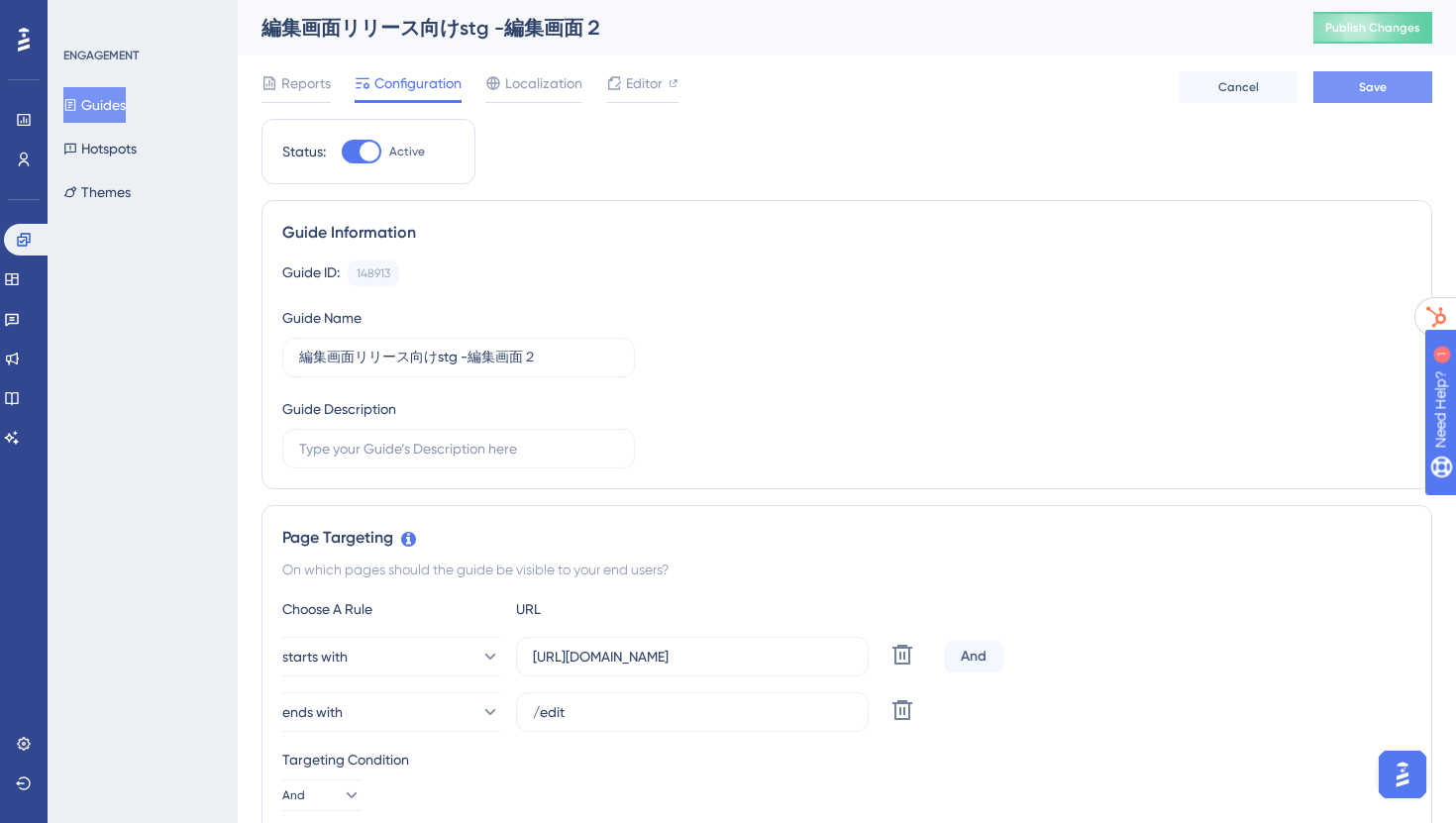 click on "Save" at bounding box center (1373, 87) 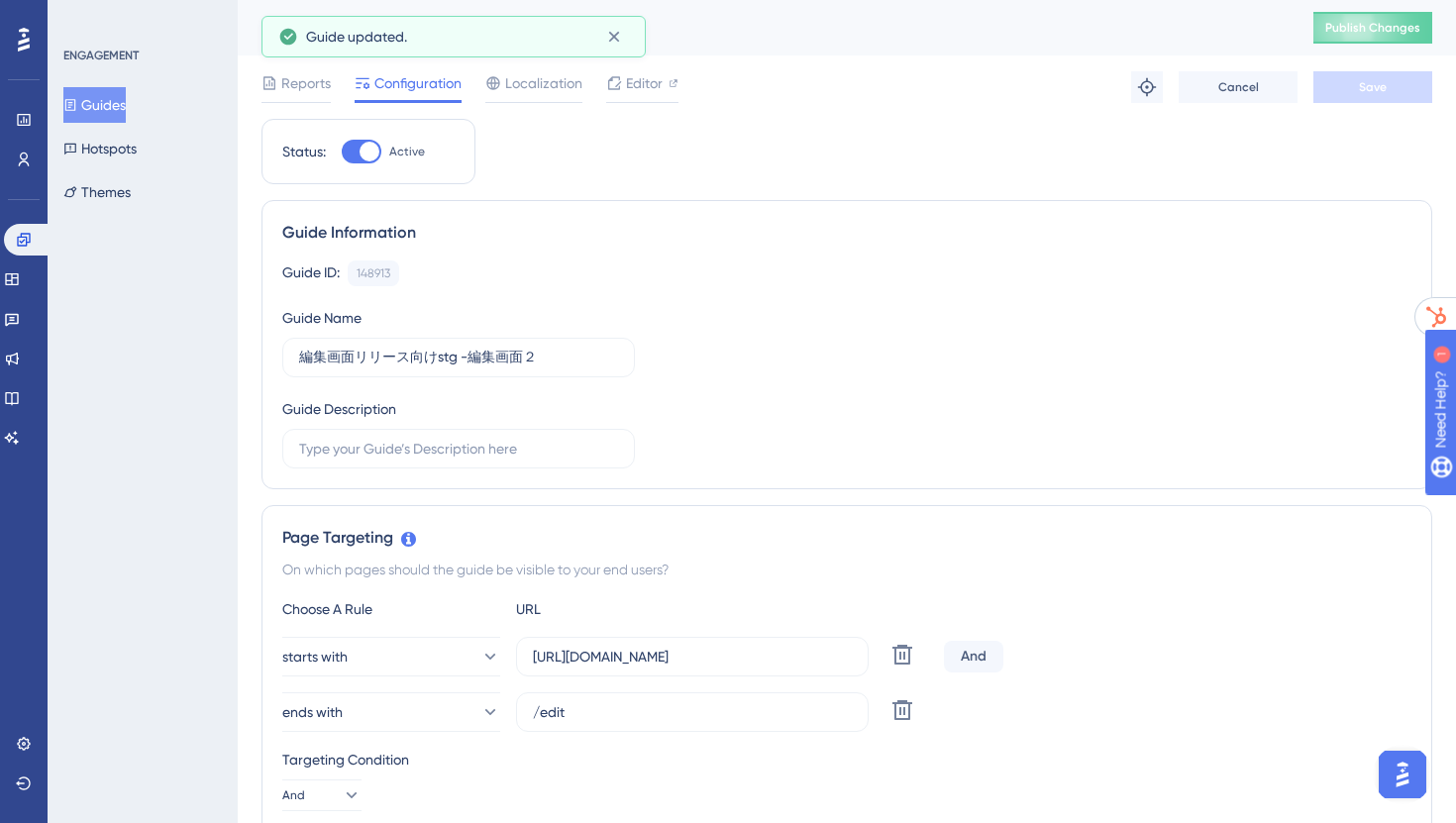 click on "Guides" at bounding box center [94, 105] 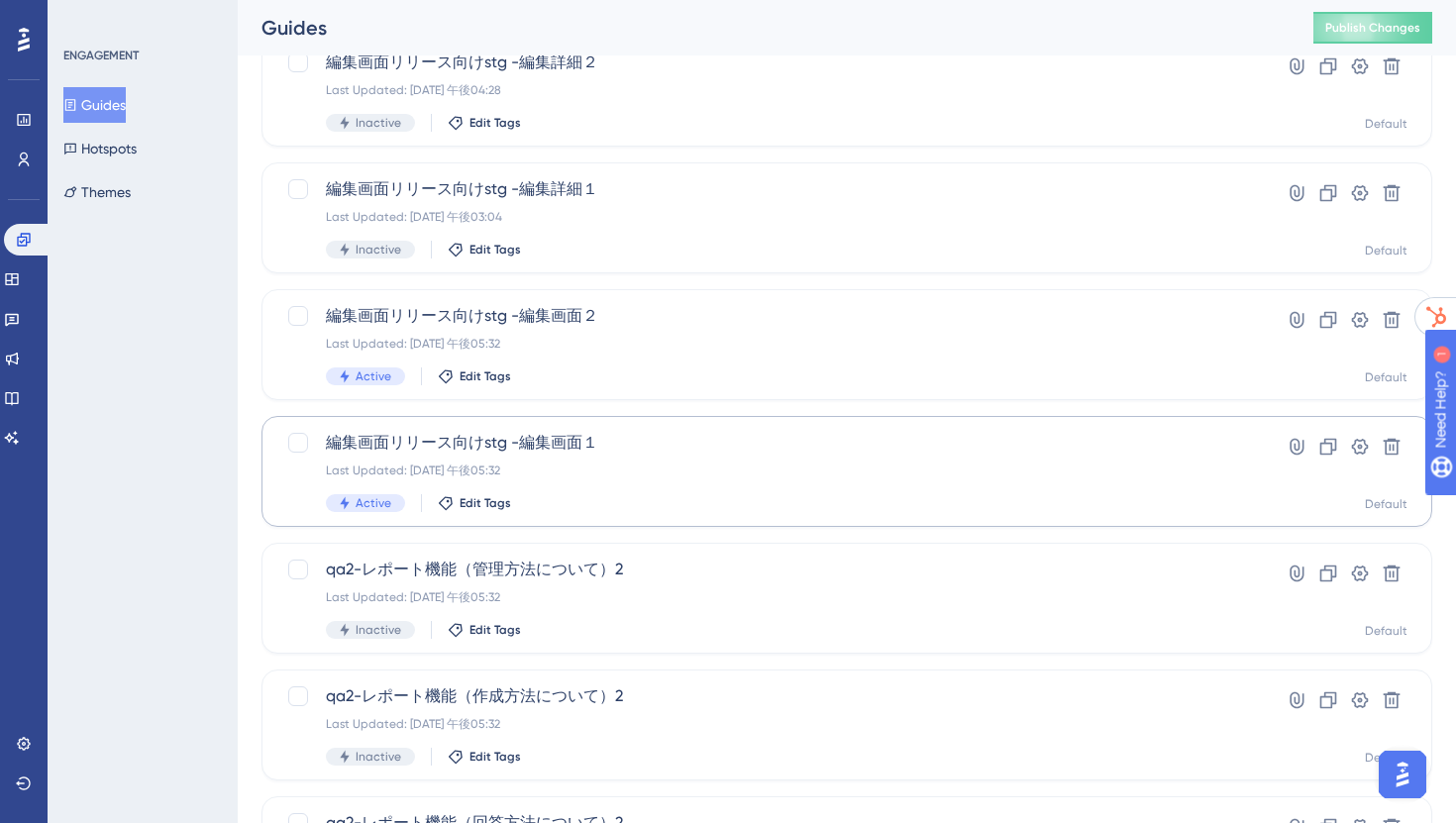 scroll, scrollTop: 522, scrollLeft: 0, axis: vertical 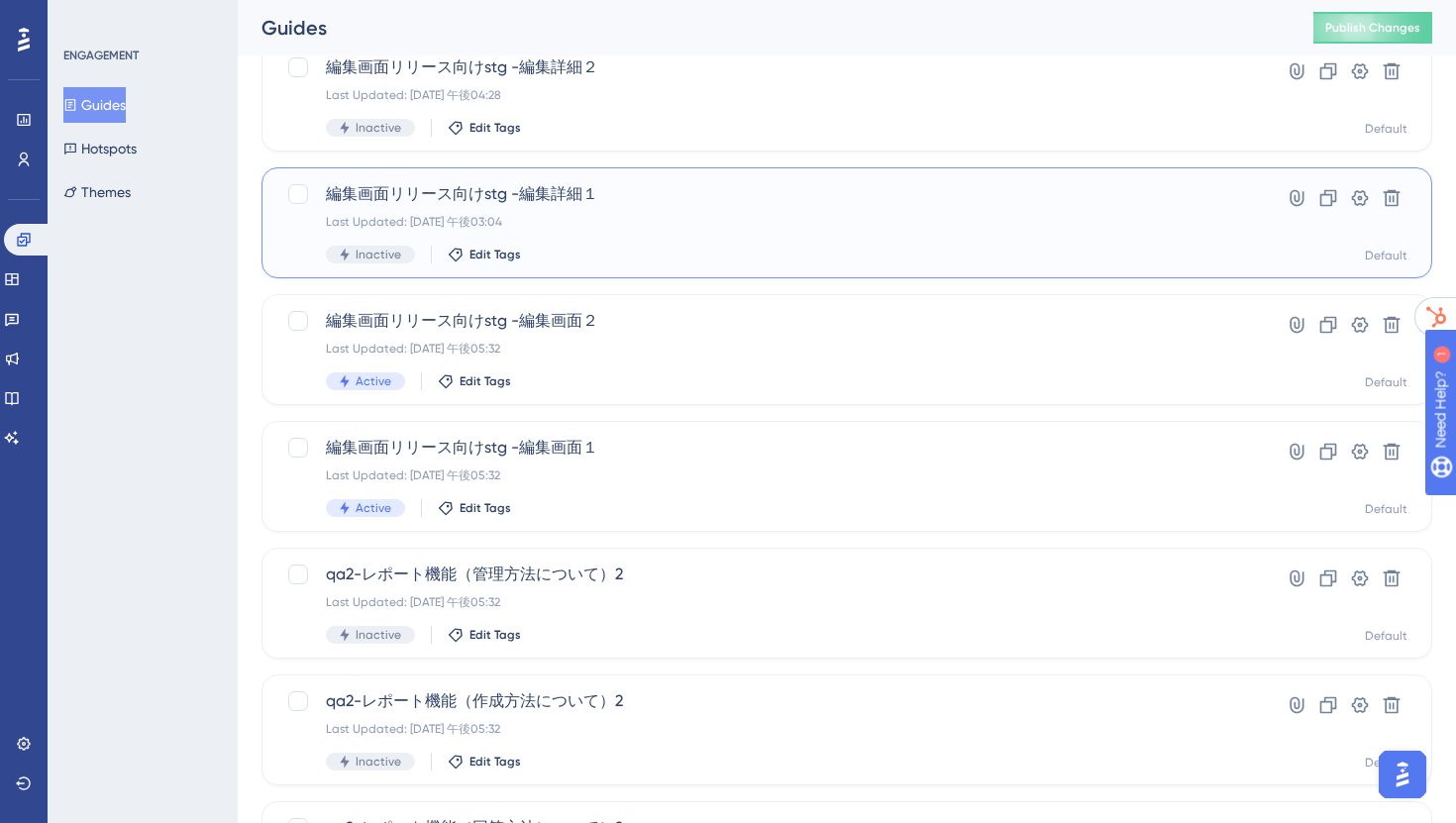 click on "Last Updated: 2025年7月30日 午後03:04" at bounding box center [768, 222] 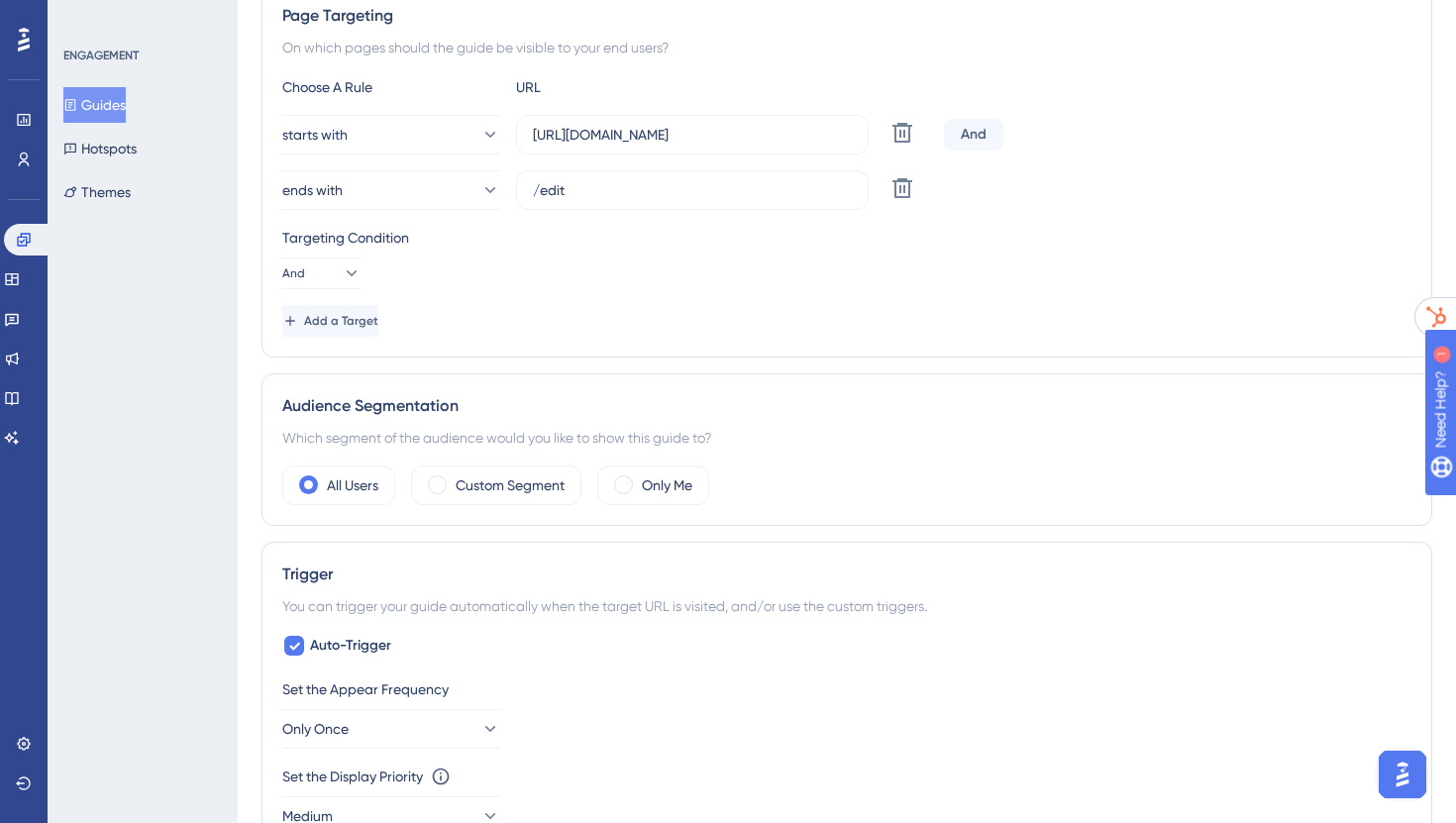 scroll, scrollTop: 0, scrollLeft: 0, axis: both 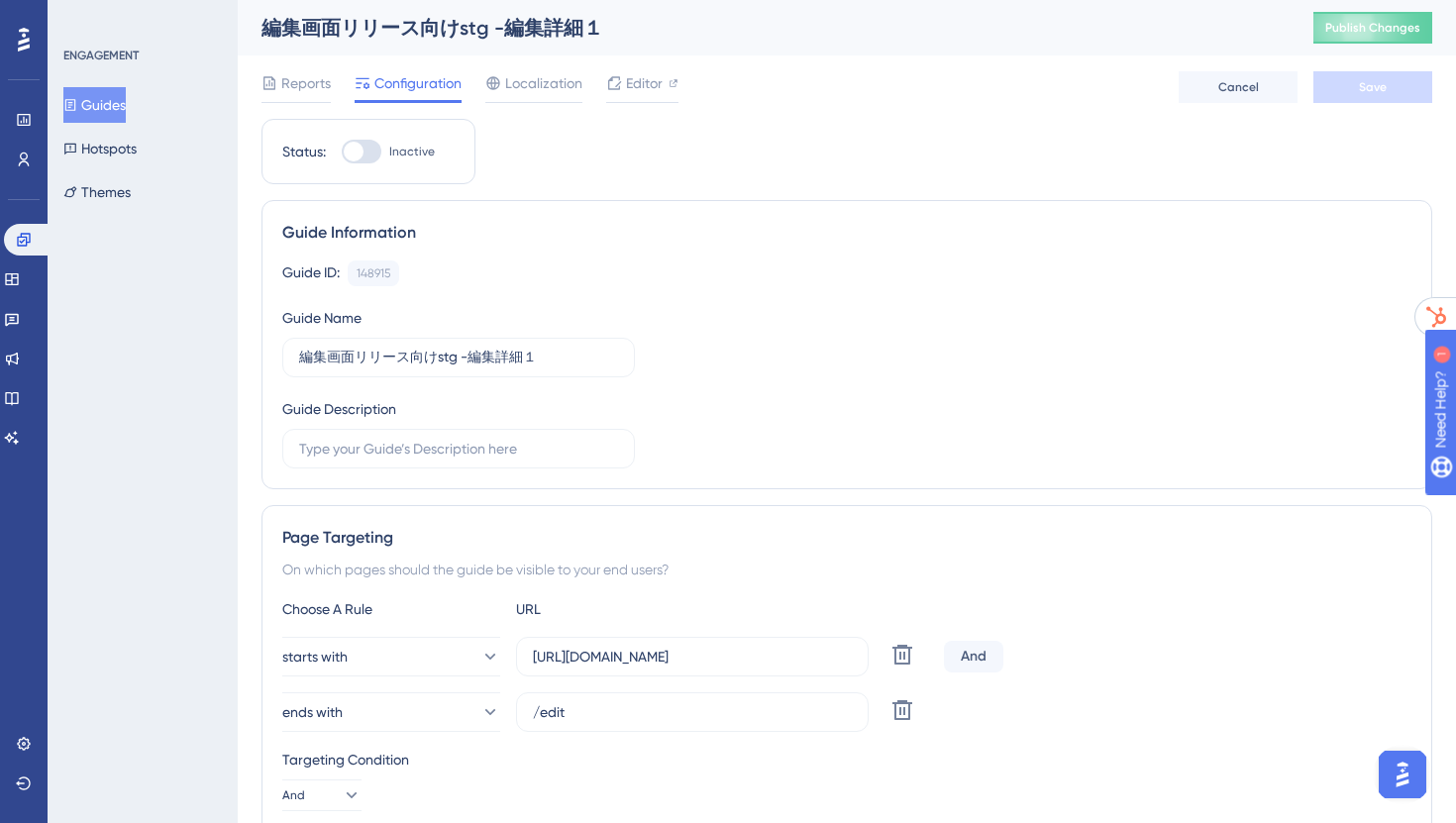 click at bounding box center (362, 152) 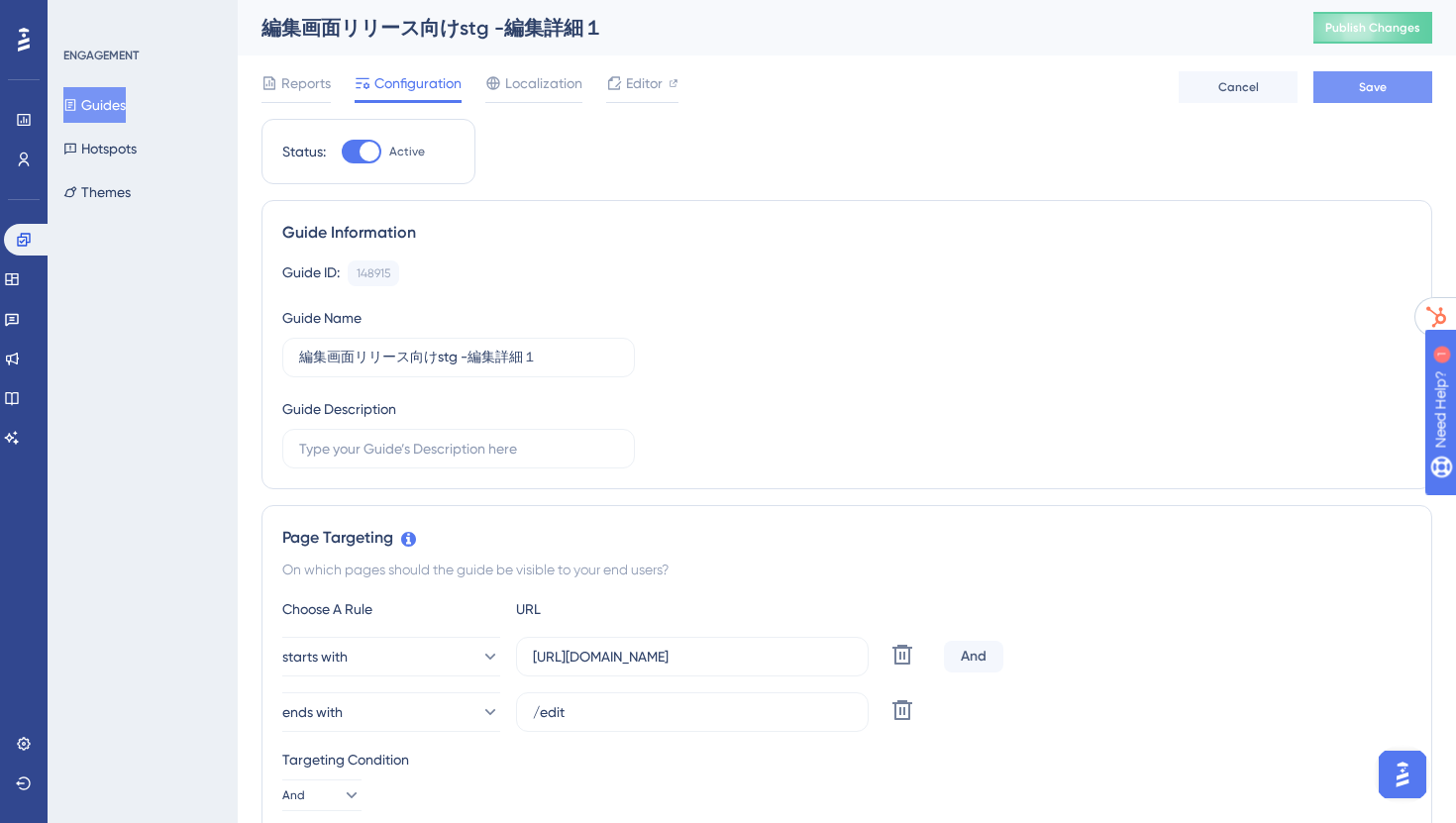 click on "Save" at bounding box center [1373, 87] 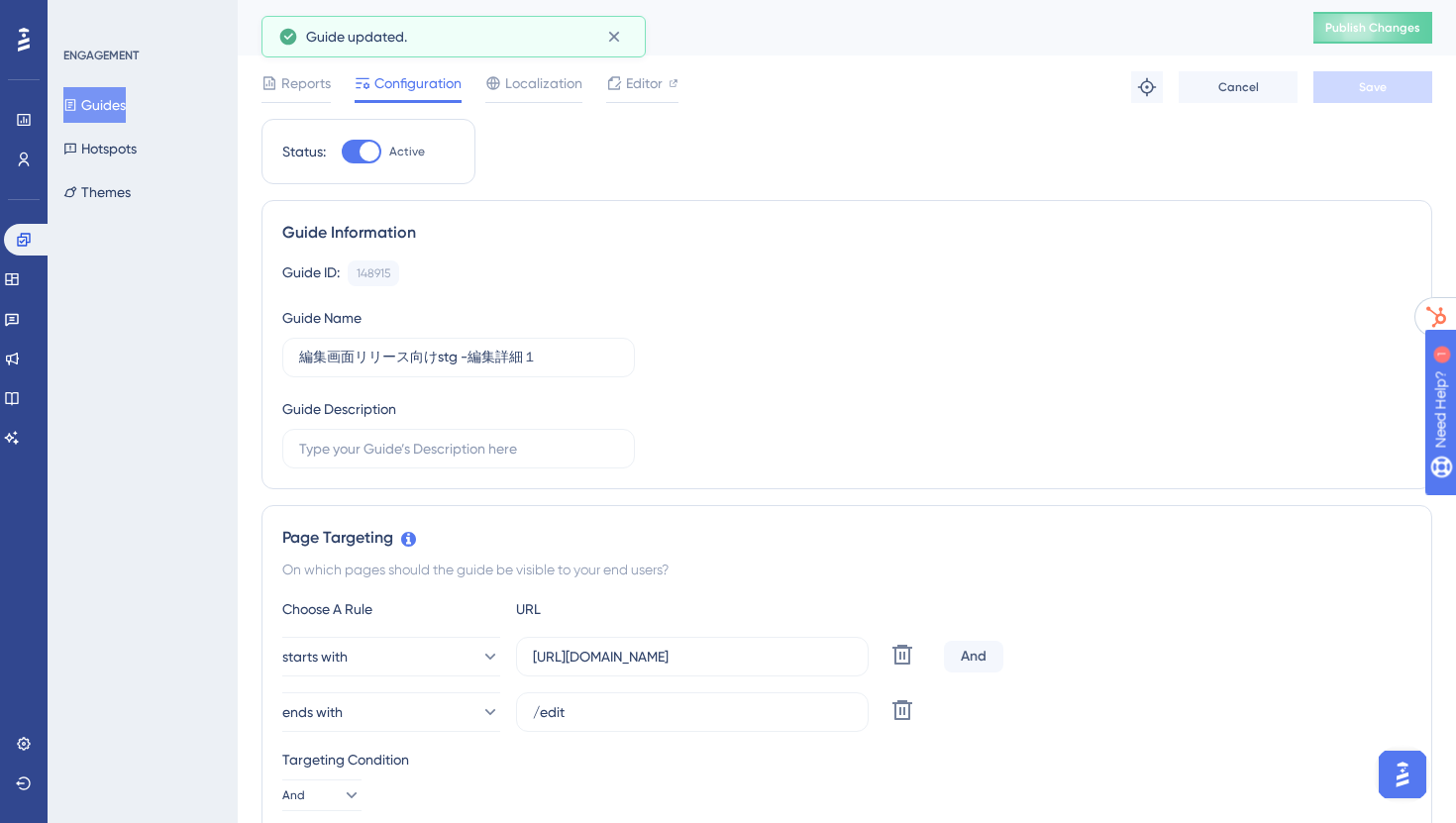 click on "Guides" at bounding box center (94, 105) 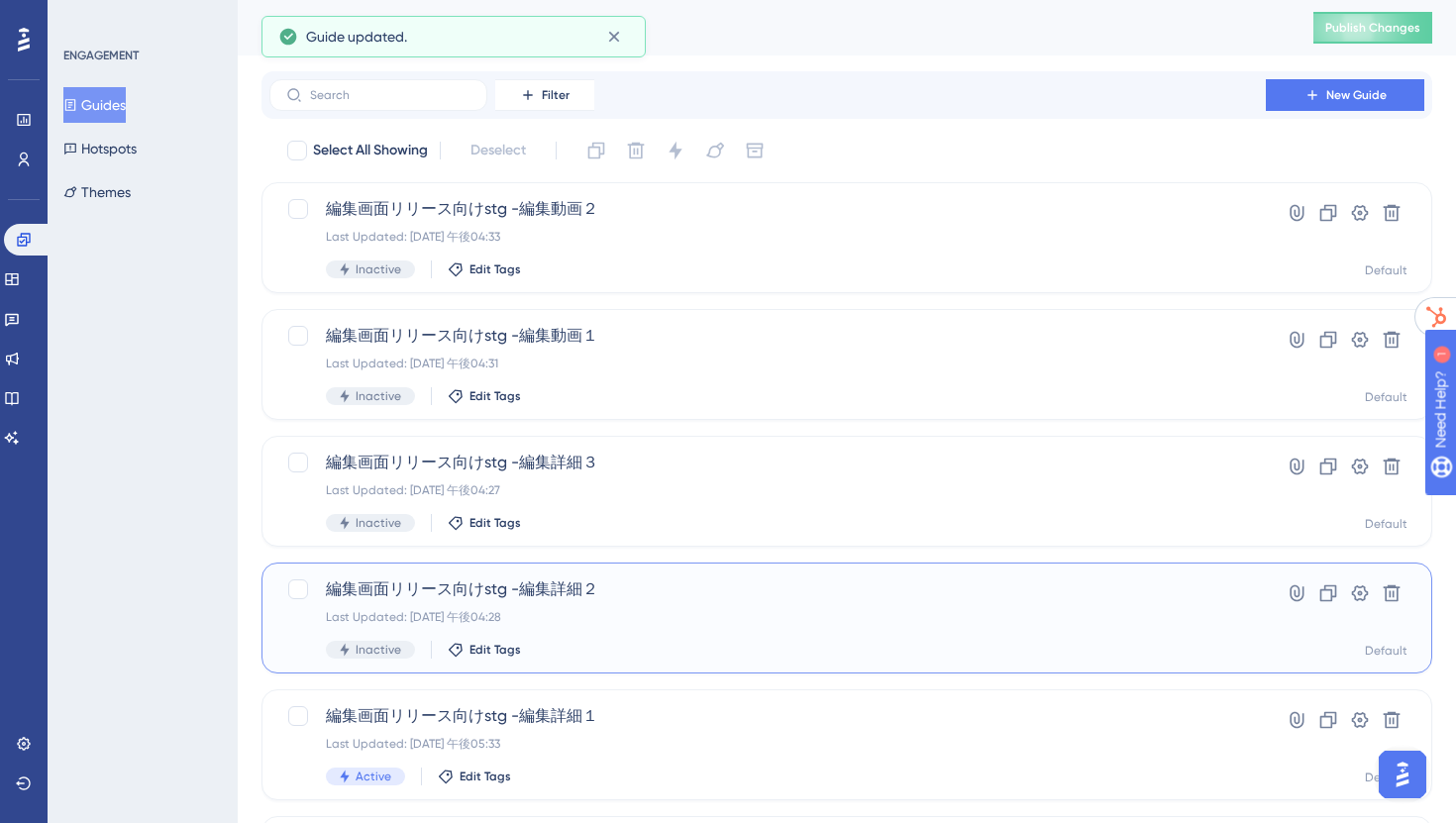 click on "編集画面リリース向けstg -編集詳細２ Last Updated: 2025年7月30日 午後04:28 Inactive Edit Tags" at bounding box center [768, 618] 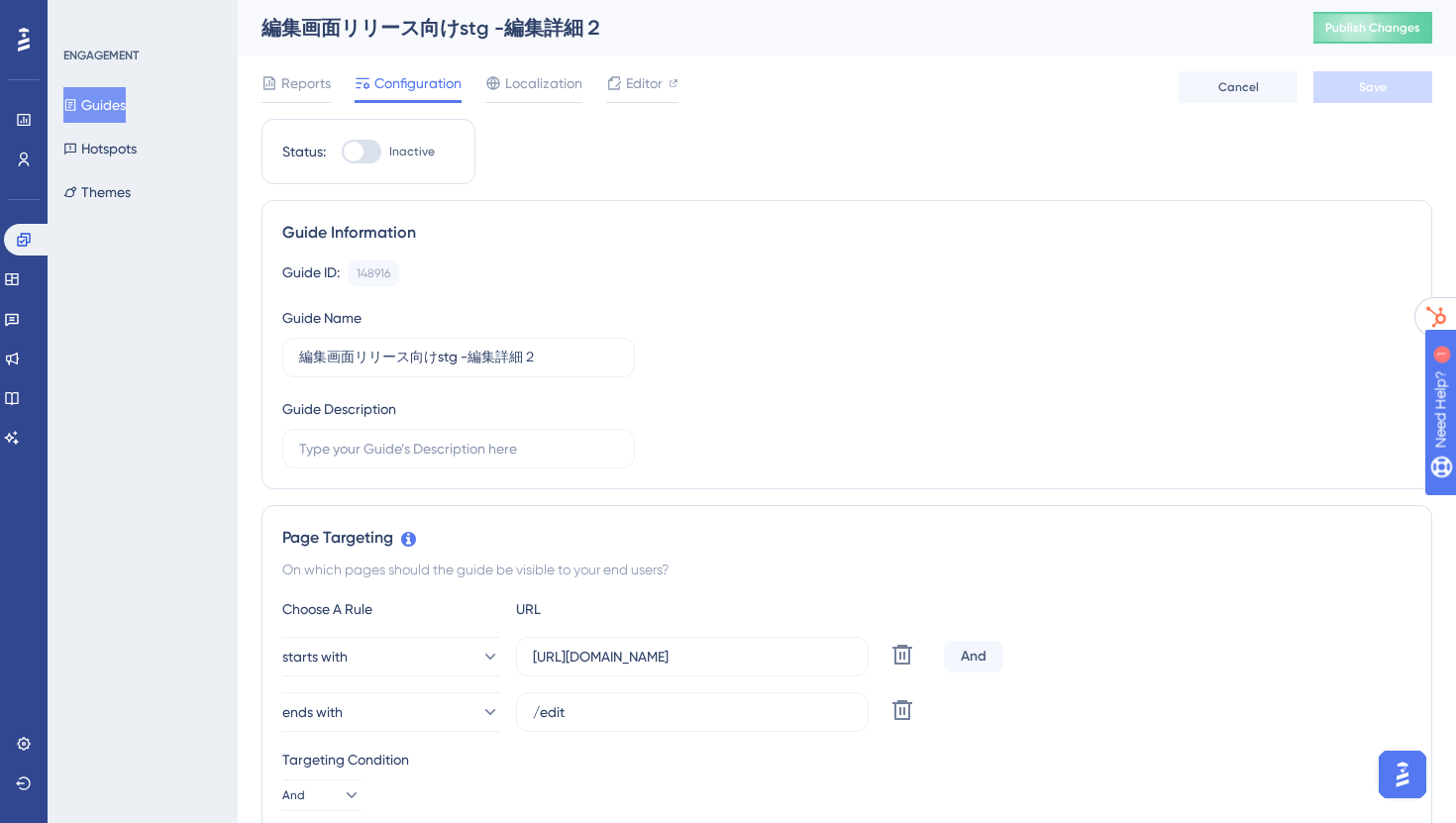 click at bounding box center [354, 152] 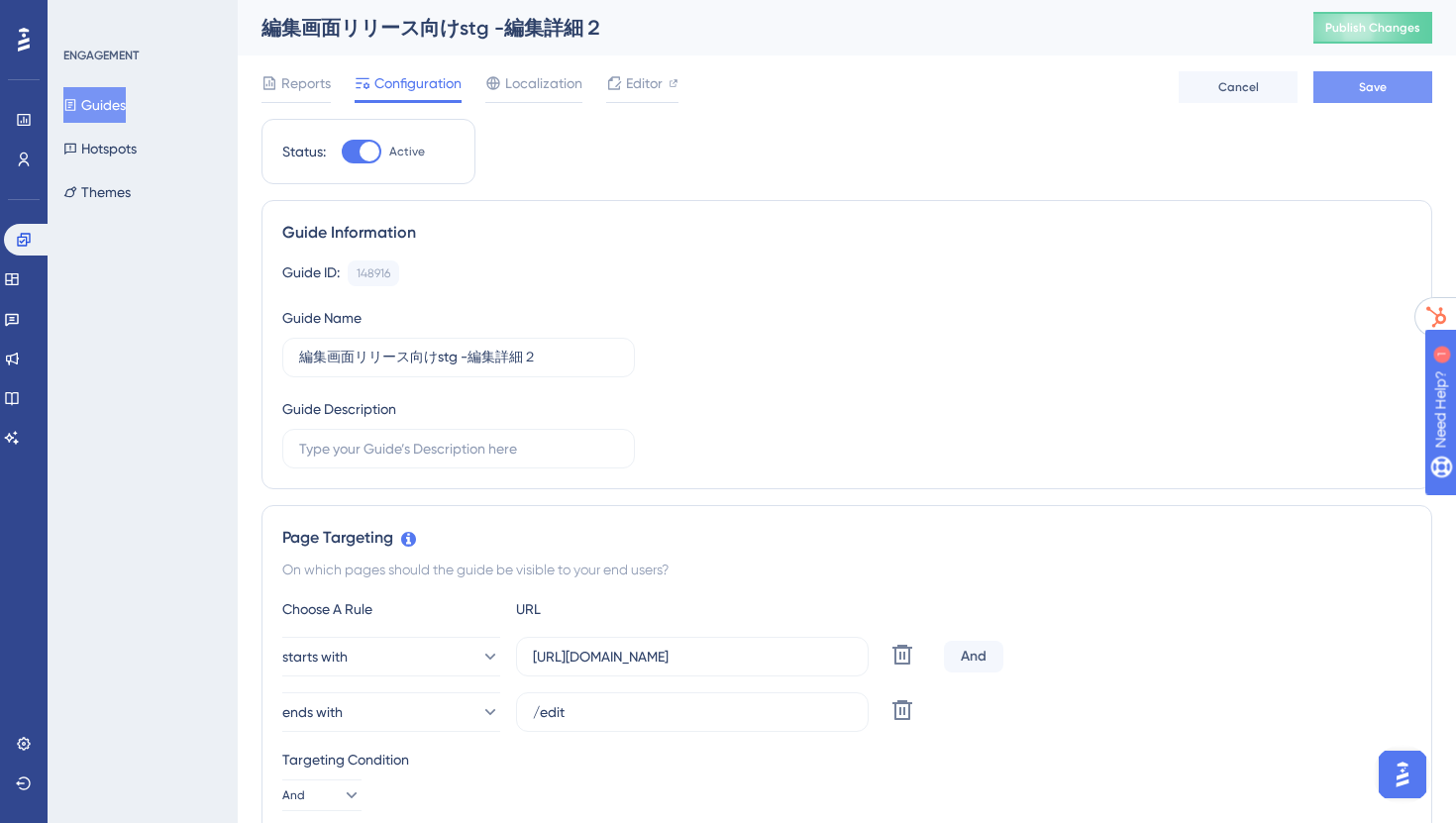 click on "Save" at bounding box center [1373, 87] 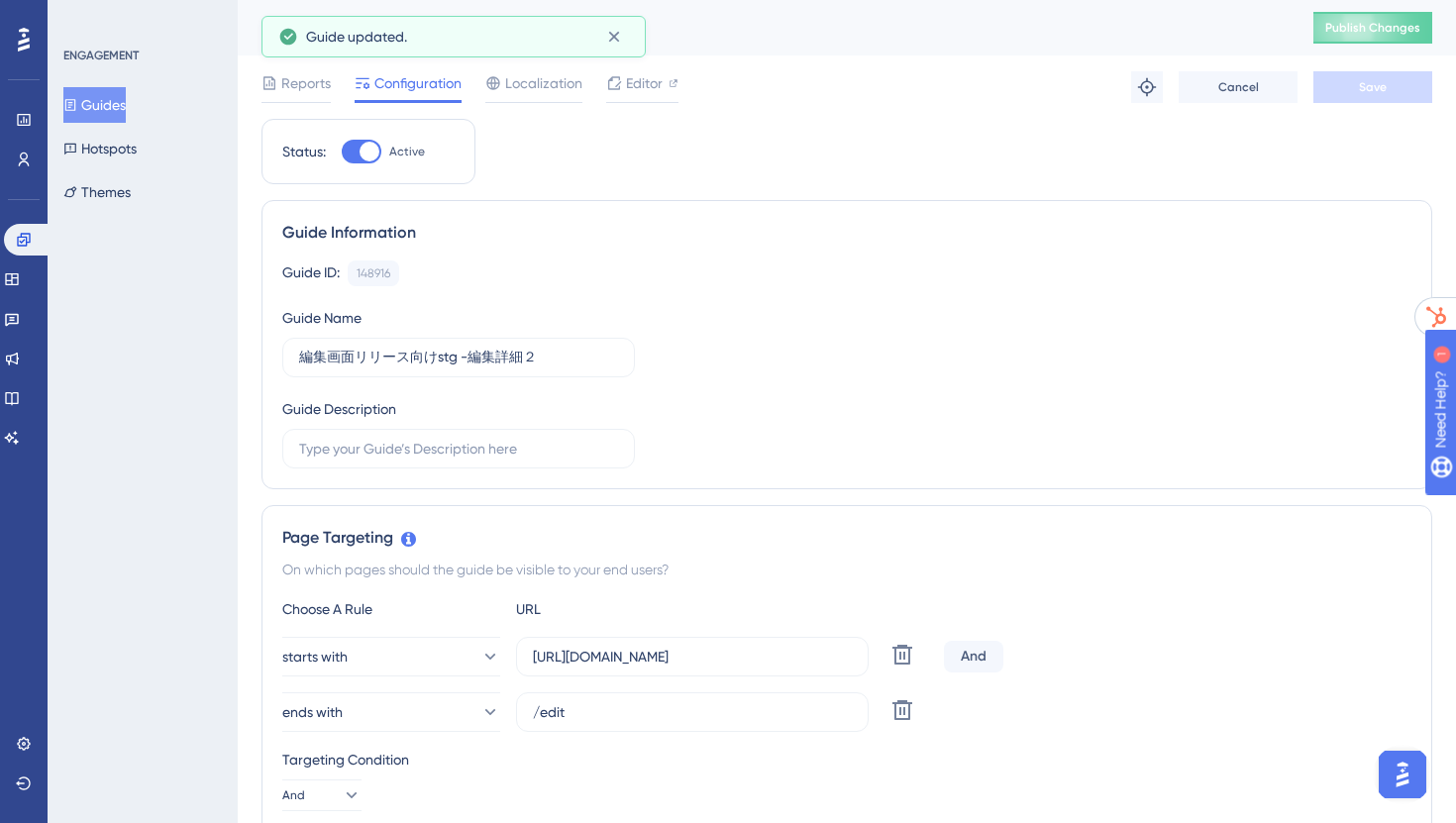 click on "Guides" at bounding box center [94, 105] 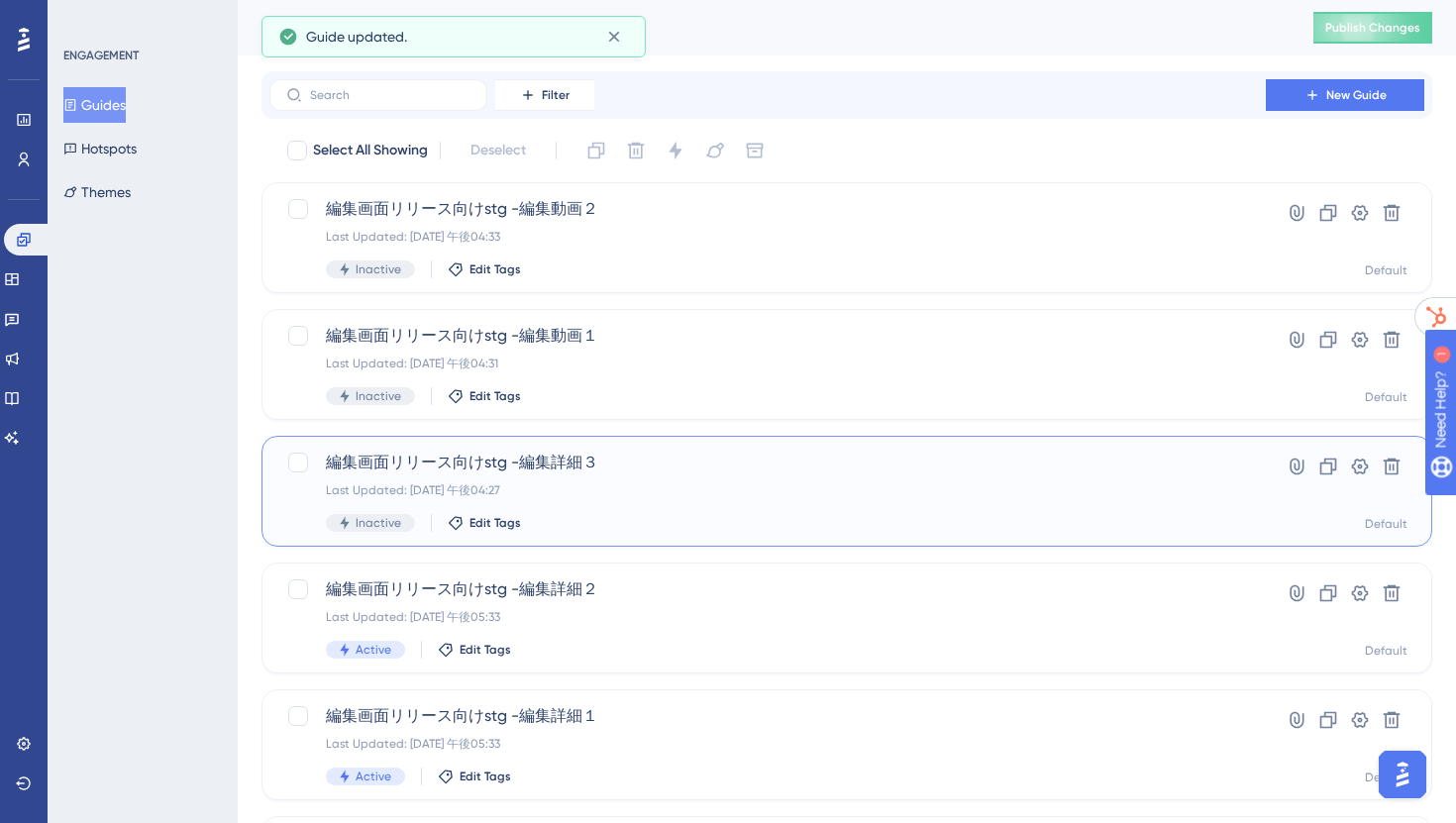 click on "Last Updated: 2025年7月30日 午後04:27" at bounding box center [768, 490] 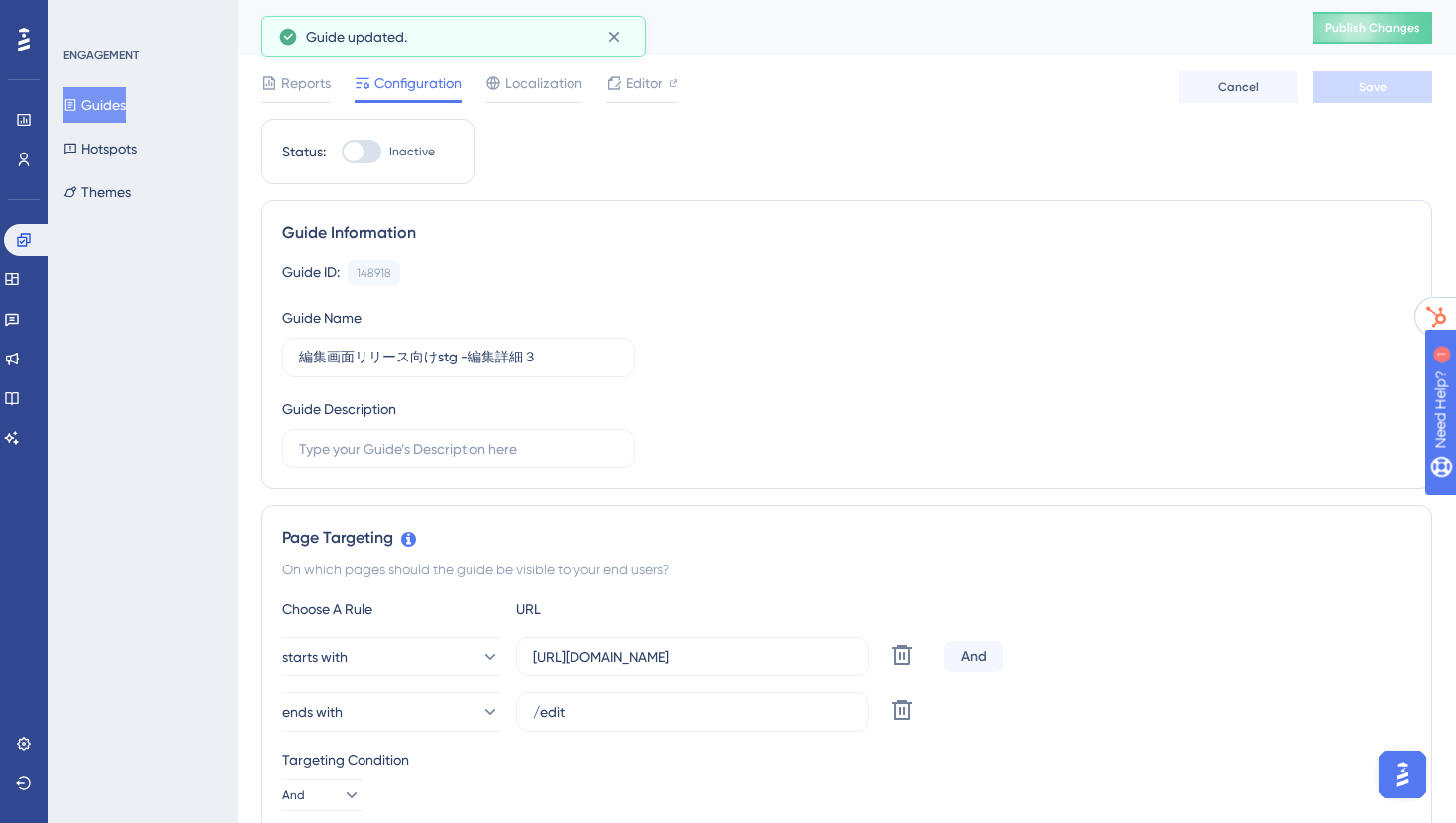 click on "Status: Inactive" at bounding box center (368, 152) 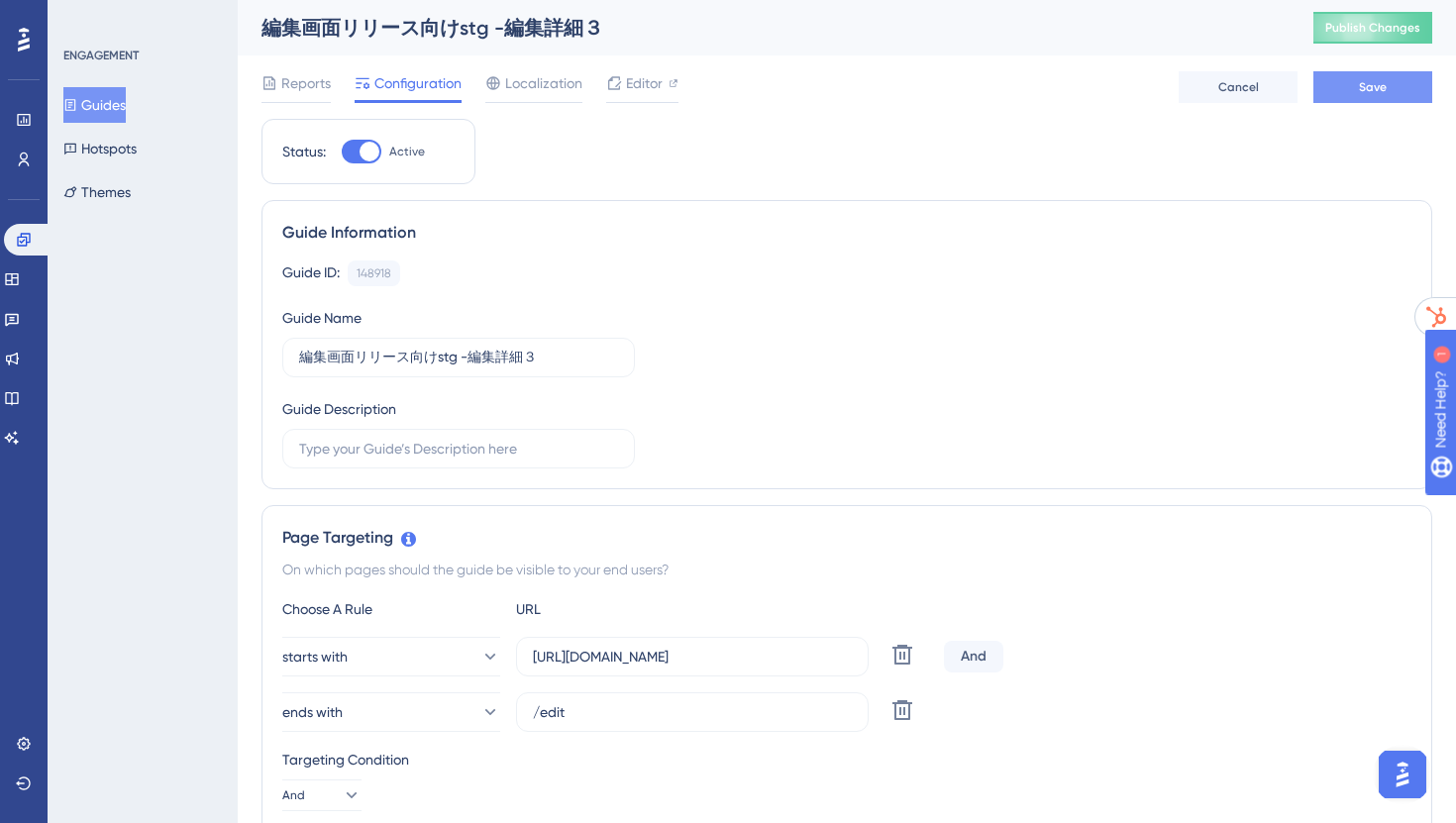 click on "Save" at bounding box center [1373, 87] 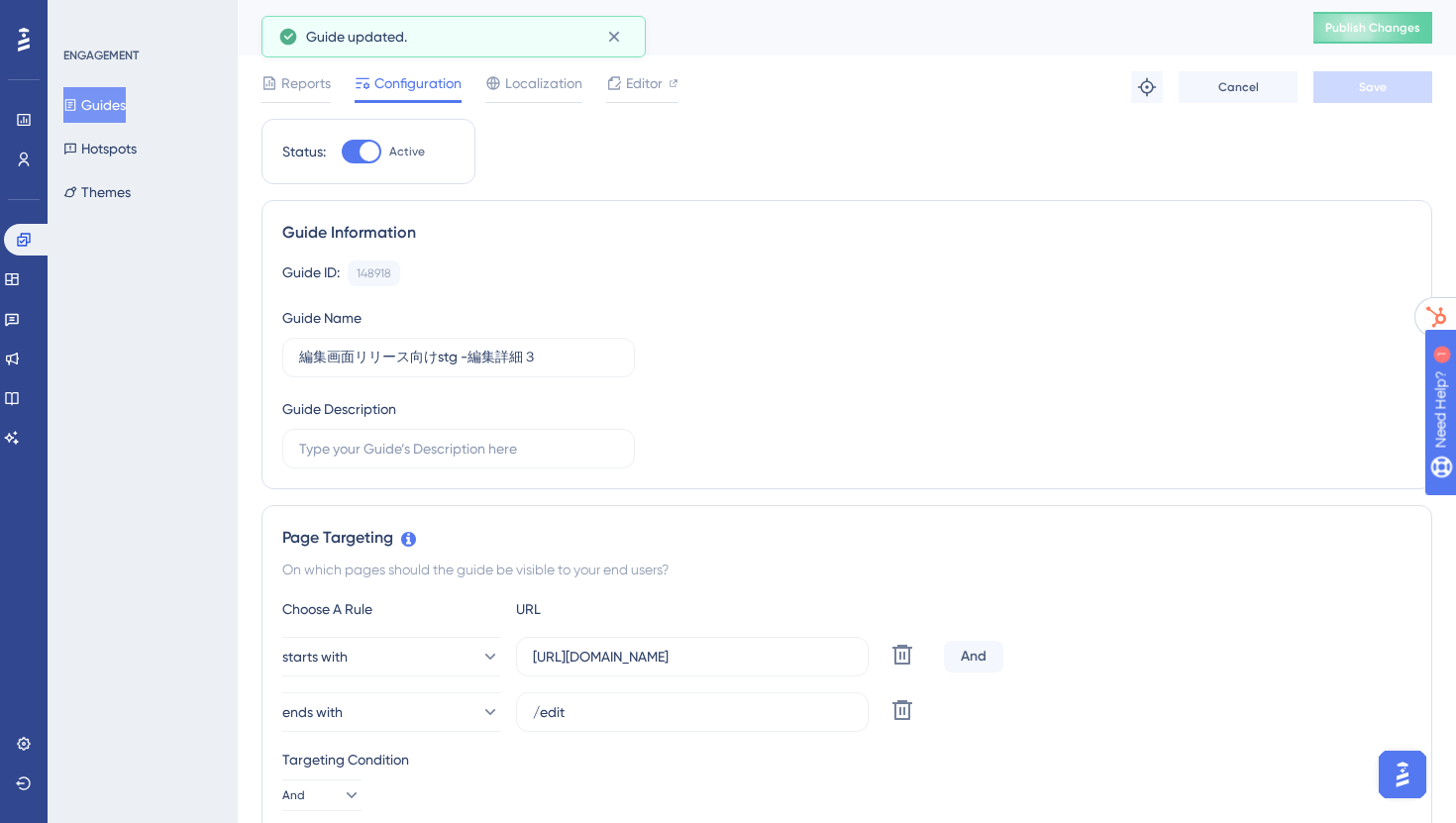 click on "Guides" at bounding box center (94, 105) 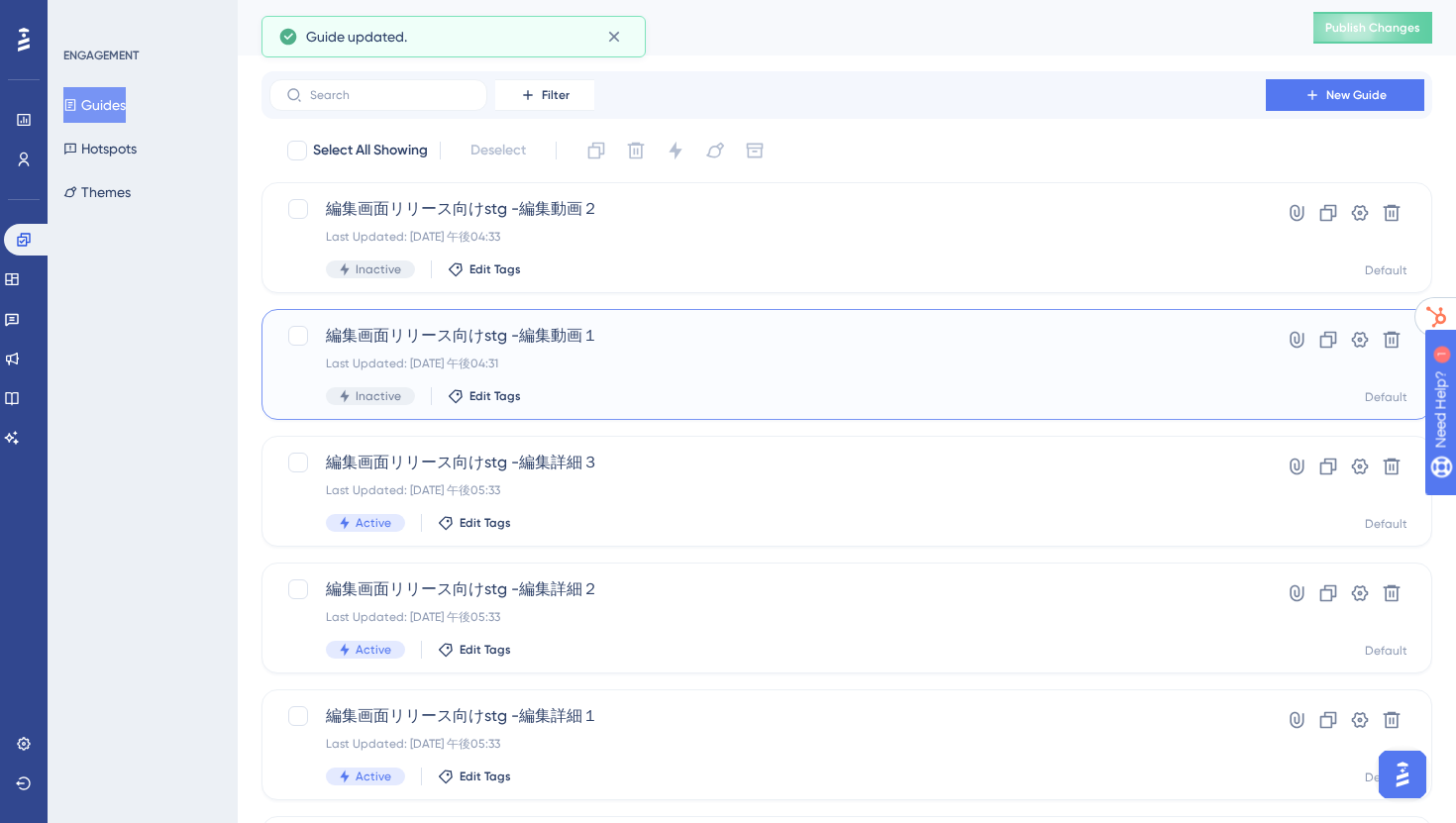 click on "Last Updated: 2025年7月30日 午後04:31" at bounding box center [768, 363] 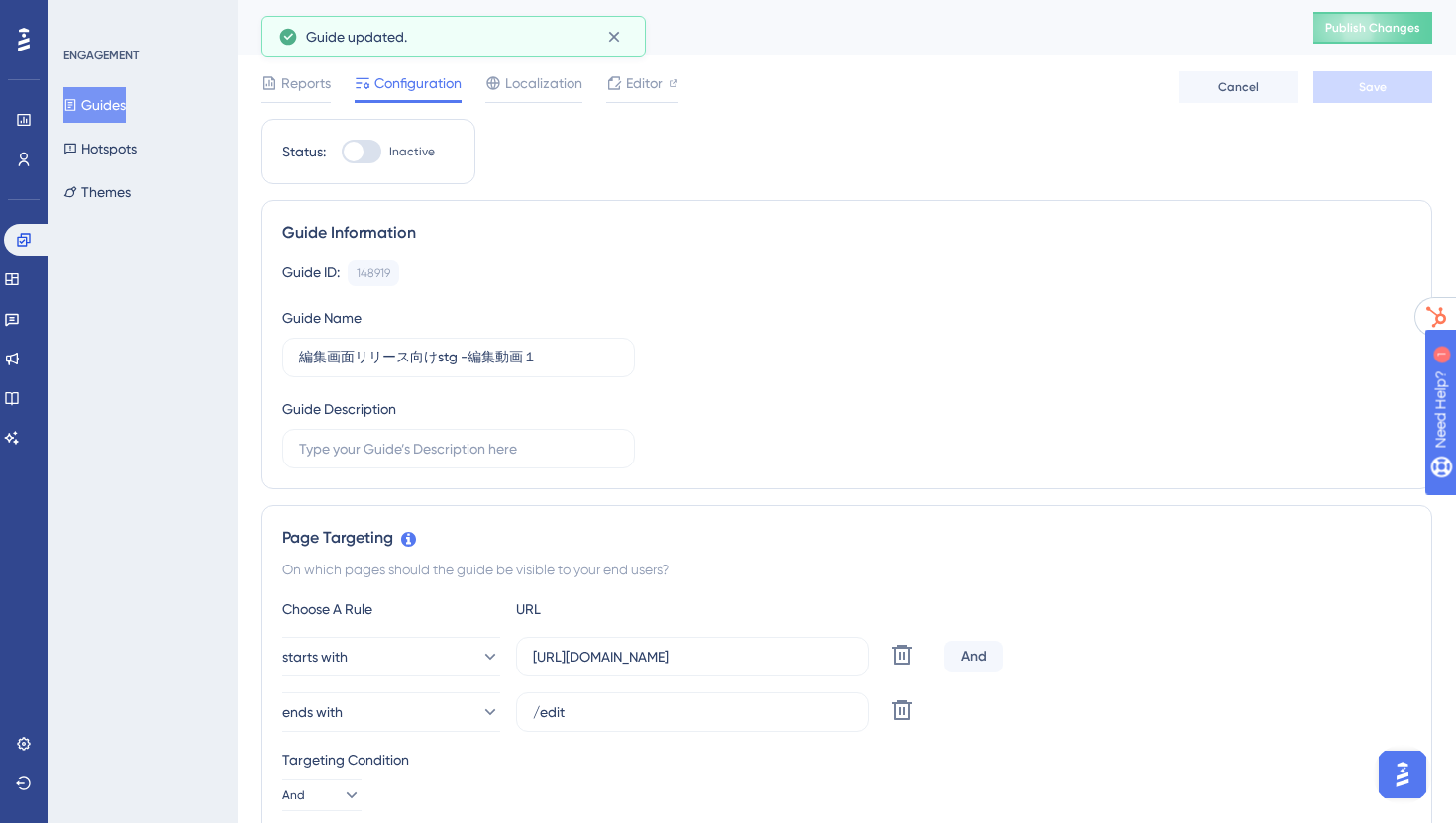 click at bounding box center (354, 152) 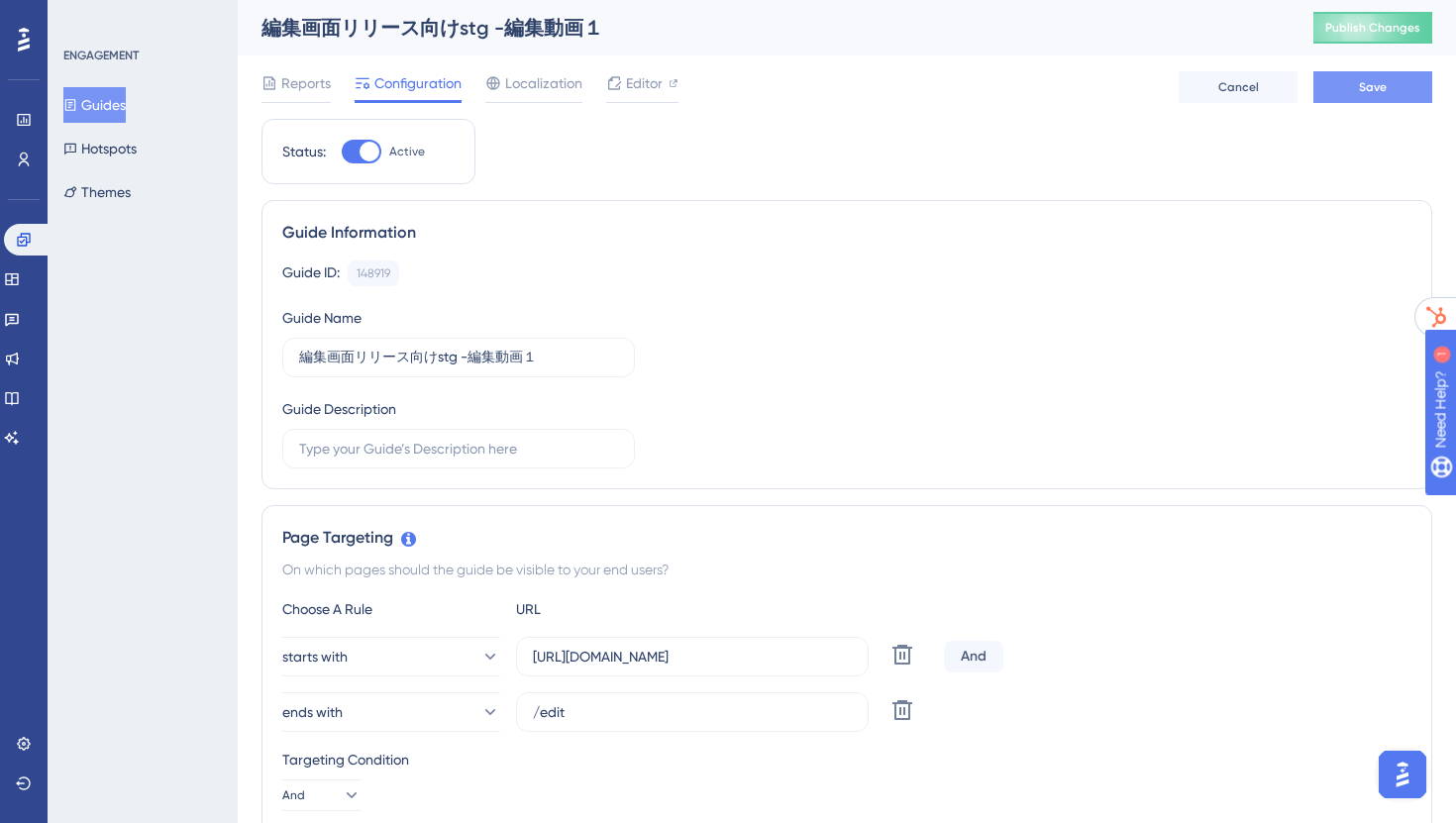 click on "Save" at bounding box center (1373, 87) 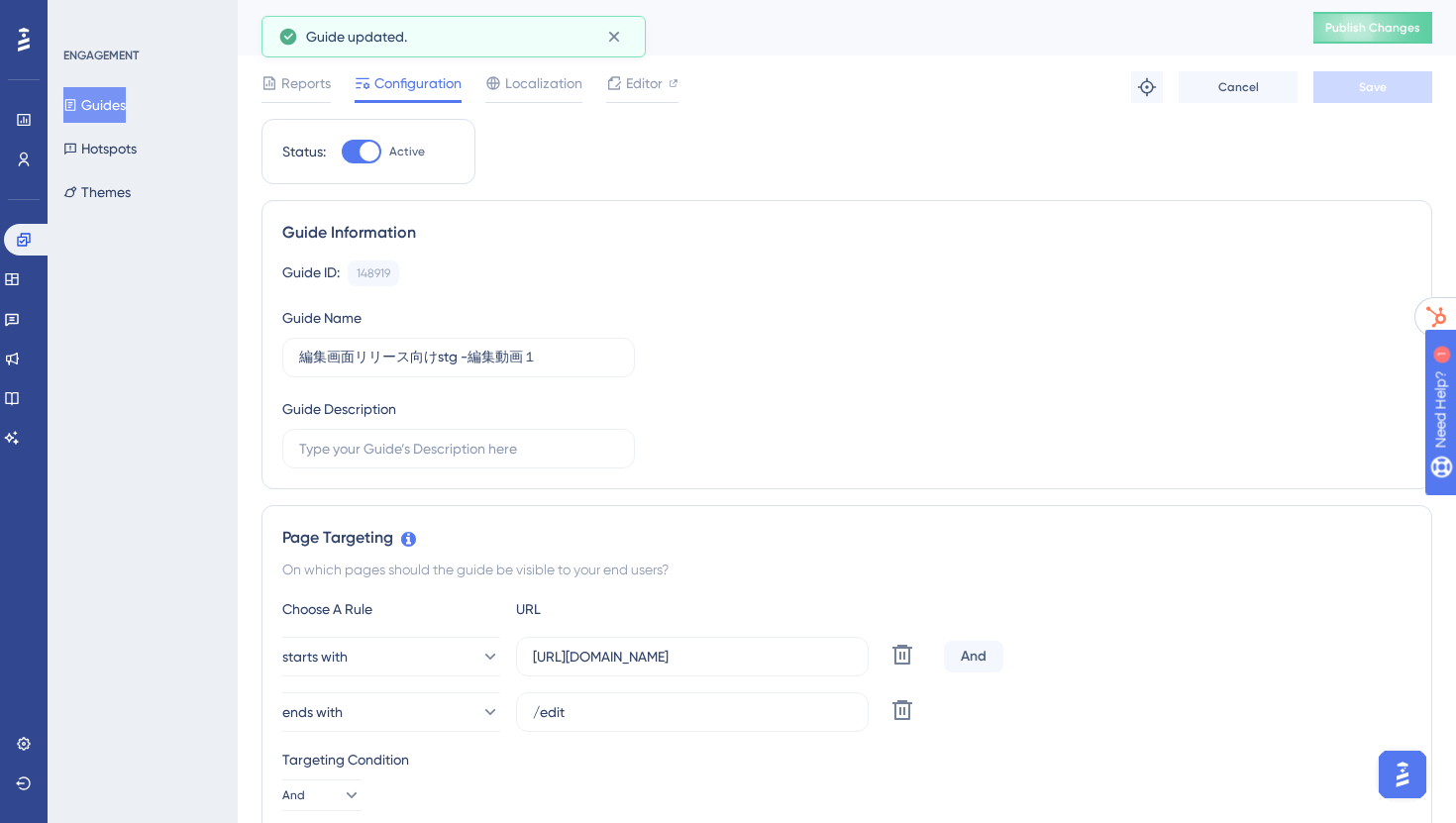 click on "Guides" at bounding box center [94, 105] 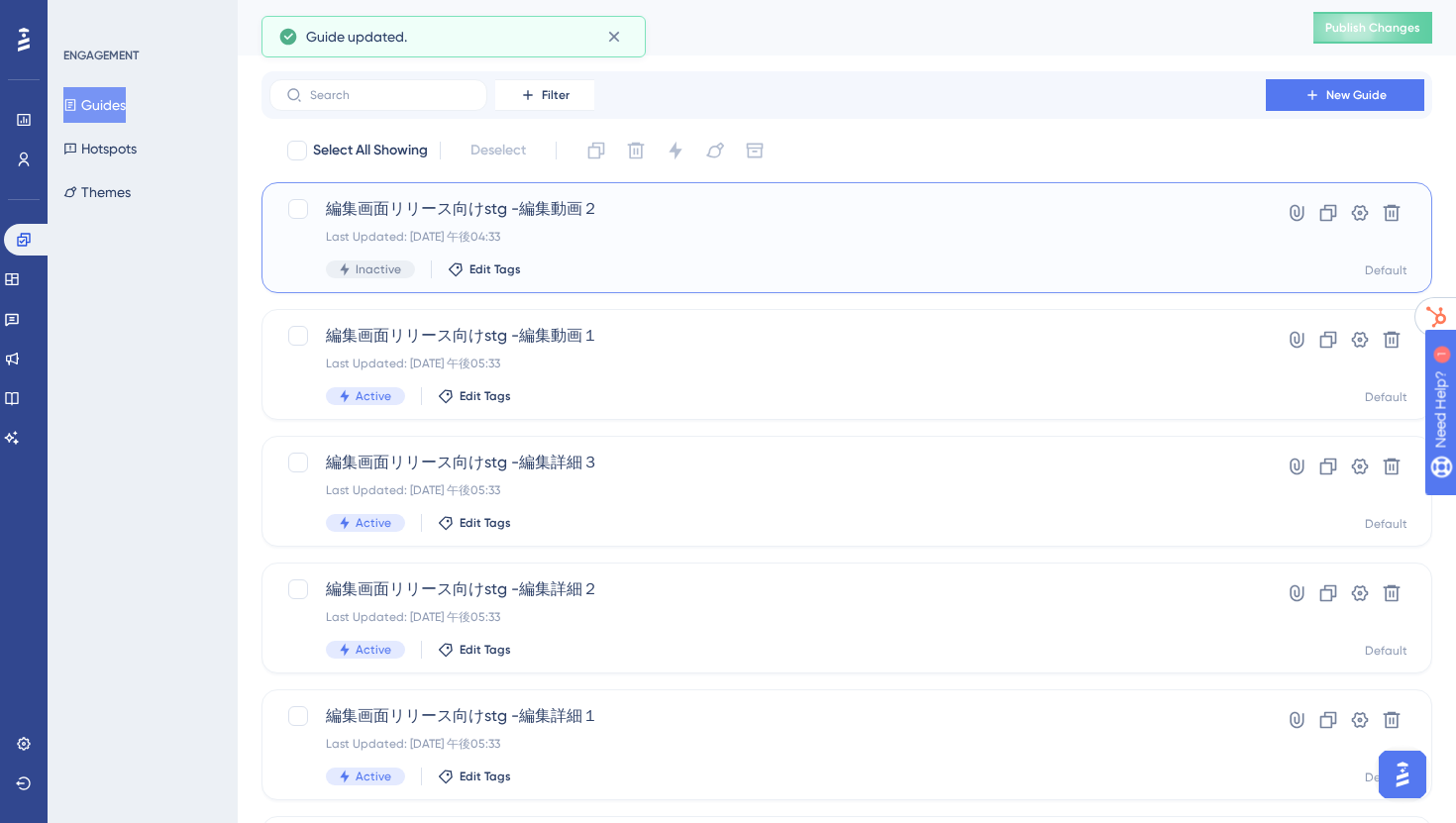 click on "Last Updated: 2025年7月30日 午後04:33" at bounding box center [768, 237] 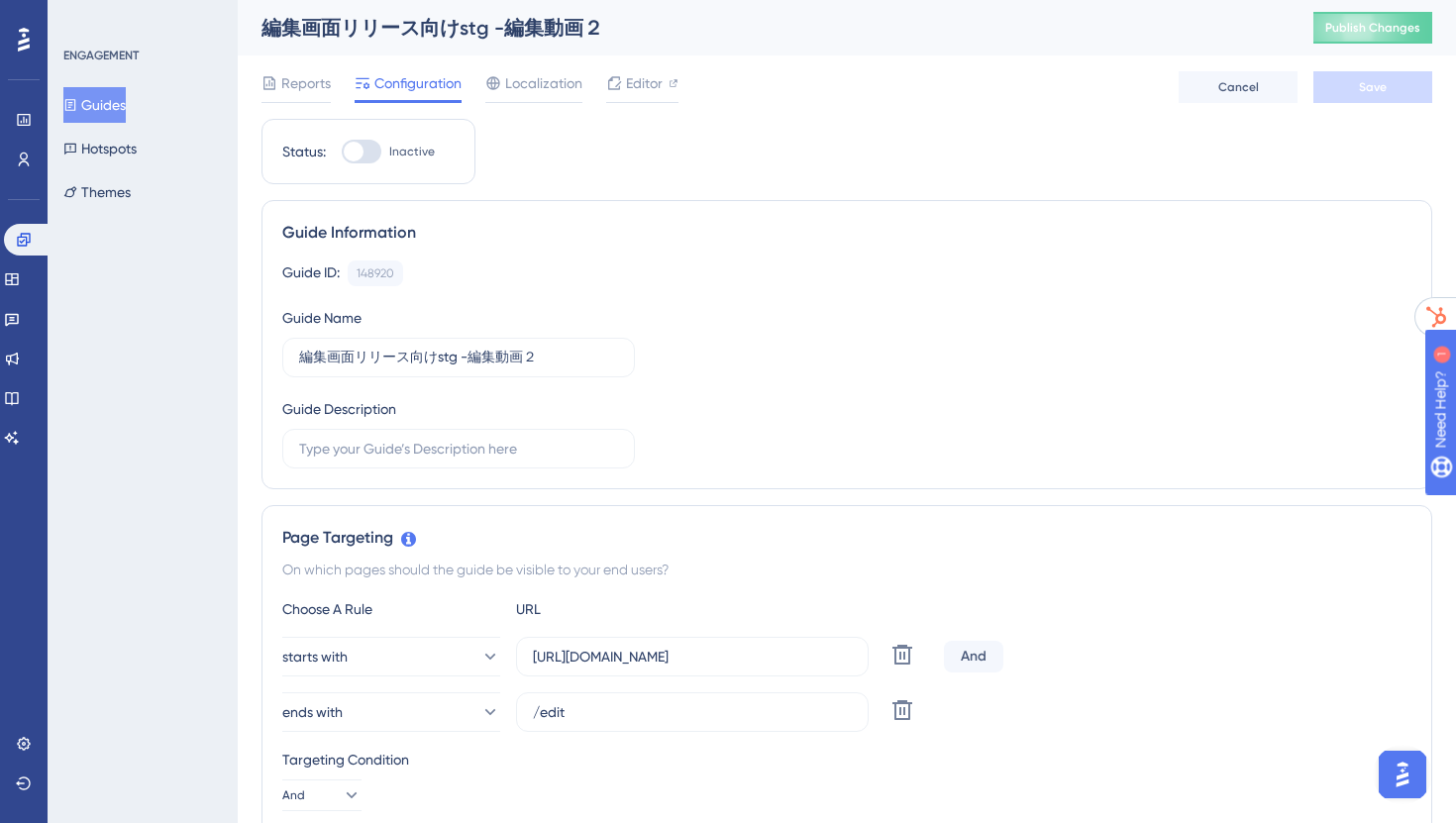 click at bounding box center (354, 152) 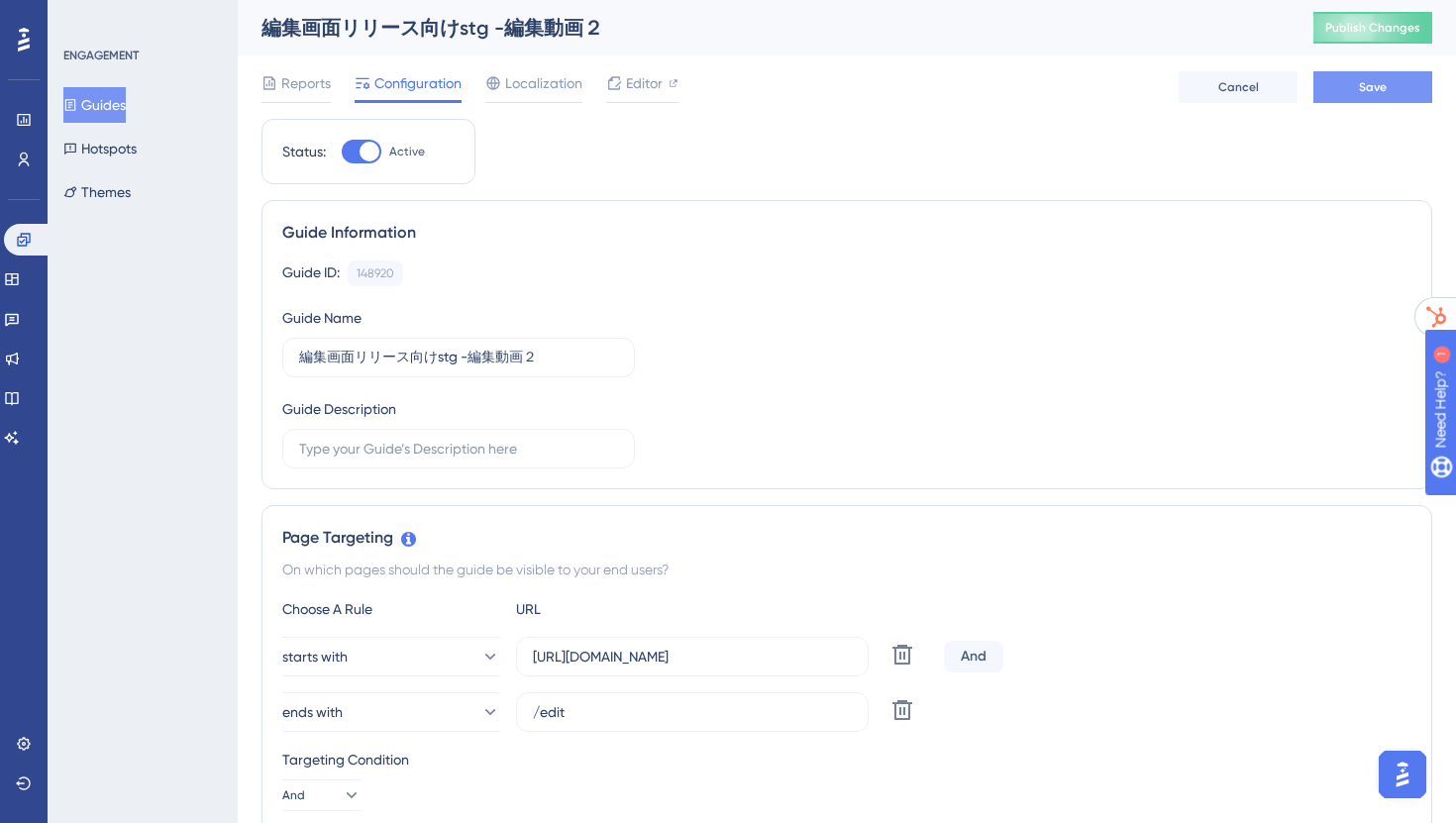 click on "Save" at bounding box center (1373, 87) 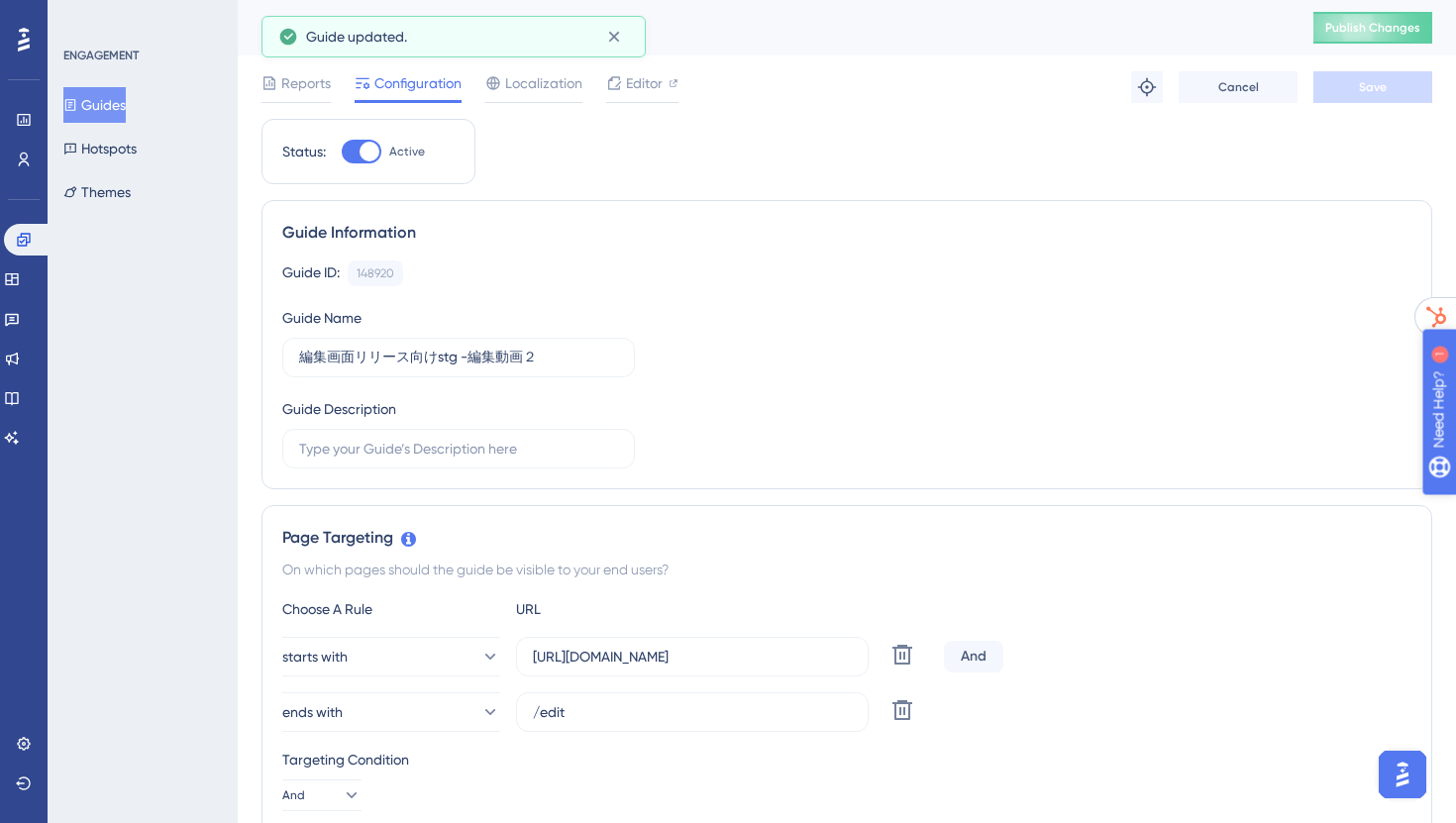 click on "Need Help?" at bounding box center [1508, 511] 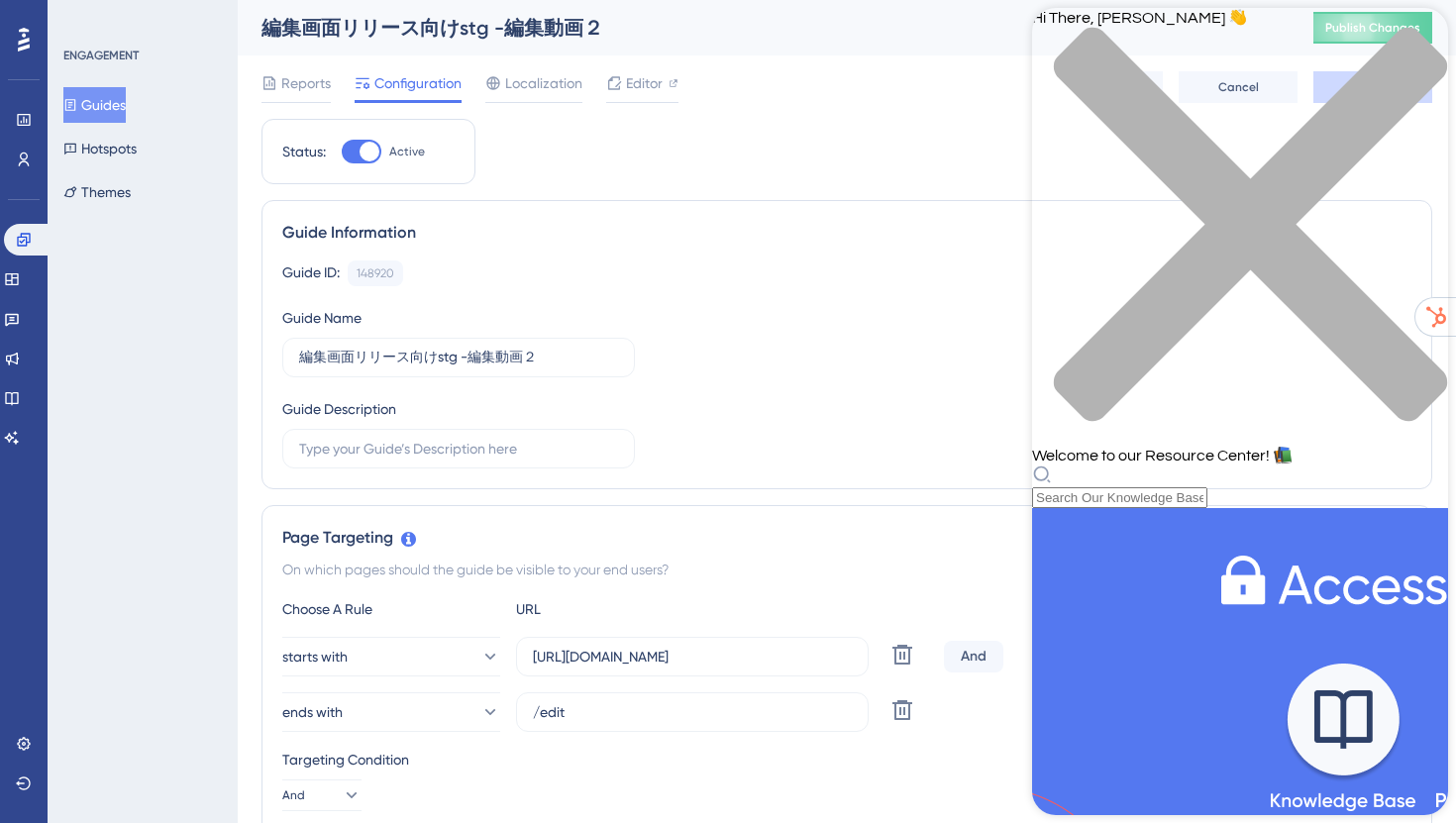 click 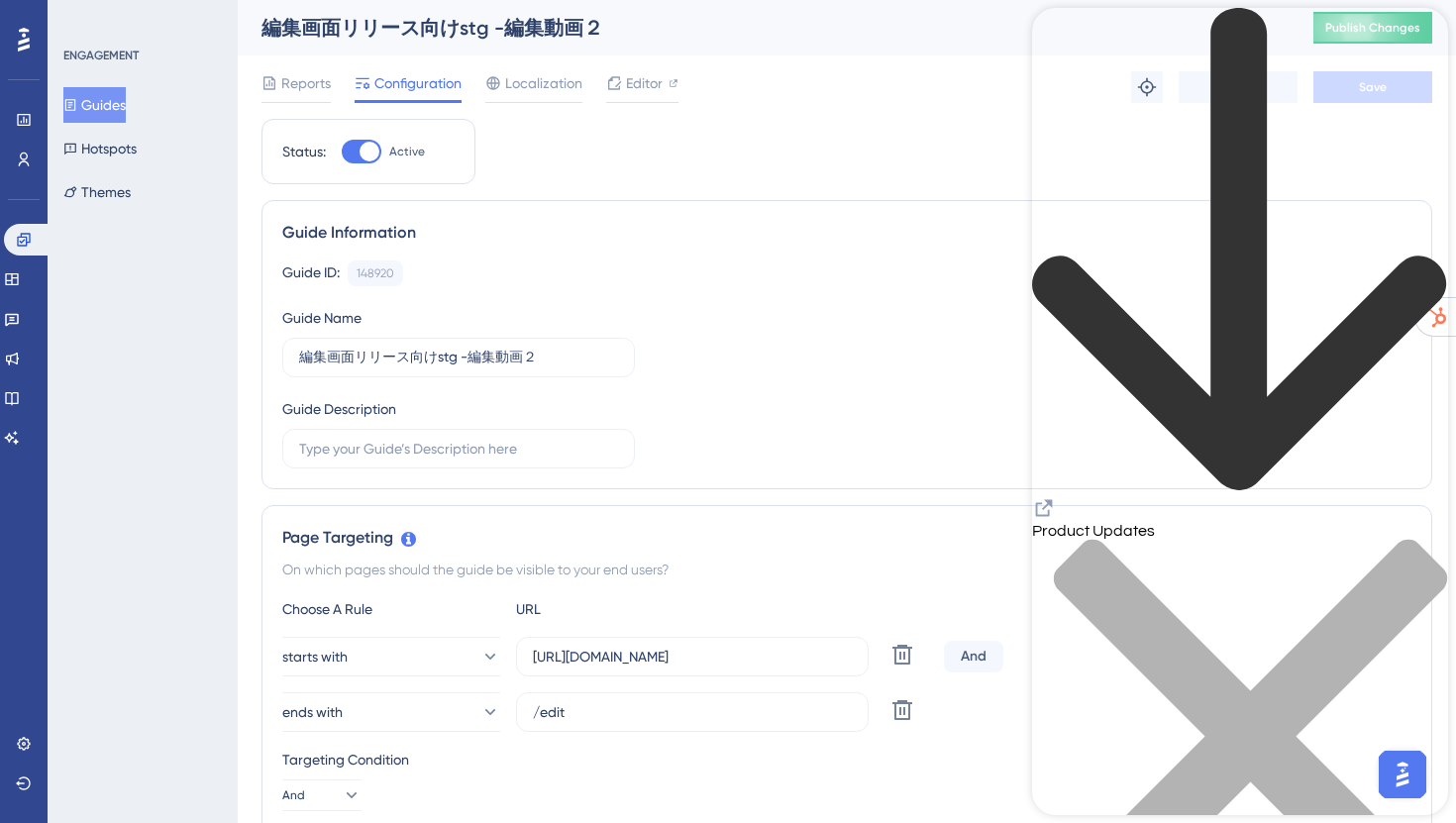 click 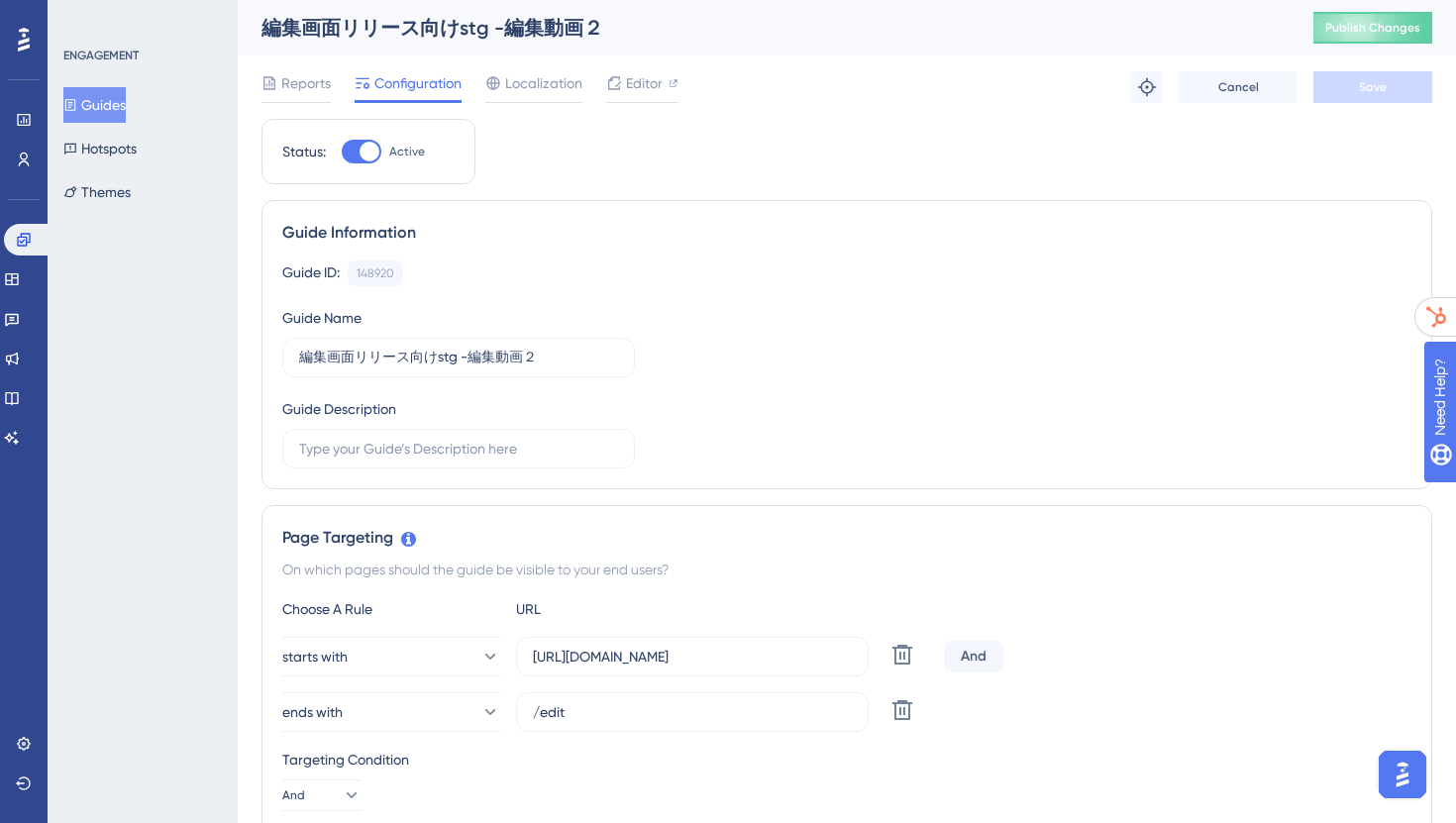click on "Guides" at bounding box center [94, 105] 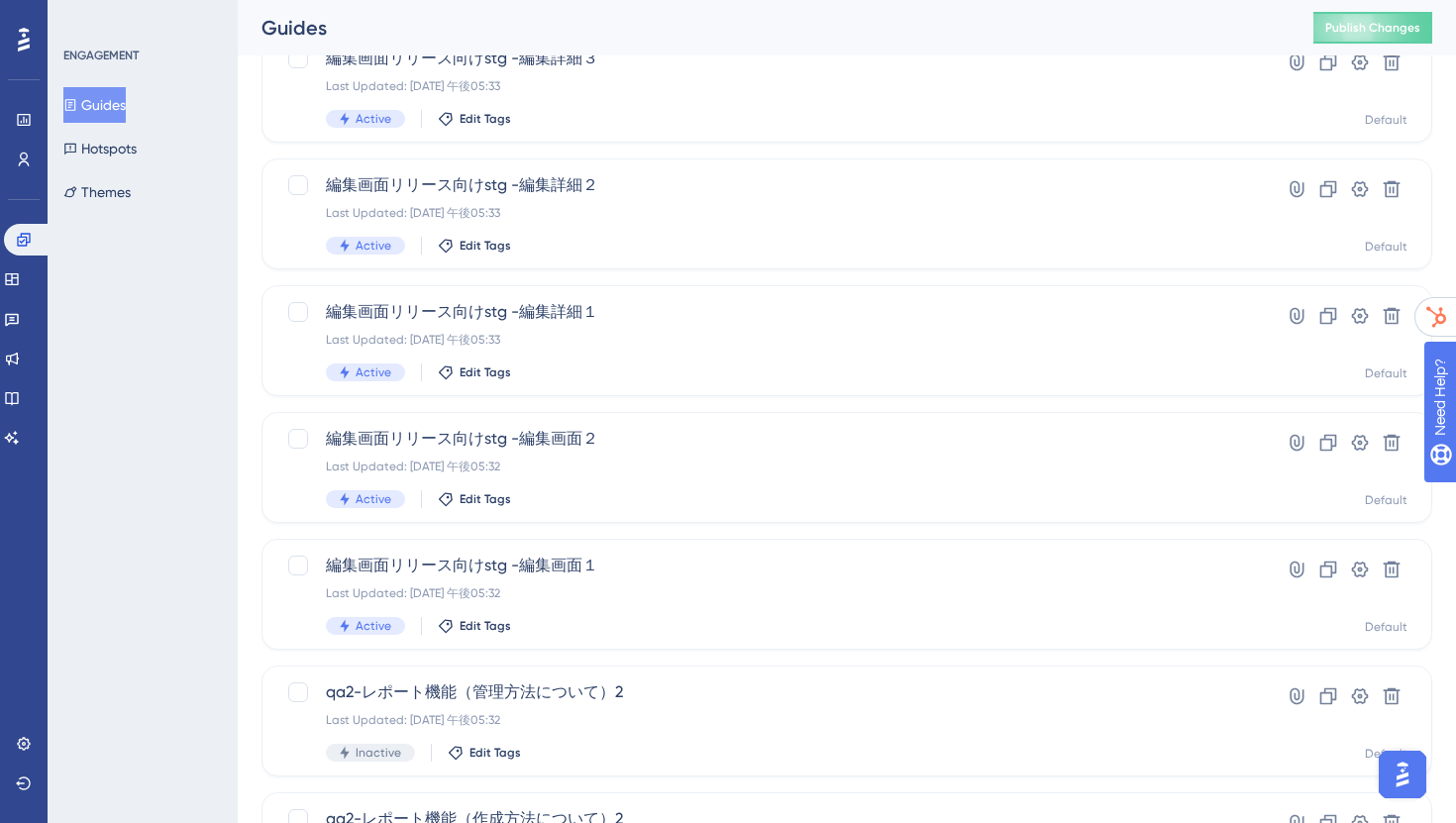 scroll, scrollTop: 0, scrollLeft: 0, axis: both 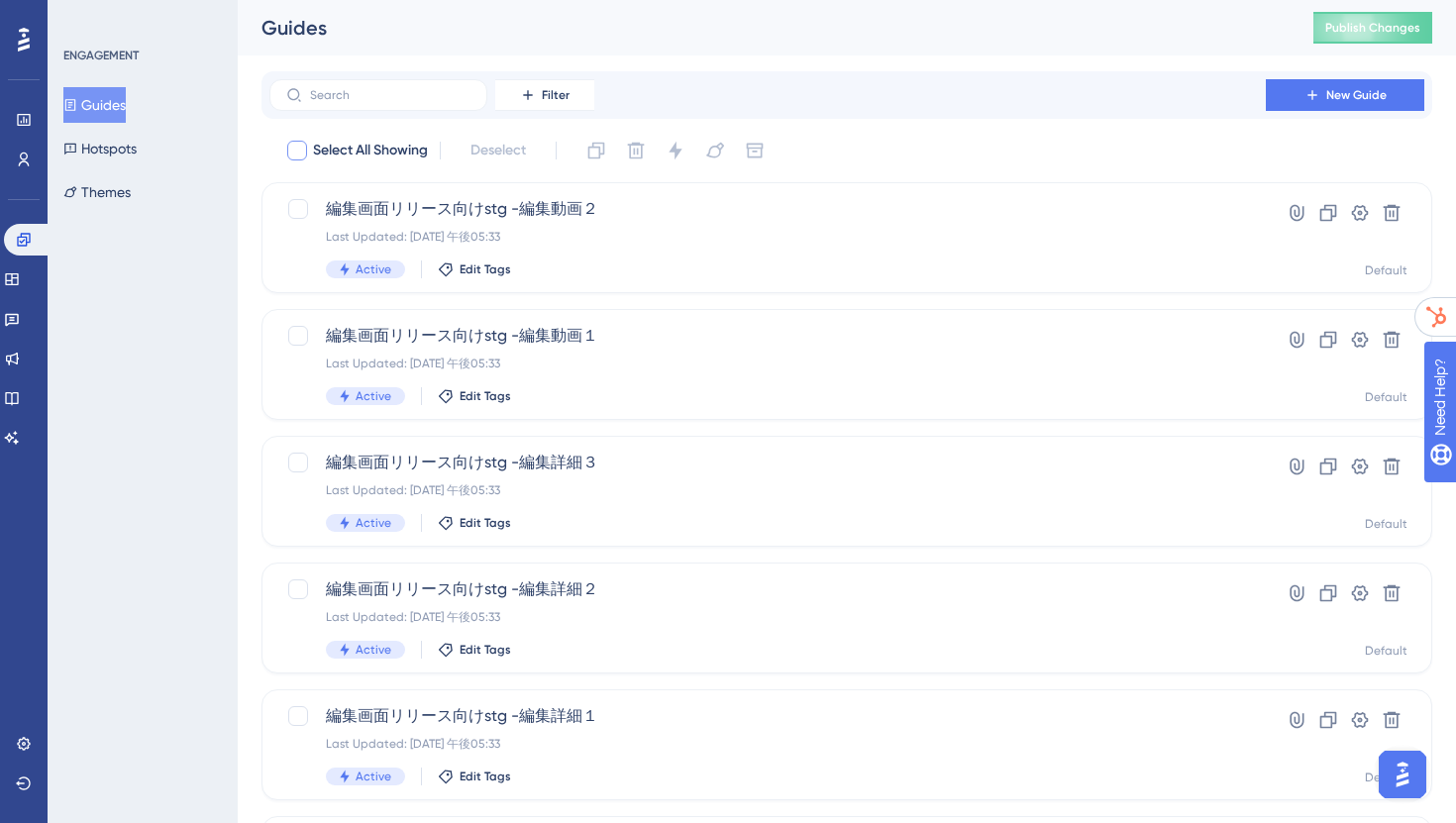 click at bounding box center (297, 151) 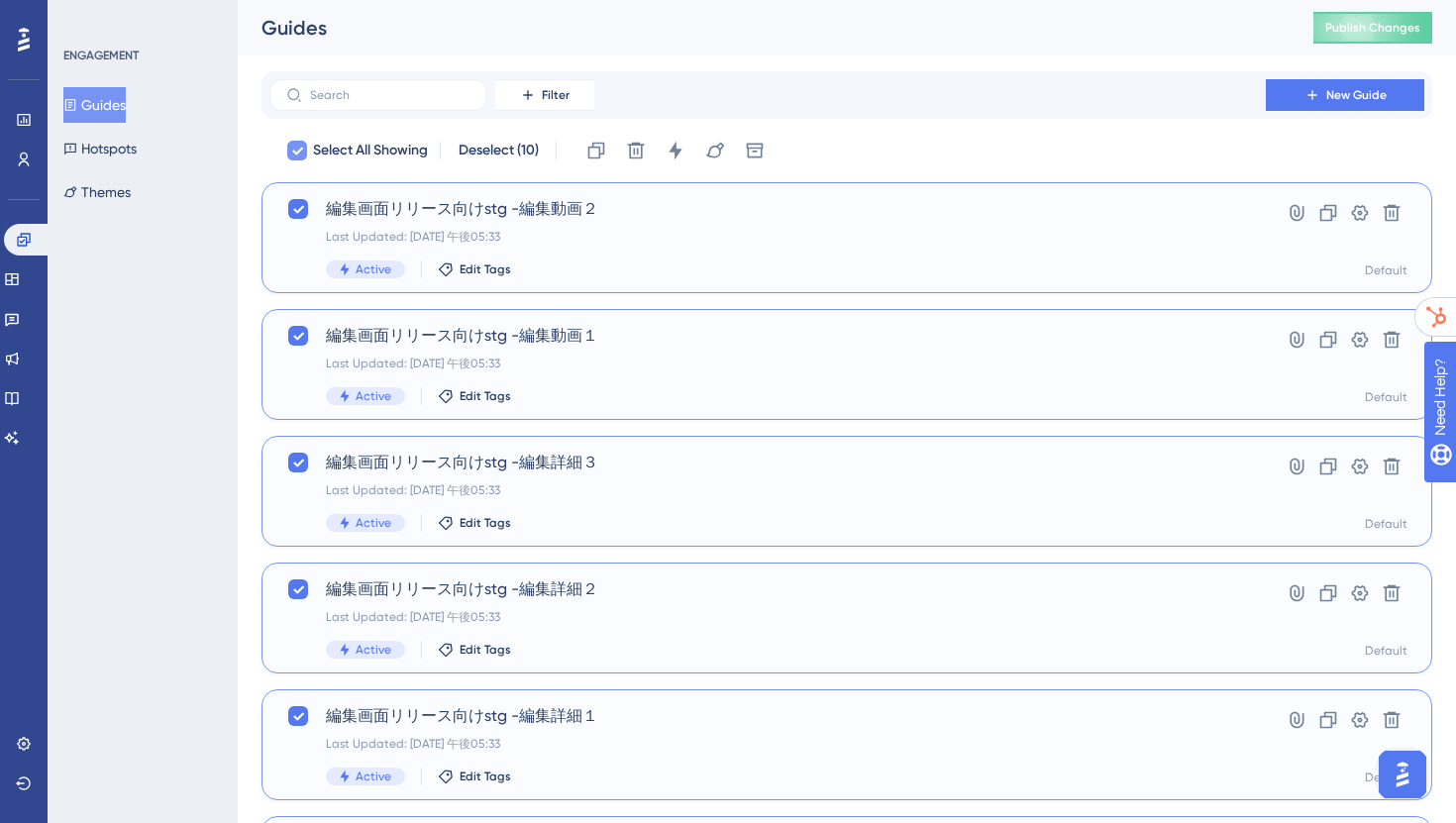 click 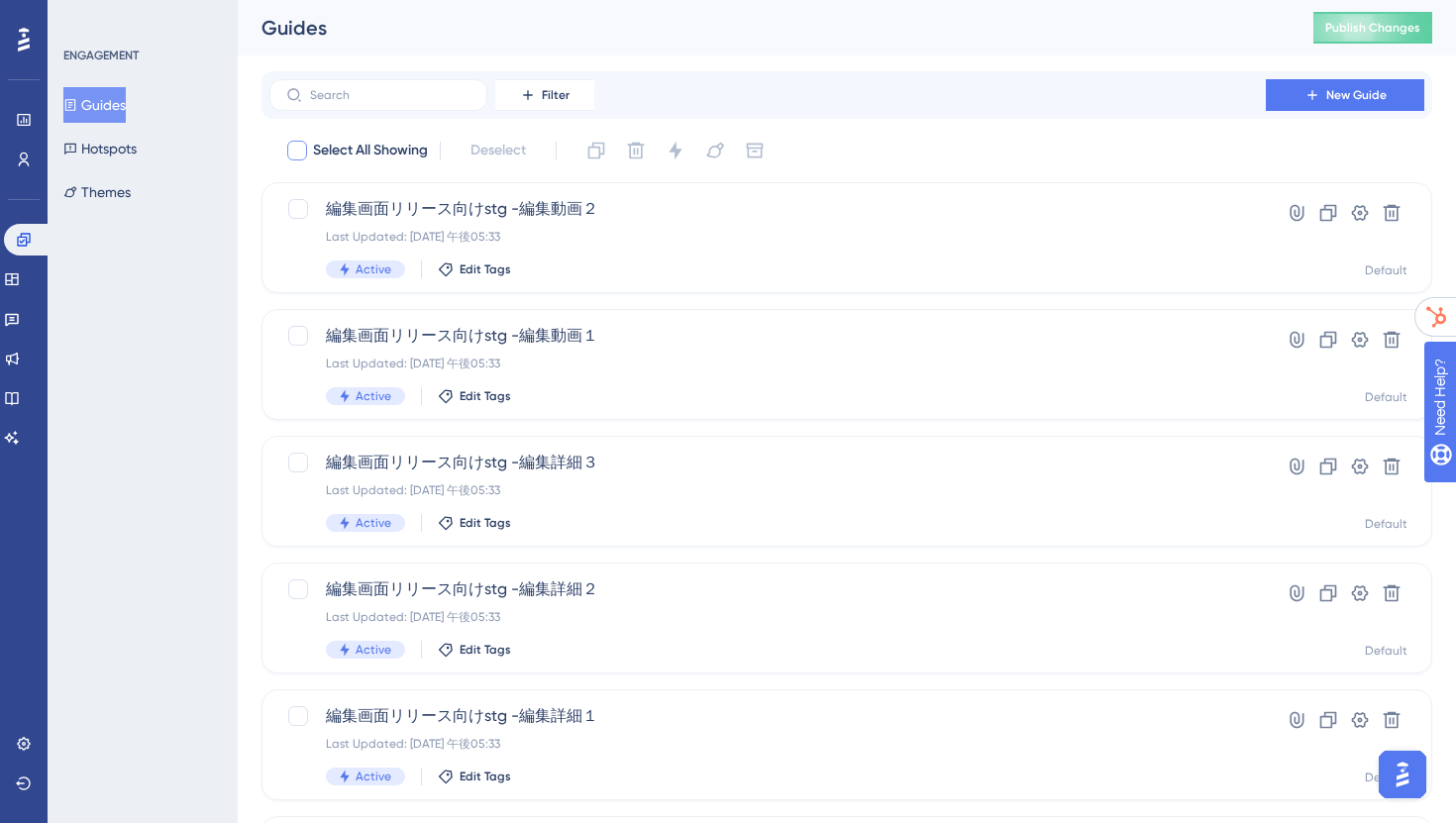 click at bounding box center (297, 151) 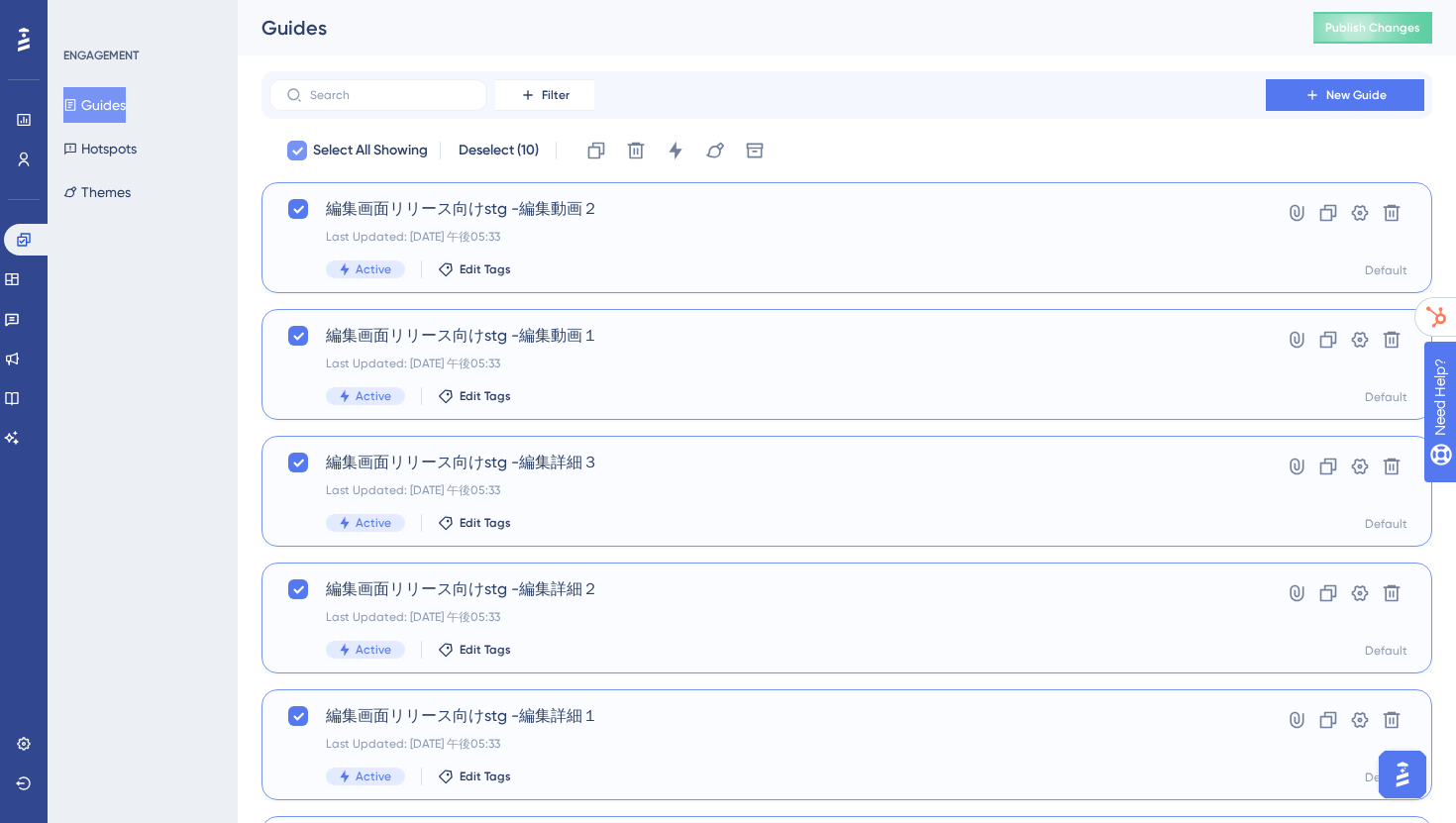 click 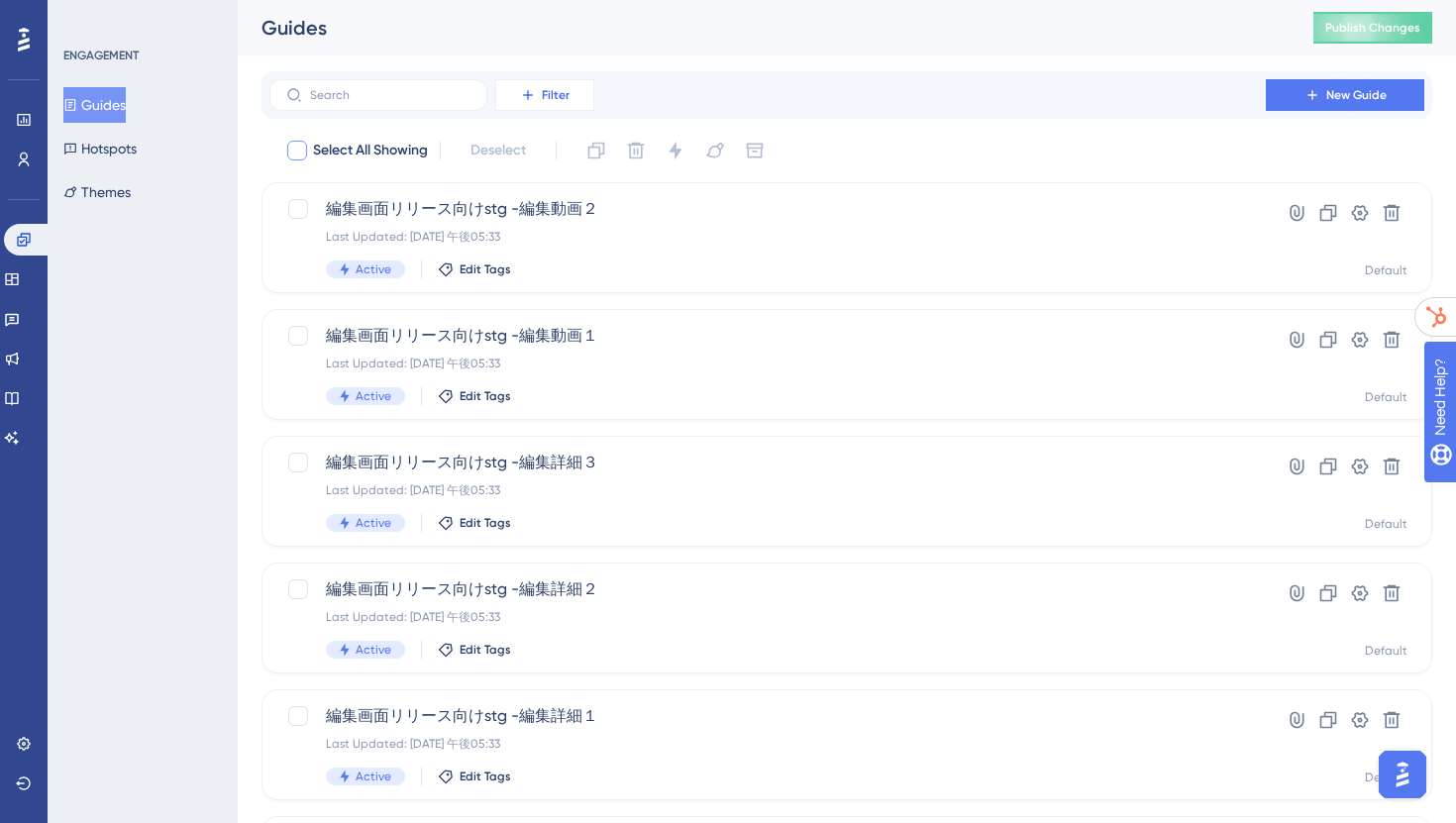 click on "Filter" at bounding box center (545, 95) 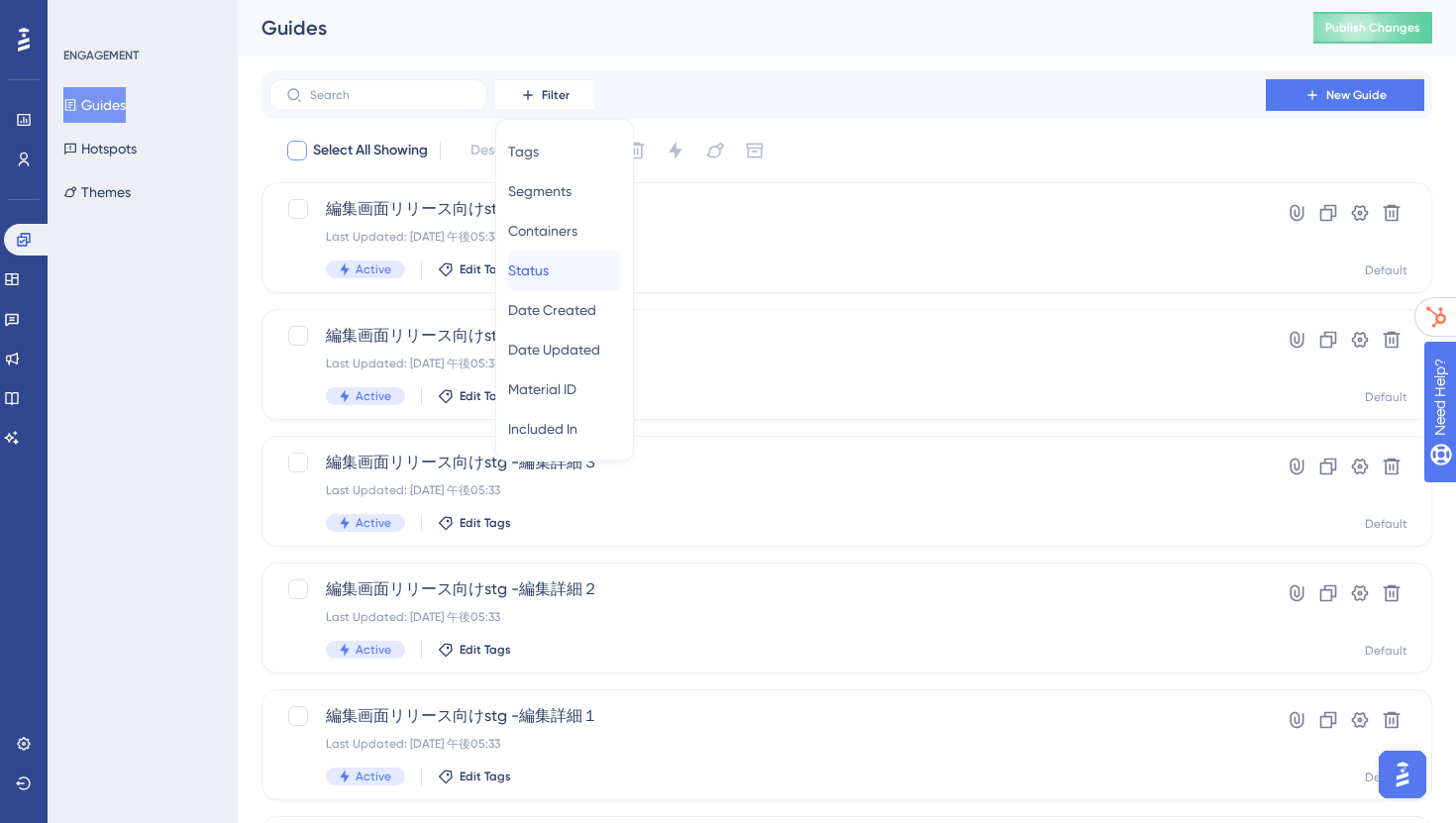 click on "Status Status" at bounding box center [565, 270] 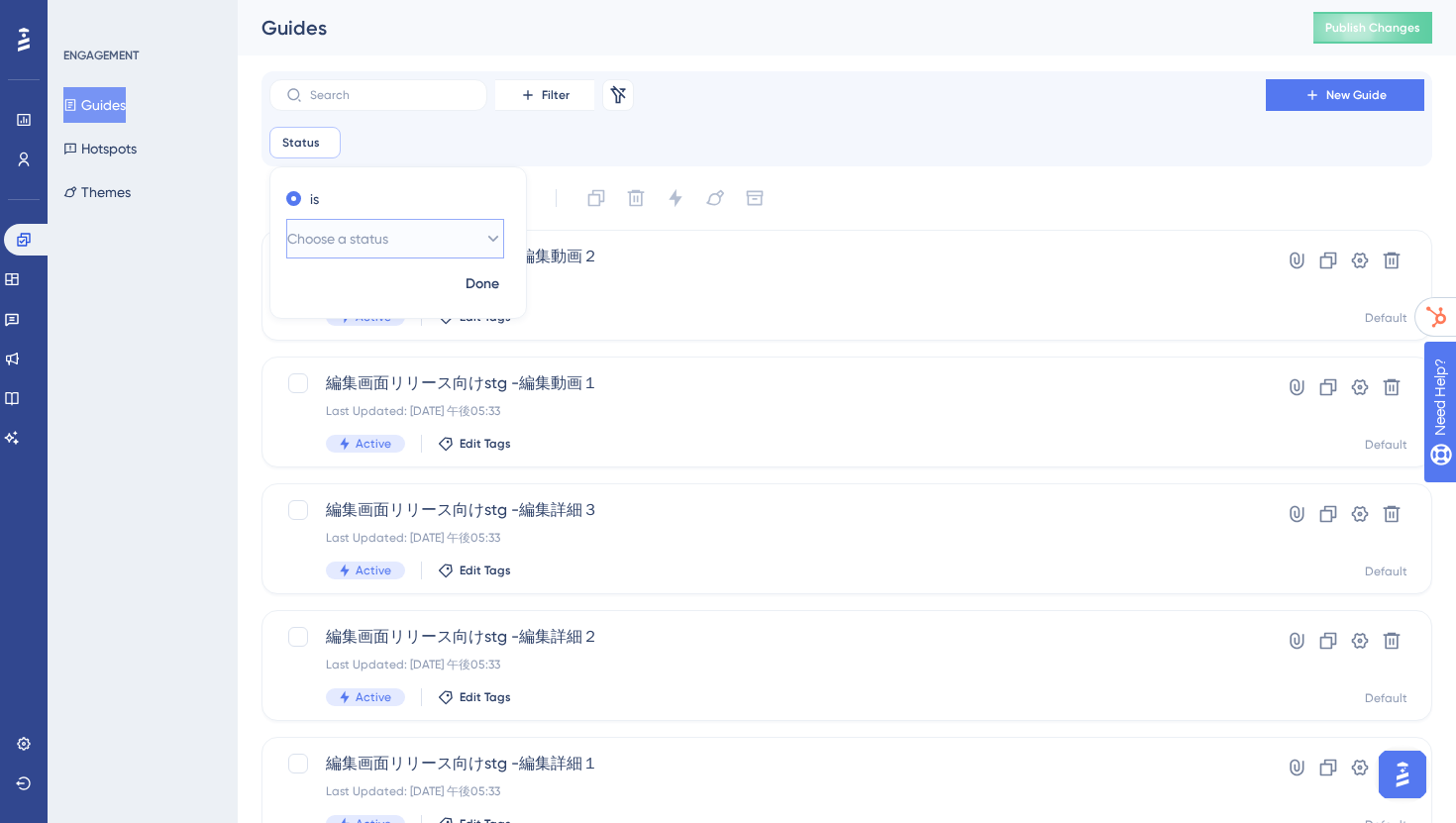 click on "Choose a status" at bounding box center [338, 239] 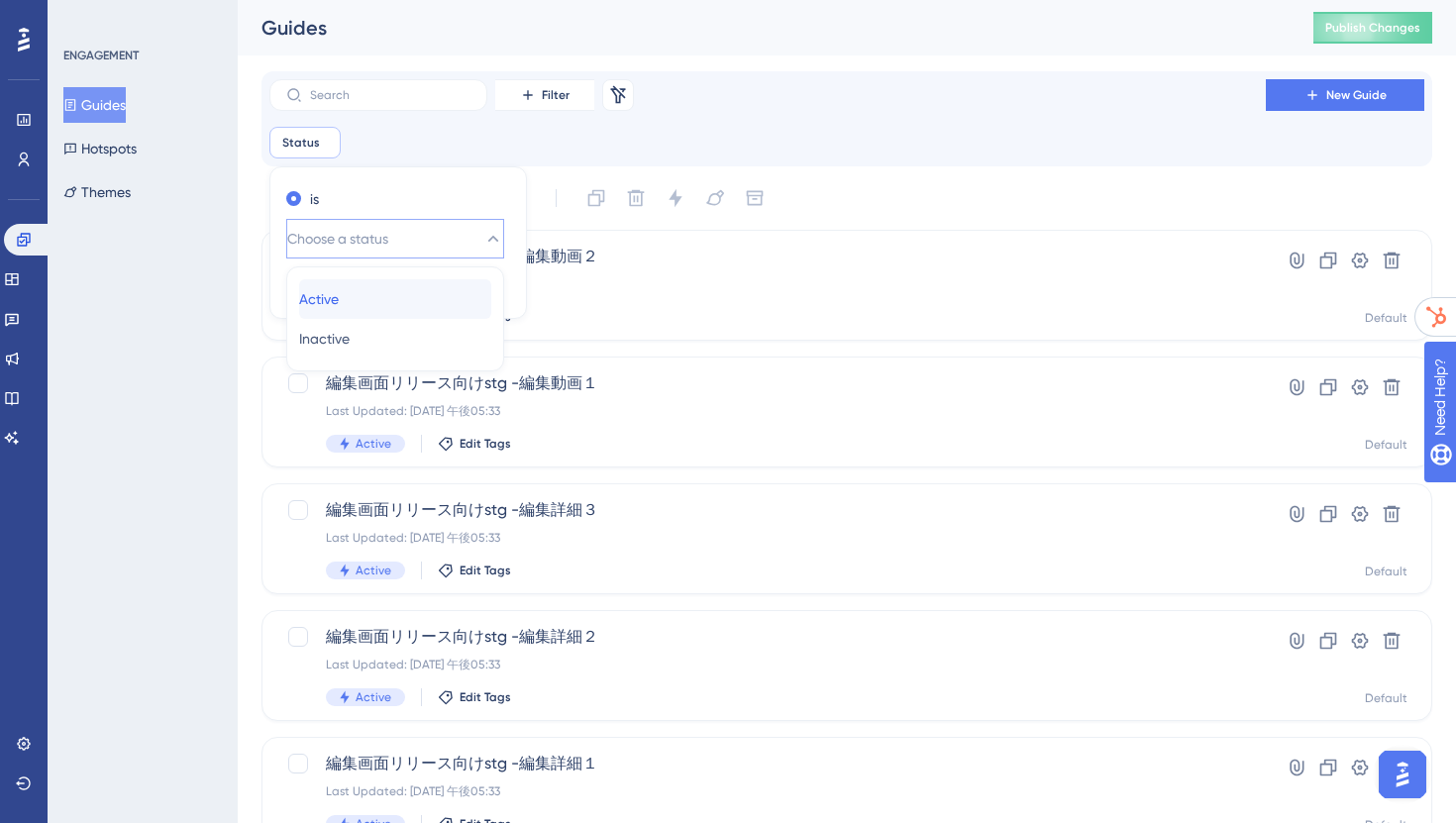 click on "Active" at bounding box center [319, 299] 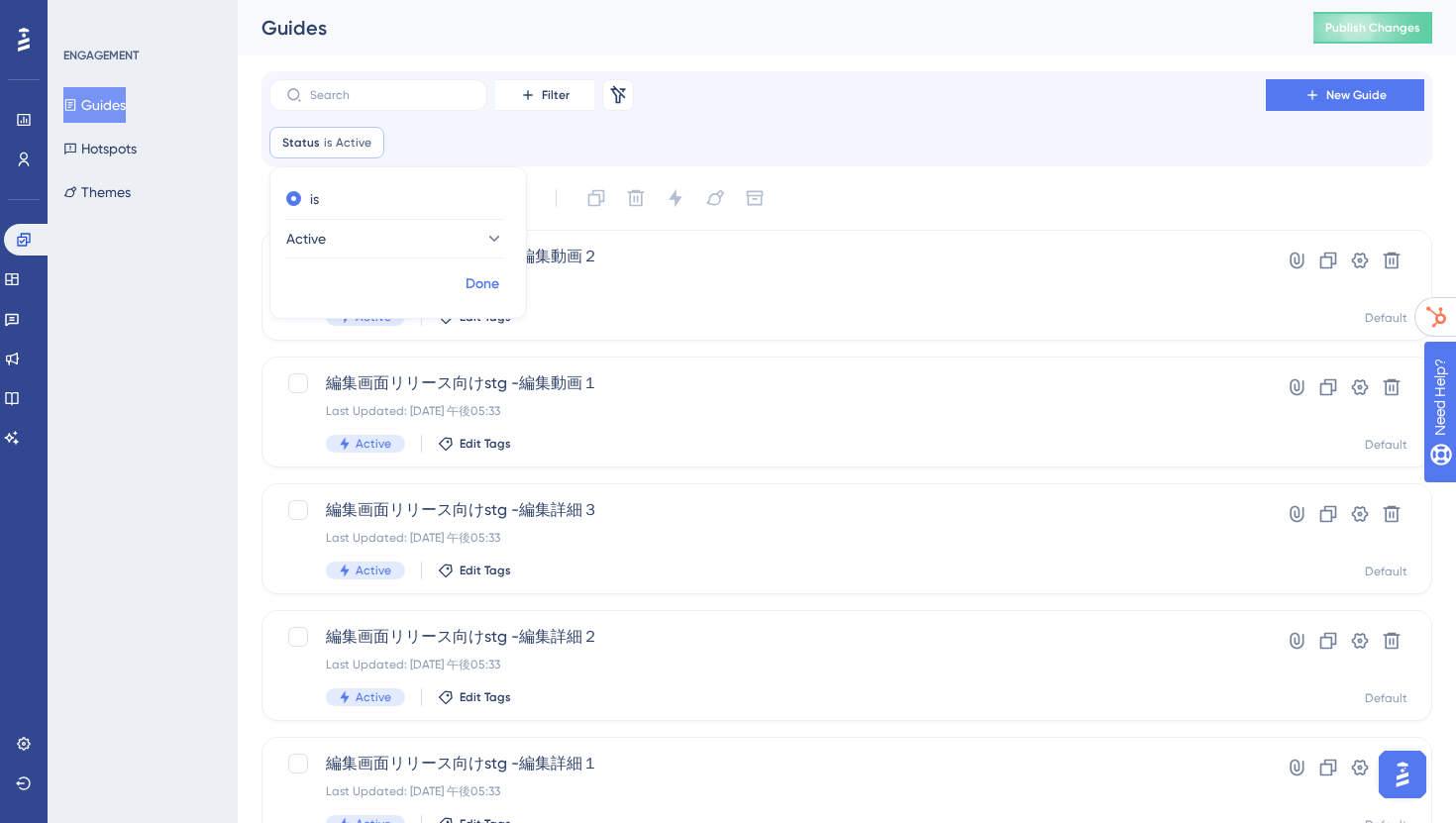 click on "Done" at bounding box center [482, 284] 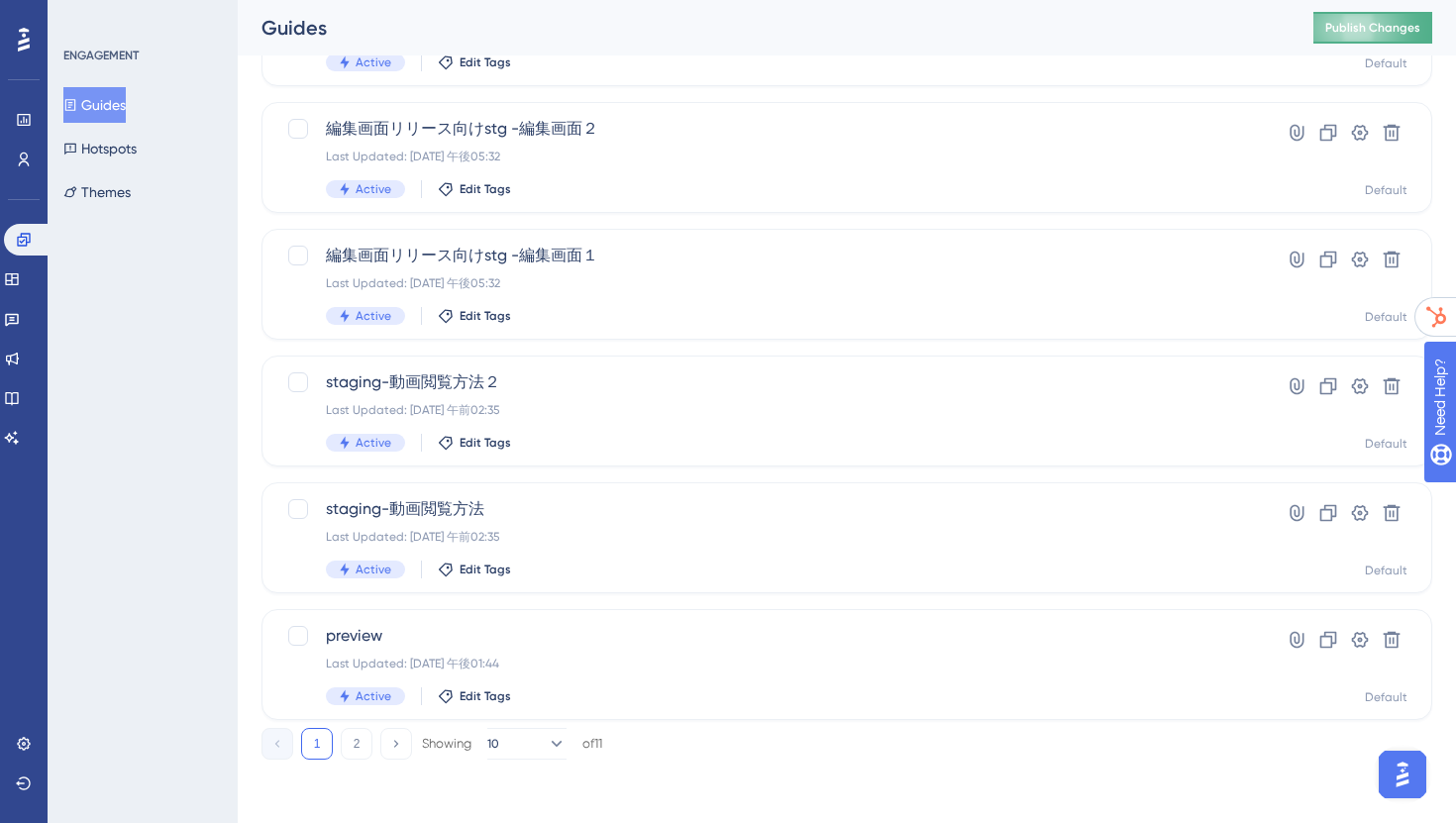 scroll, scrollTop: 0, scrollLeft: 0, axis: both 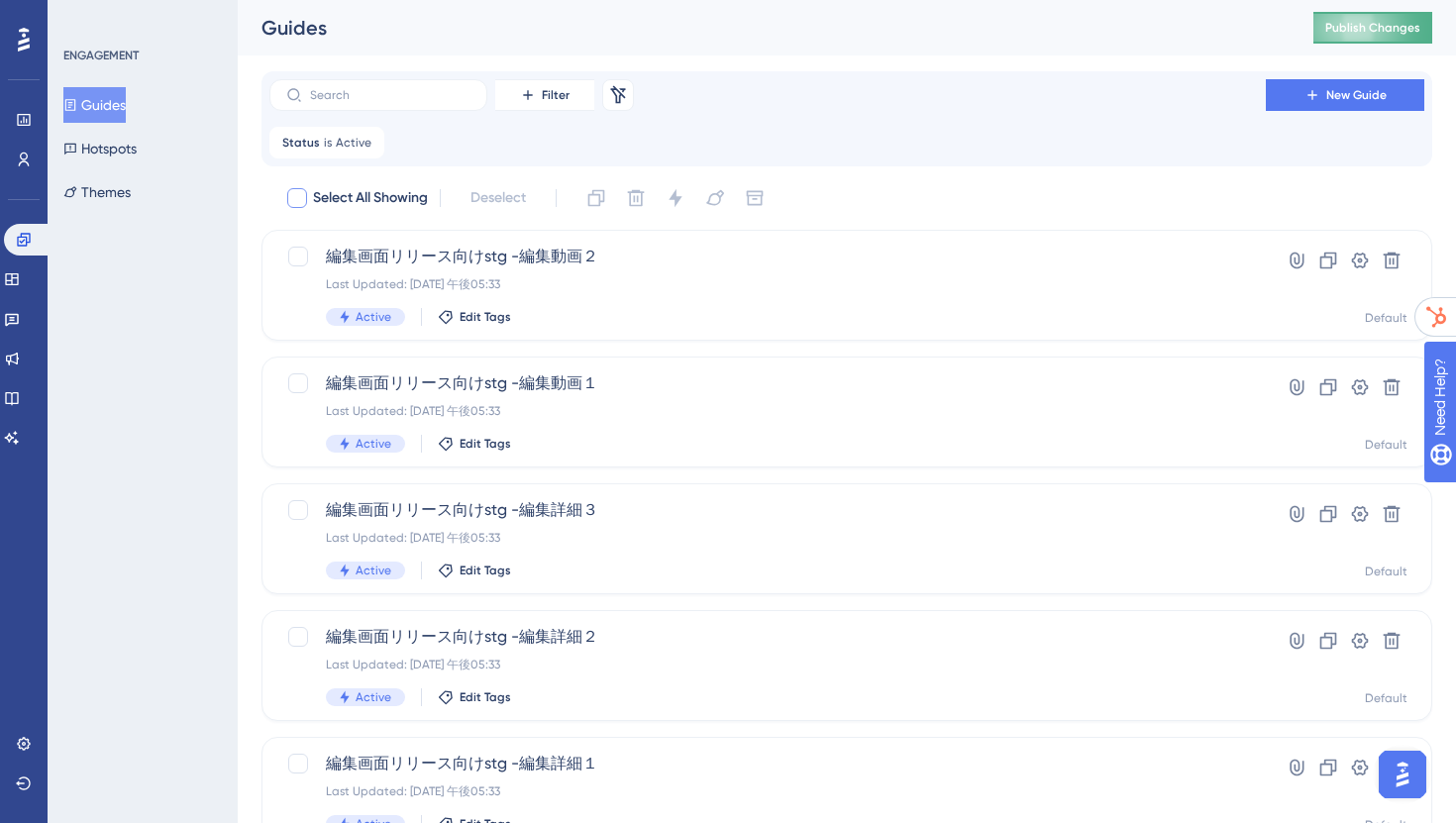click on "Publish Changes" at bounding box center (1373, 28) 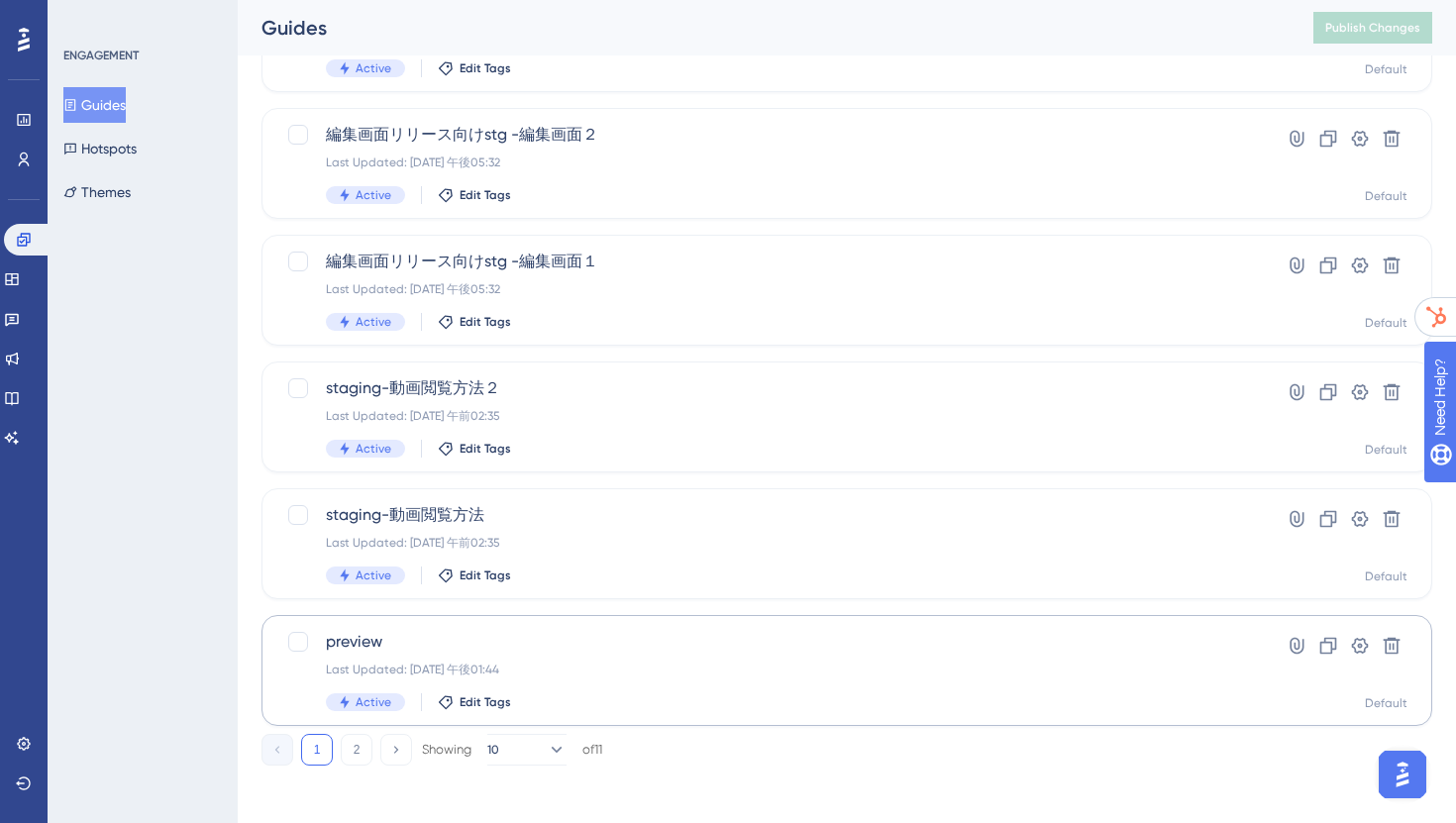 scroll, scrollTop: 762, scrollLeft: 0, axis: vertical 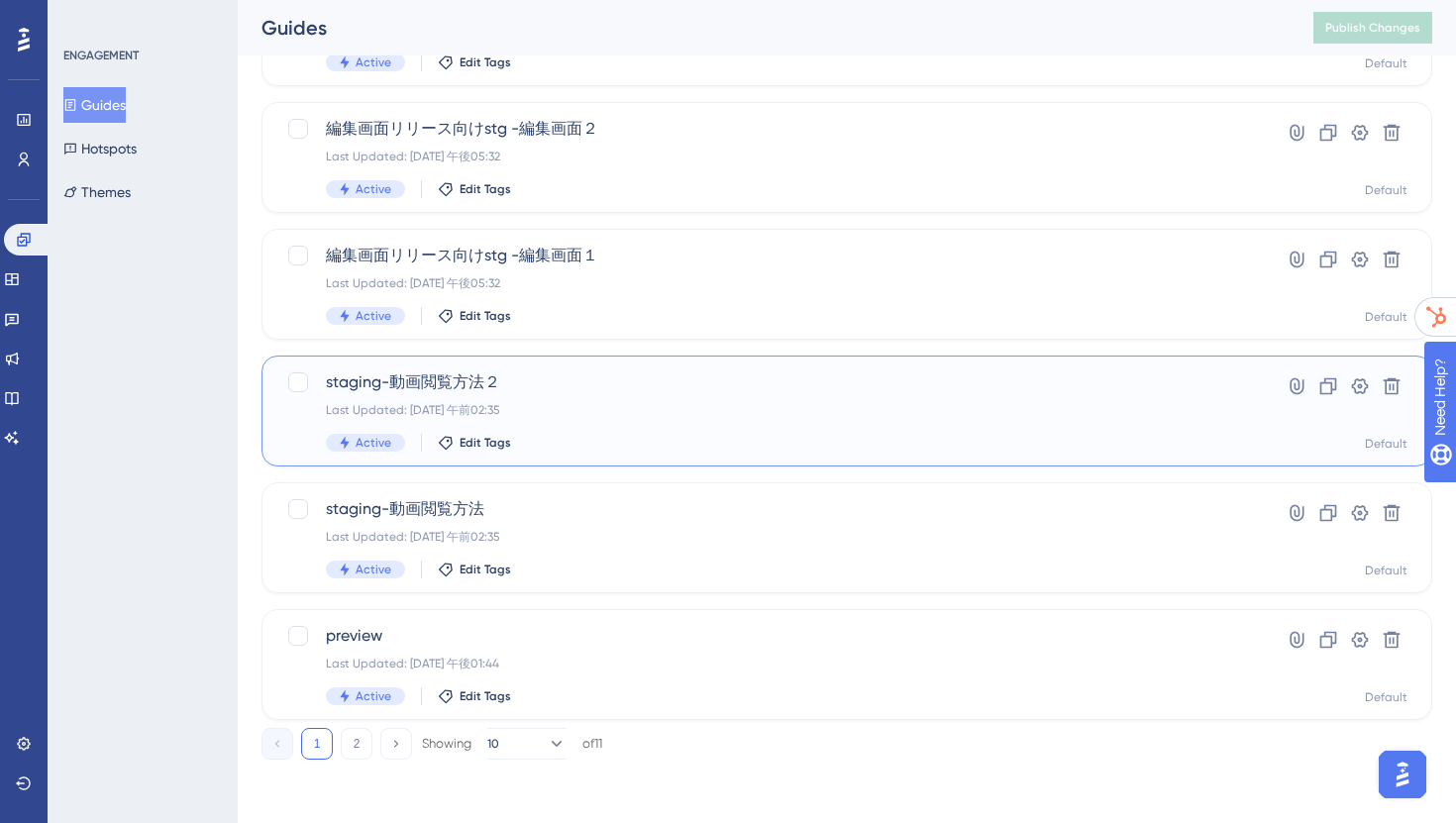 click on "staging-動画閲覧方法２ Last Updated: 2025年7月03日 午前02:35 Active Edit Tags" at bounding box center [768, 411] 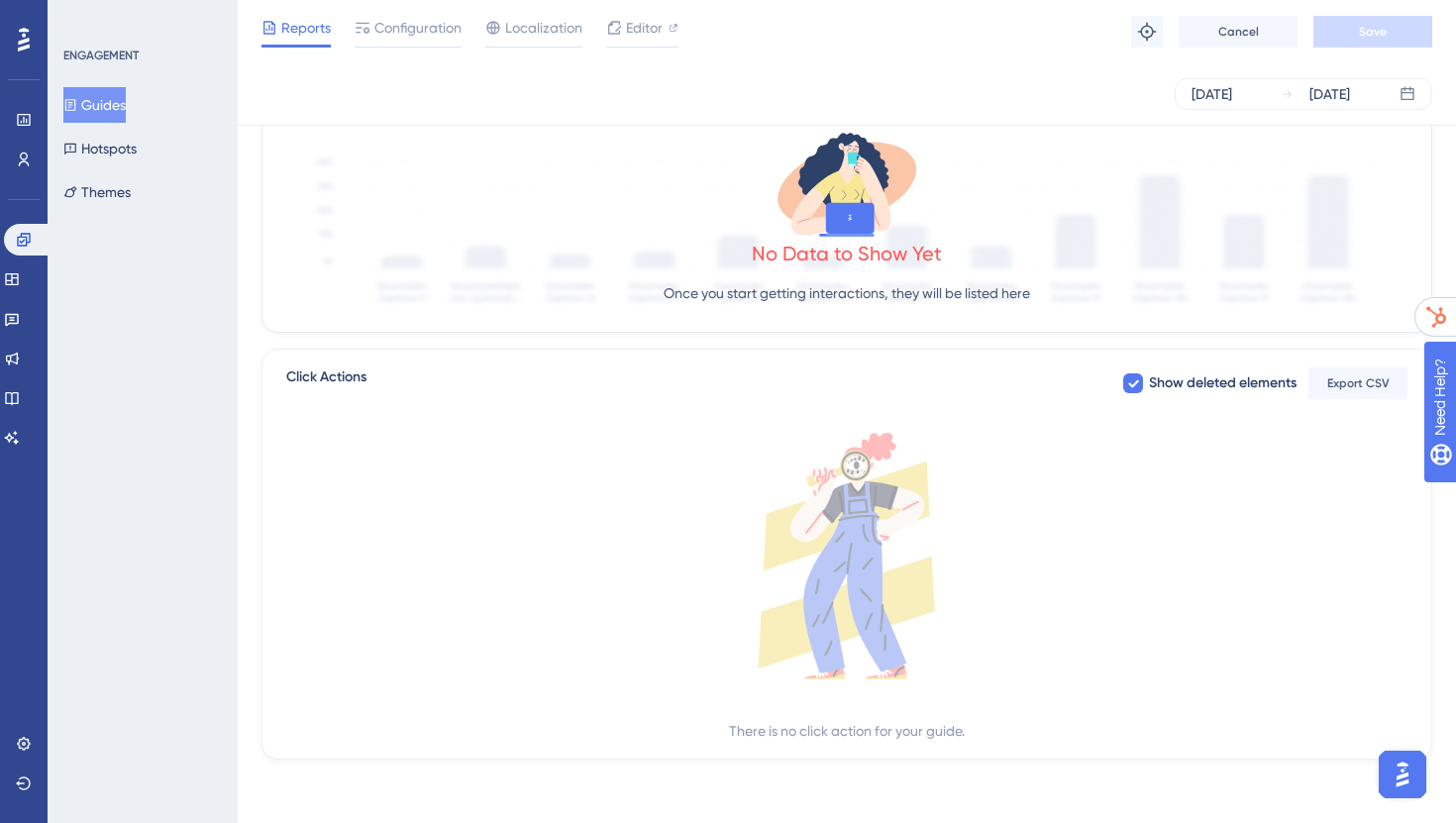 scroll, scrollTop: 0, scrollLeft: 0, axis: both 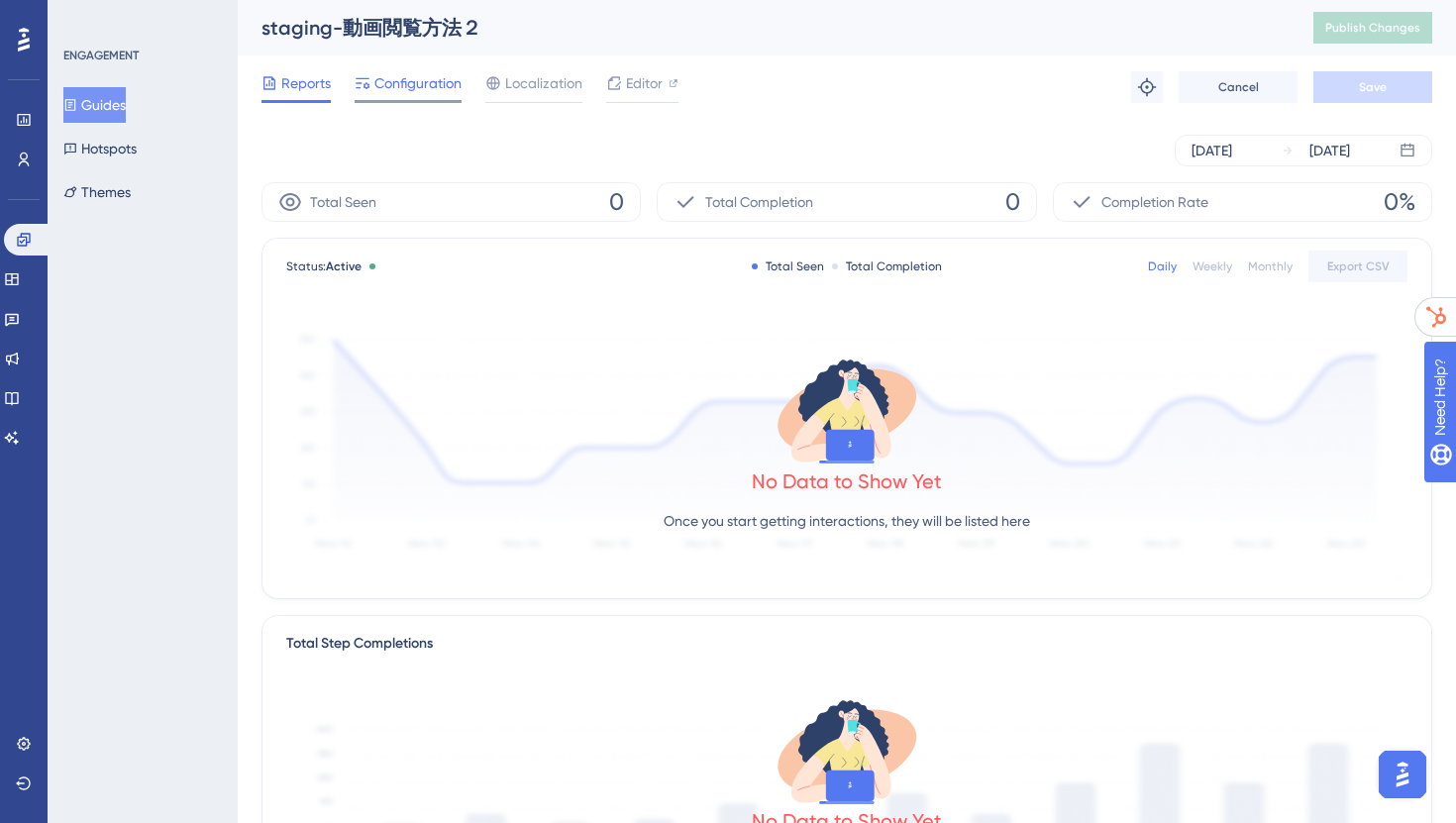 click on "Configuration" at bounding box center (418, 83) 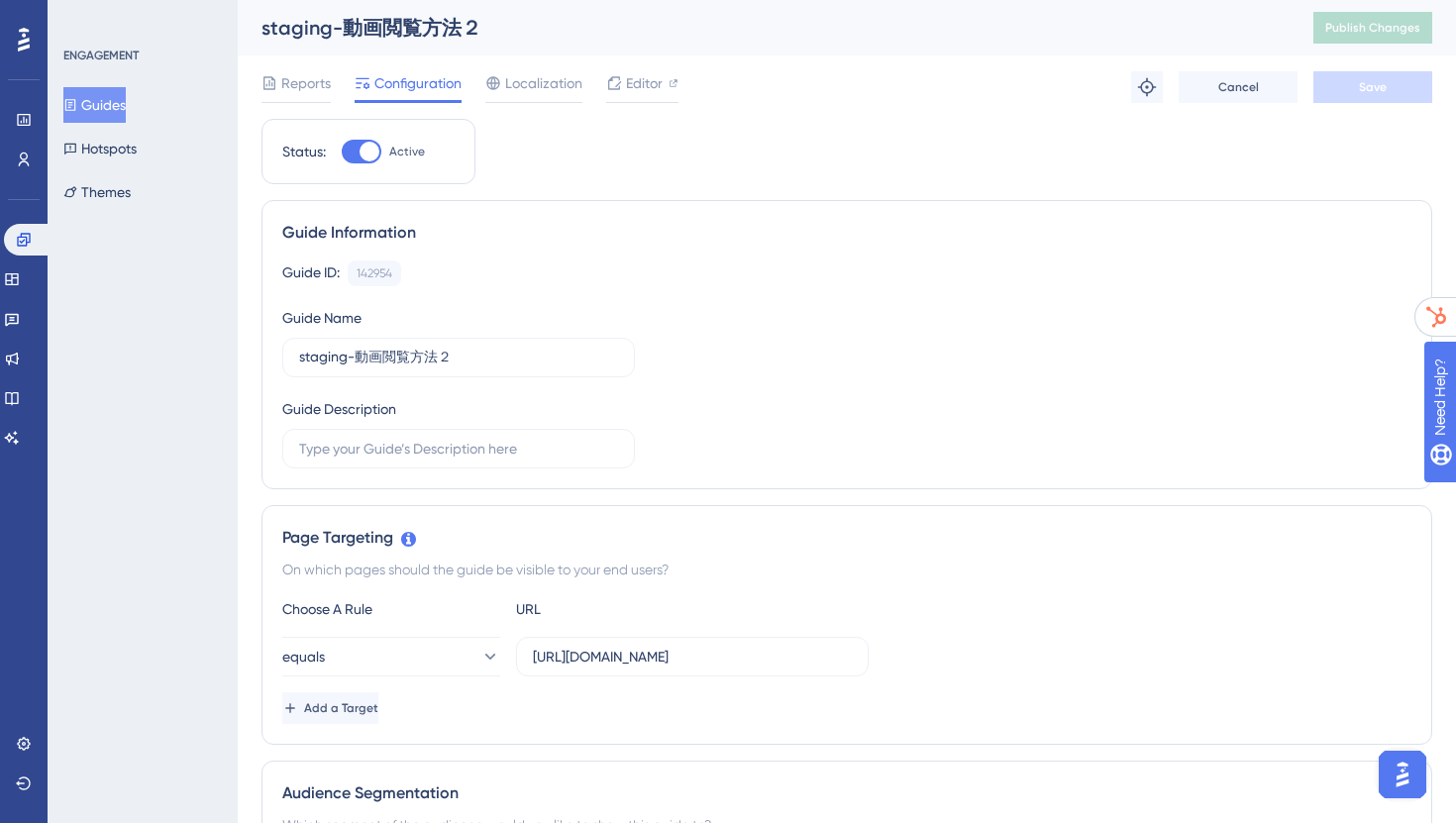 click at bounding box center [369, 152] 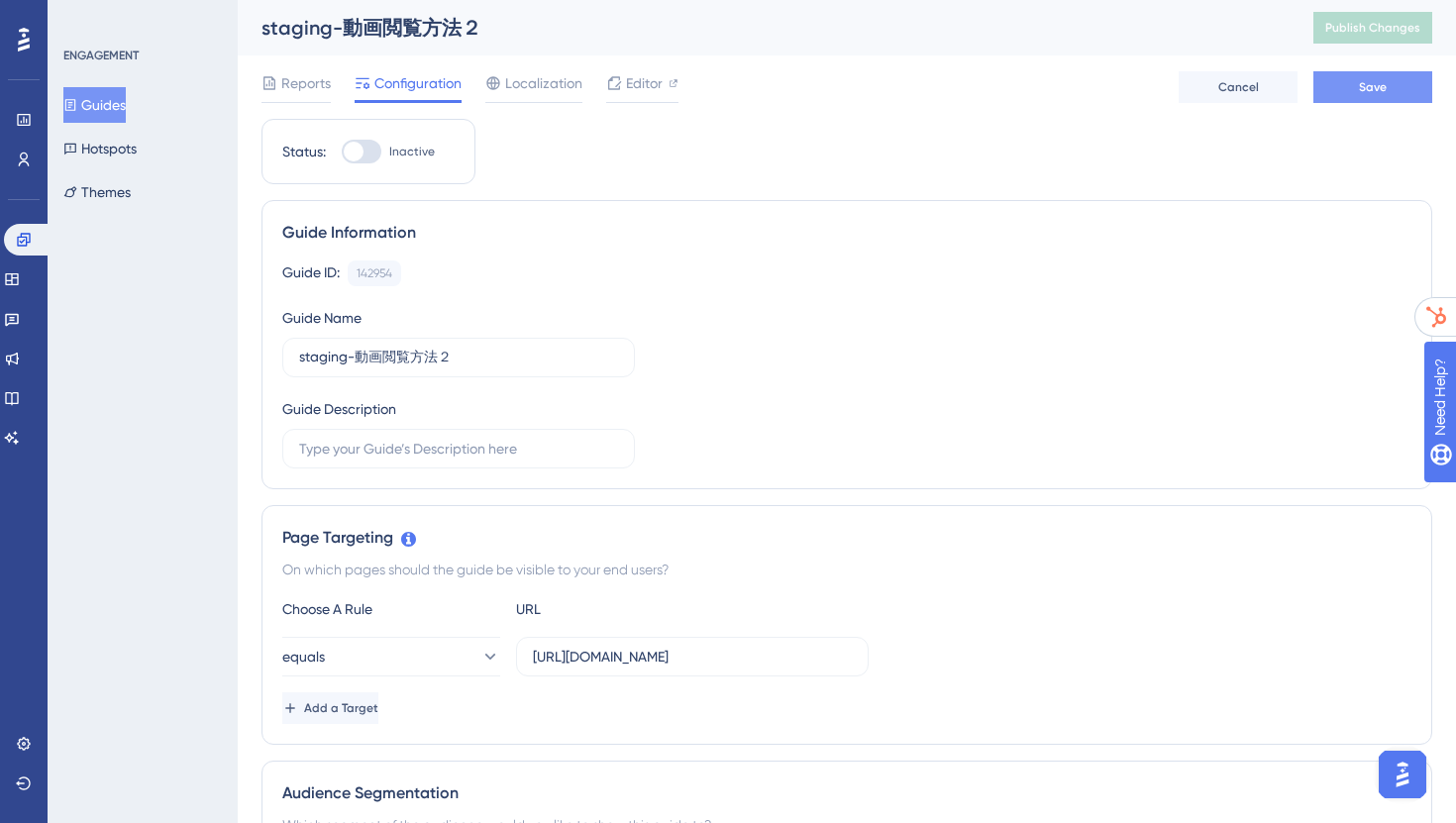 click on "Save" at bounding box center [1373, 87] 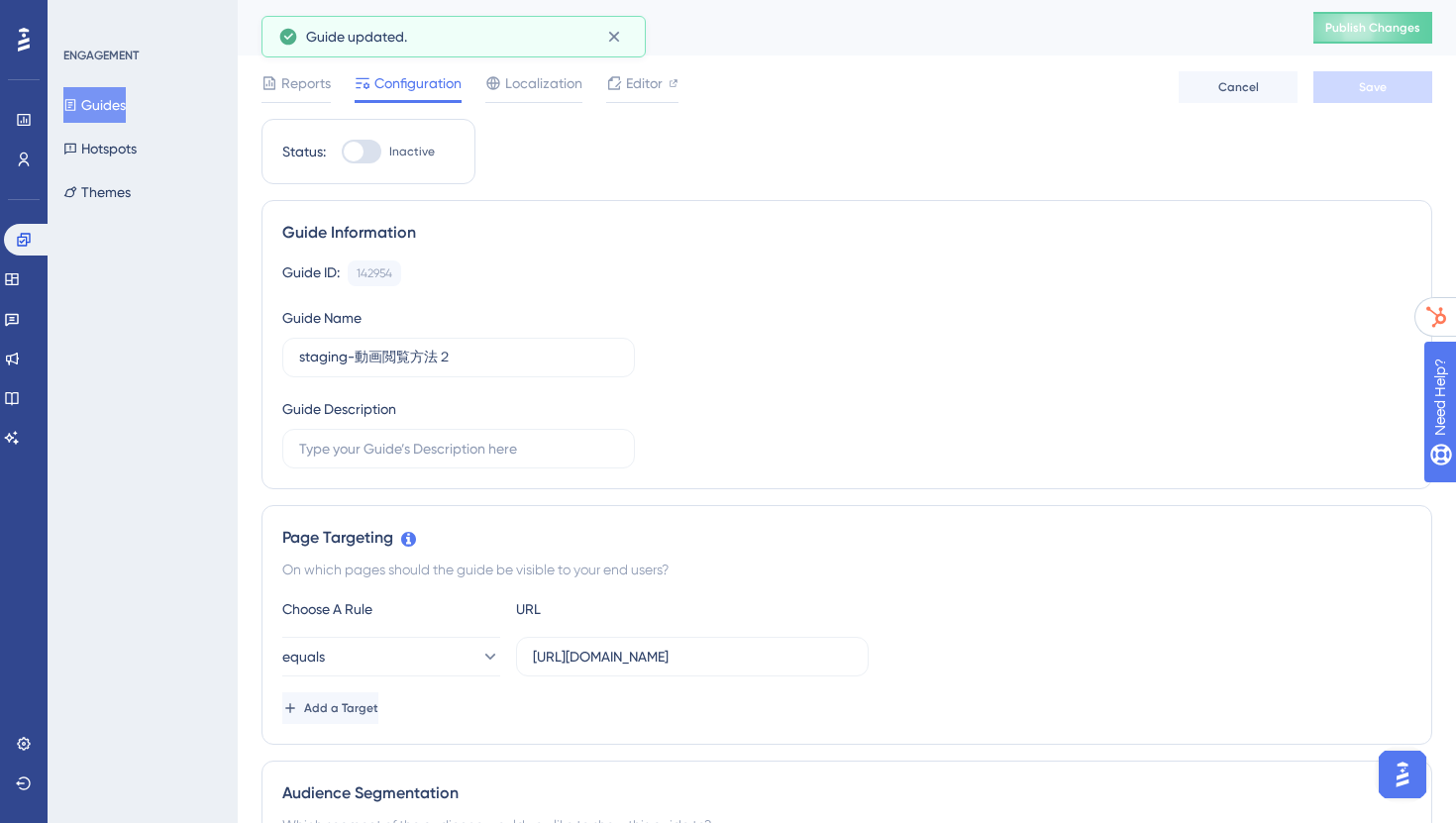 click on "staging-動画閲覧方法２ Publish Changes" at bounding box center [847, 28] 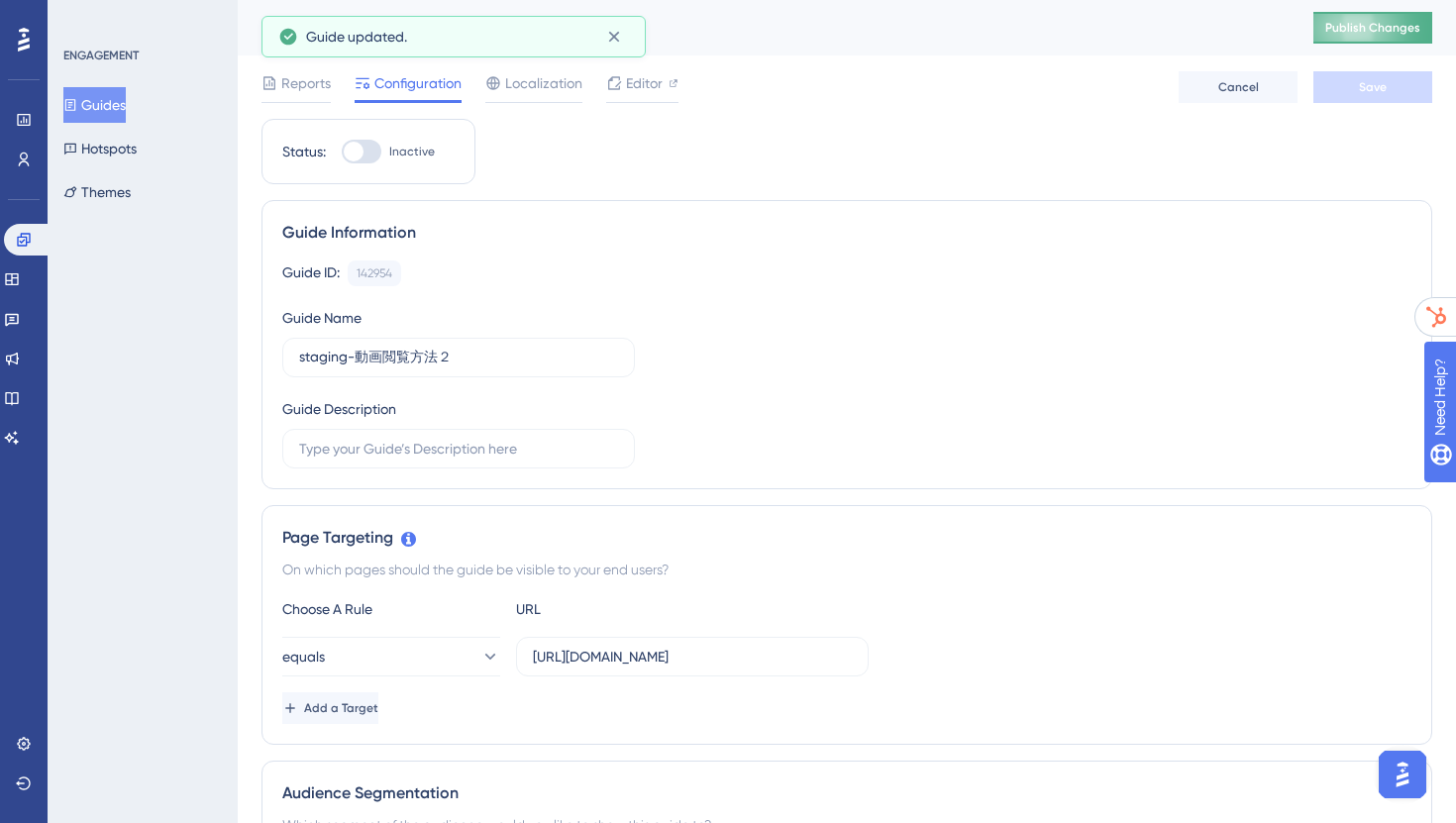 click on "Publish Changes" at bounding box center [1373, 28] 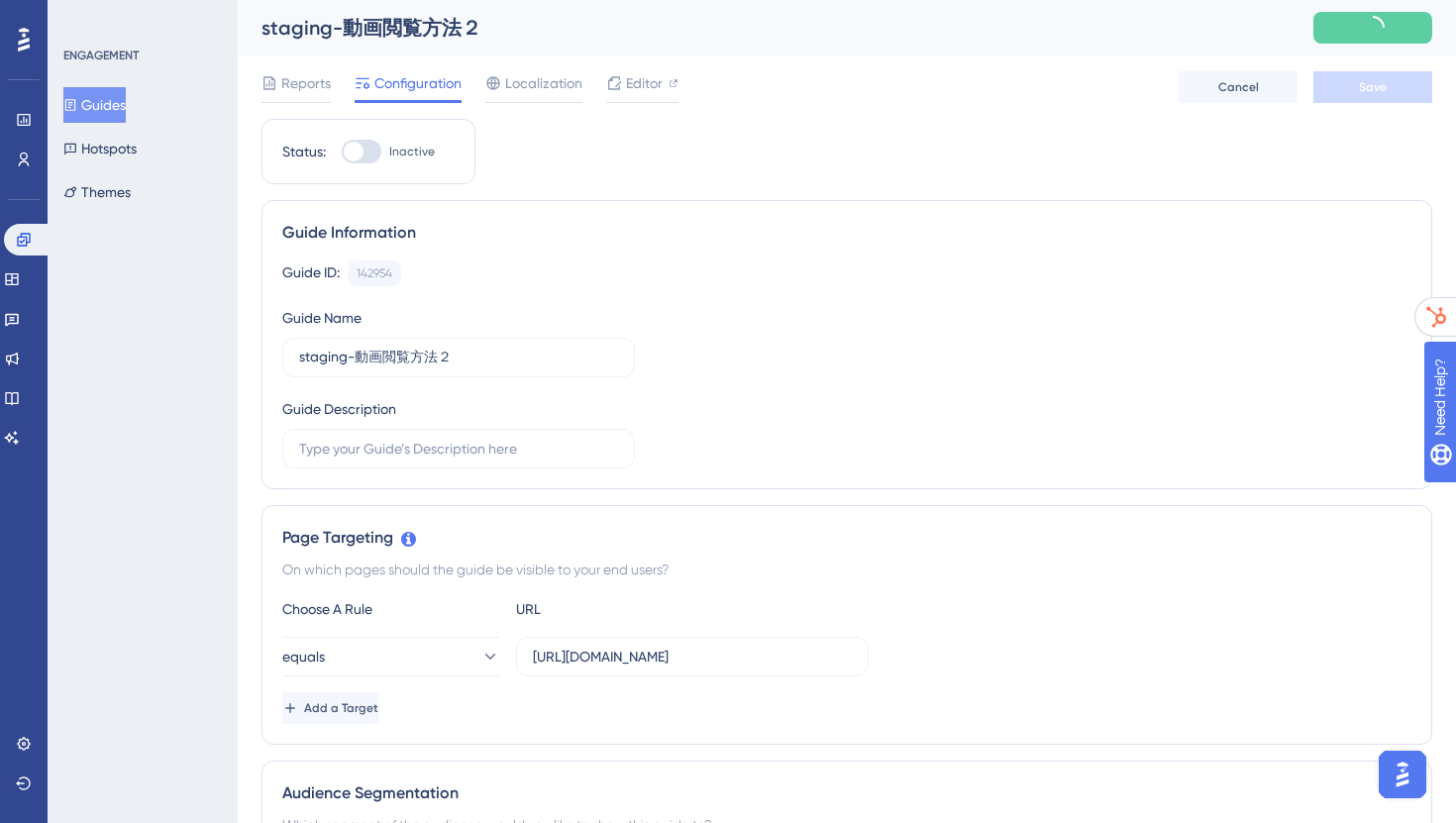 click on "Guides" at bounding box center [94, 105] 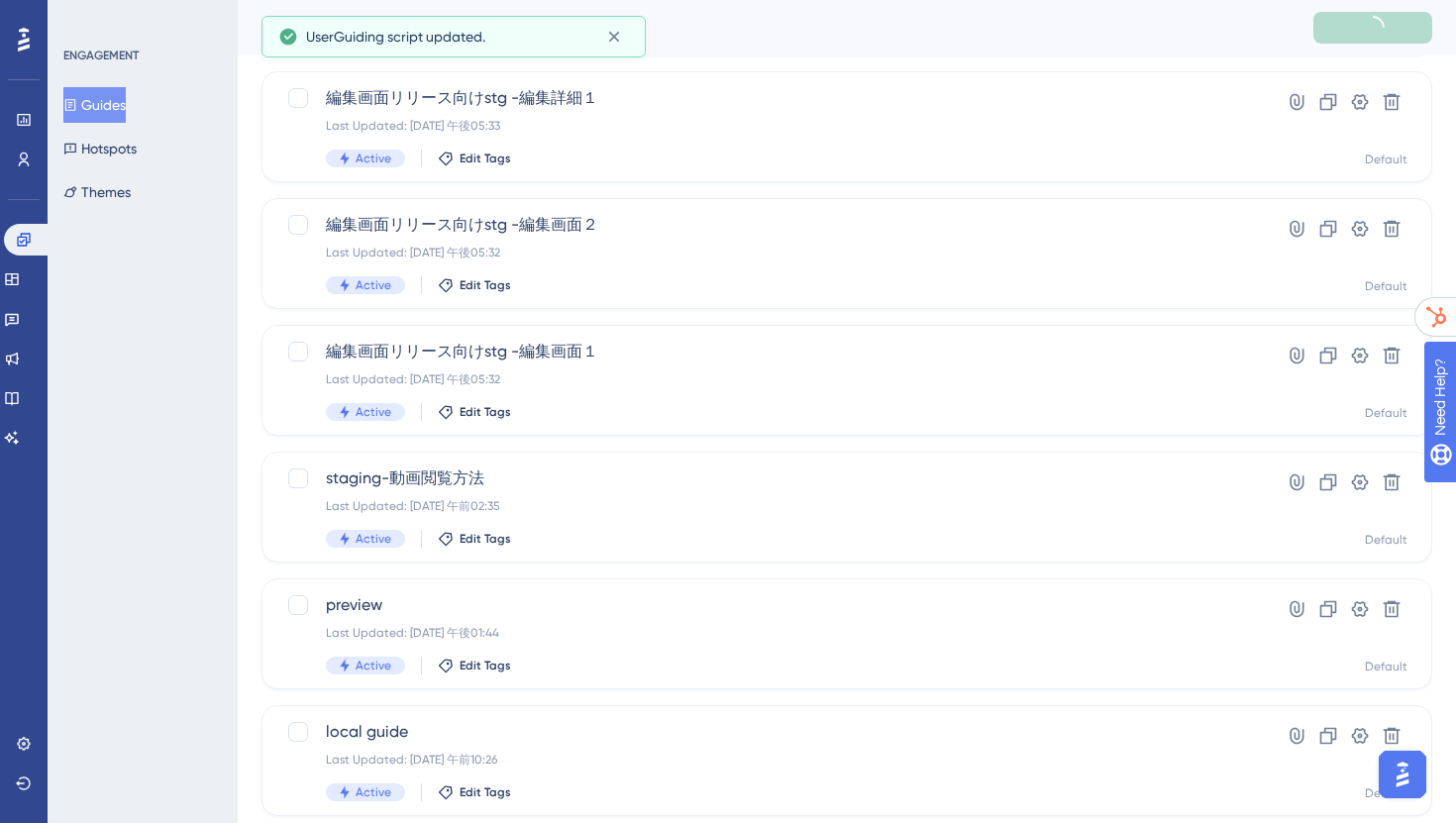 scroll, scrollTop: 722, scrollLeft: 0, axis: vertical 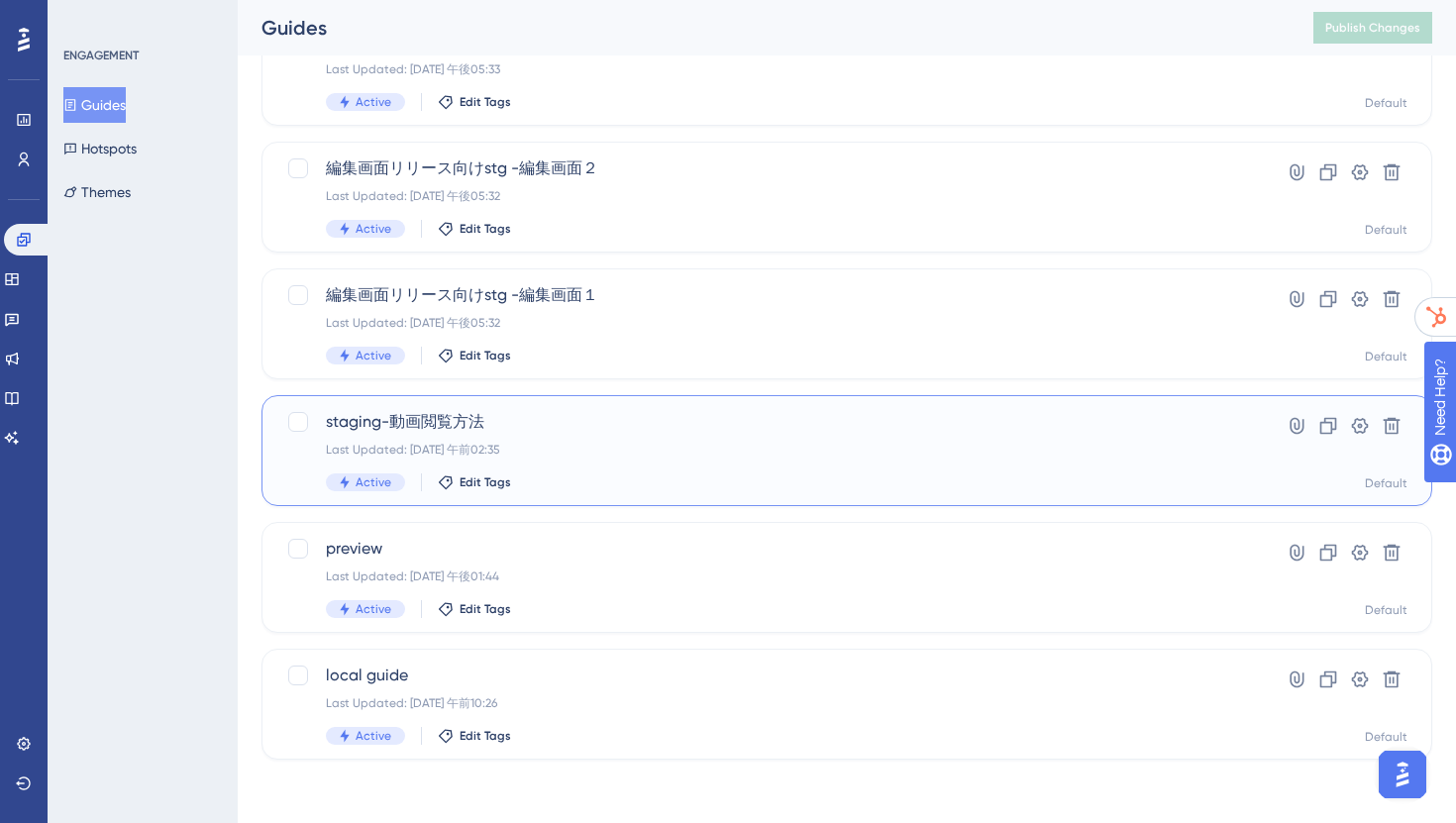 click on "staging-動画閲覧方法" at bounding box center (768, 422) 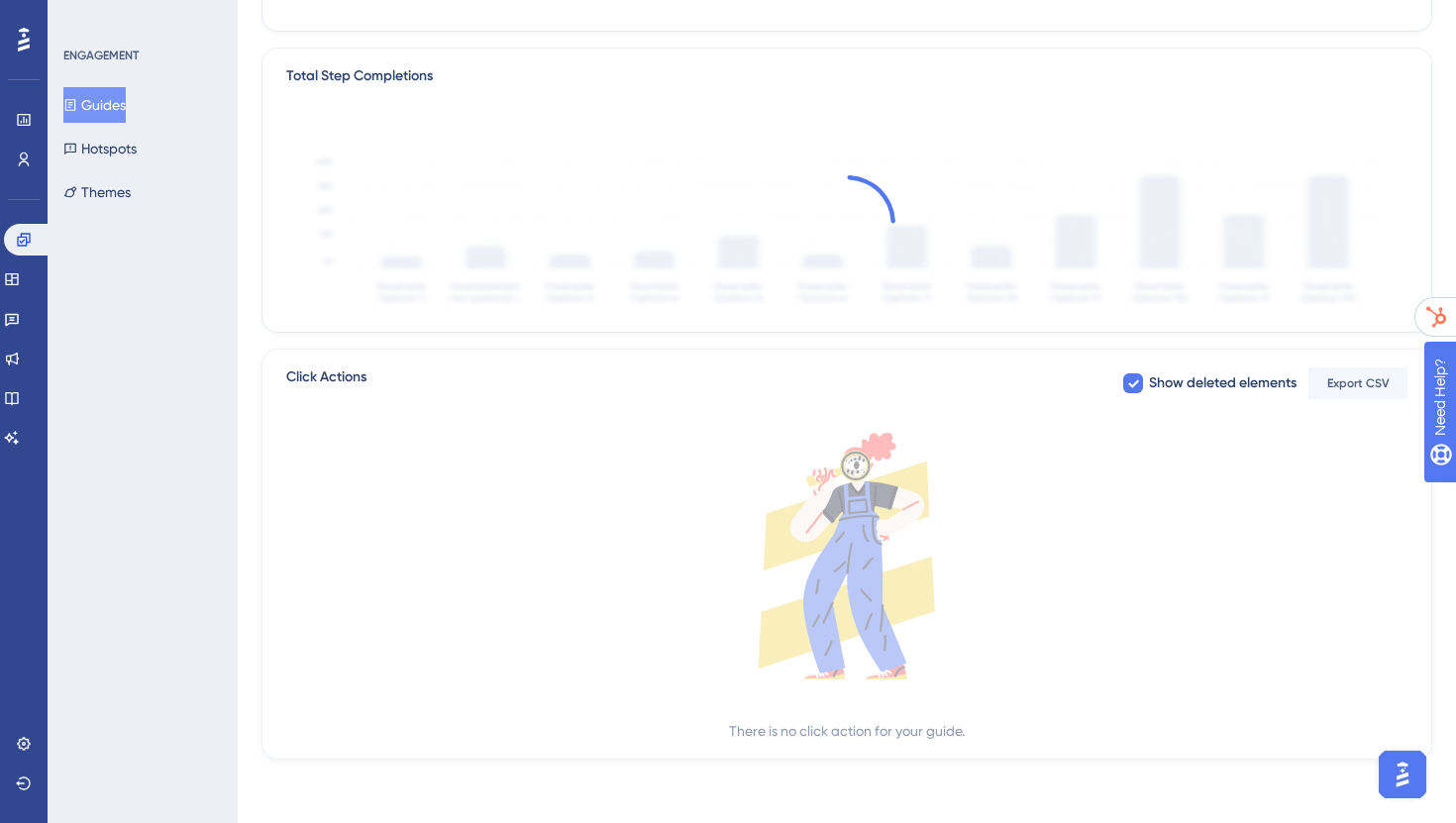 scroll, scrollTop: 0, scrollLeft: 0, axis: both 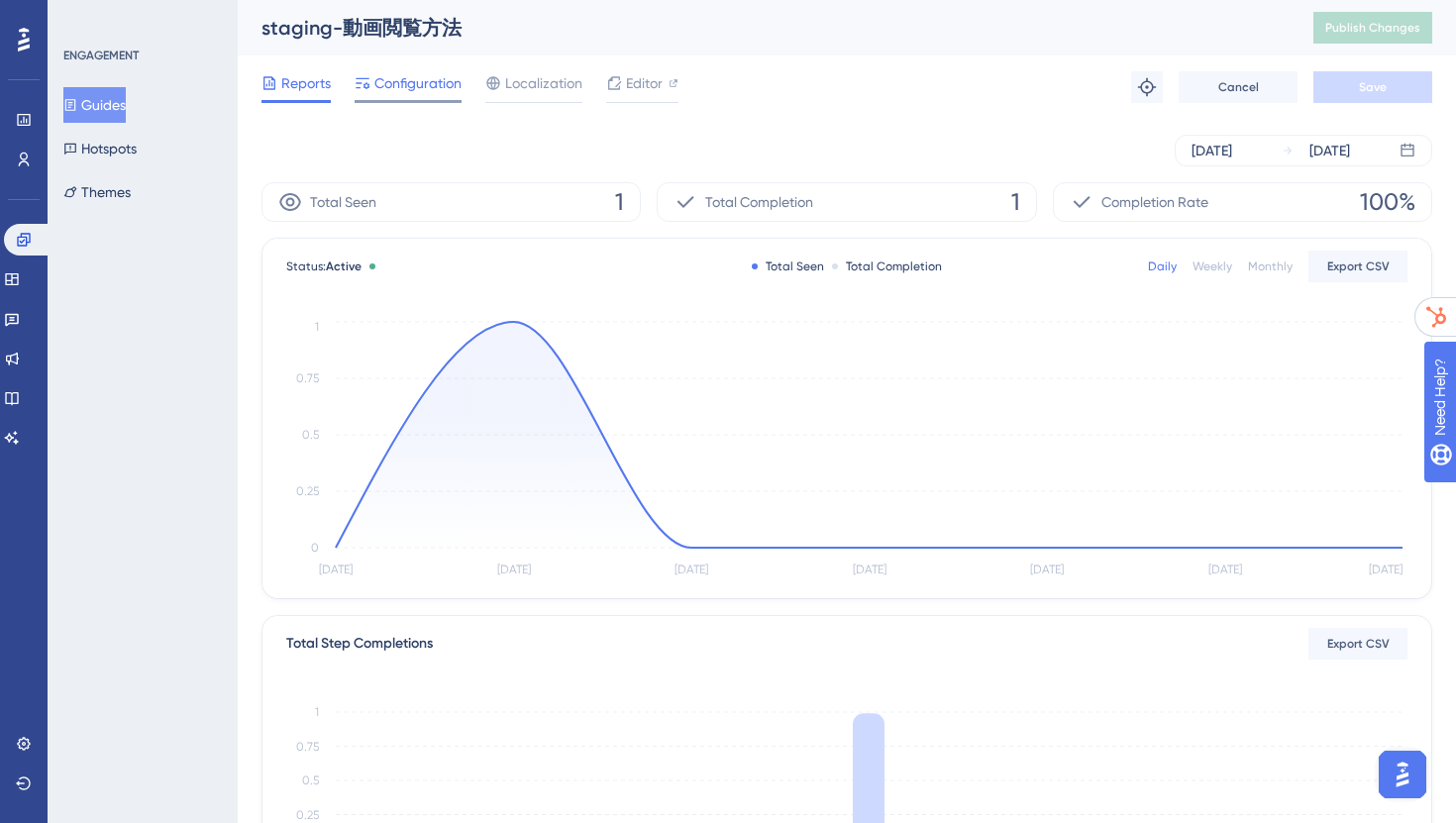 click on "Configuration" at bounding box center (418, 83) 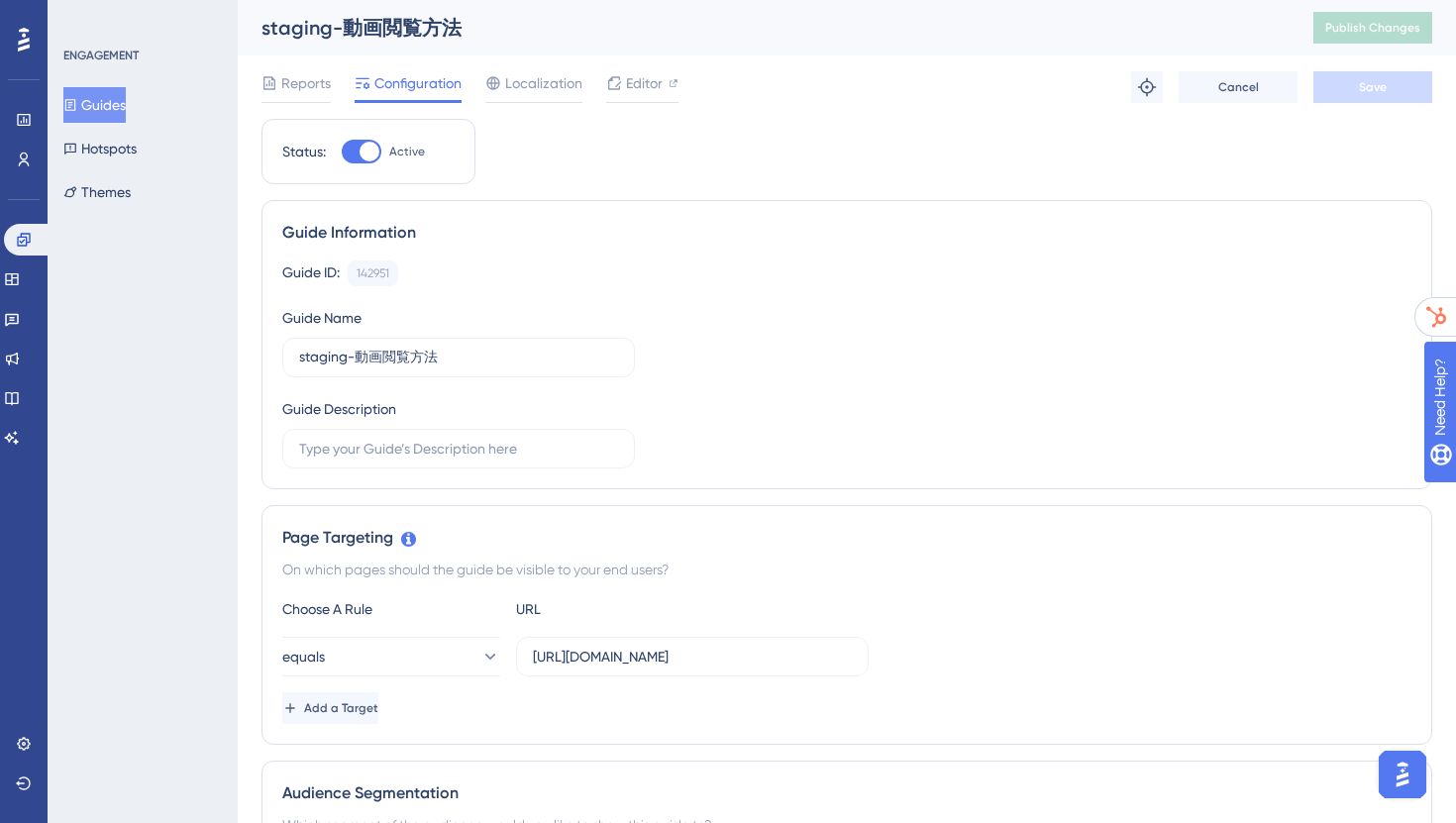 click at bounding box center [369, 152] 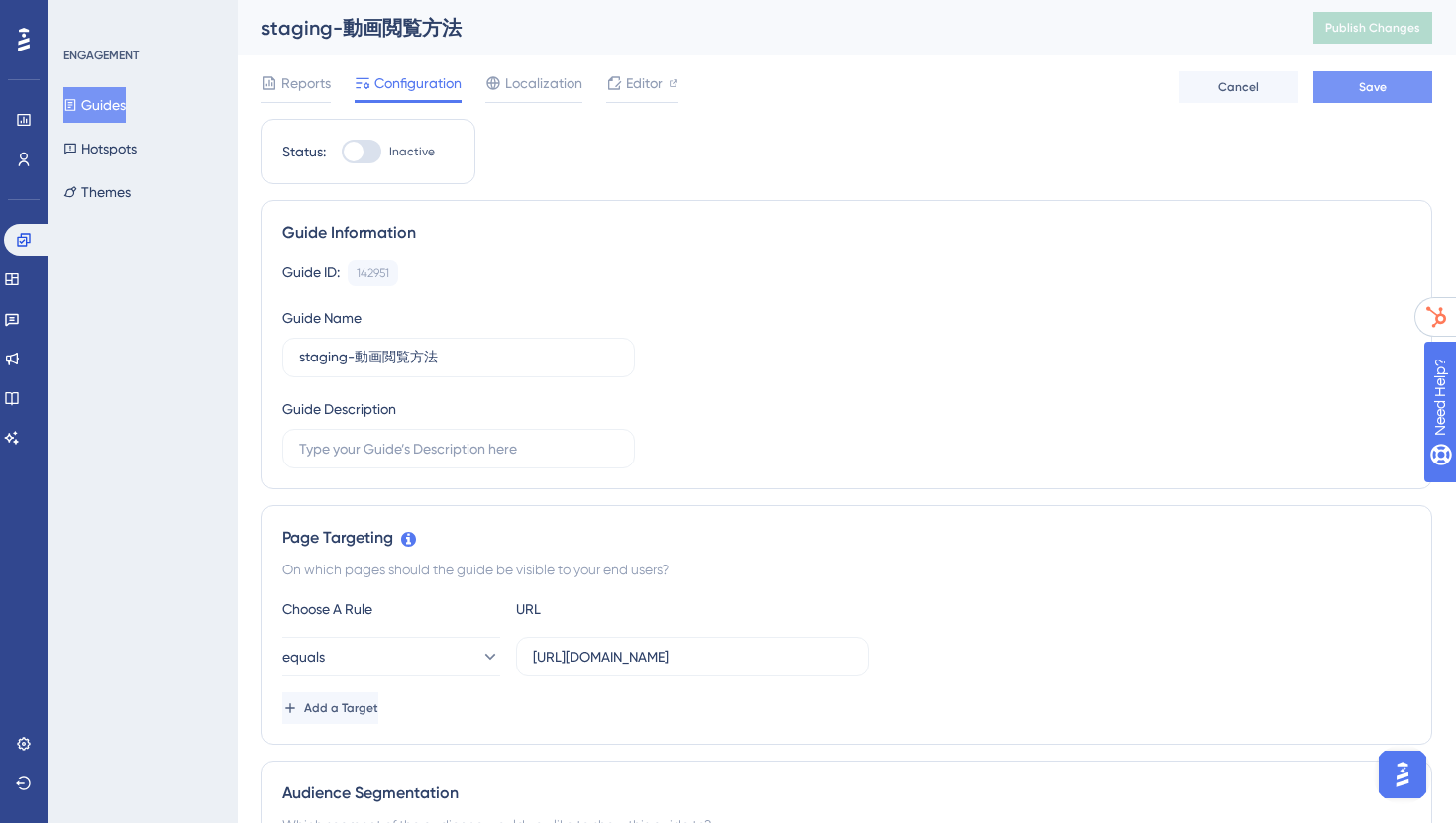 click on "Save" at bounding box center [1373, 87] 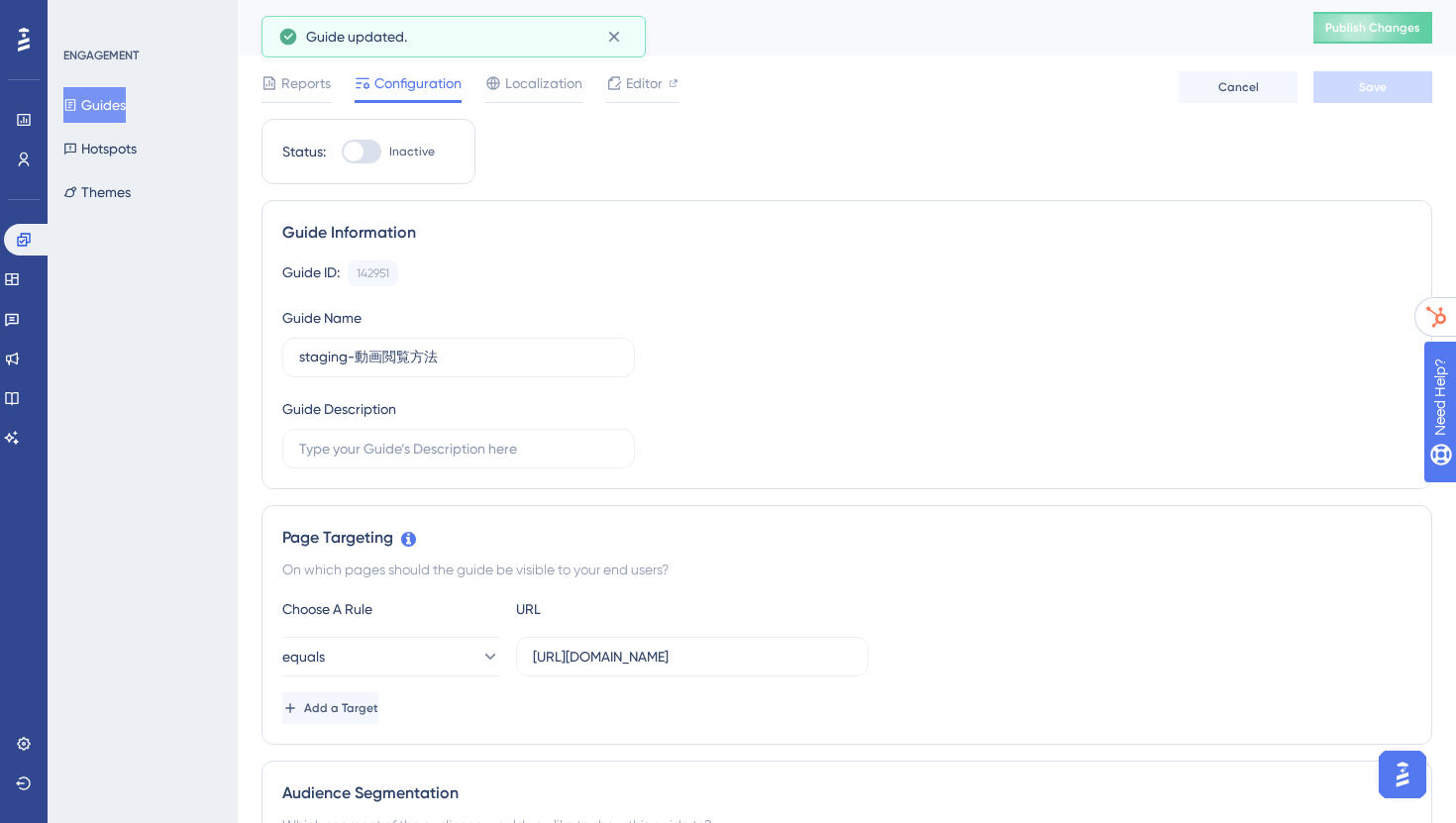 click on "staging-動画閲覧方法 Publish Changes" at bounding box center [847, 28] 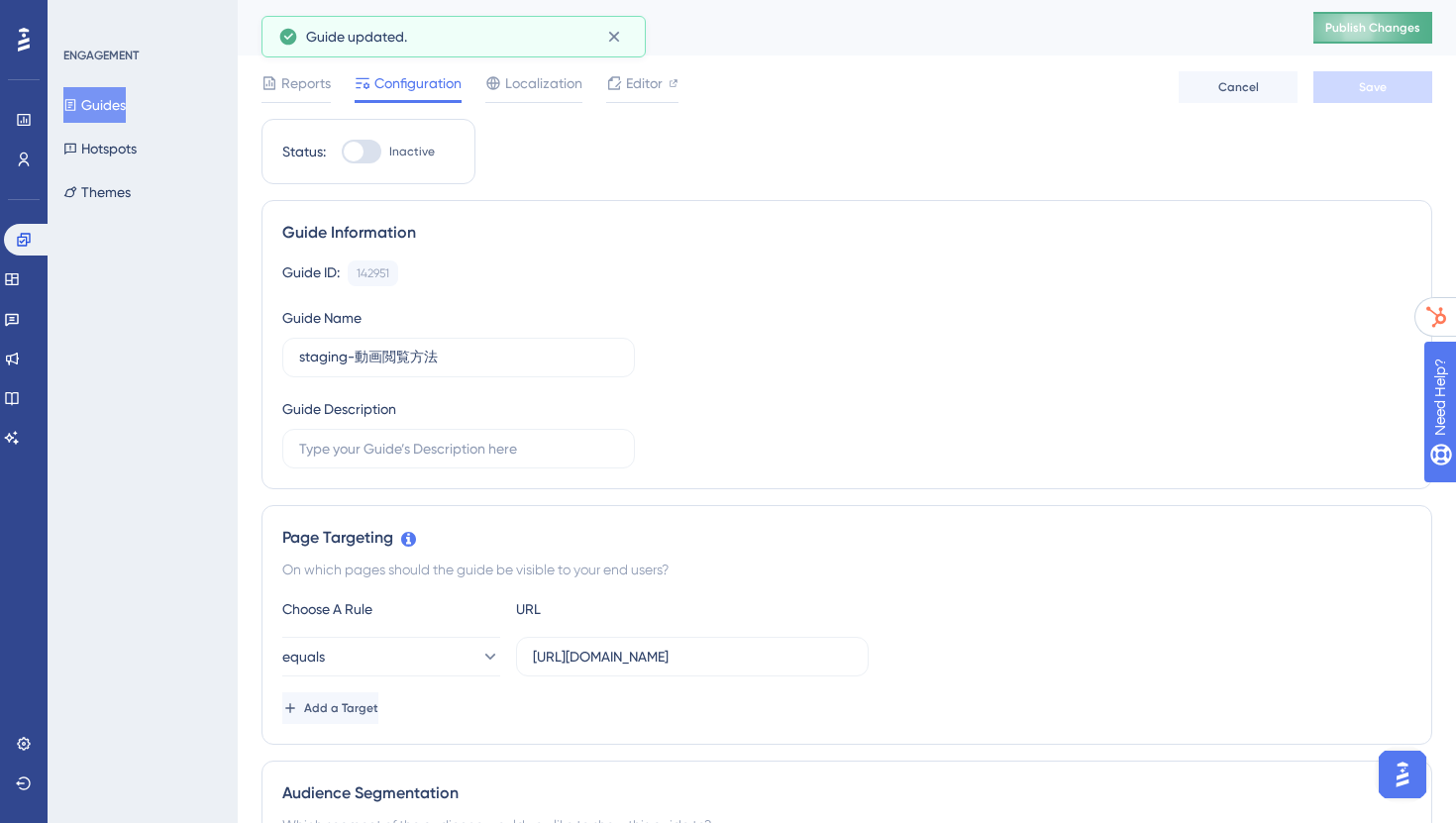 click on "Publish Changes" at bounding box center [1373, 28] 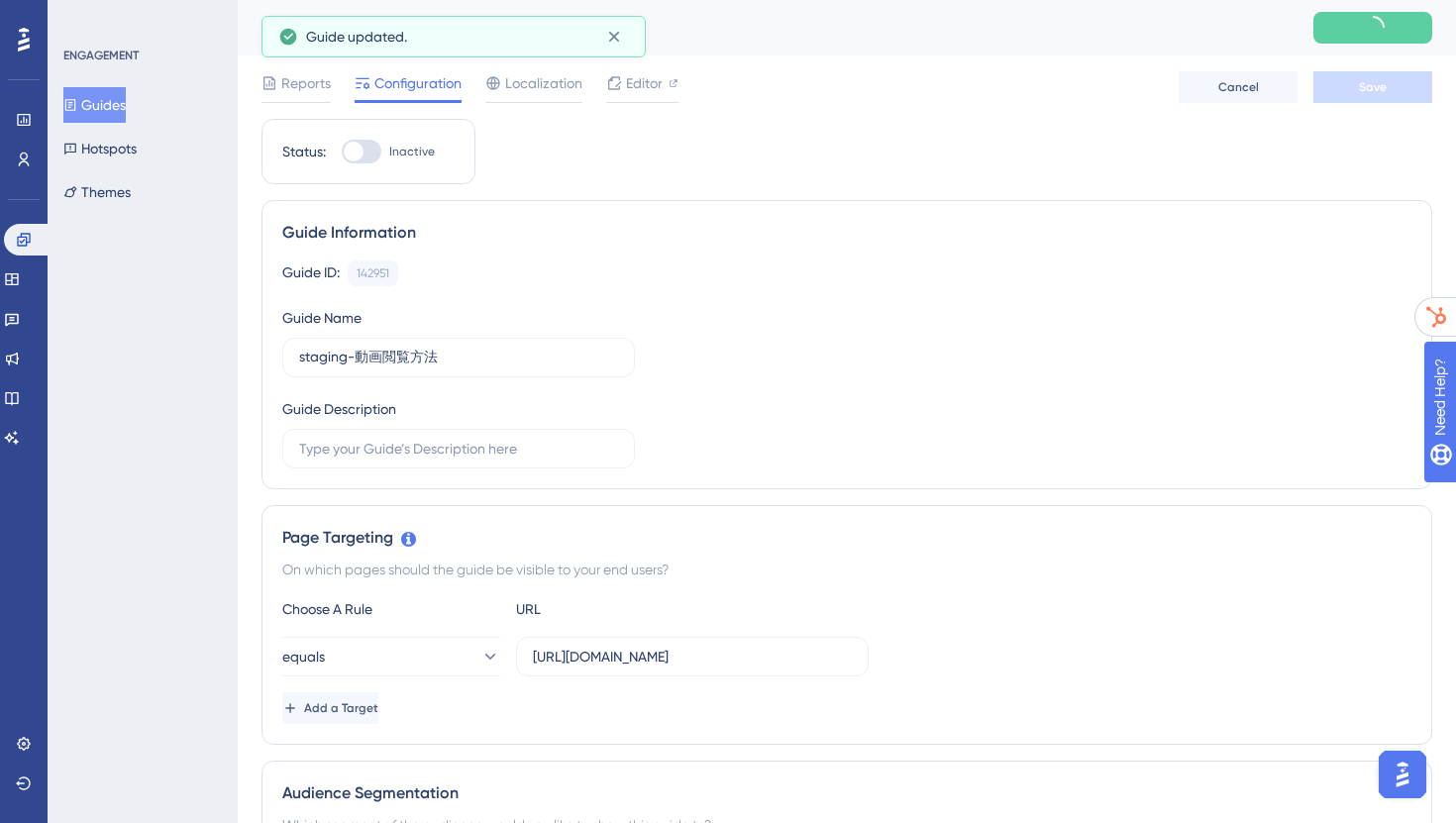 click on "Guides" at bounding box center (94, 105) 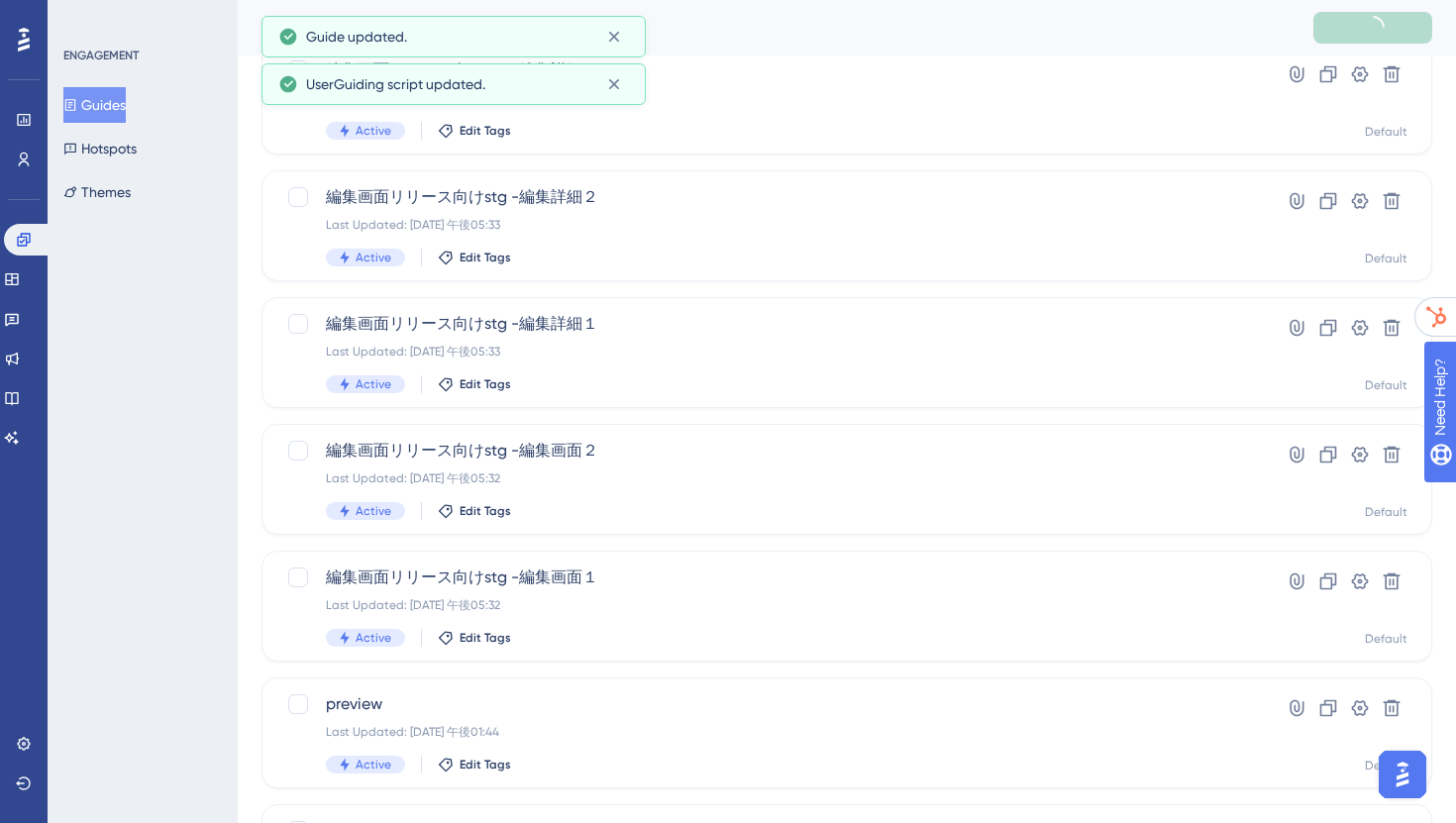 scroll, scrollTop: 595, scrollLeft: 0, axis: vertical 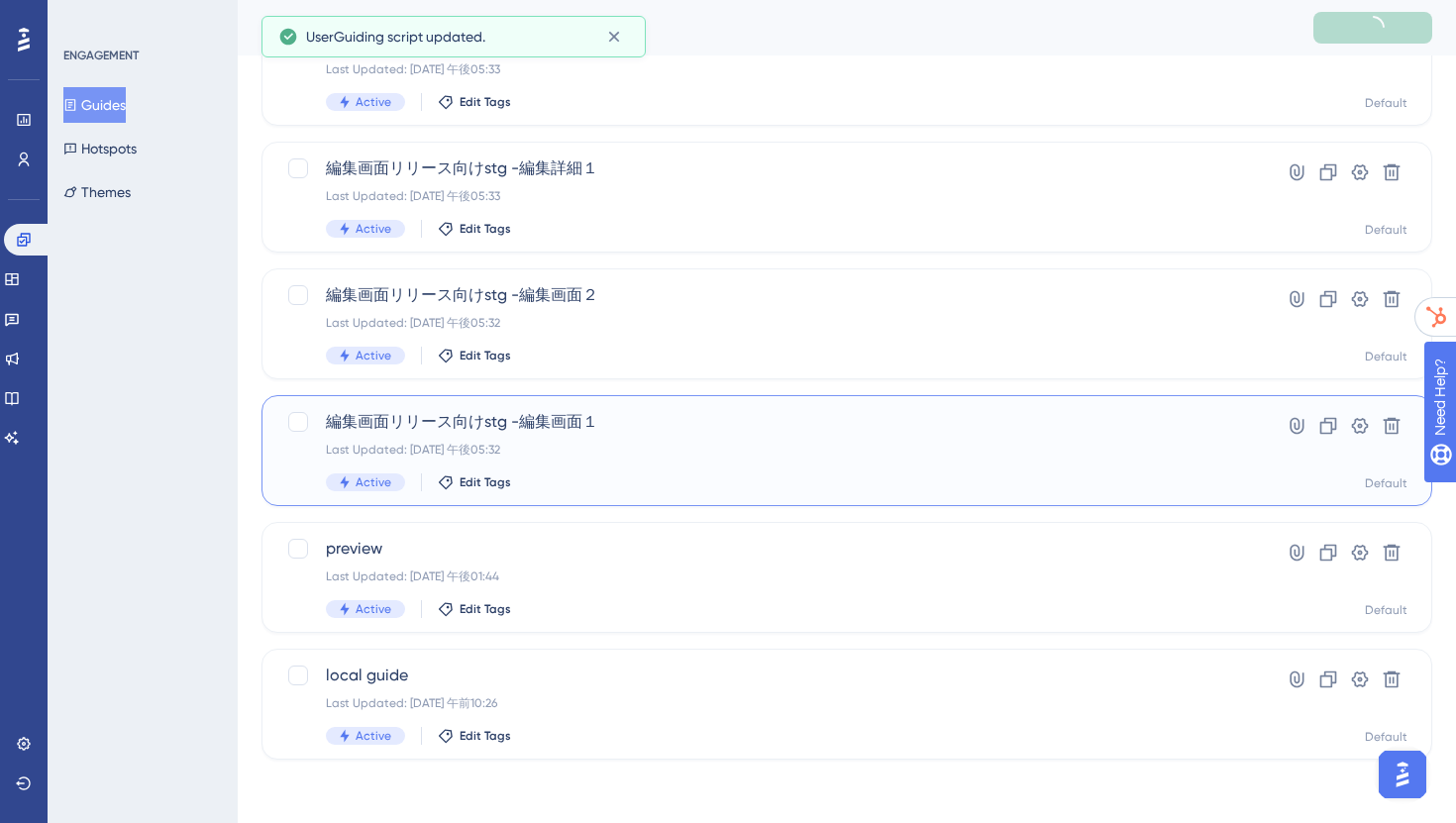 click on "編集画面リリース向けstg -編集画面１" at bounding box center [768, 422] 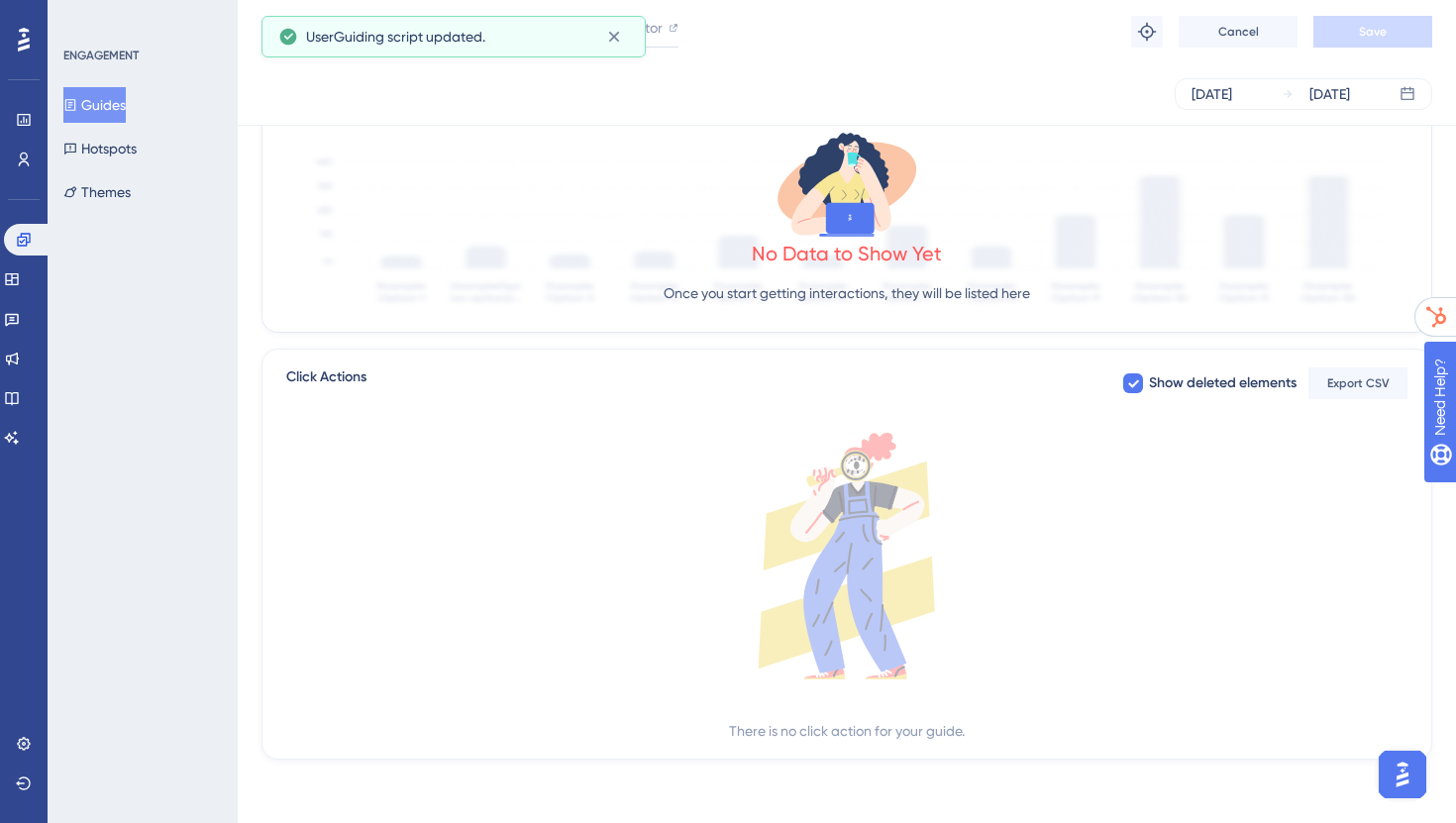 scroll, scrollTop: 0, scrollLeft: 0, axis: both 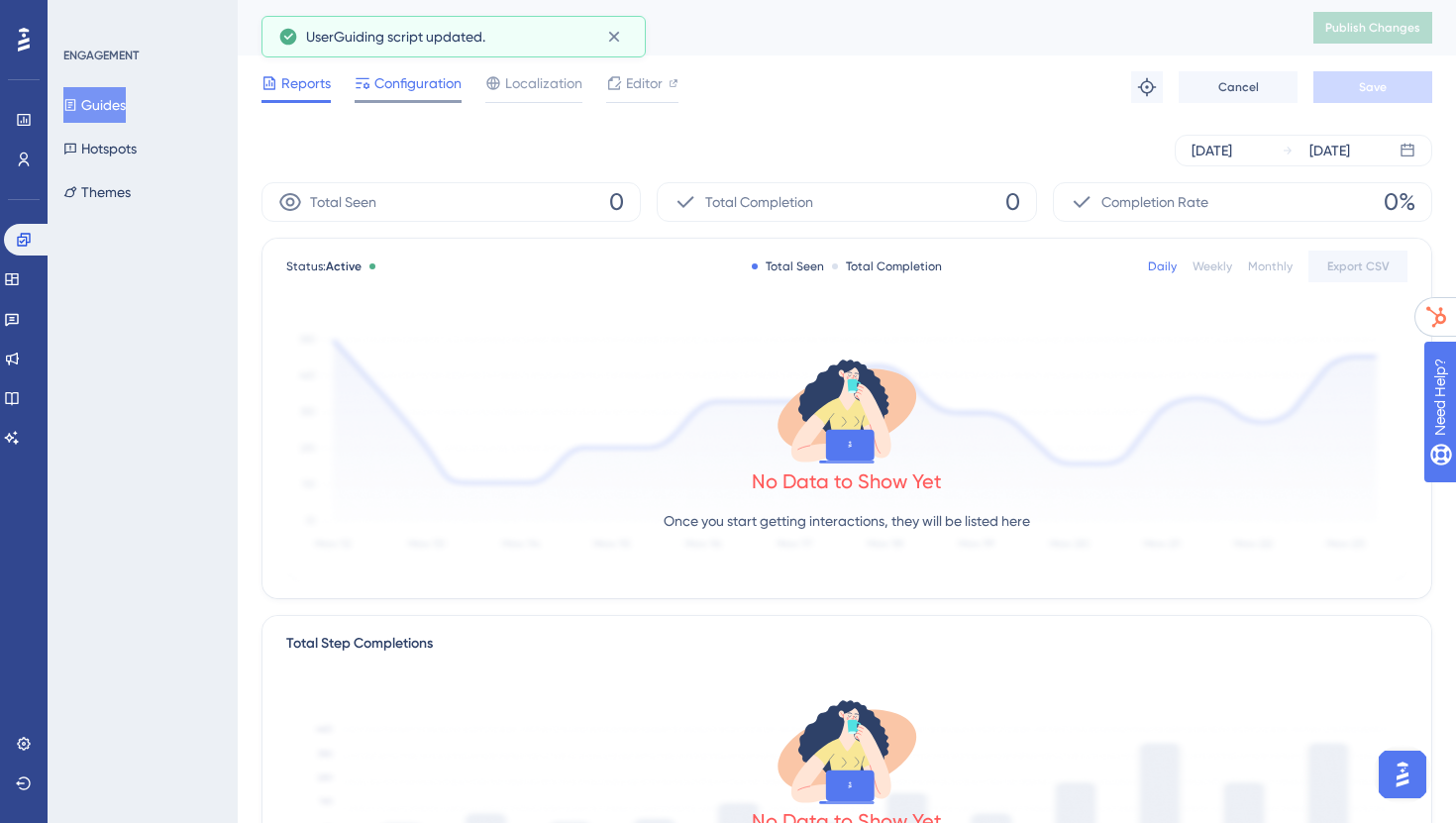 click on "Configuration" at bounding box center [418, 83] 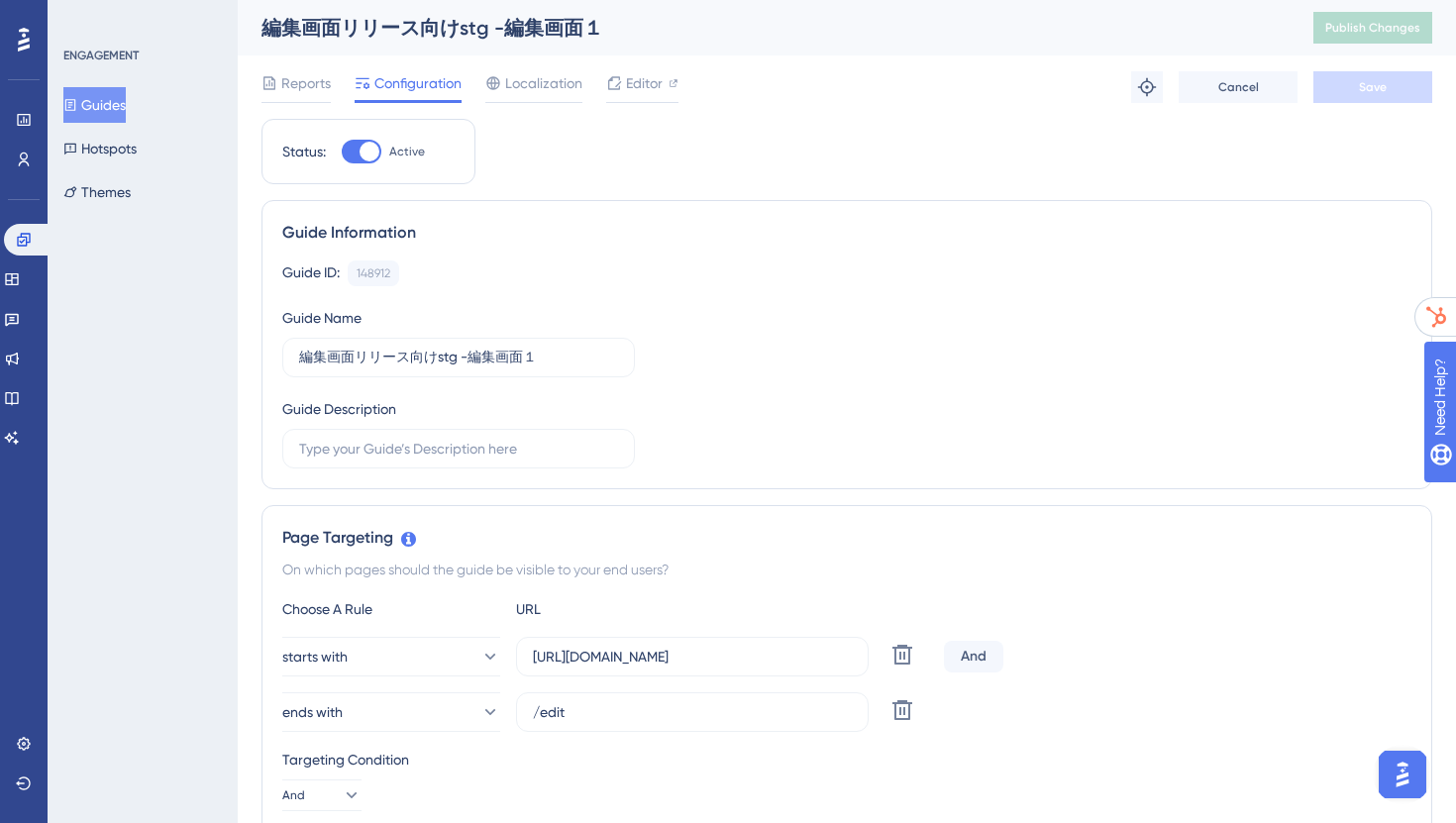 scroll, scrollTop: 85, scrollLeft: 0, axis: vertical 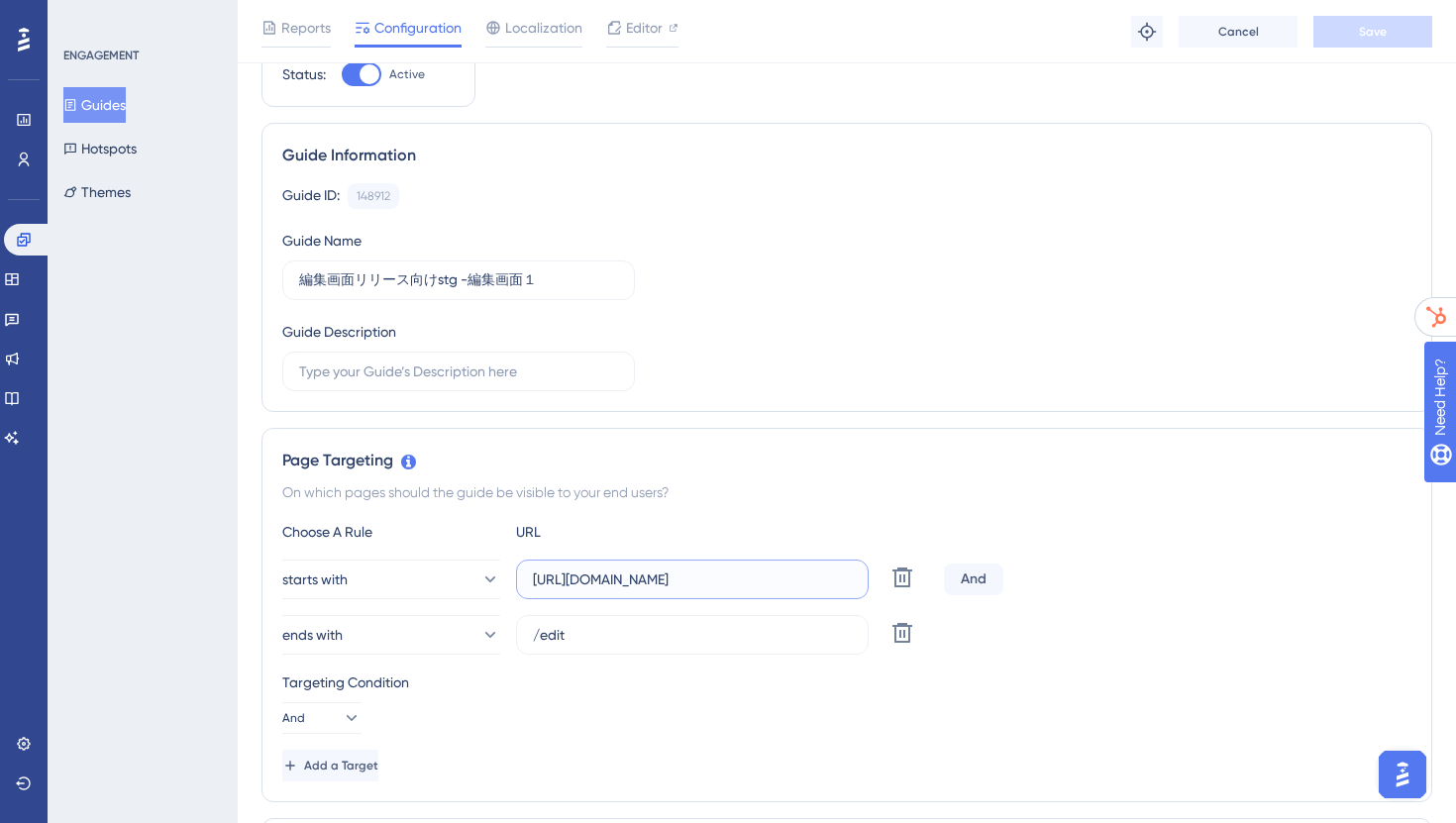 drag, startPoint x: 793, startPoint y: 574, endPoint x: 256, endPoint y: 573, distance: 537.0009 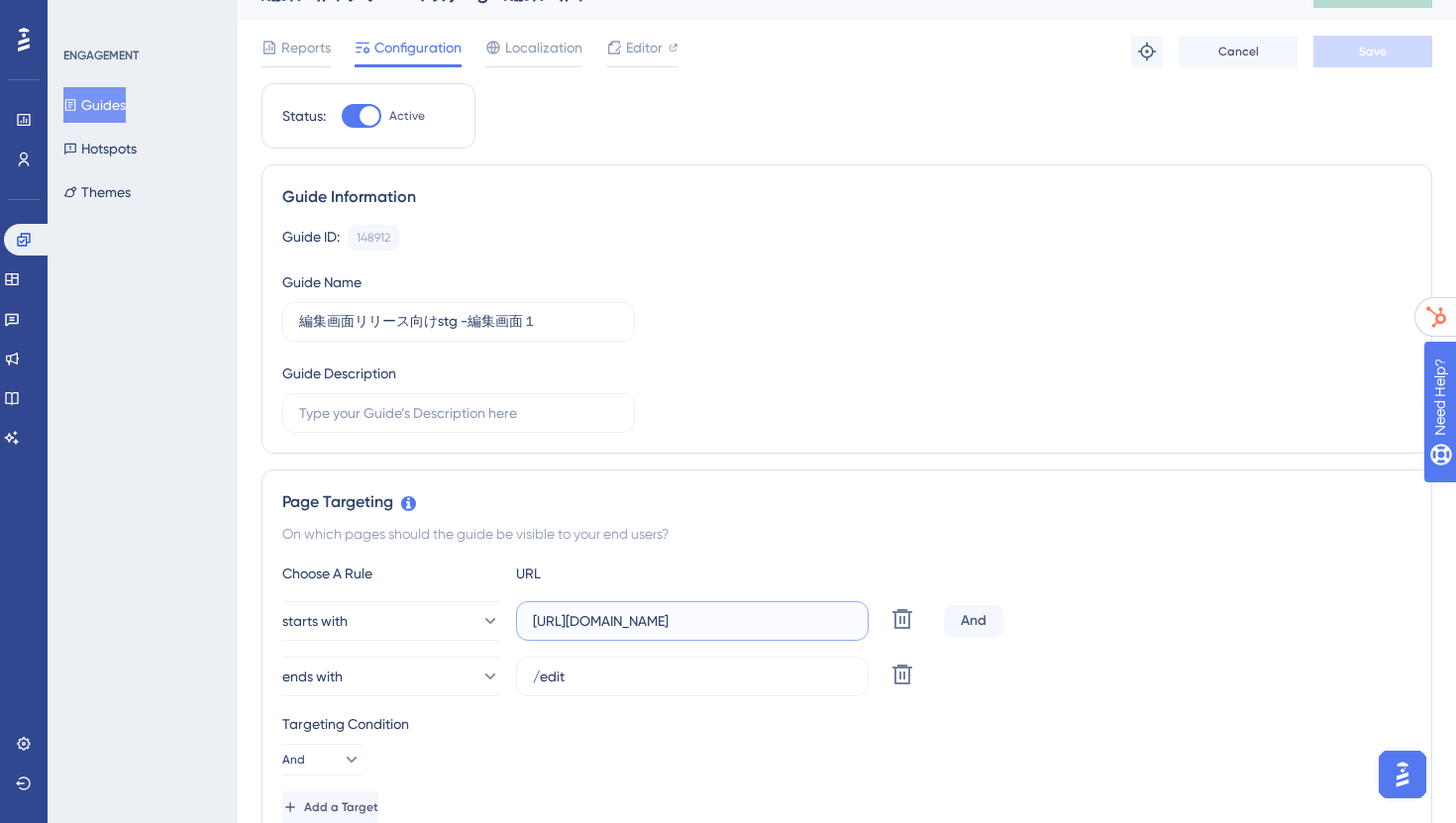scroll, scrollTop: 0, scrollLeft: 0, axis: both 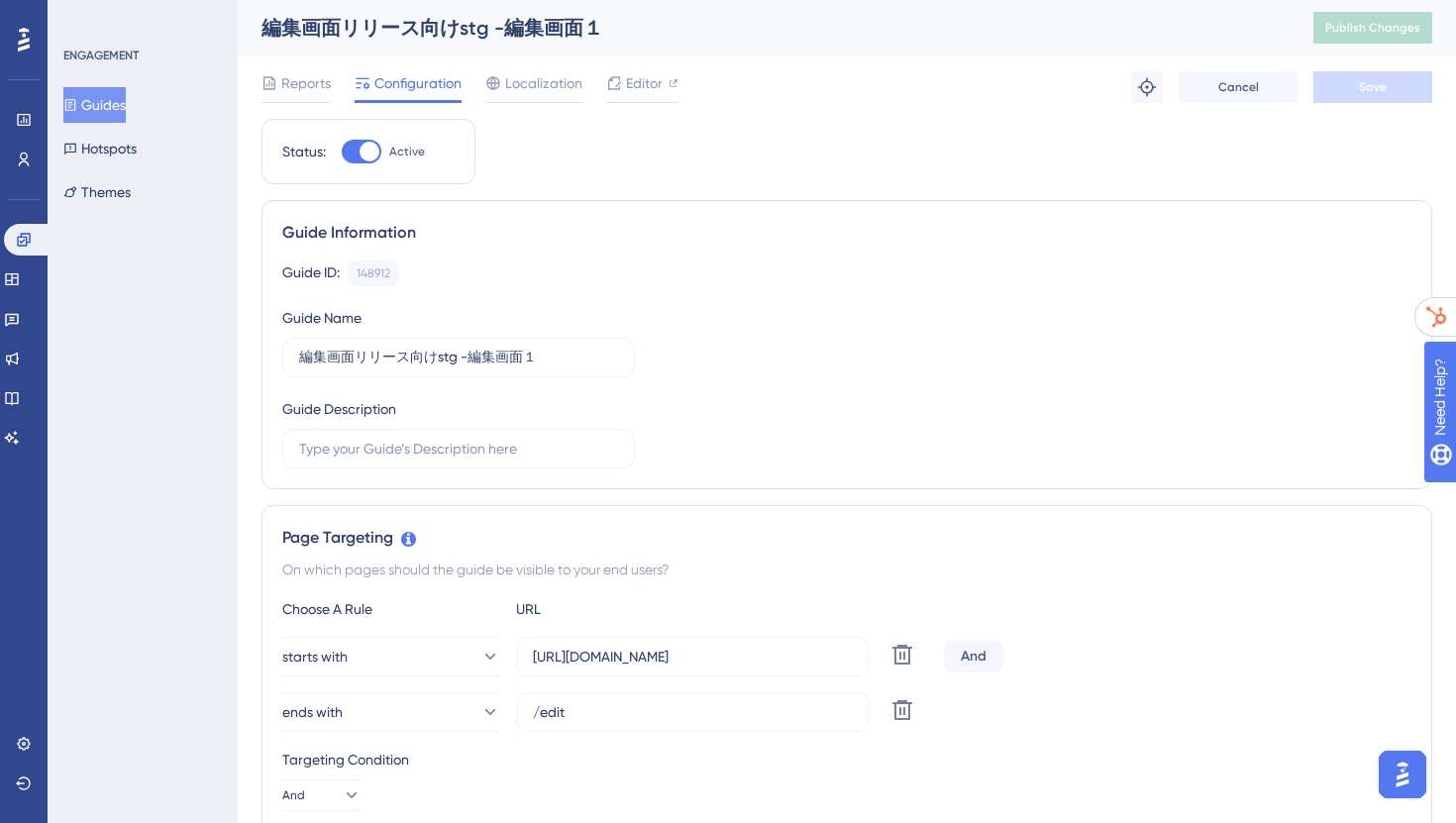 click on "Guides" at bounding box center (94, 105) 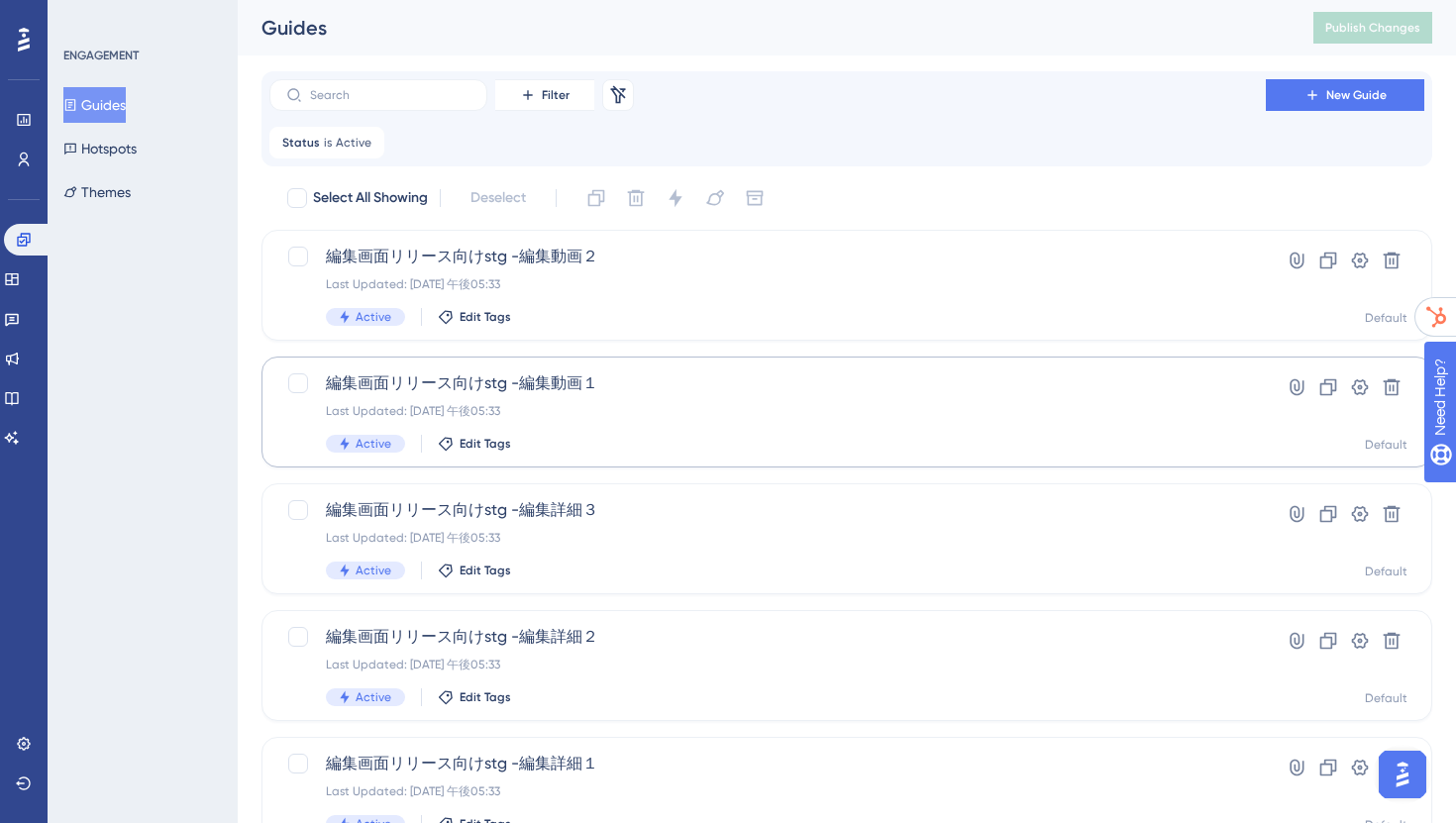 scroll, scrollTop: 595, scrollLeft: 0, axis: vertical 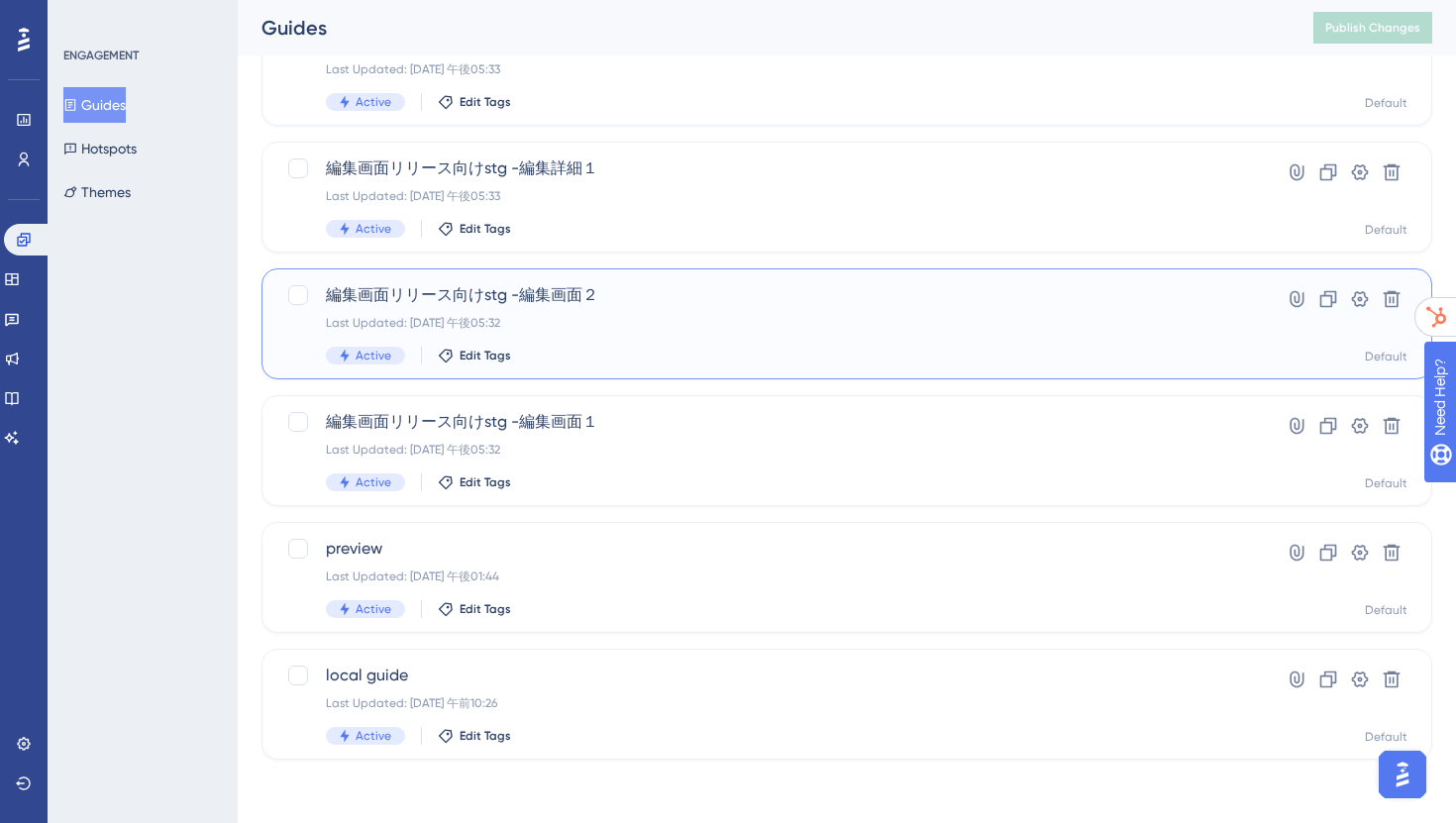 click on "Active Edit Tags" at bounding box center [768, 356] 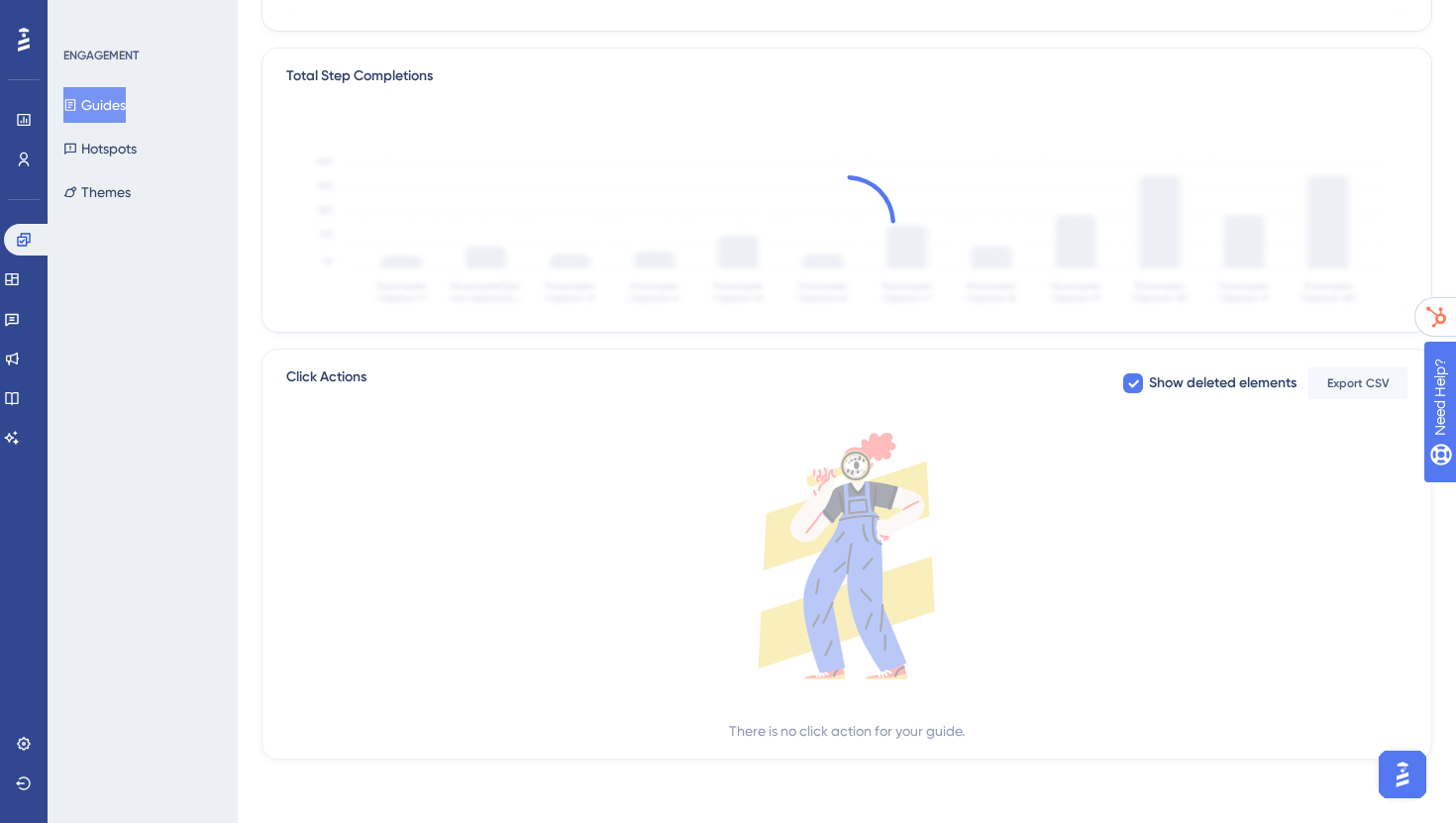 scroll, scrollTop: 0, scrollLeft: 0, axis: both 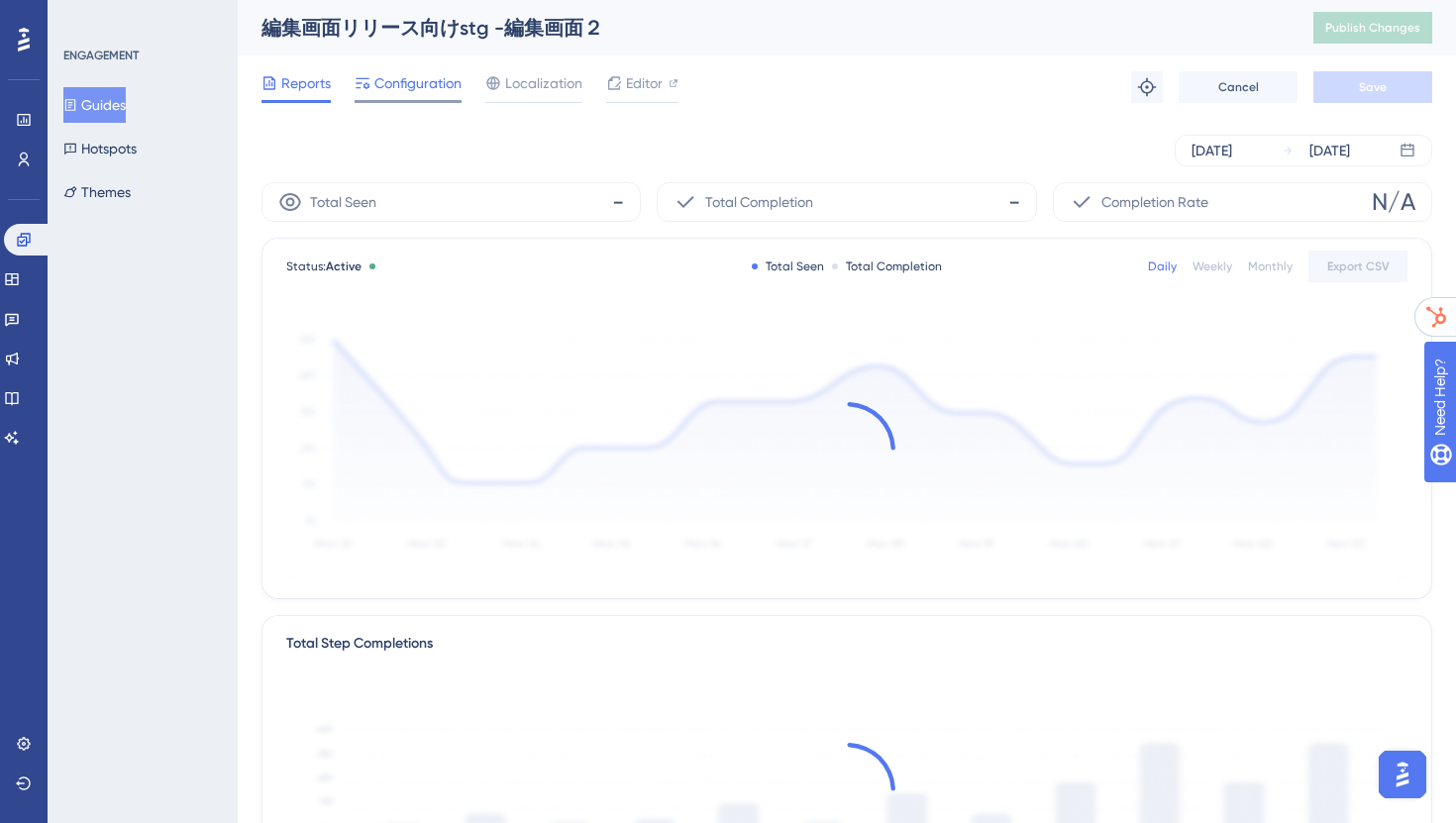 click on "Configuration" at bounding box center [418, 83] 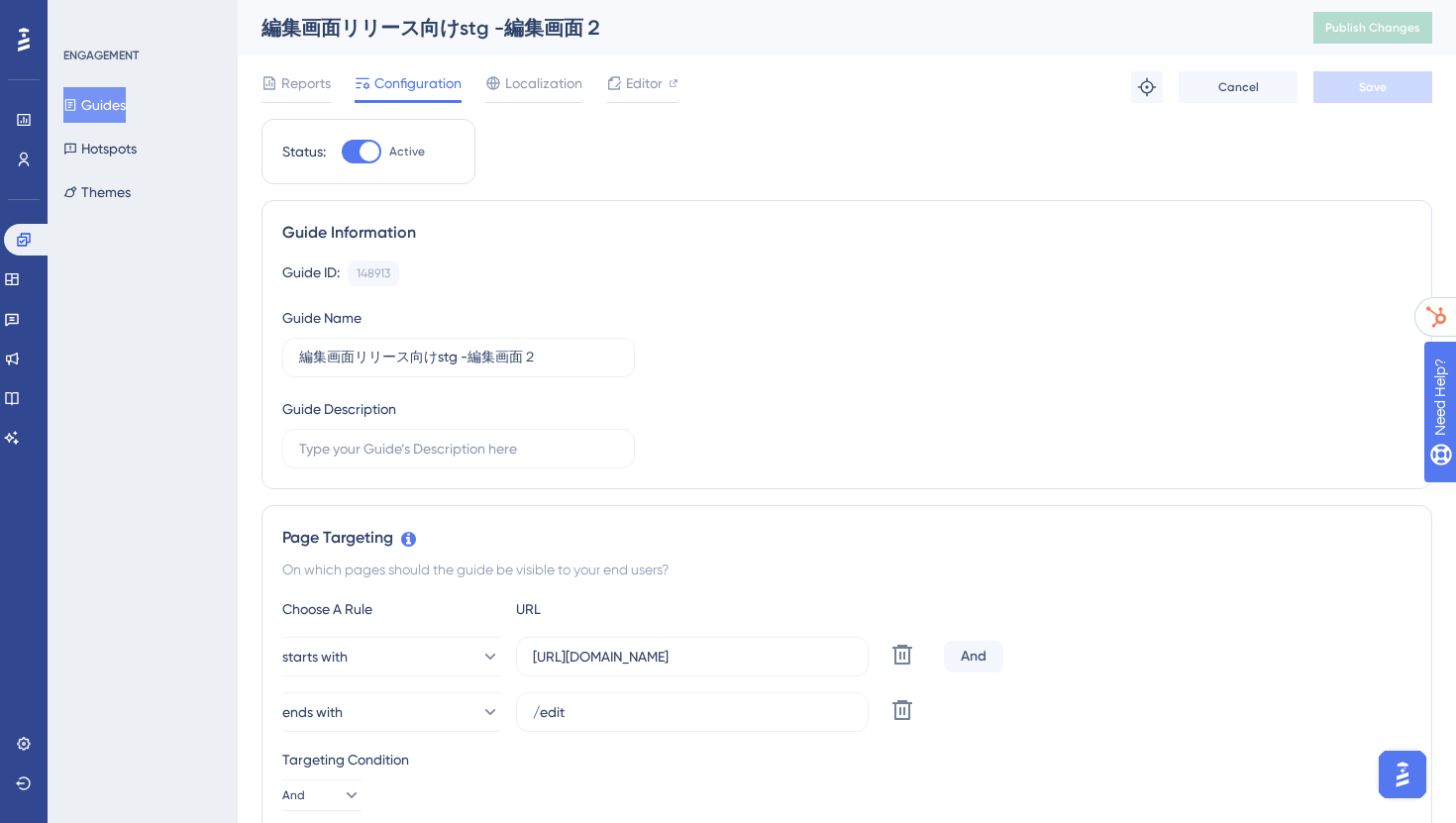 scroll, scrollTop: 36, scrollLeft: 0, axis: vertical 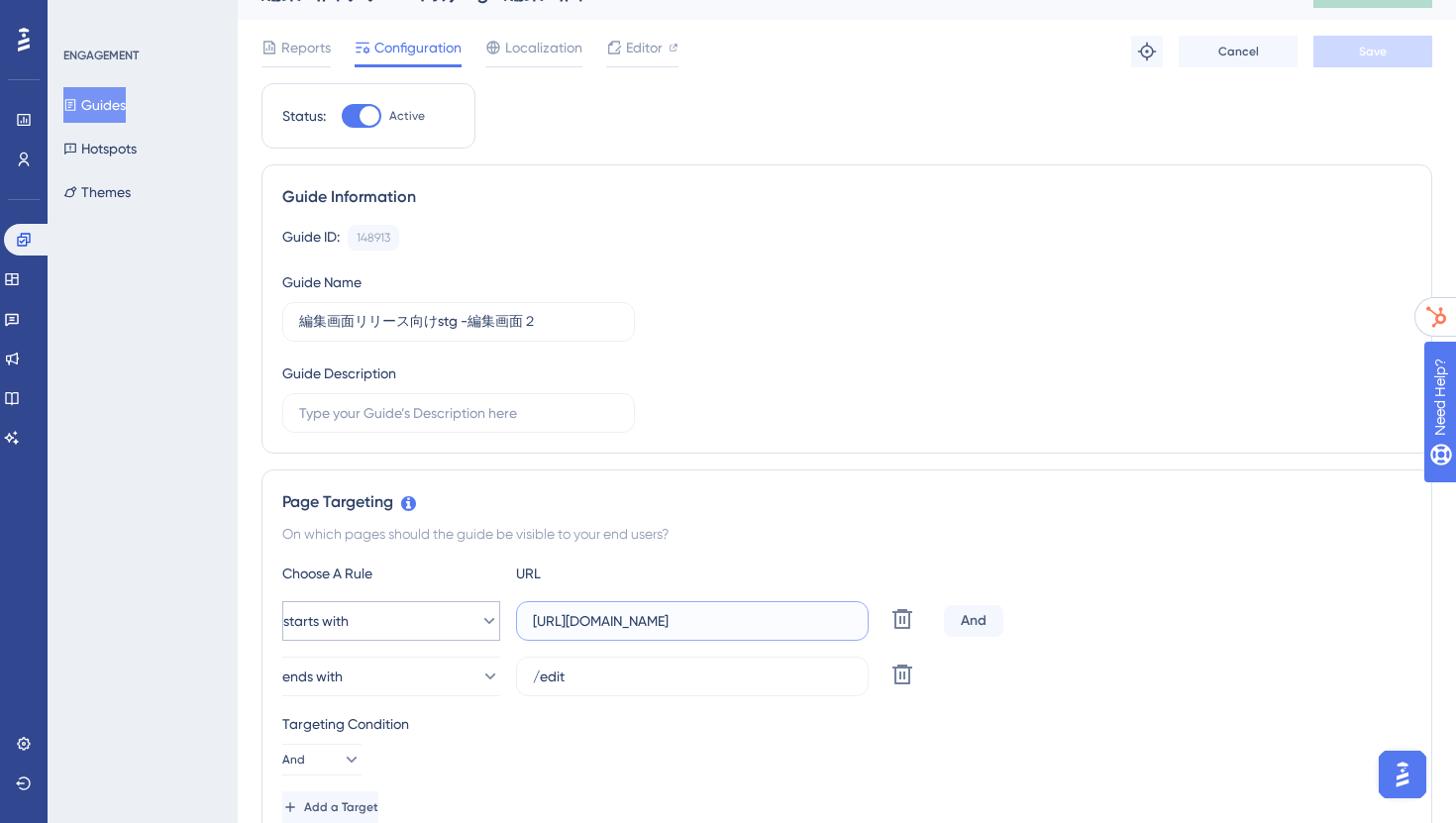 drag, startPoint x: 759, startPoint y: 628, endPoint x: 465, endPoint y: 627, distance: 294.0017 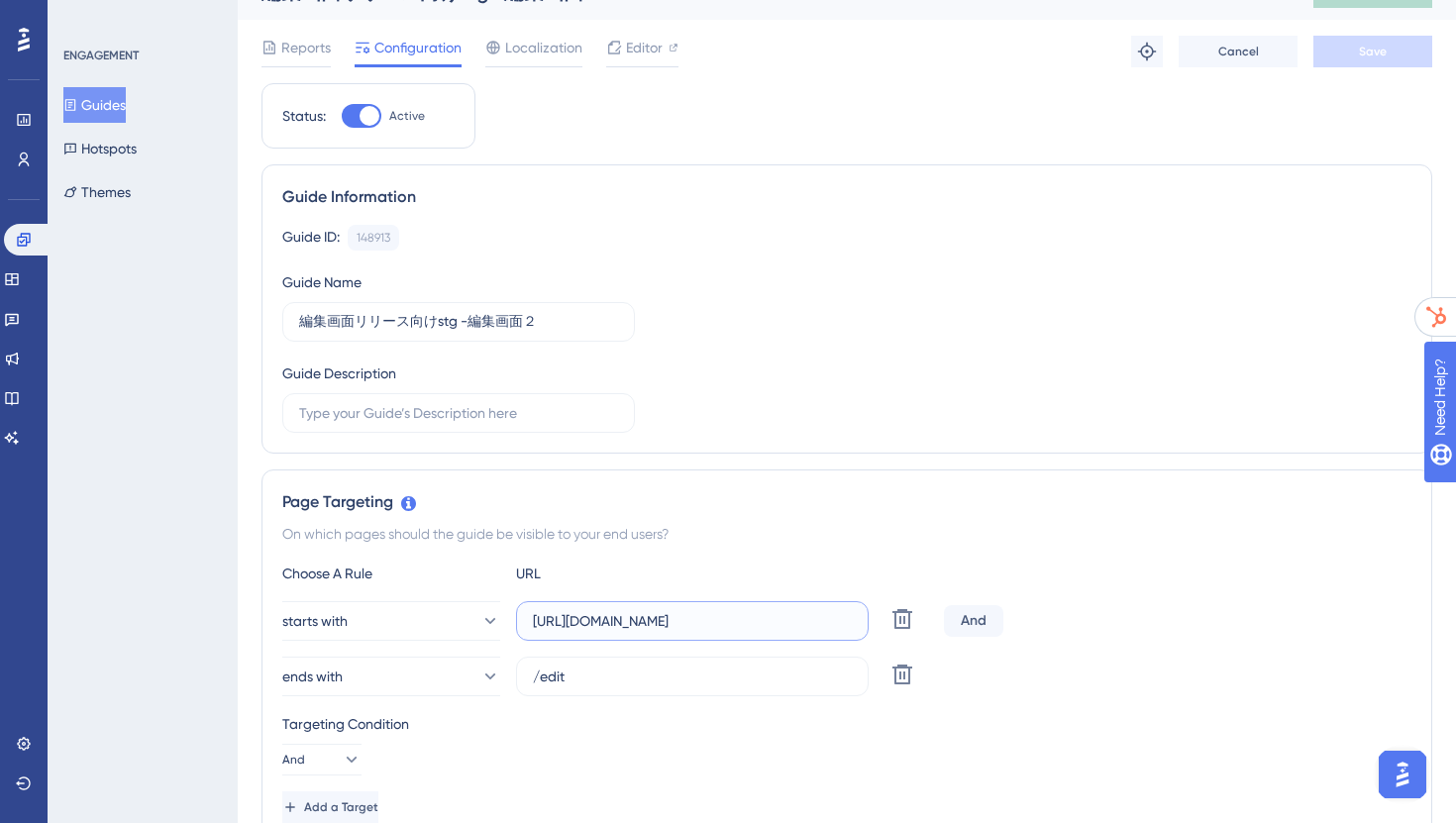 click on "https://app-qa1.talktape.io/" at bounding box center (692, 621) 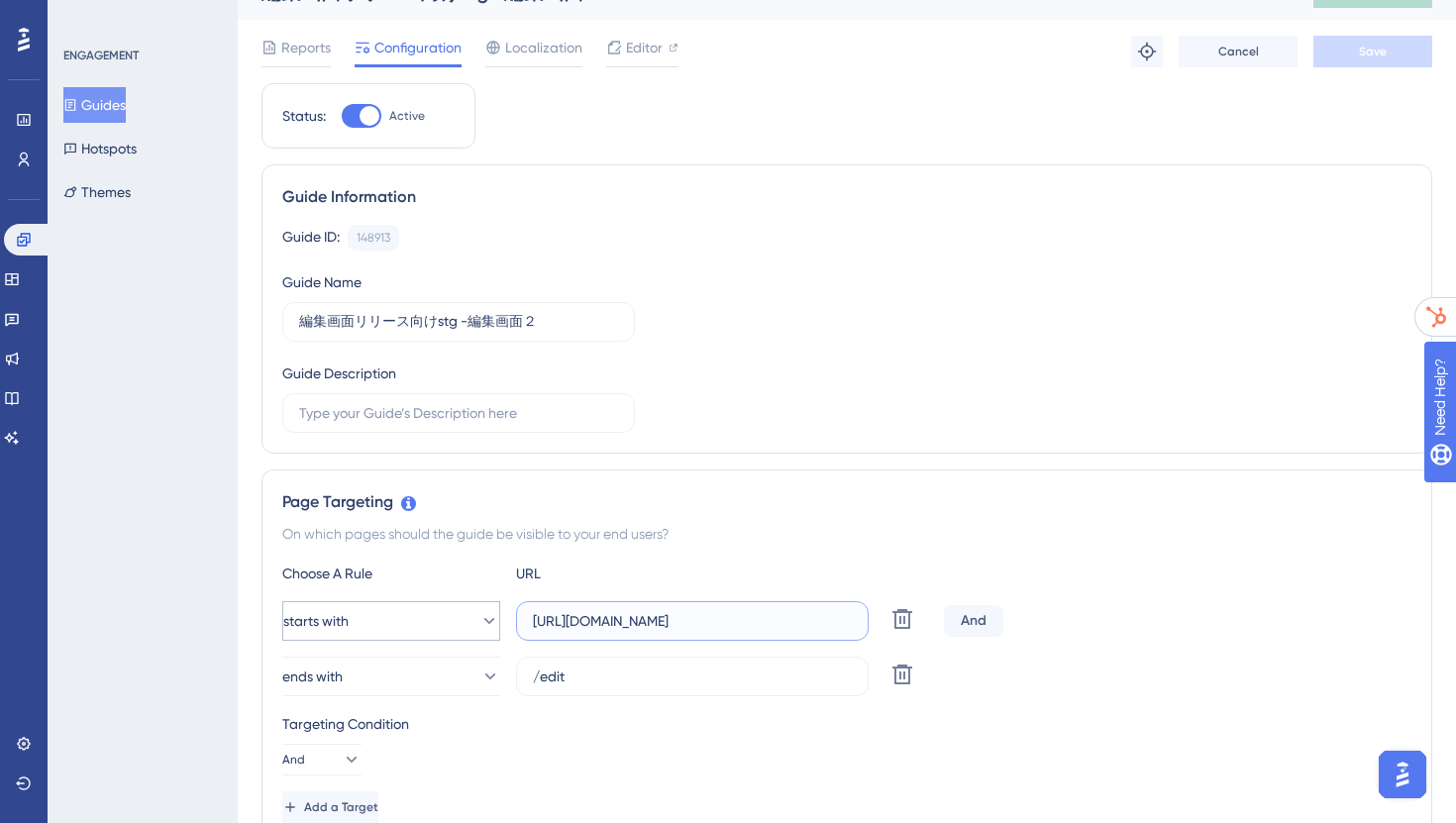 drag, startPoint x: 734, startPoint y: 630, endPoint x: 493, endPoint y: 605, distance: 242.29321 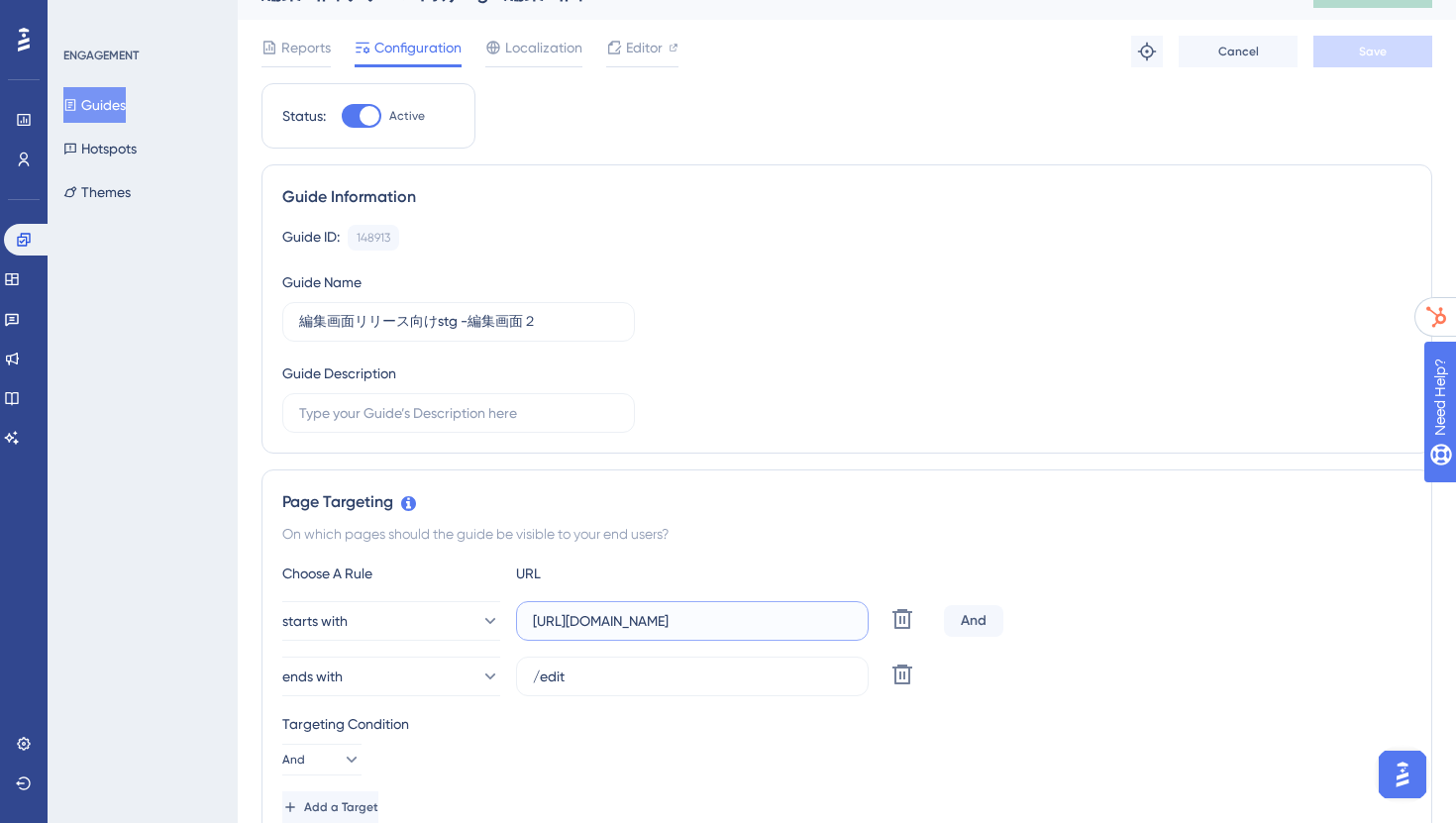 click on "[URL][DOMAIN_NAME]" at bounding box center [692, 621] 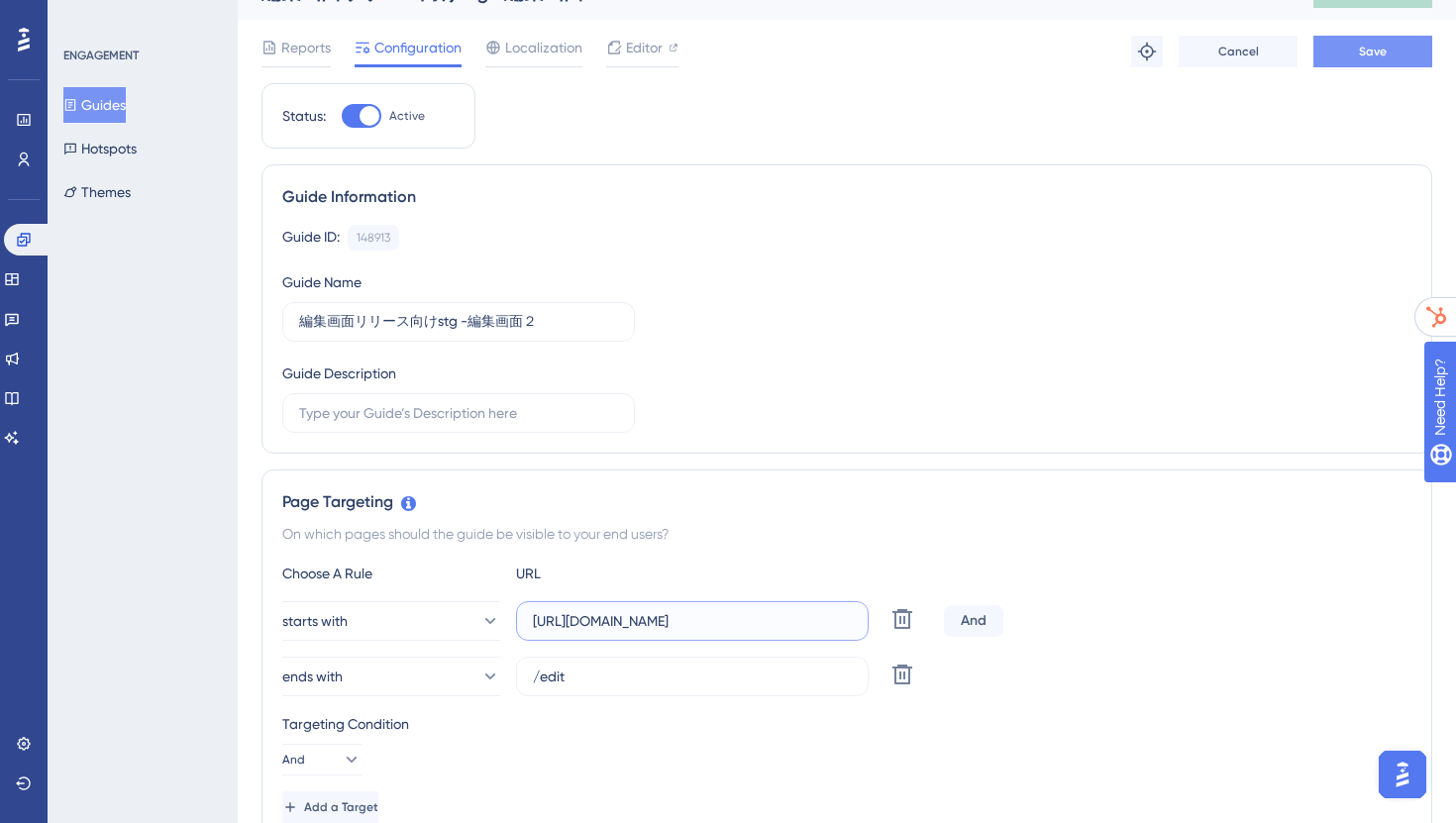 type on "[URL][DOMAIN_NAME]" 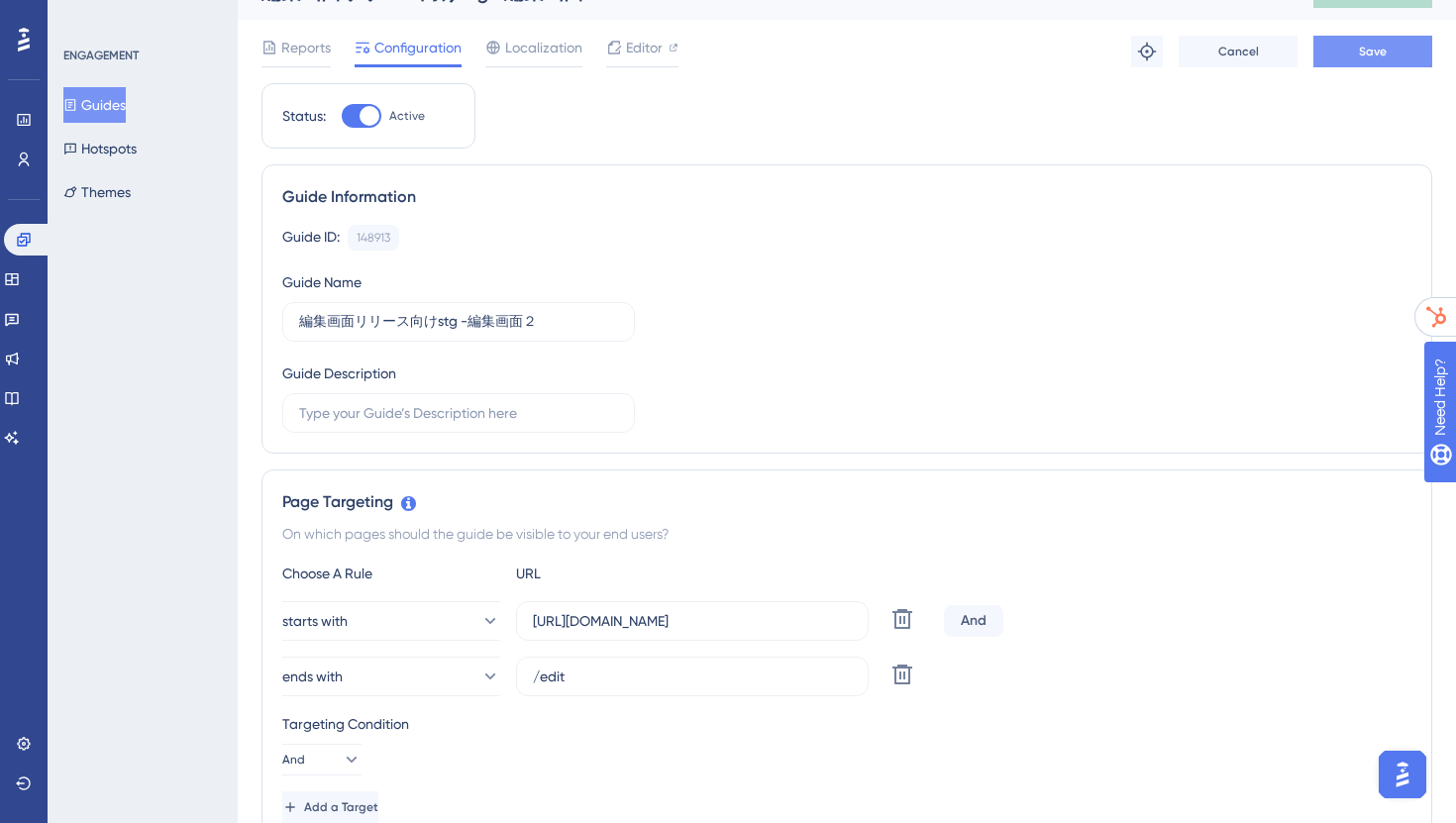 click on "Save" at bounding box center [1373, 51] 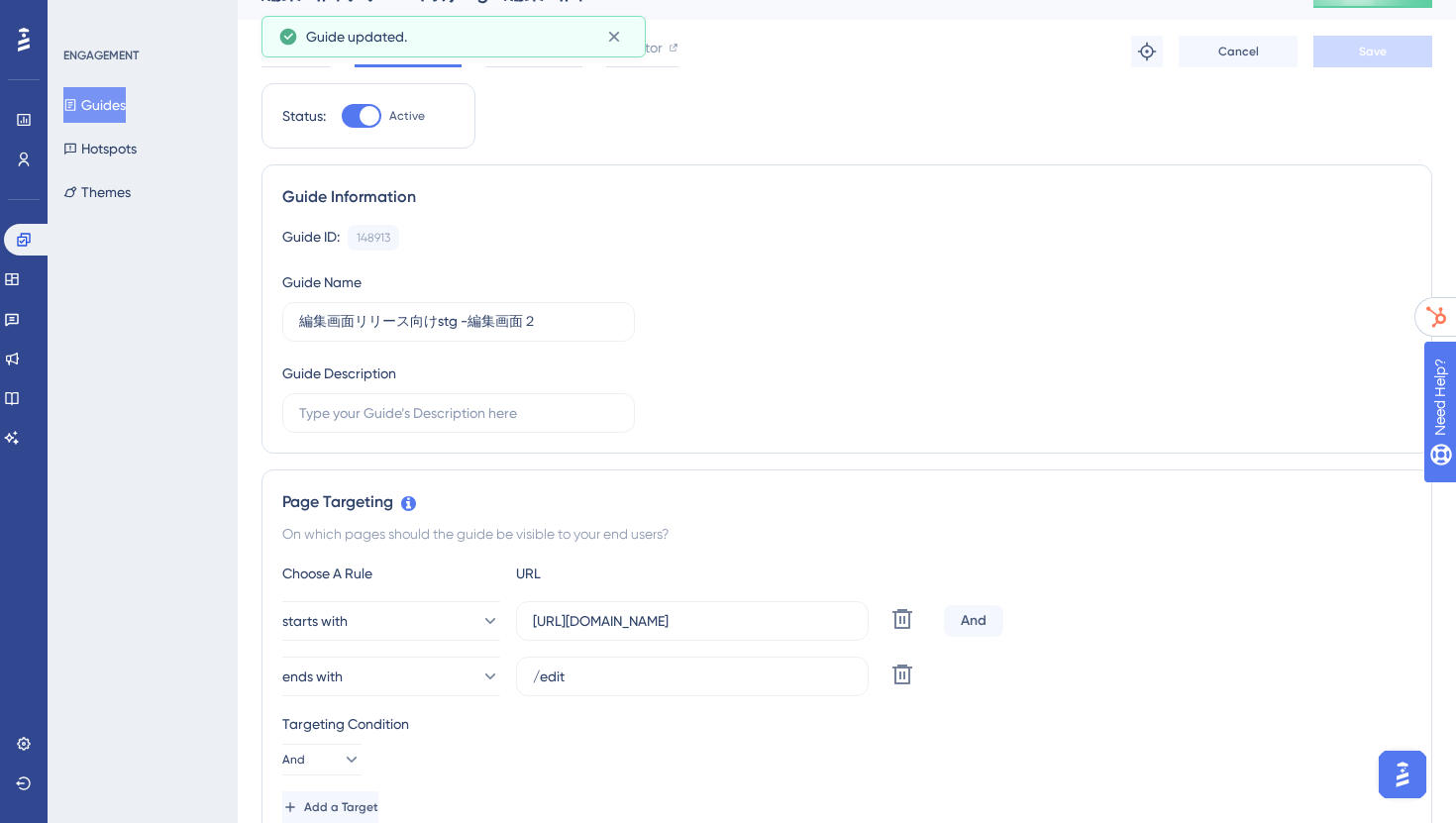 click on "Guides" at bounding box center [94, 105] 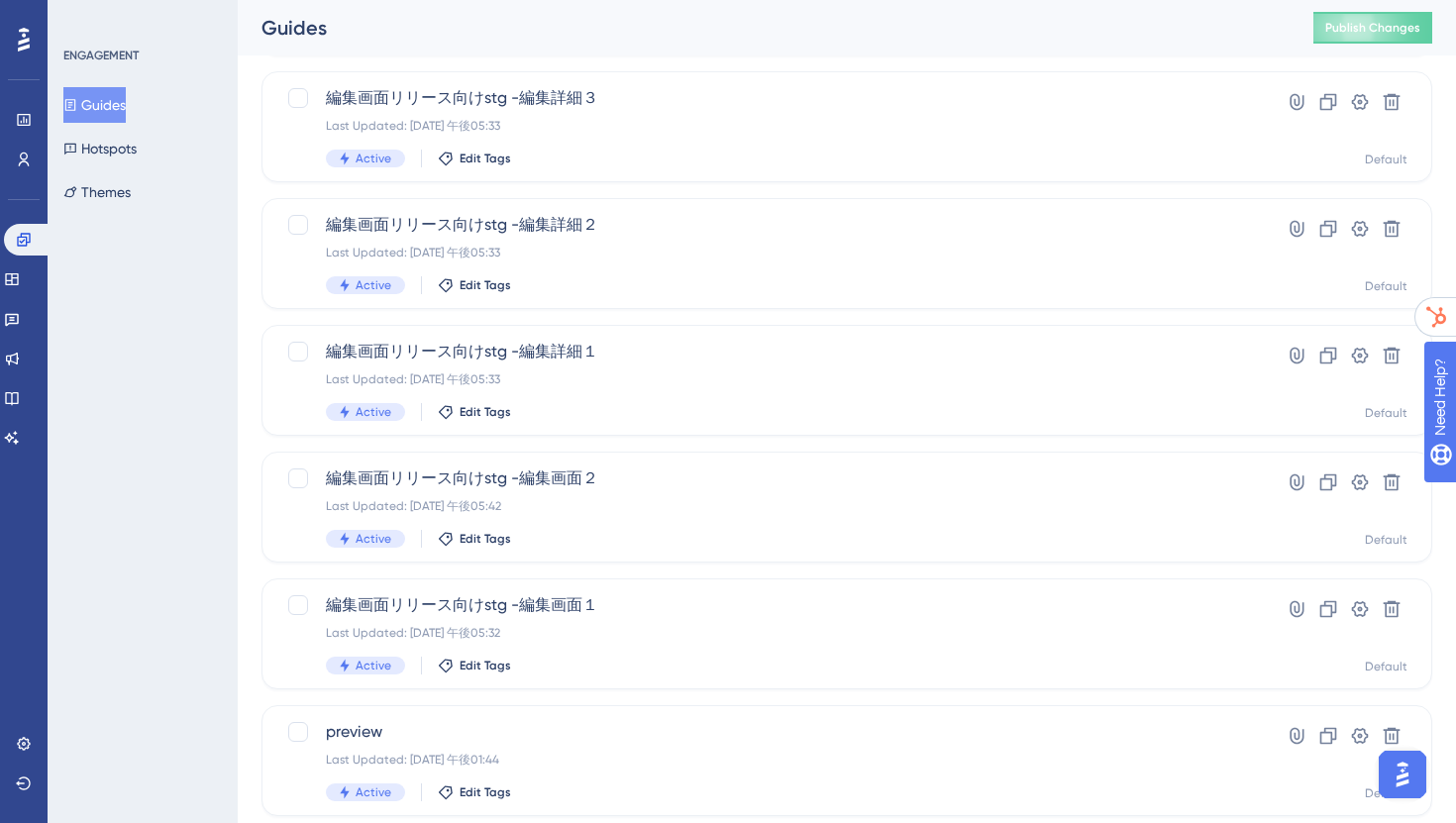 scroll, scrollTop: 417, scrollLeft: 0, axis: vertical 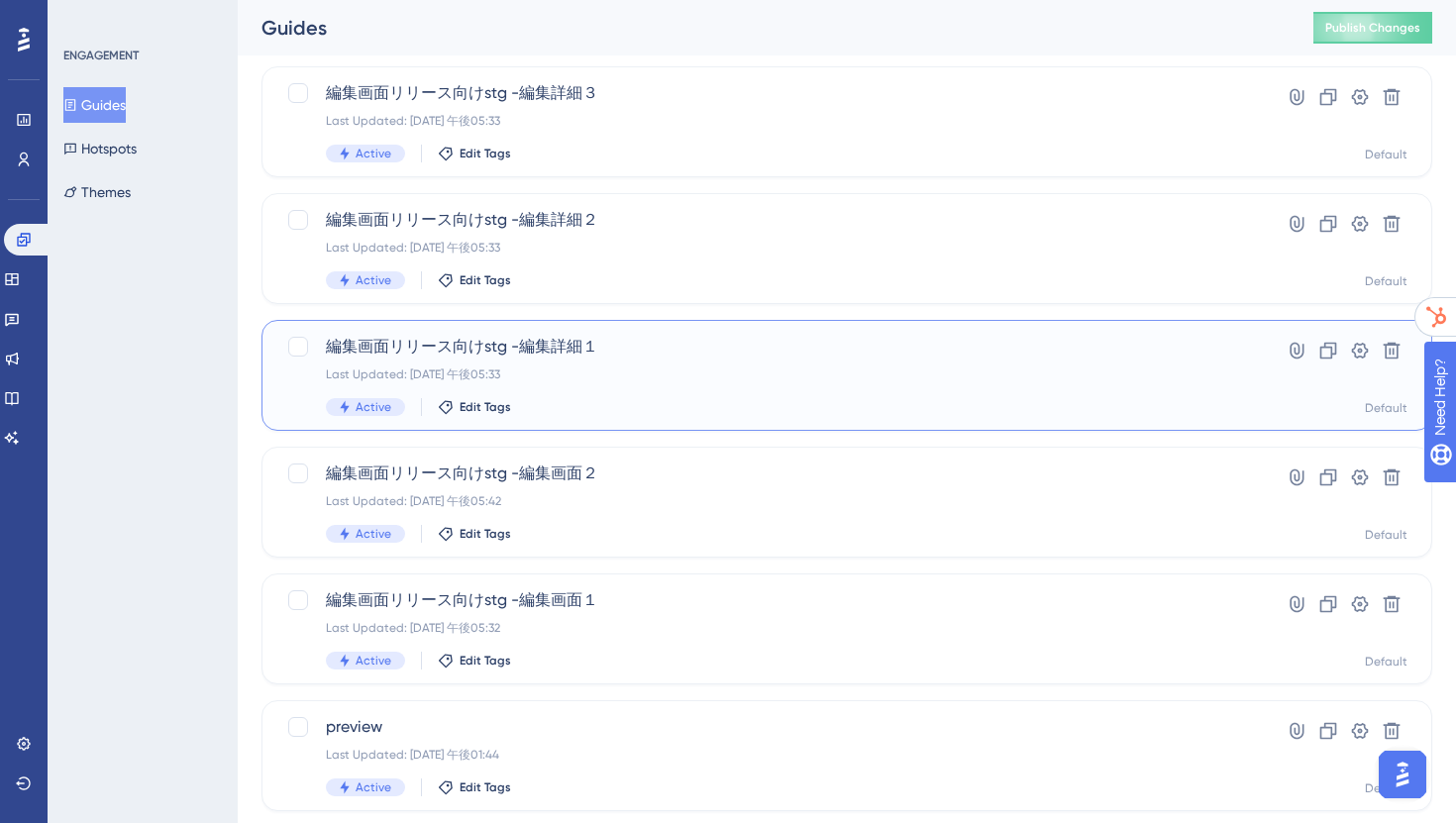 click on "Active Edit Tags" at bounding box center (768, 407) 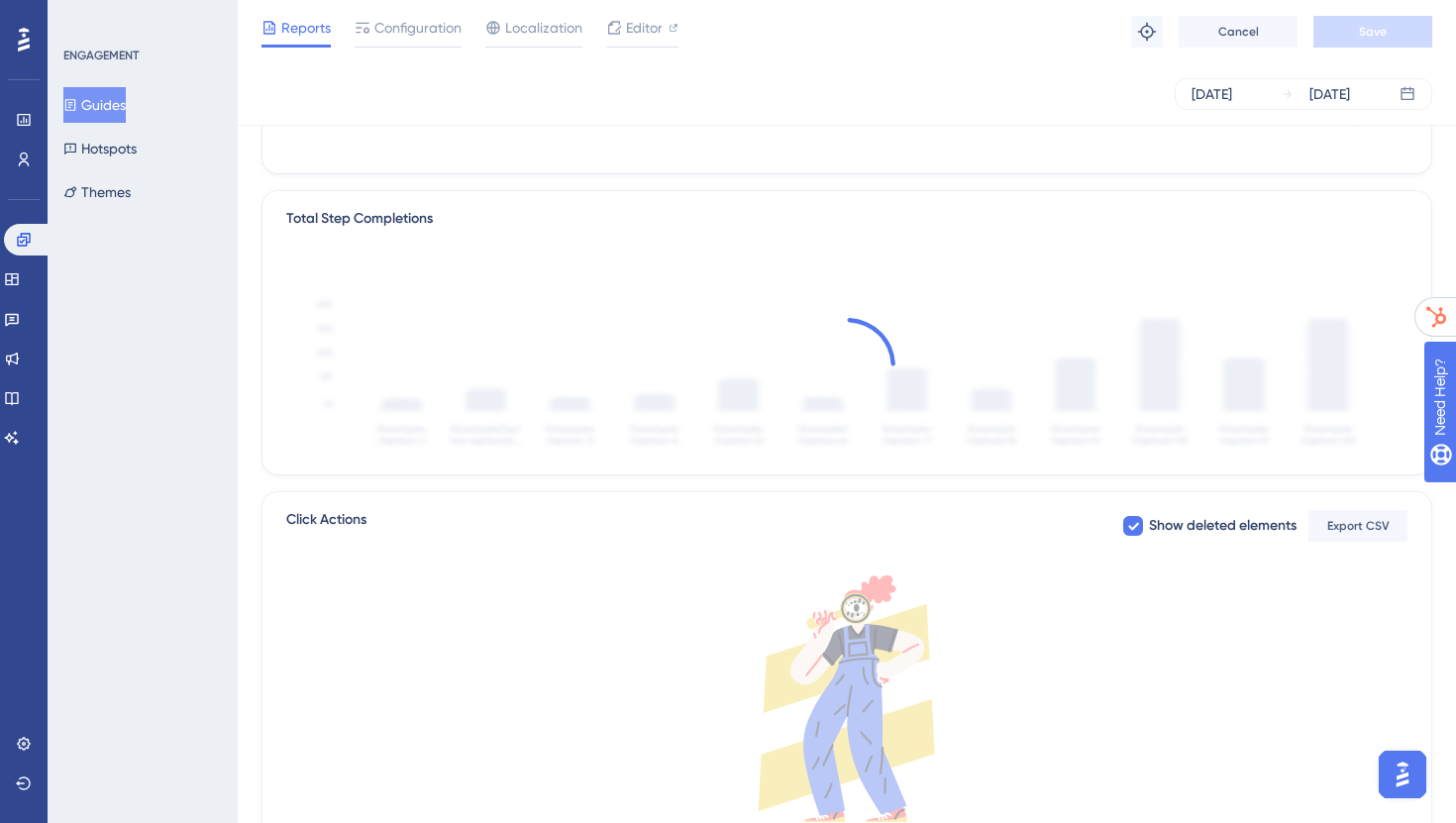scroll, scrollTop: 0, scrollLeft: 0, axis: both 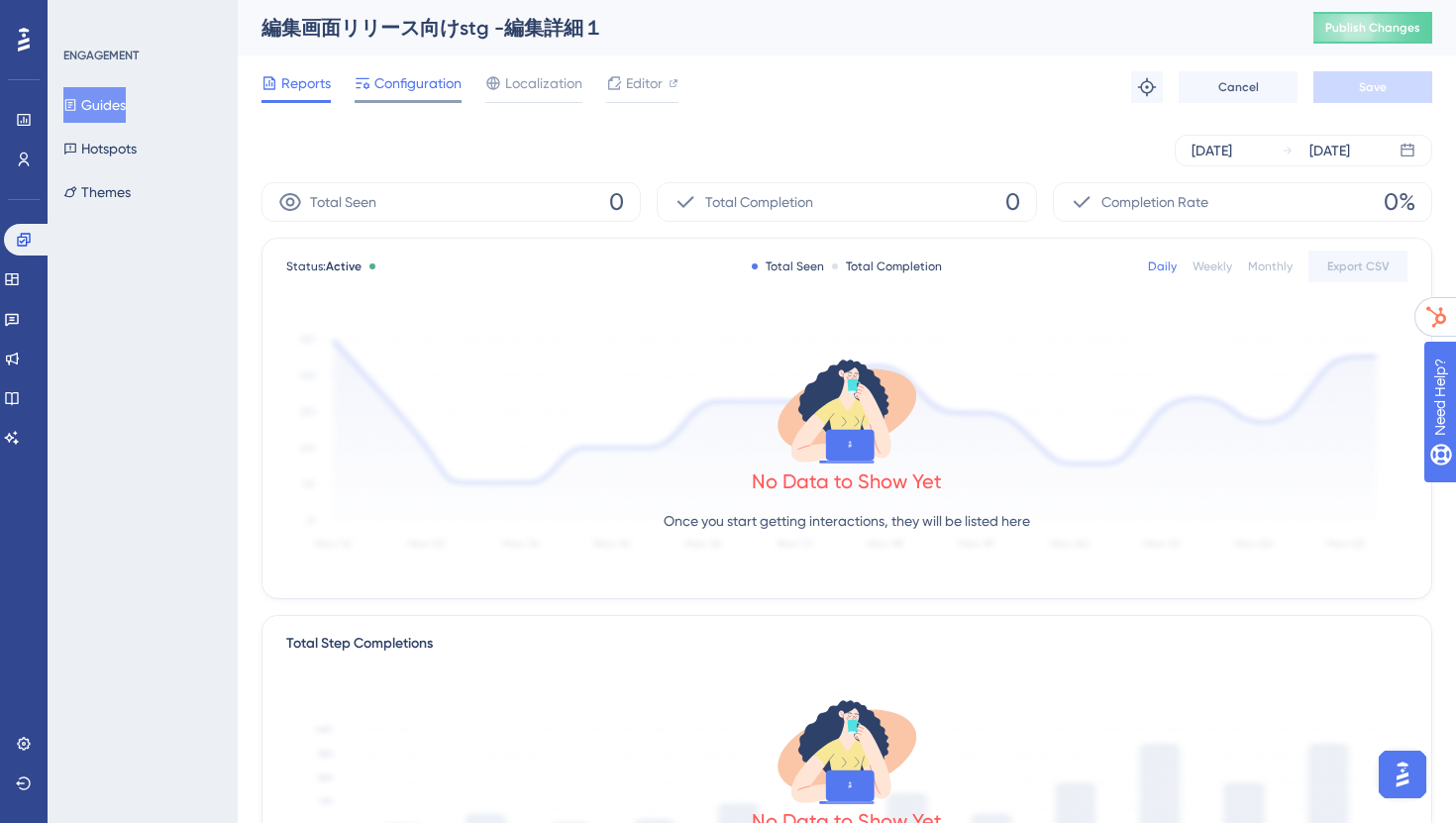 click on "Configuration" at bounding box center [418, 83] 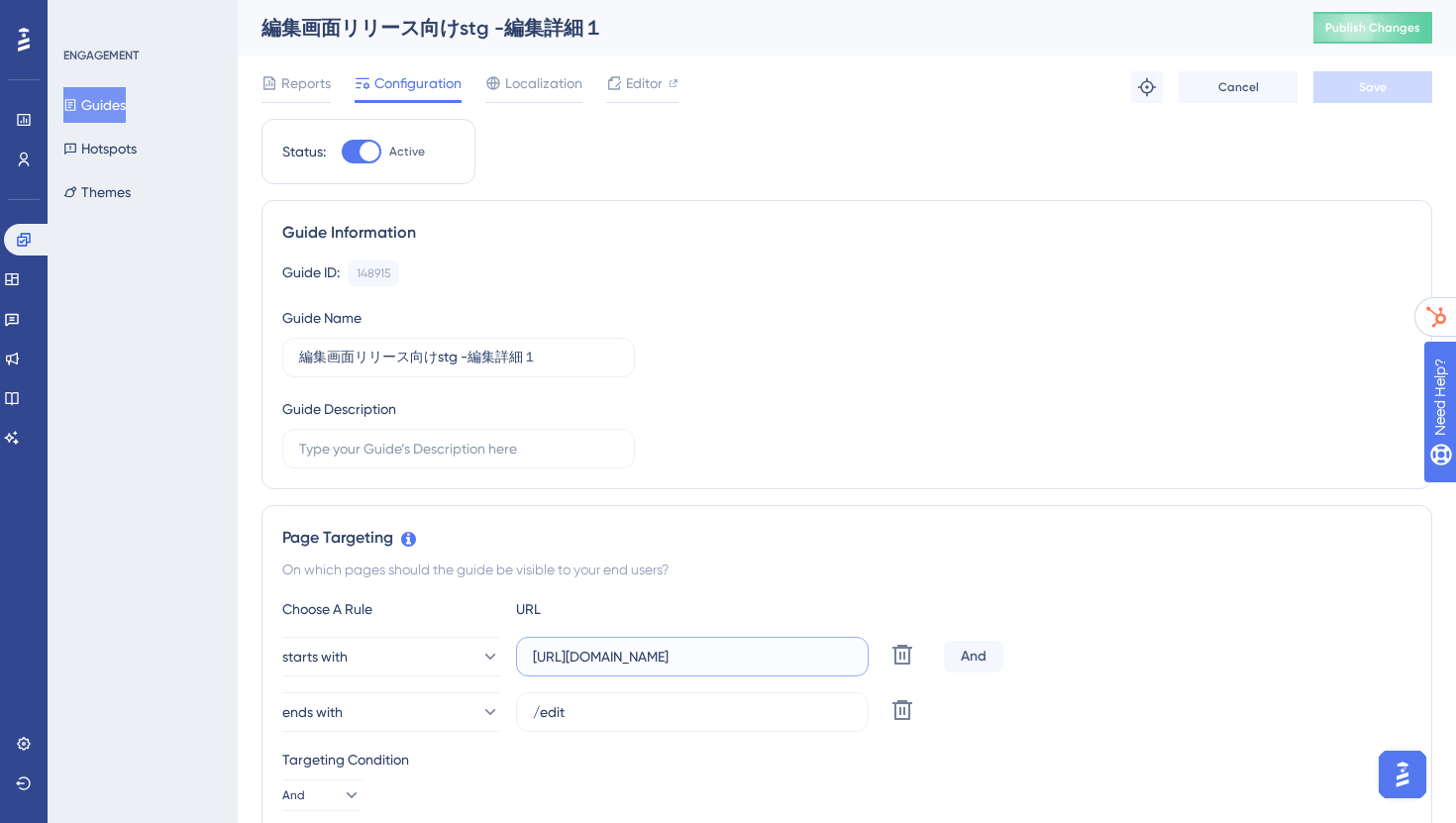 click on "https://app-qa1.talktape.io/" at bounding box center (692, 657) 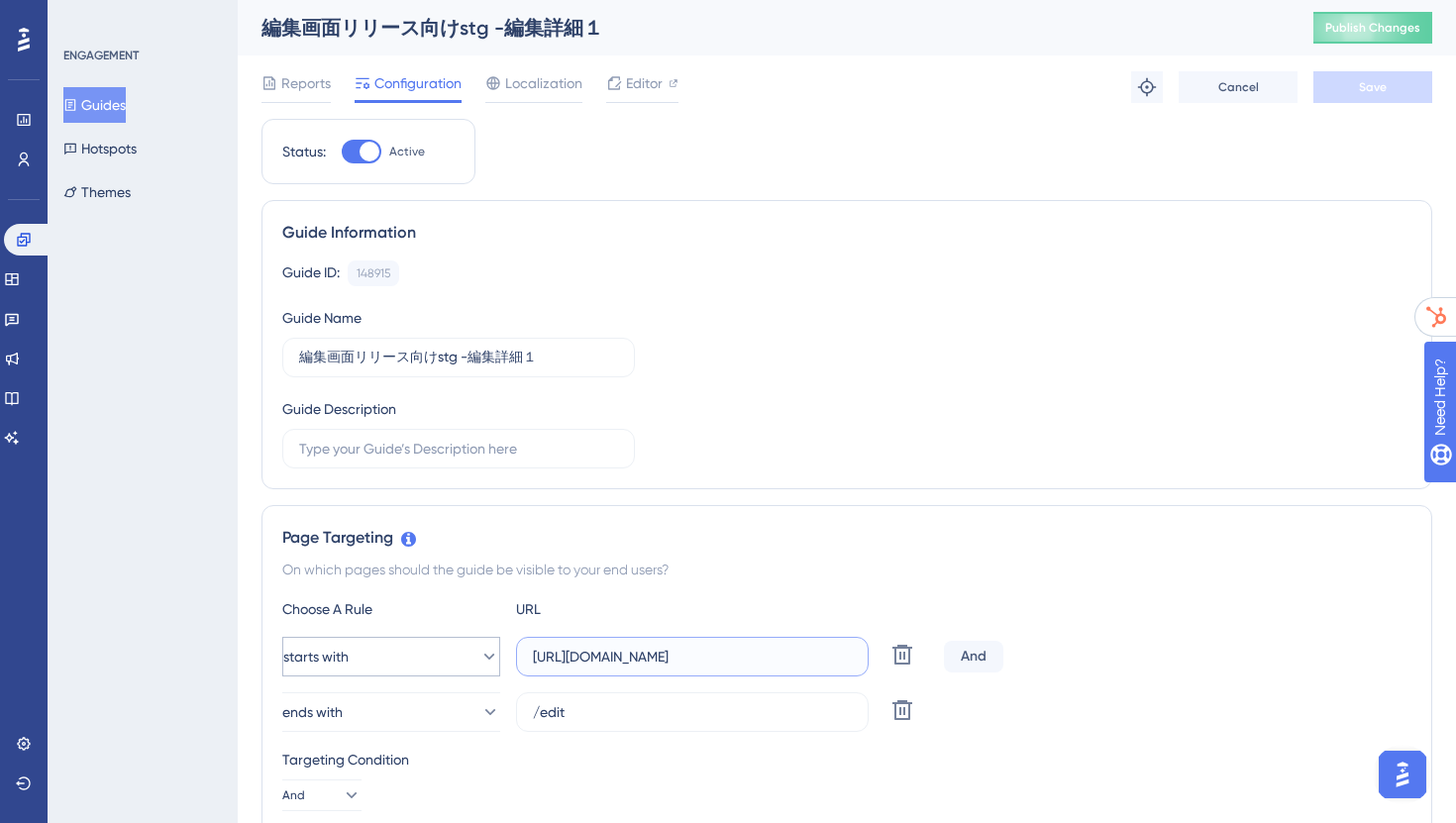 drag, startPoint x: 734, startPoint y: 657, endPoint x: 453, endPoint y: 651, distance: 281.064 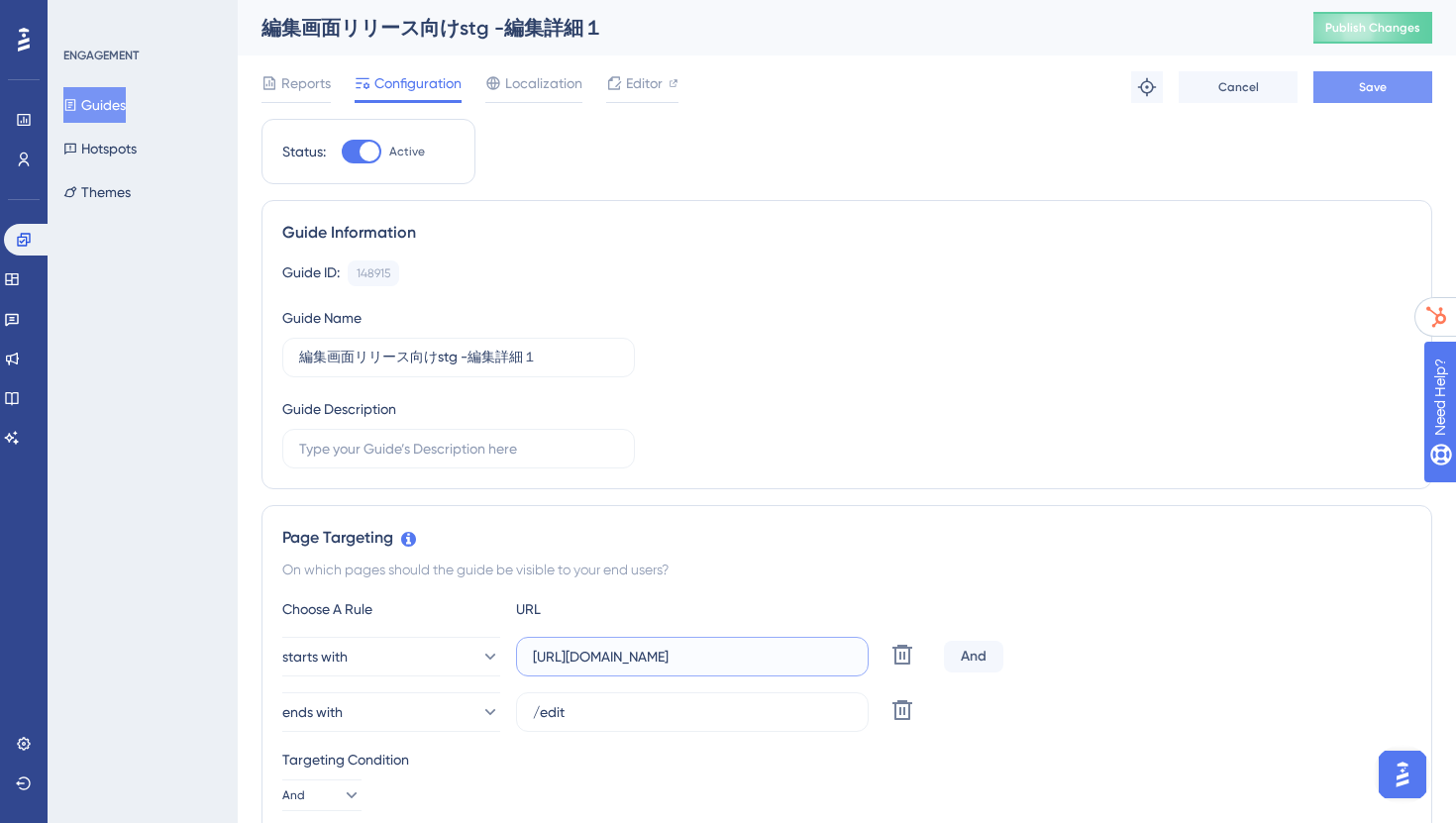 type on "[URL][DOMAIN_NAME]" 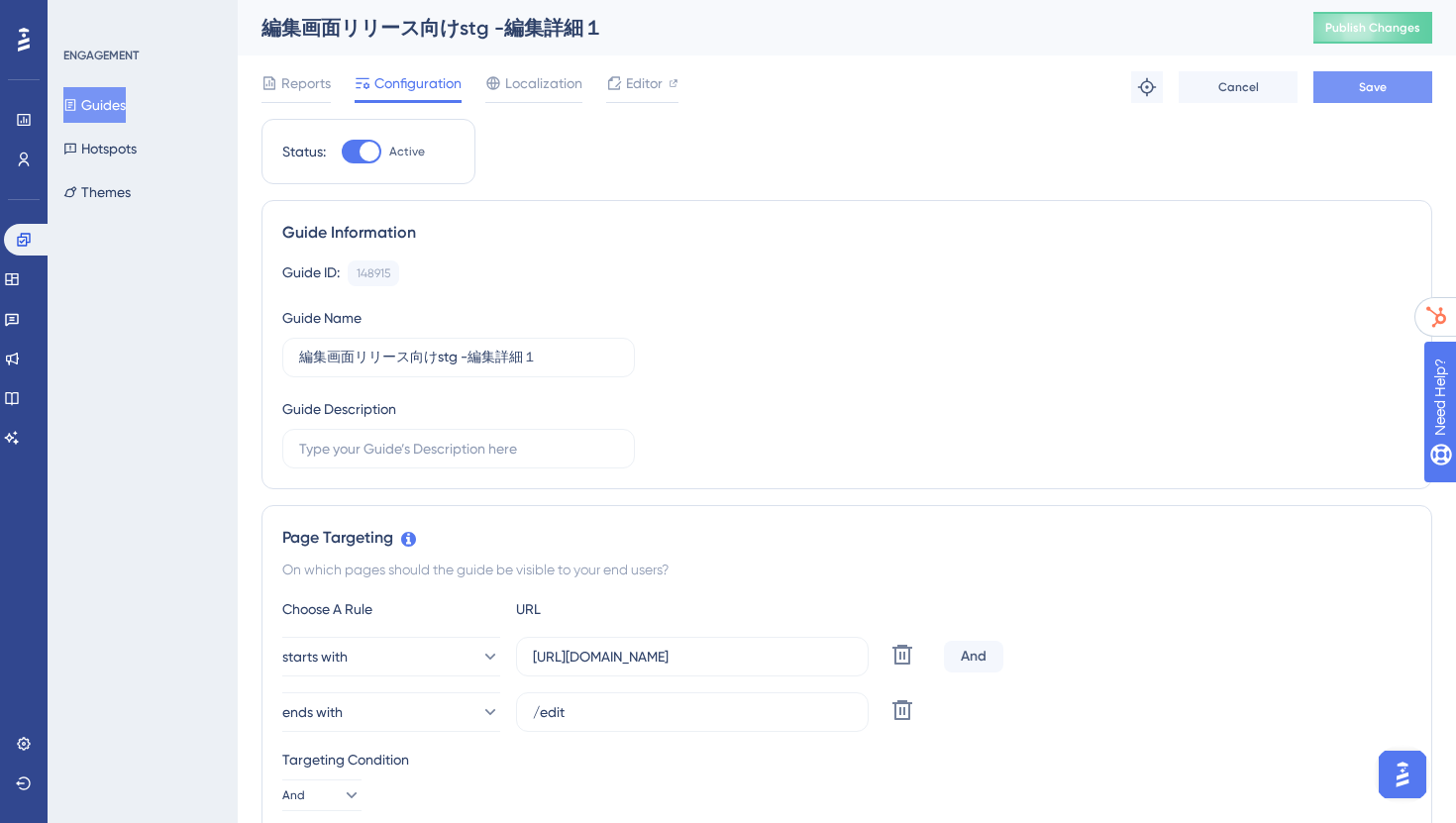 click on "Save" at bounding box center (1373, 87) 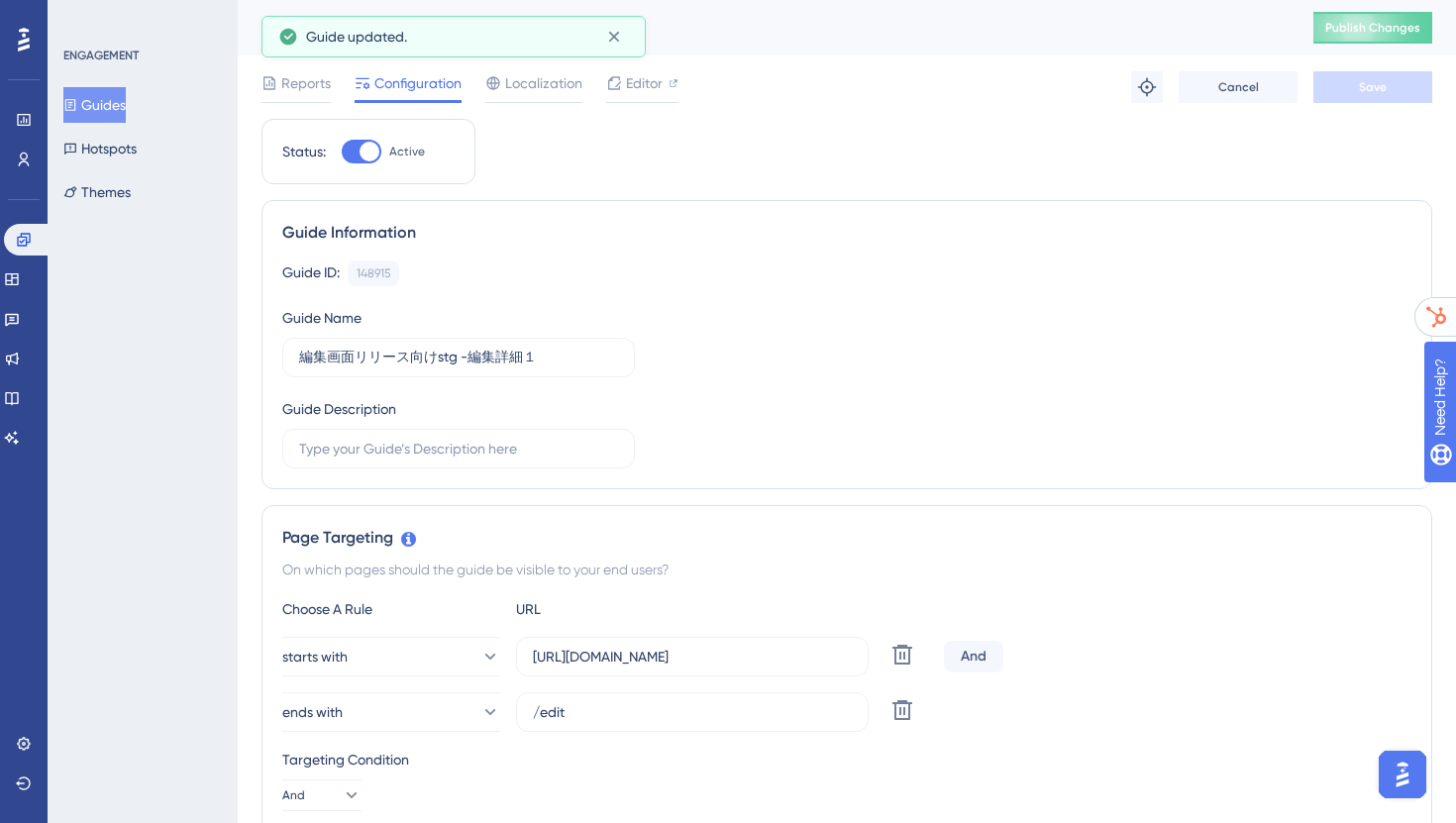 click 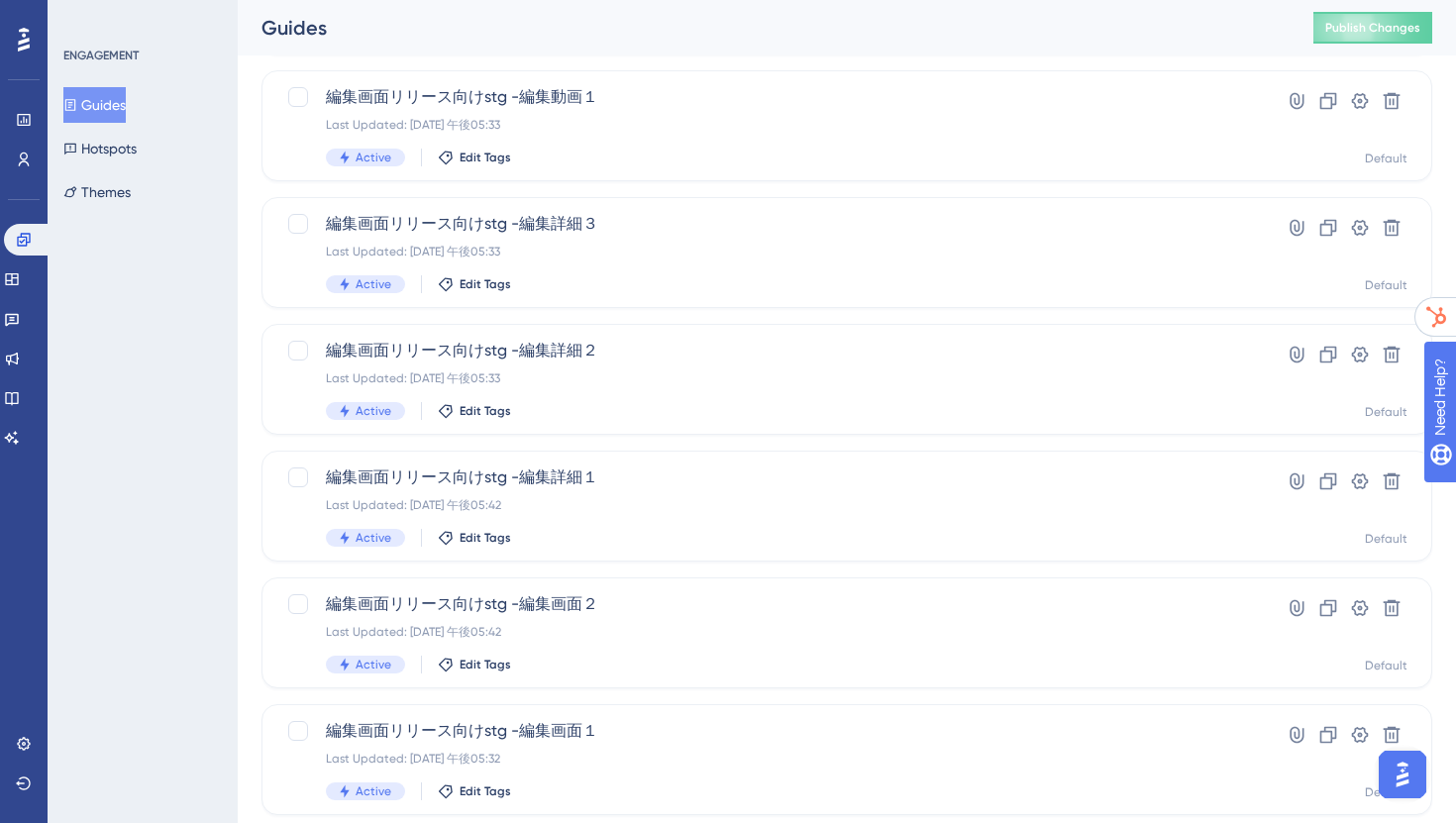 scroll, scrollTop: 266, scrollLeft: 0, axis: vertical 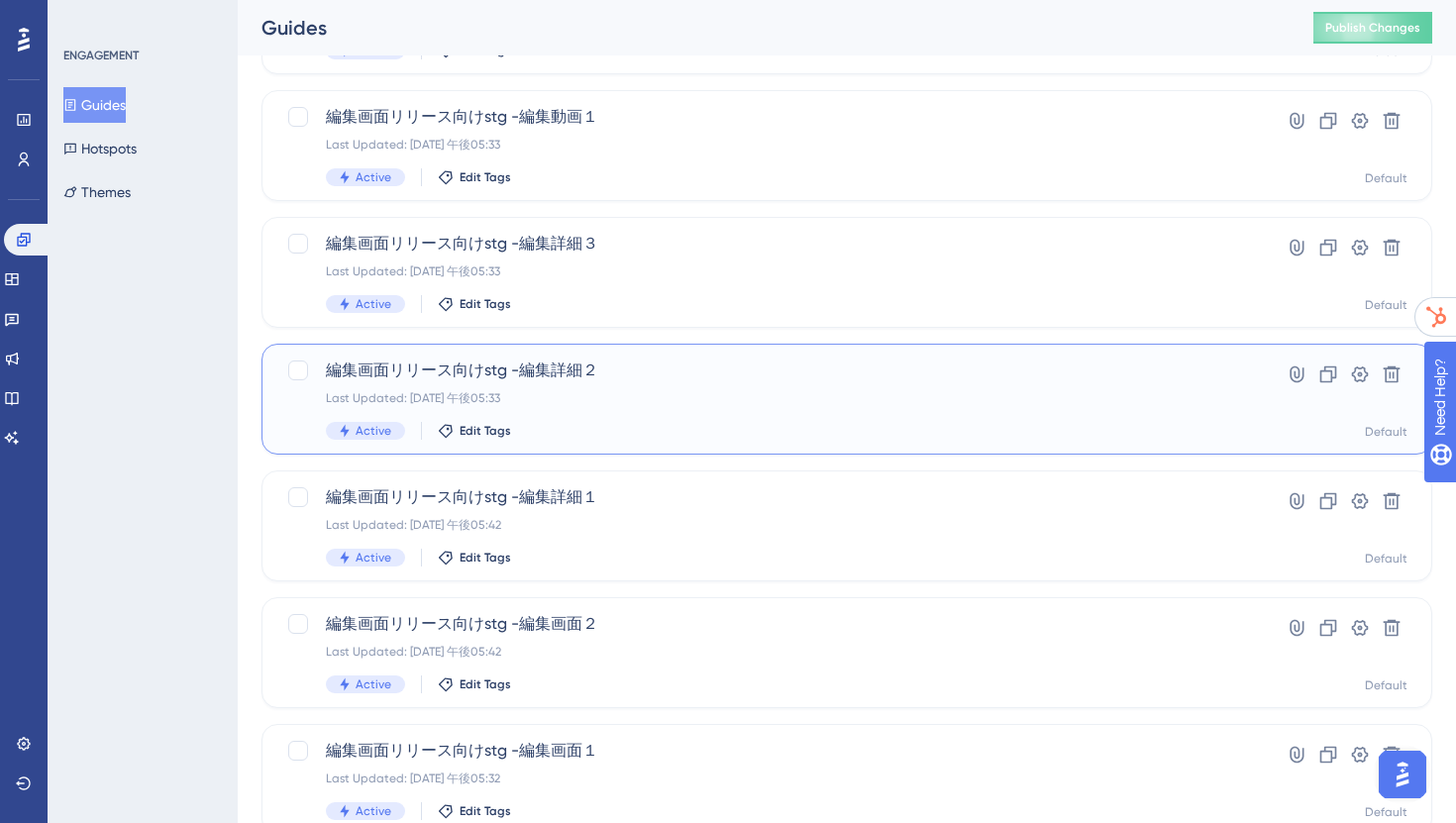 click on "編集画面リリース向けstg -編集詳細２ Last Updated: 2025年7月30日 午後05:33 Active Edit Tags Hyperlink Clone Settings Delete Default" at bounding box center (847, 399) 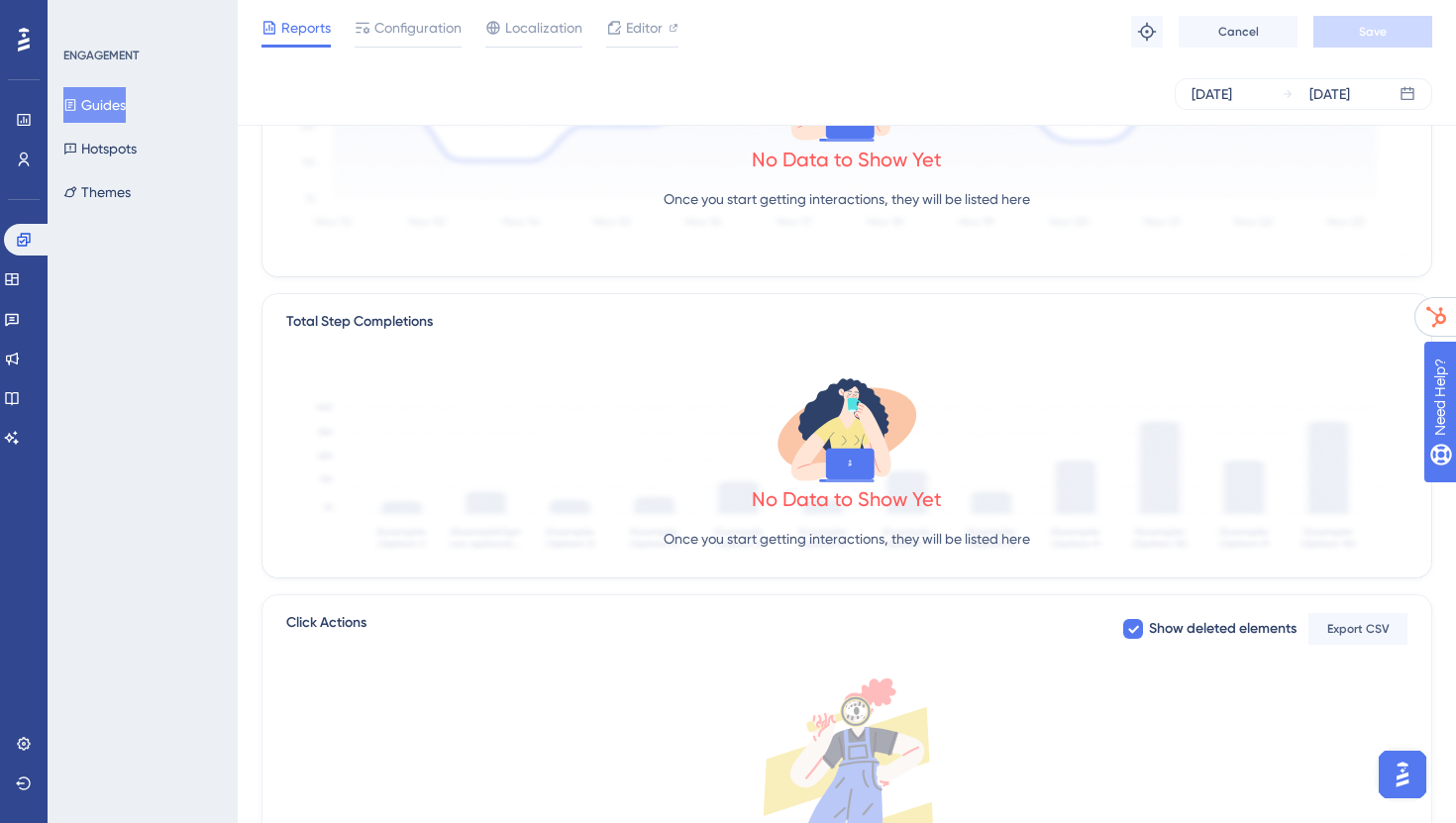scroll, scrollTop: 0, scrollLeft: 0, axis: both 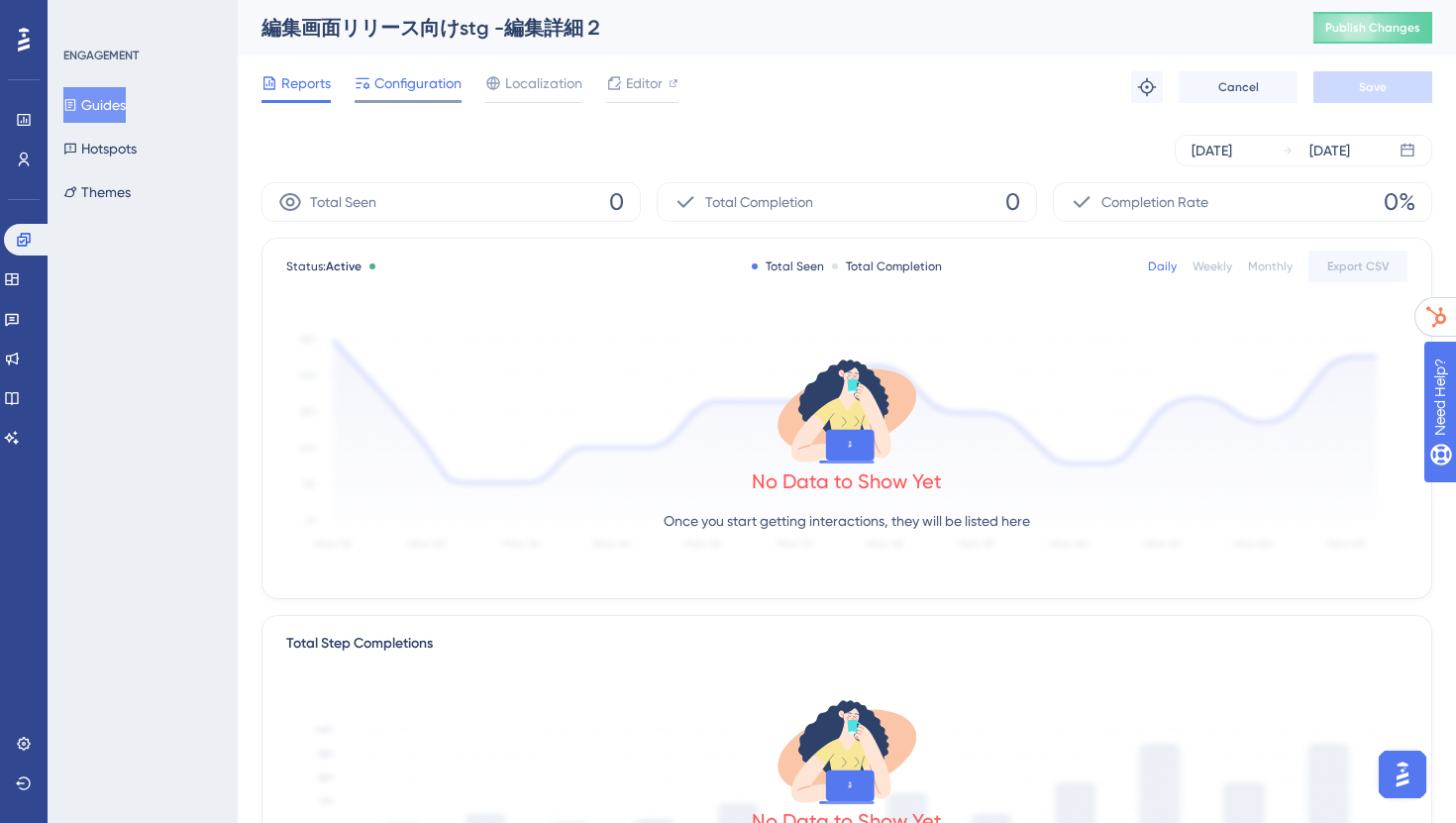 click on "Configuration" at bounding box center [408, 87] 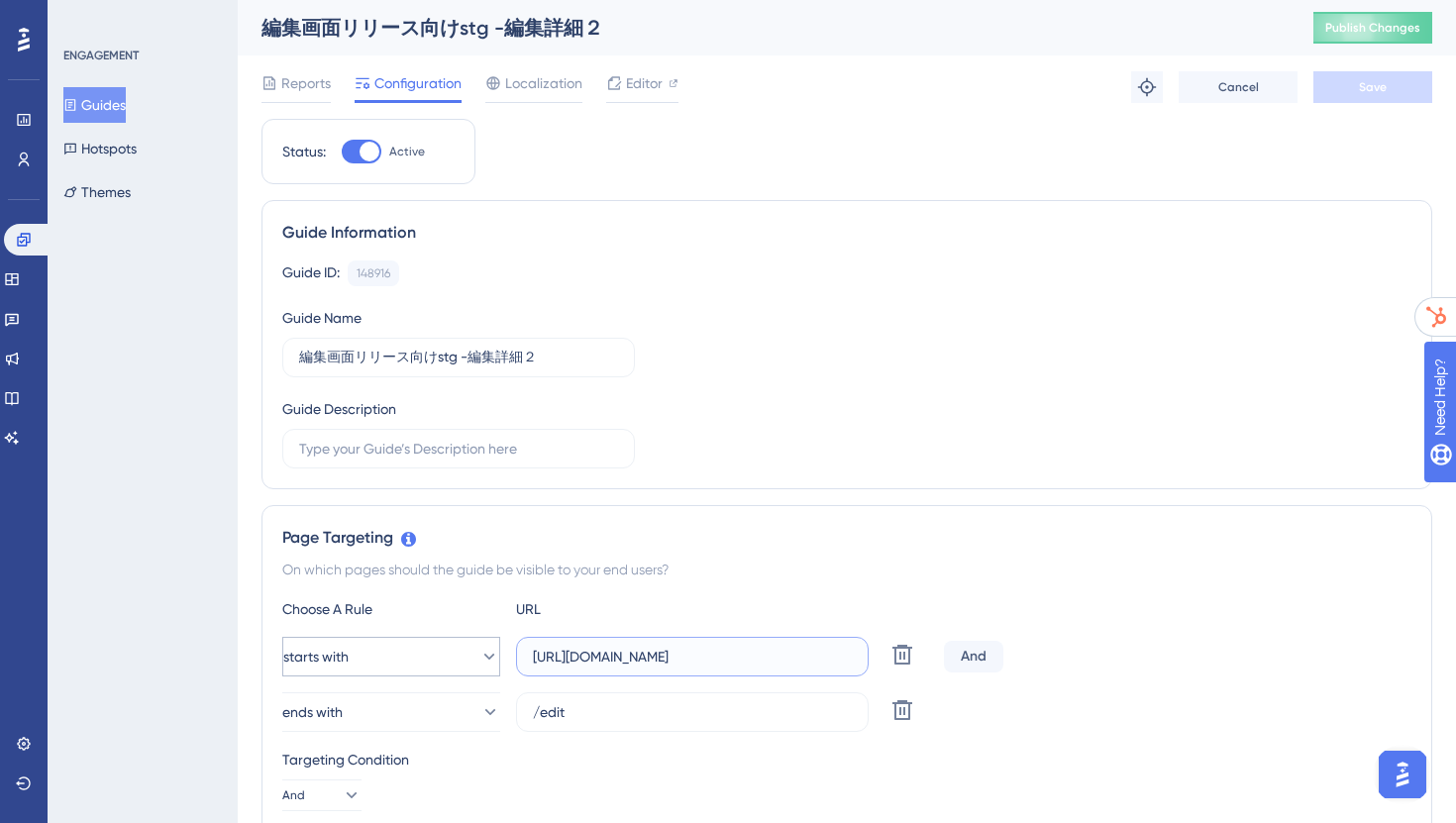 drag, startPoint x: 751, startPoint y: 658, endPoint x: 438, endPoint y: 645, distance: 313.2699 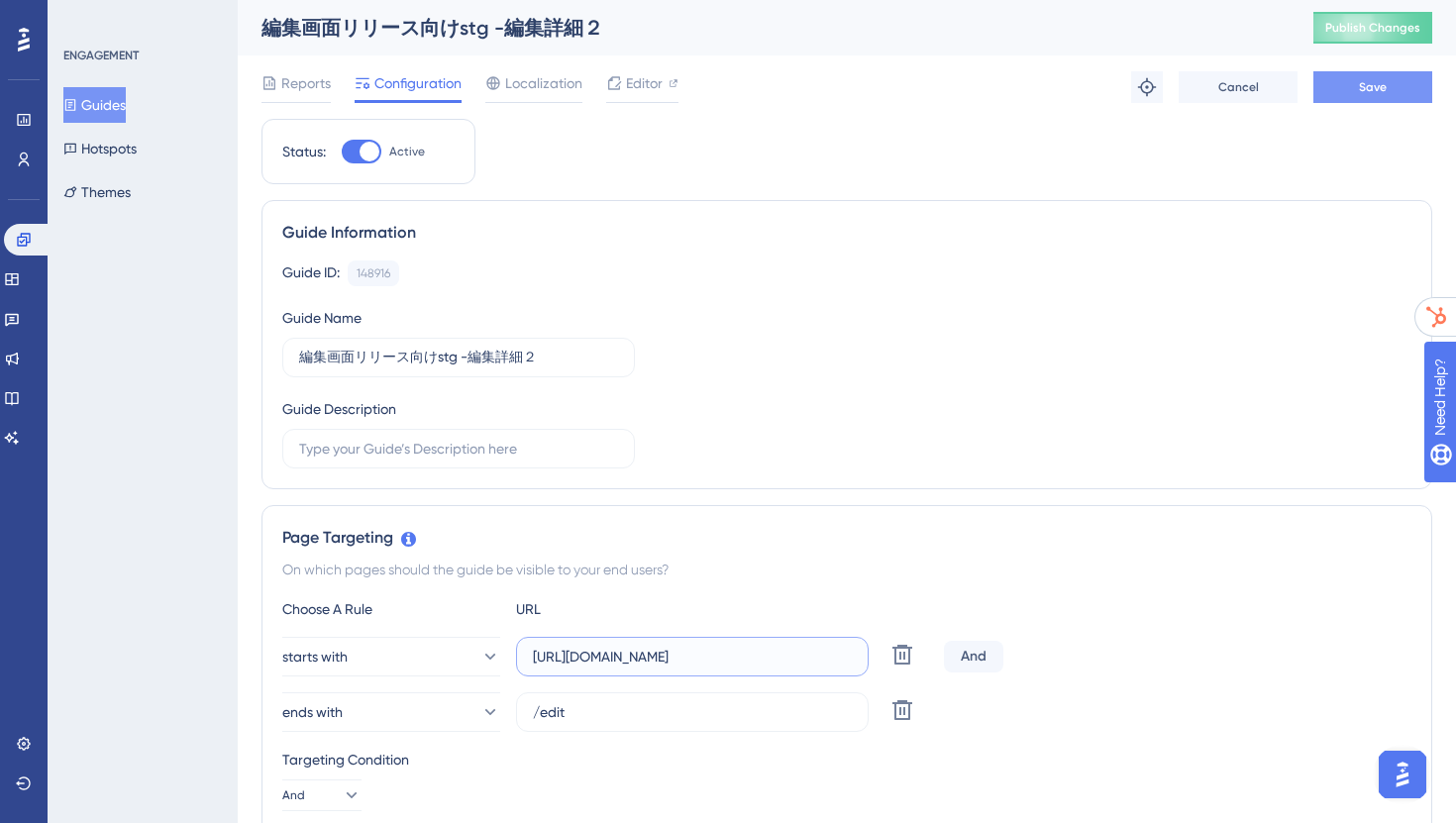 type on "[URL][DOMAIN_NAME]" 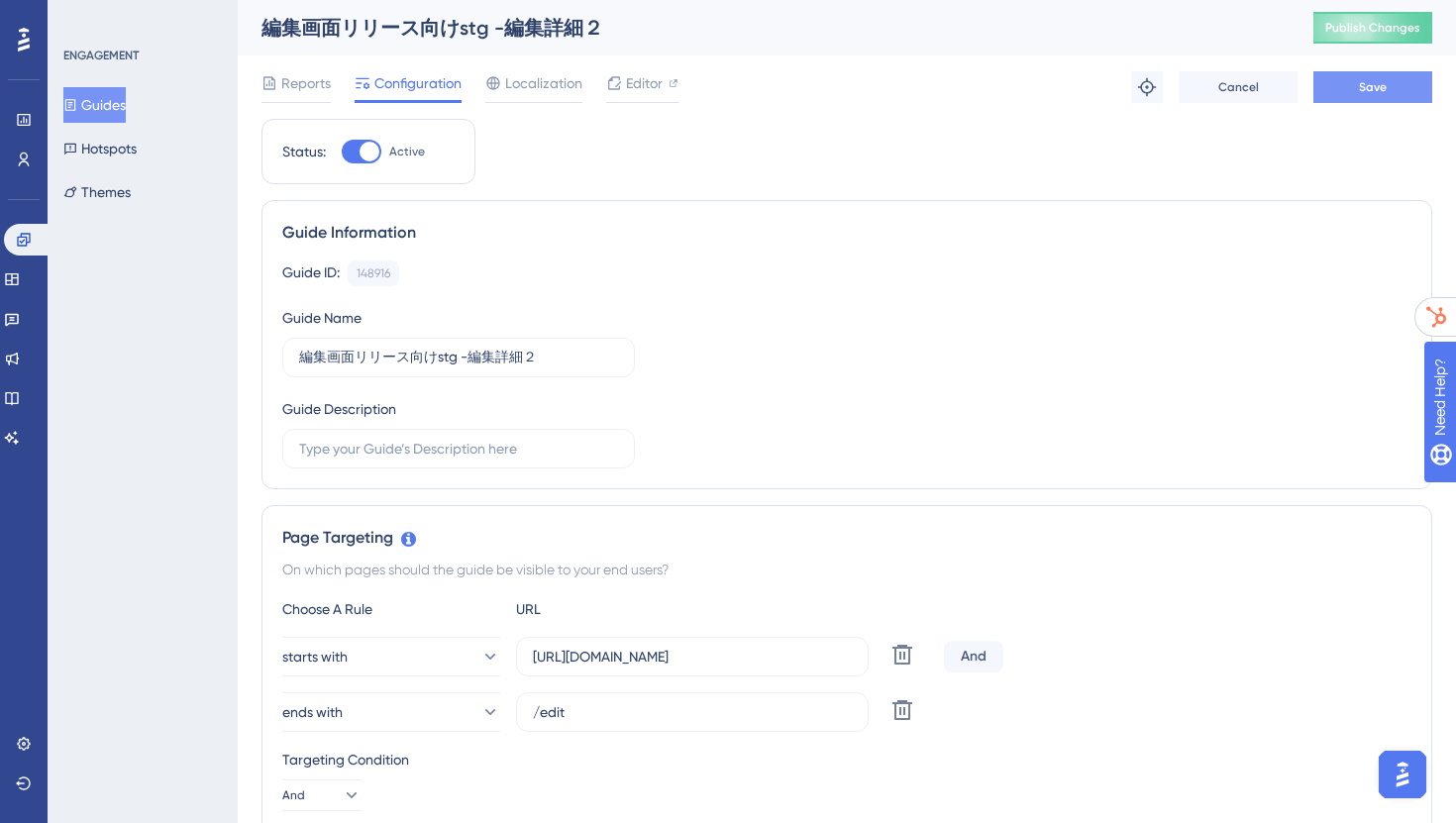 click on "Save" at bounding box center (1373, 87) 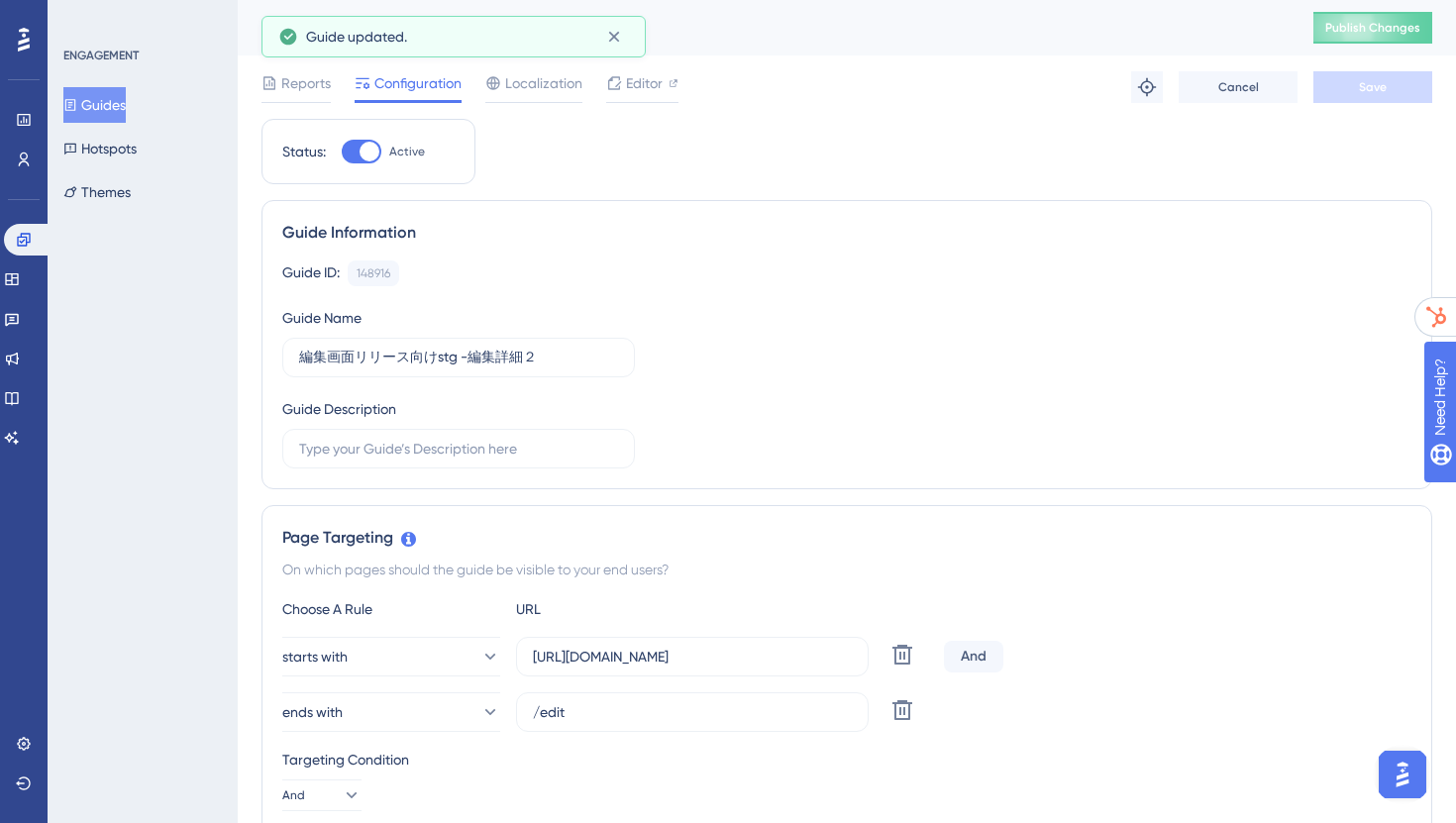 click on "Guides" at bounding box center [94, 105] 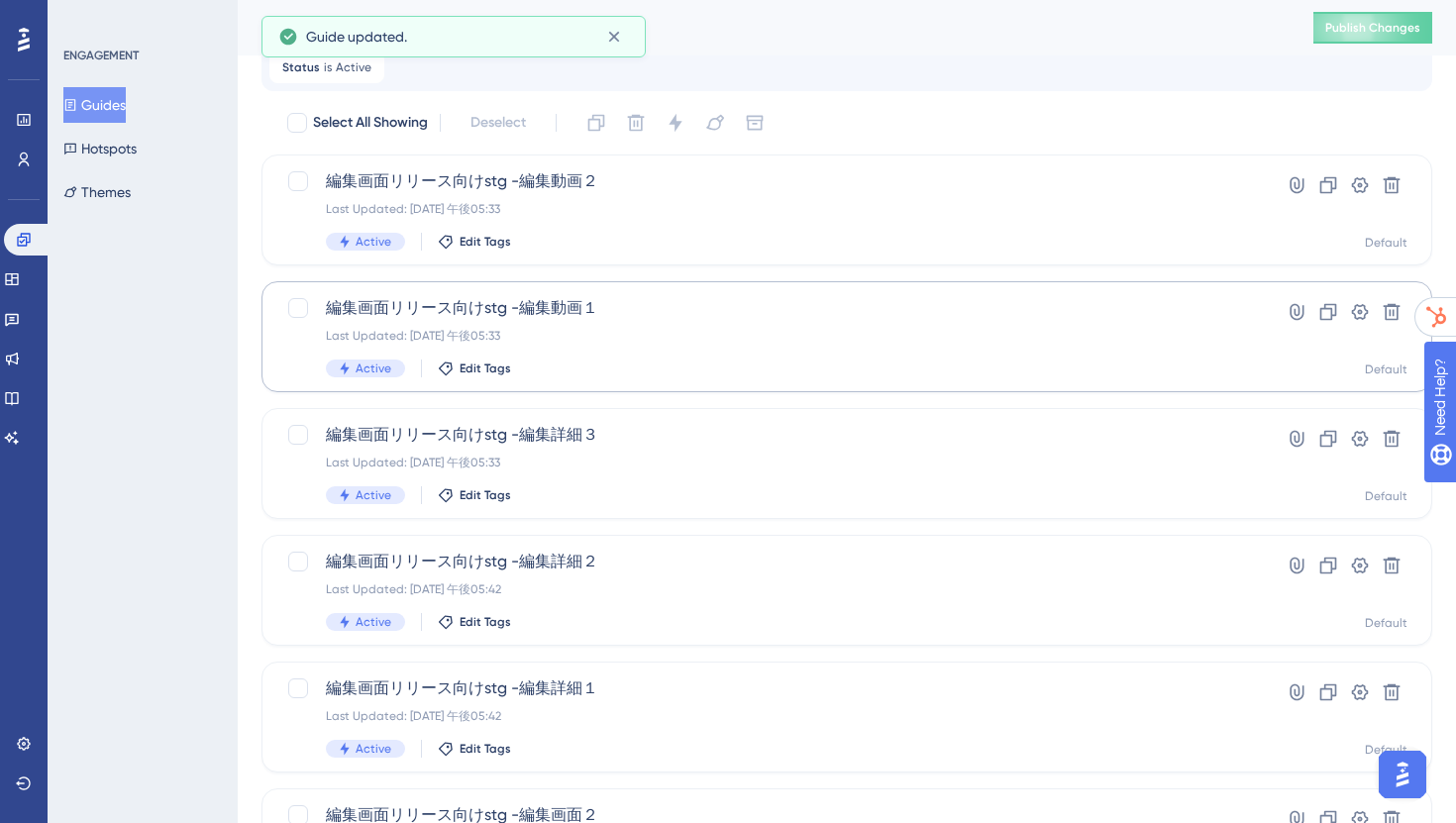 scroll, scrollTop: 77, scrollLeft: 0, axis: vertical 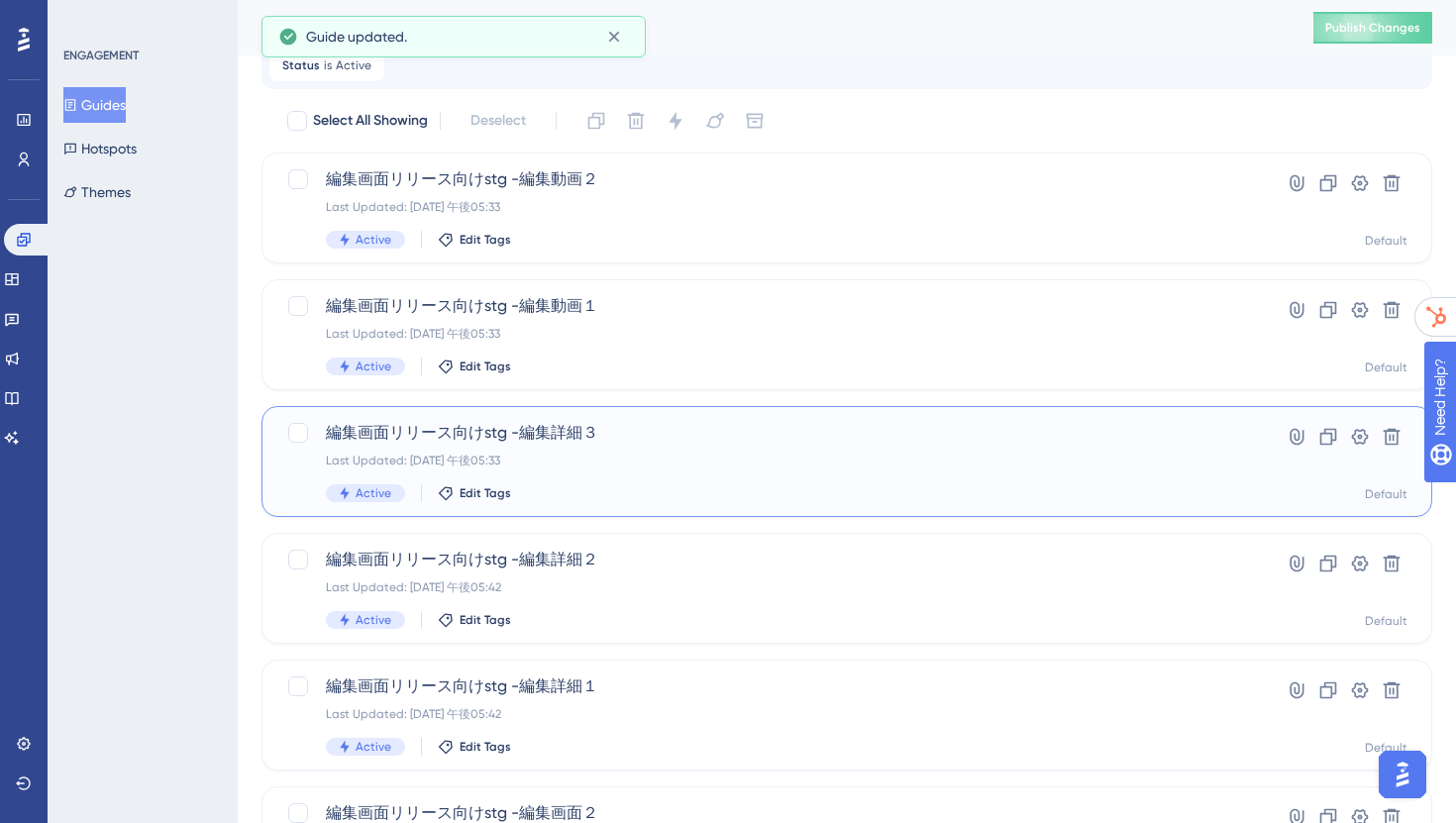 click on "編集画面リリース向けstg -編集詳細３ Last Updated: 2025年7月30日 午後05:33 Active Edit Tags" at bounding box center (768, 462) 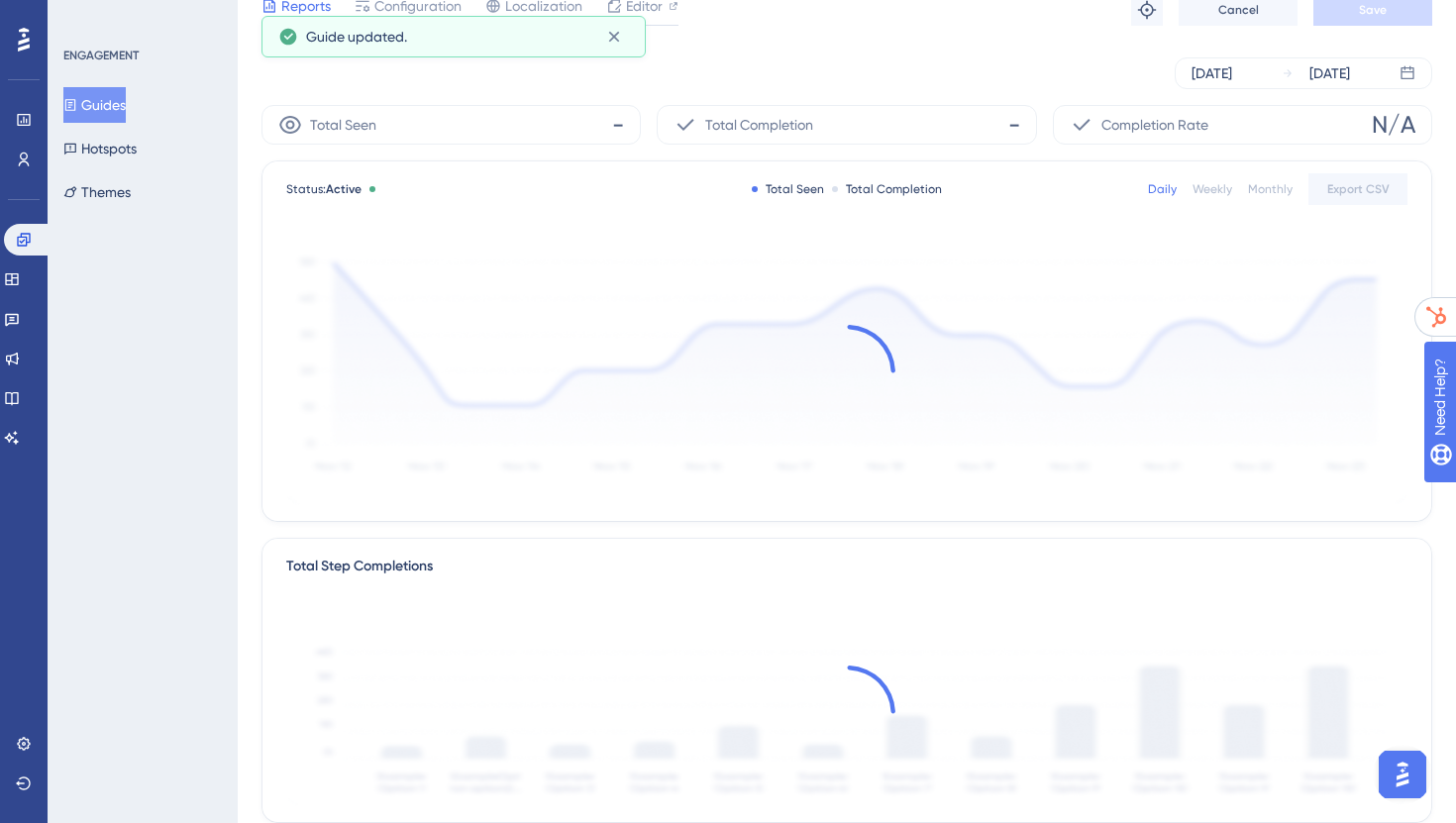 scroll, scrollTop: 0, scrollLeft: 0, axis: both 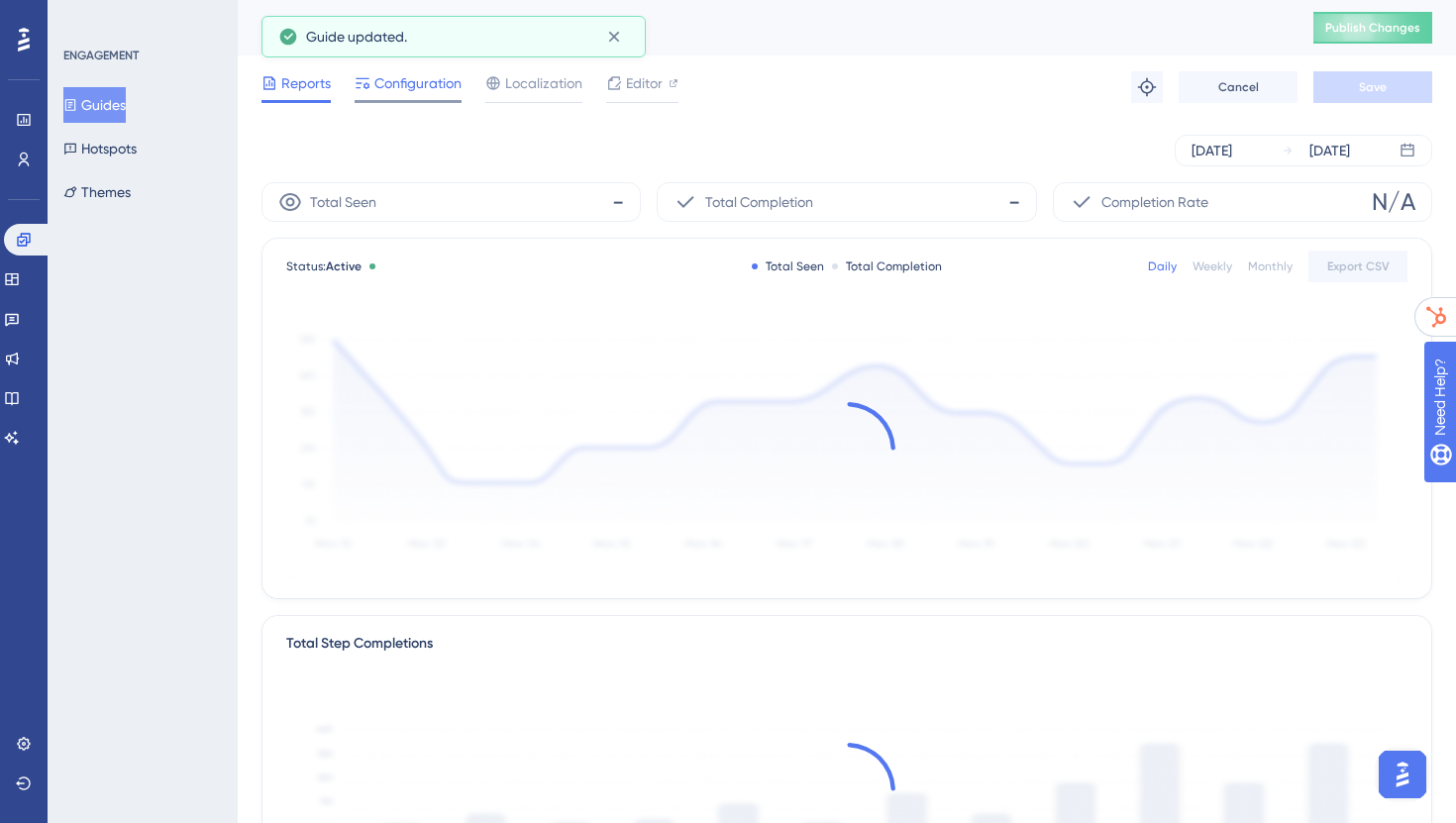 click on "Reports Configuration Localization Editor Troubleshoot Cancel Save" at bounding box center [847, 87] 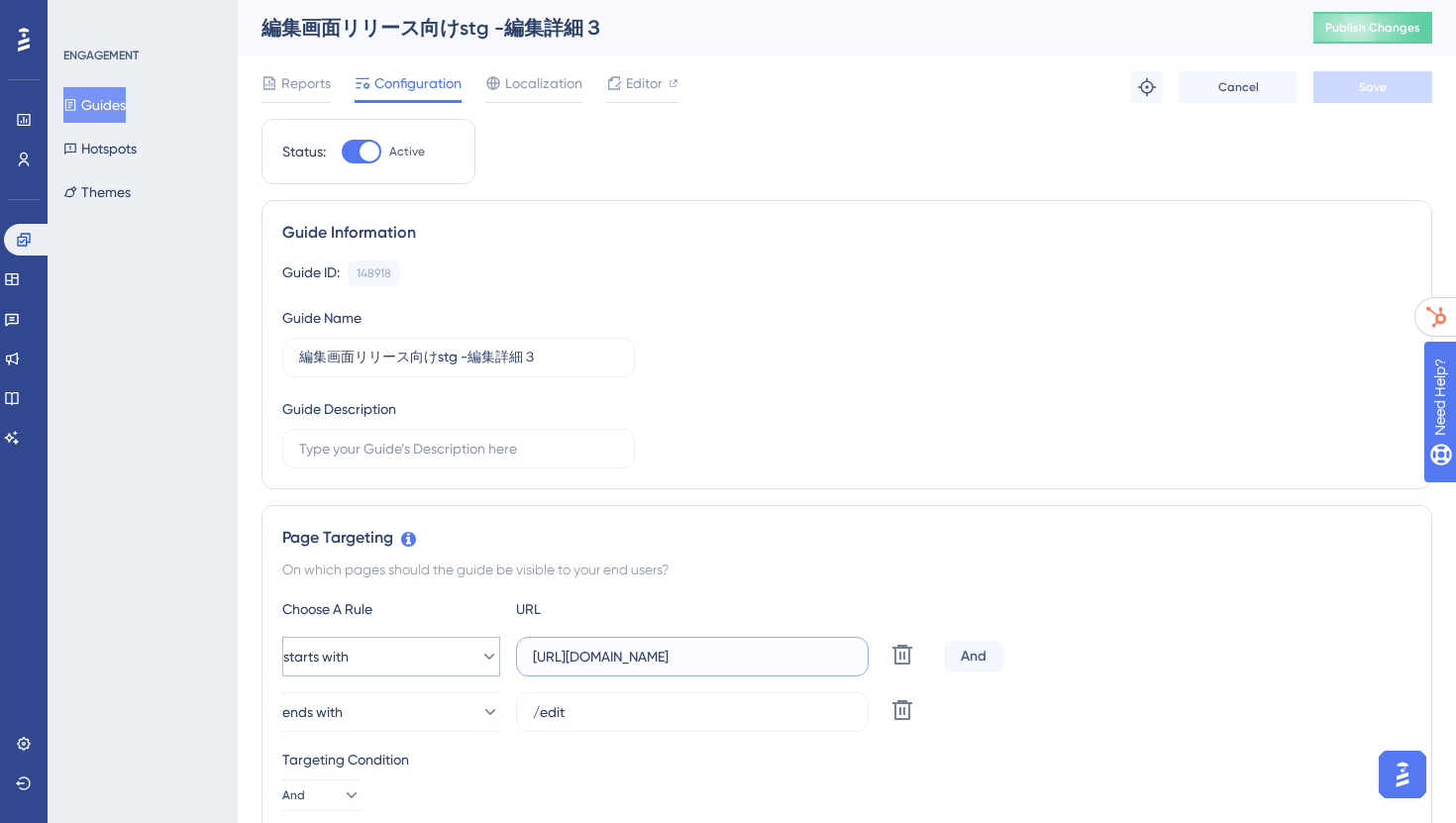 drag, startPoint x: 750, startPoint y: 664, endPoint x: 380, endPoint y: 653, distance: 370.16348 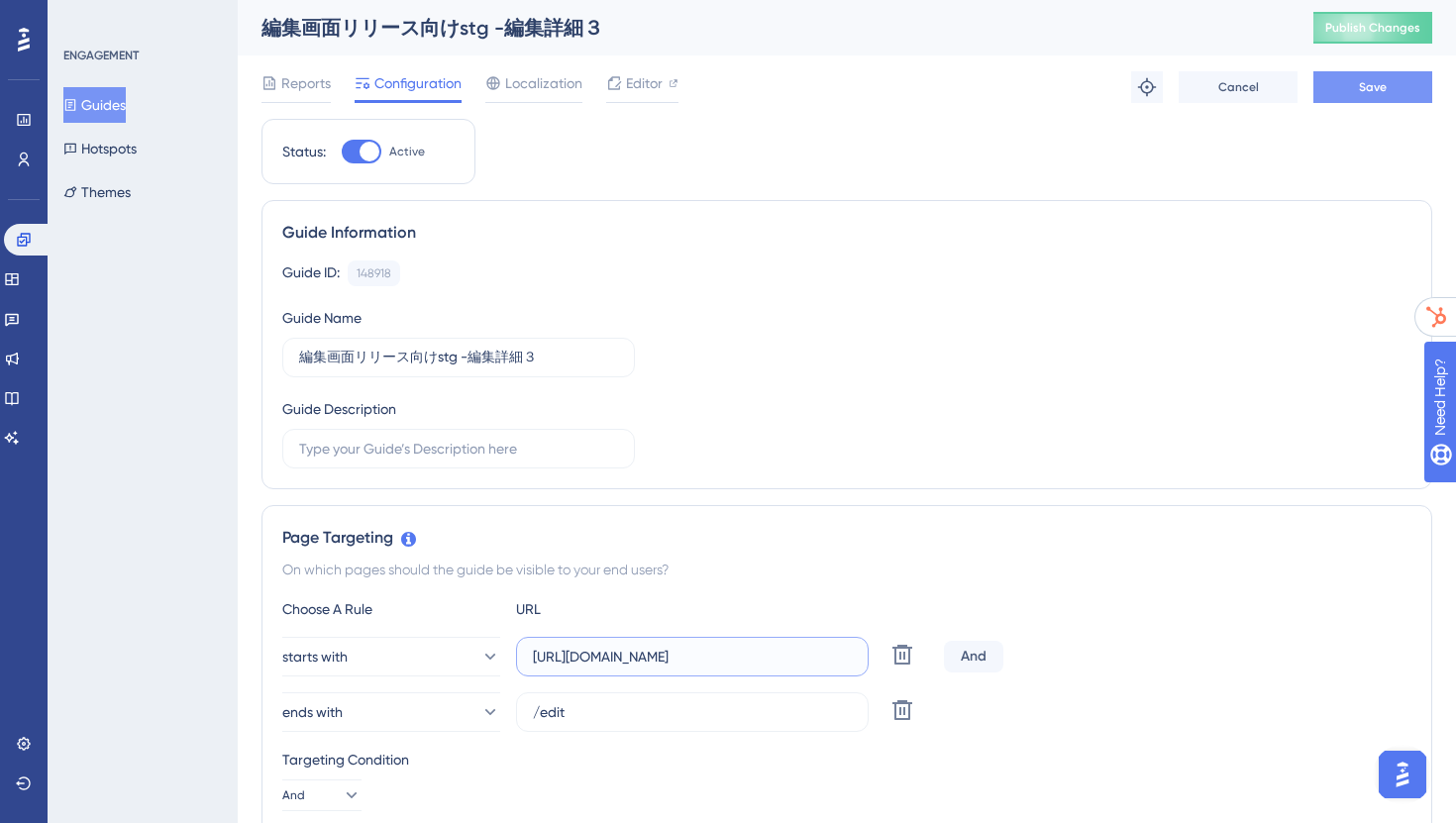 type on "[URL][DOMAIN_NAME]" 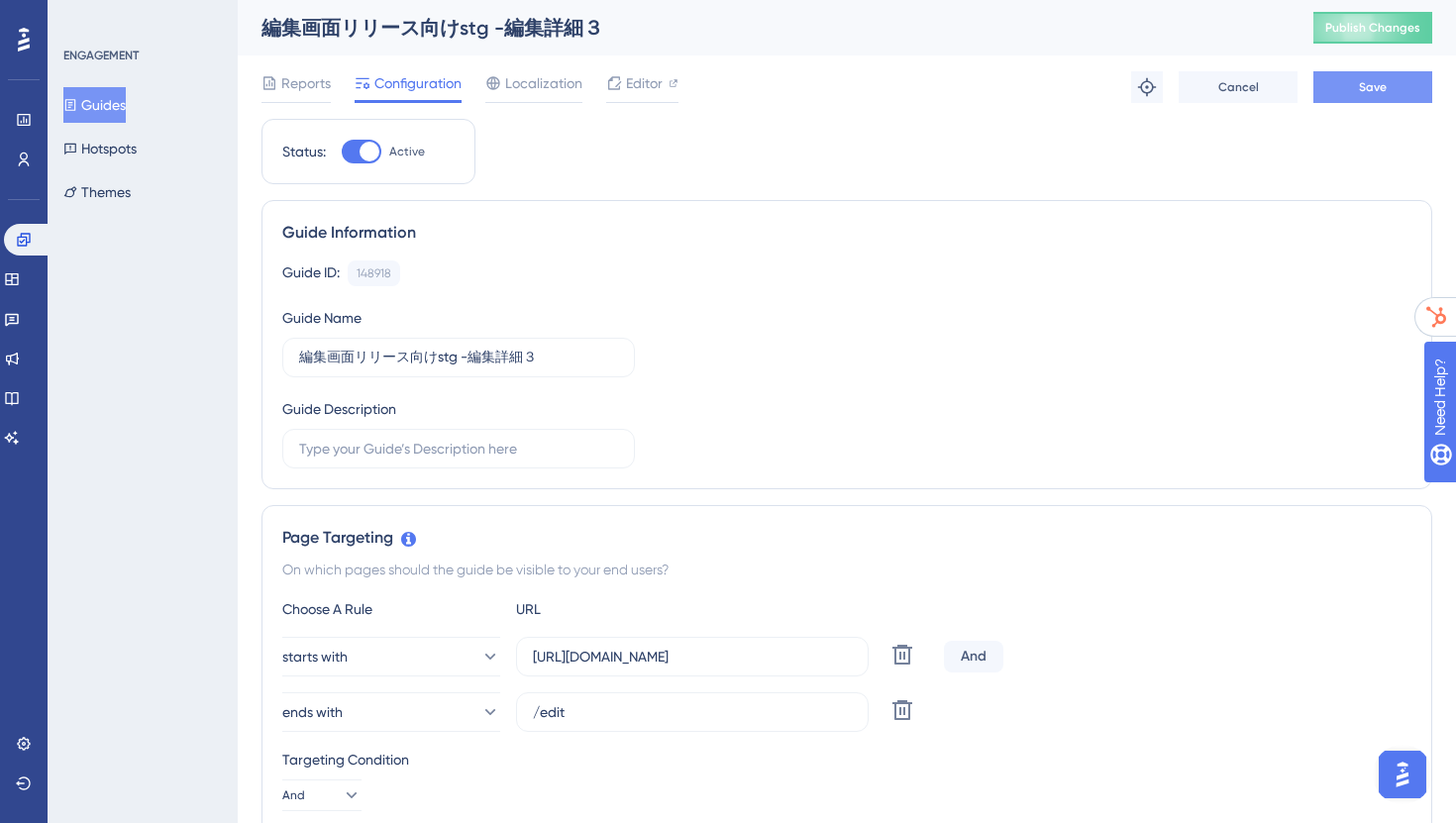 click on "Save" at bounding box center [1373, 87] 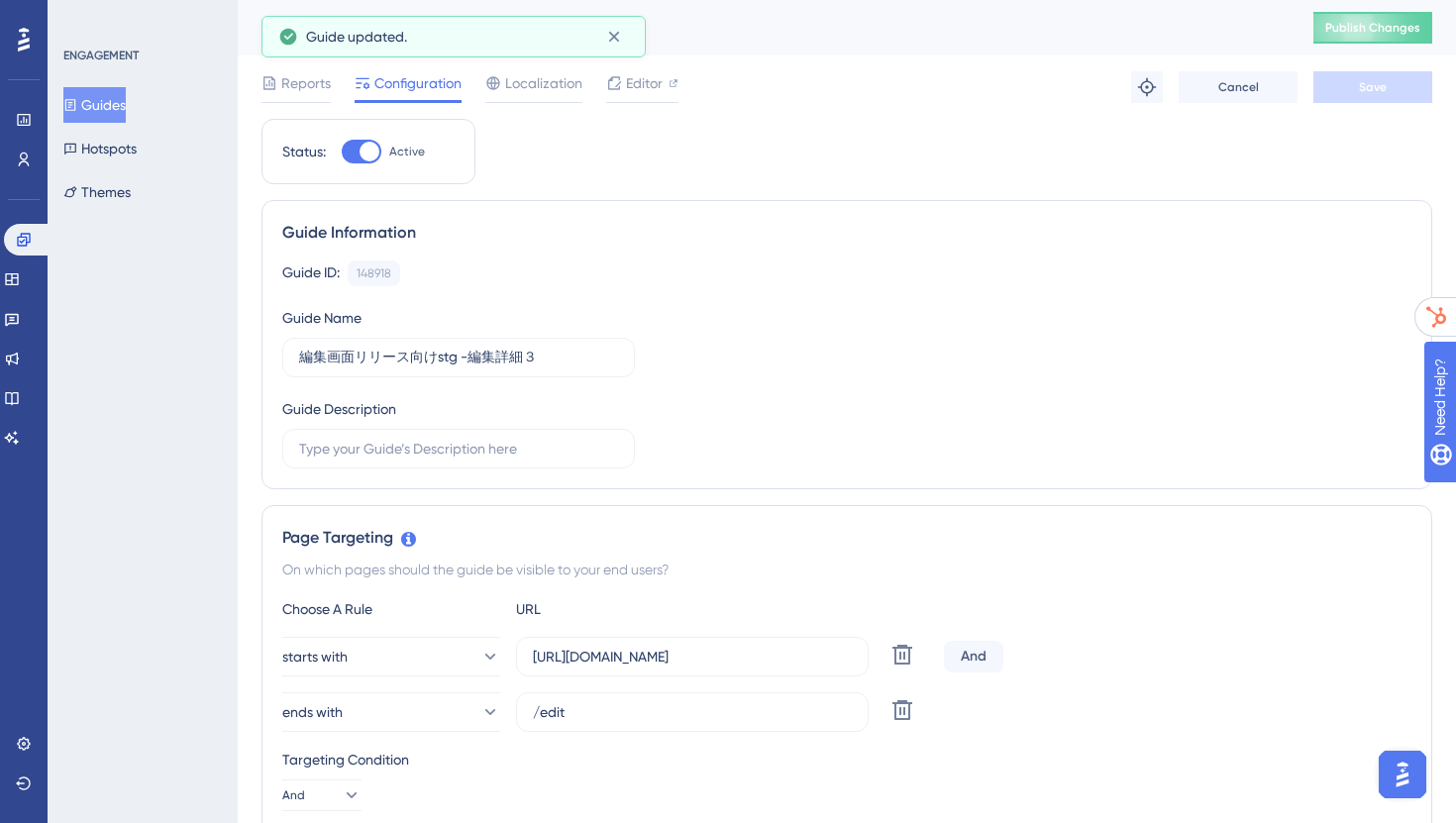 click on "Guides" at bounding box center [94, 105] 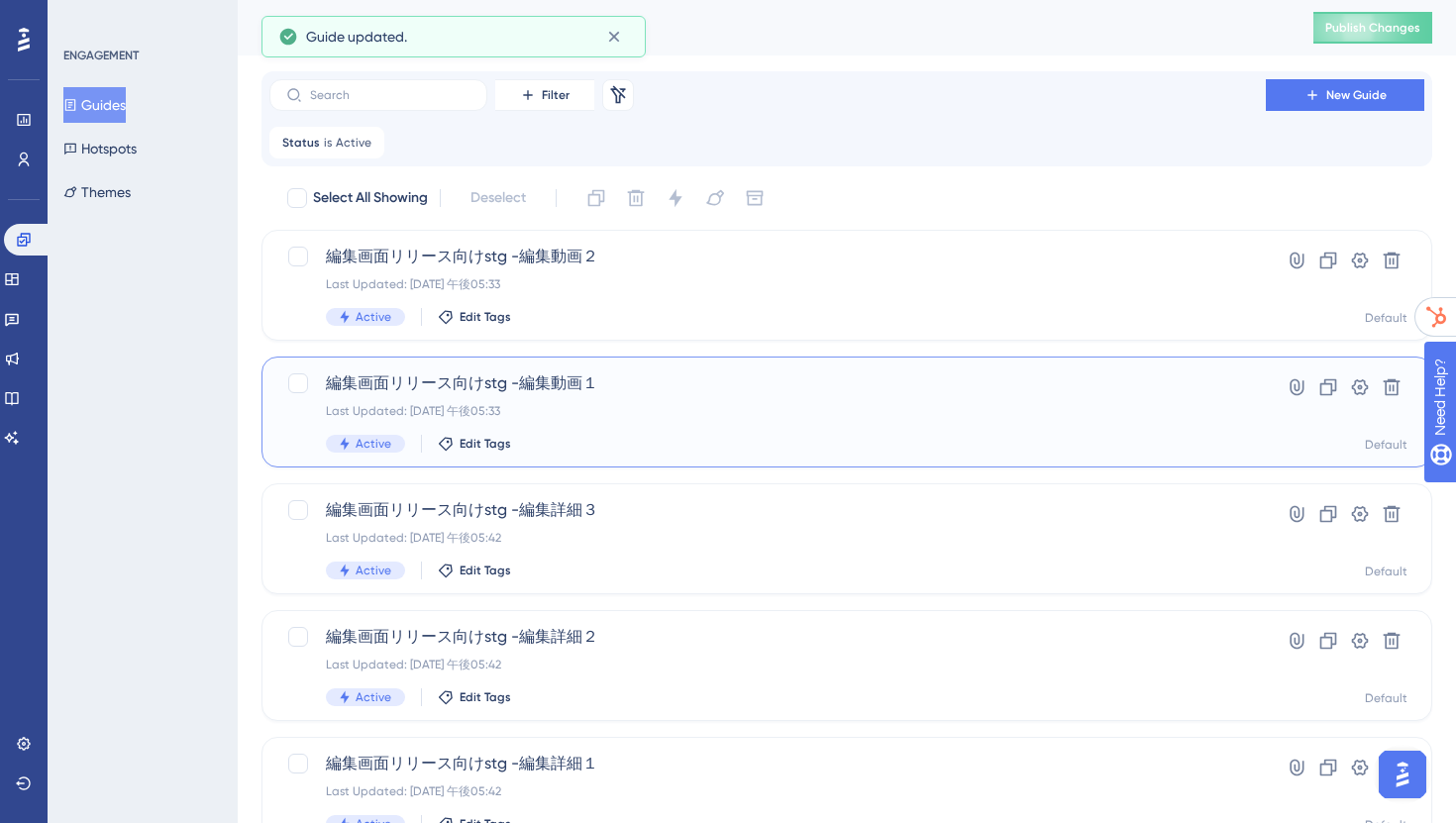 click on "Active Edit Tags" at bounding box center [768, 444] 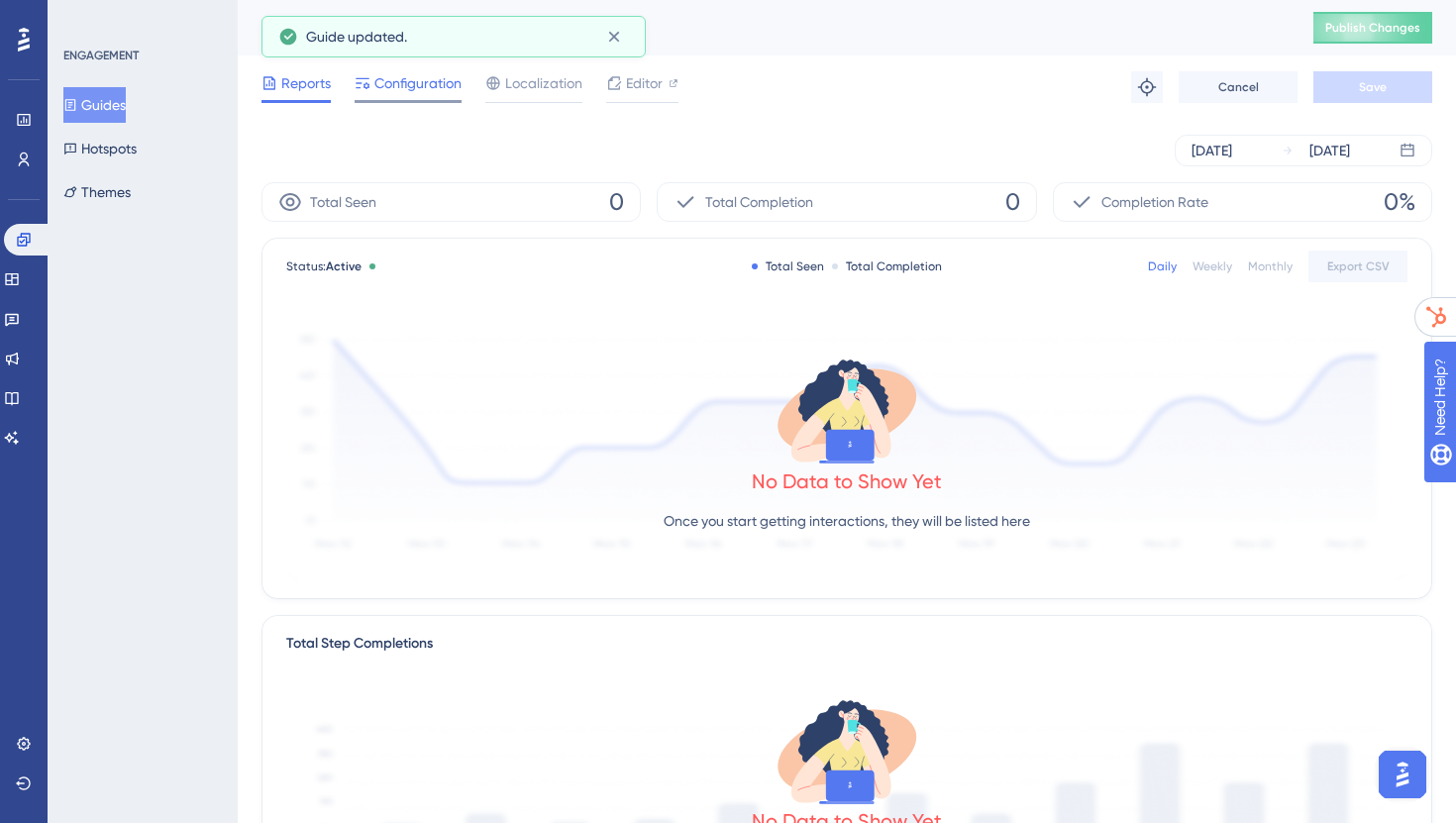 click on "Configuration" at bounding box center (418, 83) 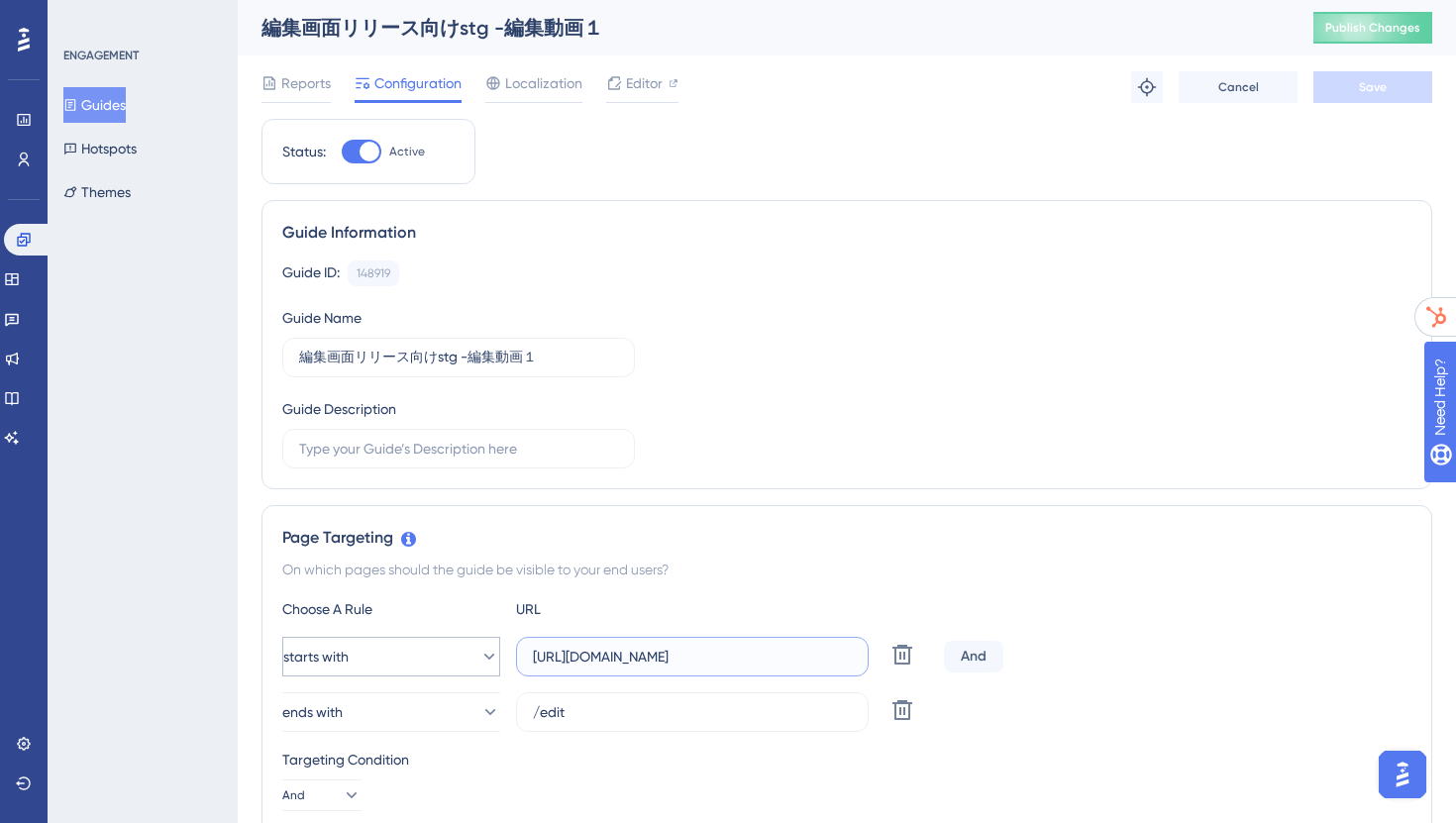 drag, startPoint x: 735, startPoint y: 660, endPoint x: 378, endPoint y: 647, distance: 357.23662 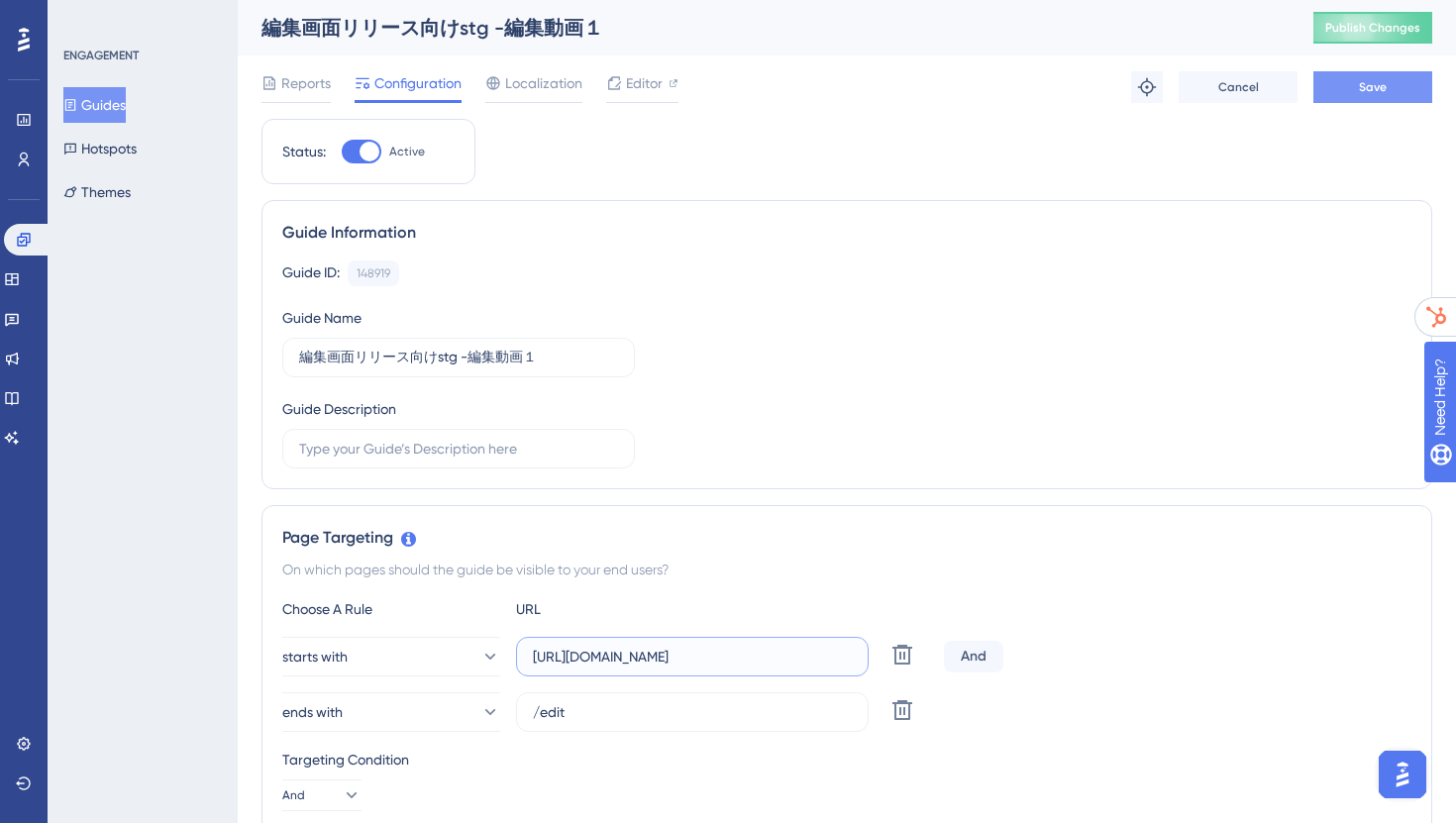 type on "[URL][DOMAIN_NAME]" 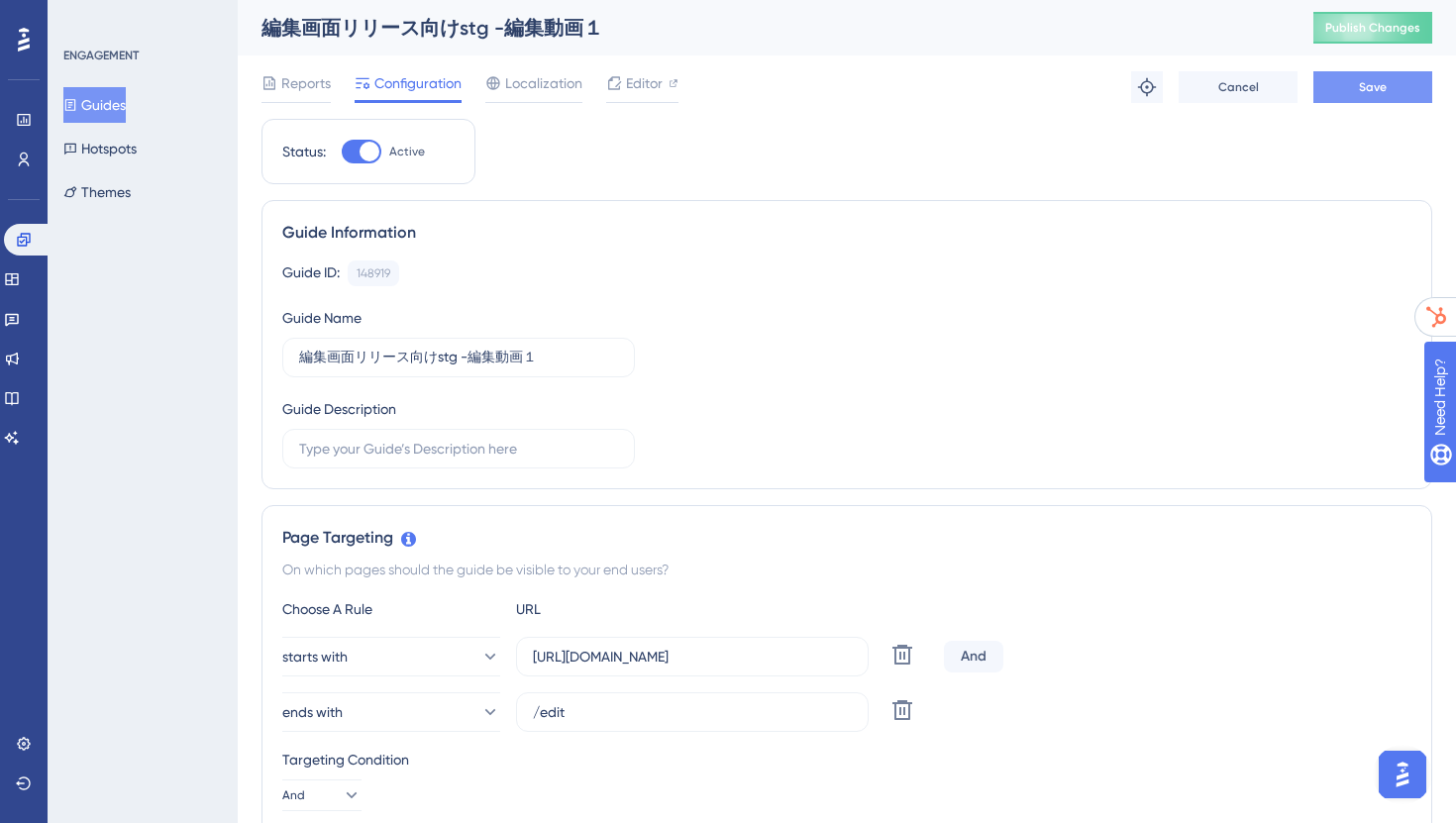 click on "Save" at bounding box center [1373, 87] 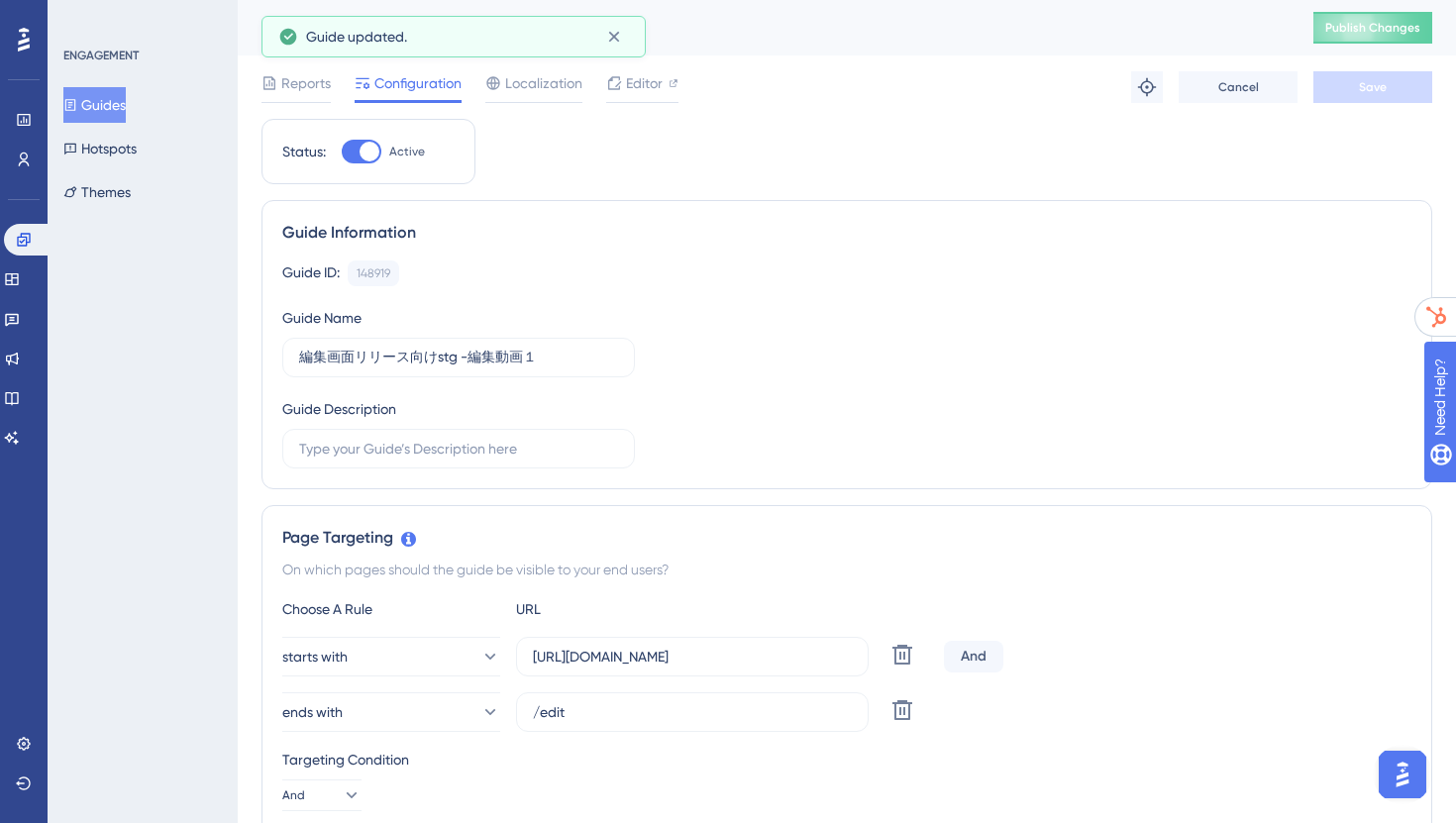 click on "Guides" at bounding box center (94, 105) 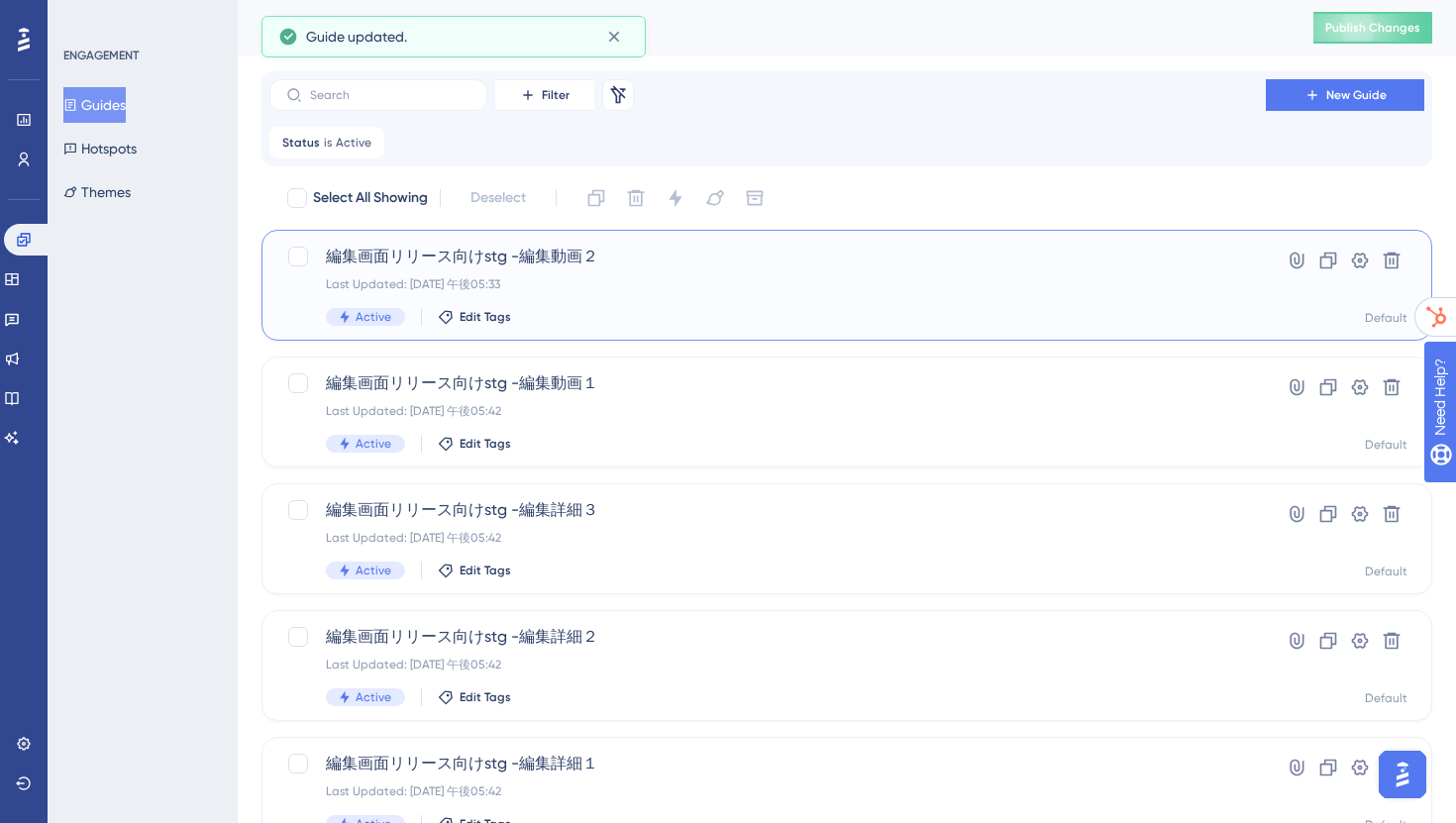 click on "編集画面リリース向けstg -編集動画２" at bounding box center (768, 257) 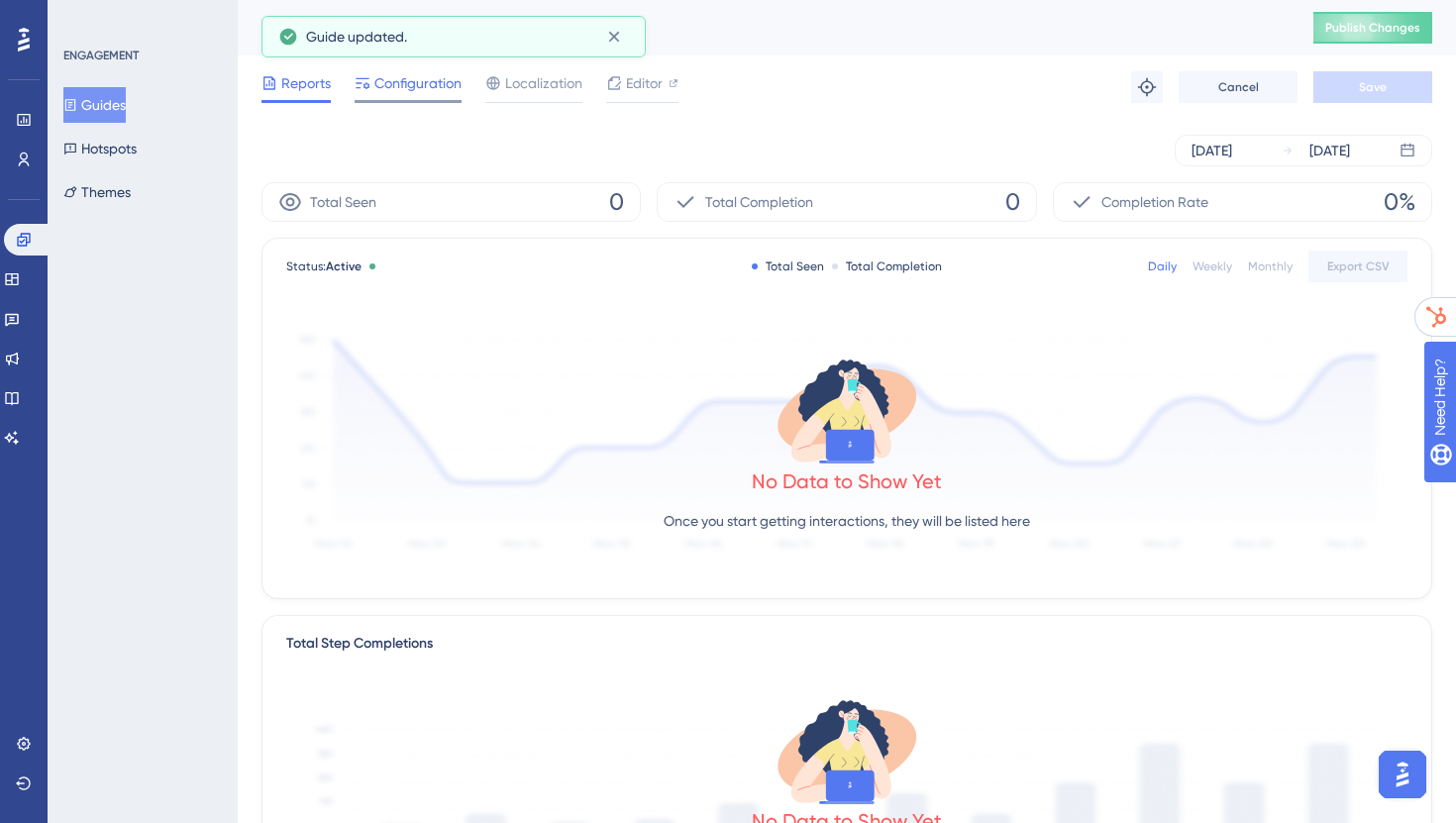 click on "Configuration" at bounding box center [418, 83] 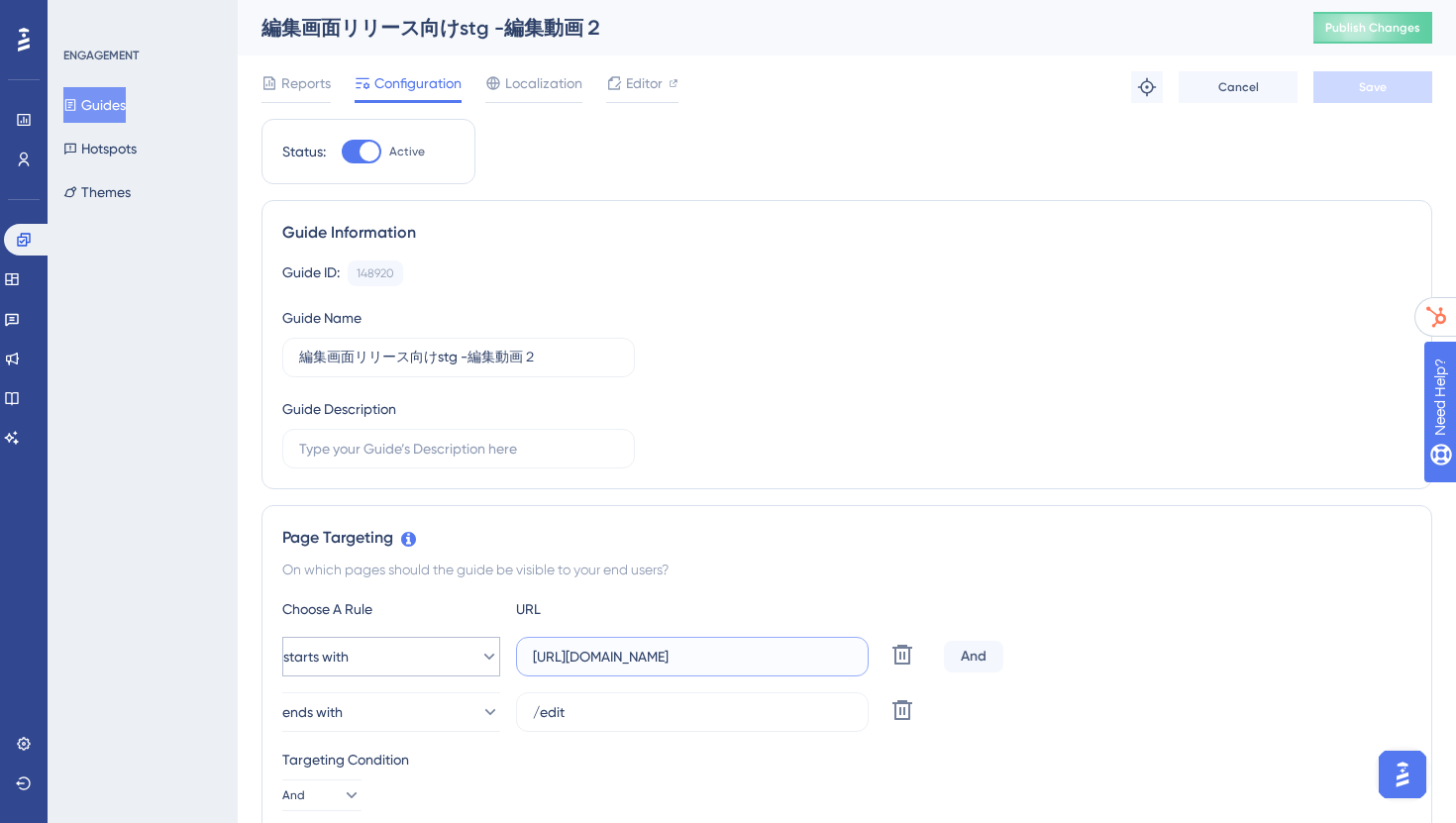 drag, startPoint x: 754, startPoint y: 660, endPoint x: 435, endPoint y: 648, distance: 319.2256 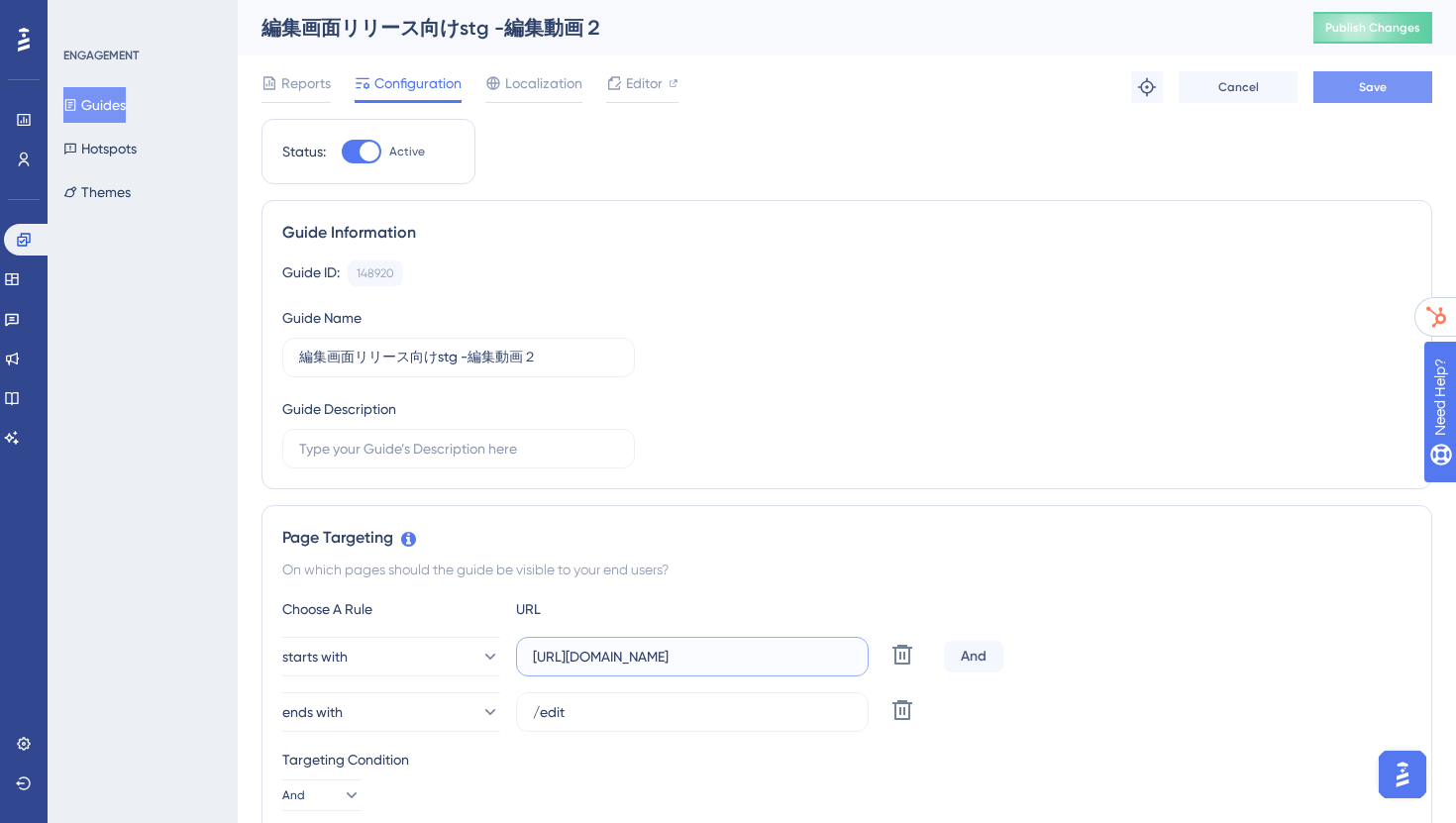 type on "[URL][DOMAIN_NAME]" 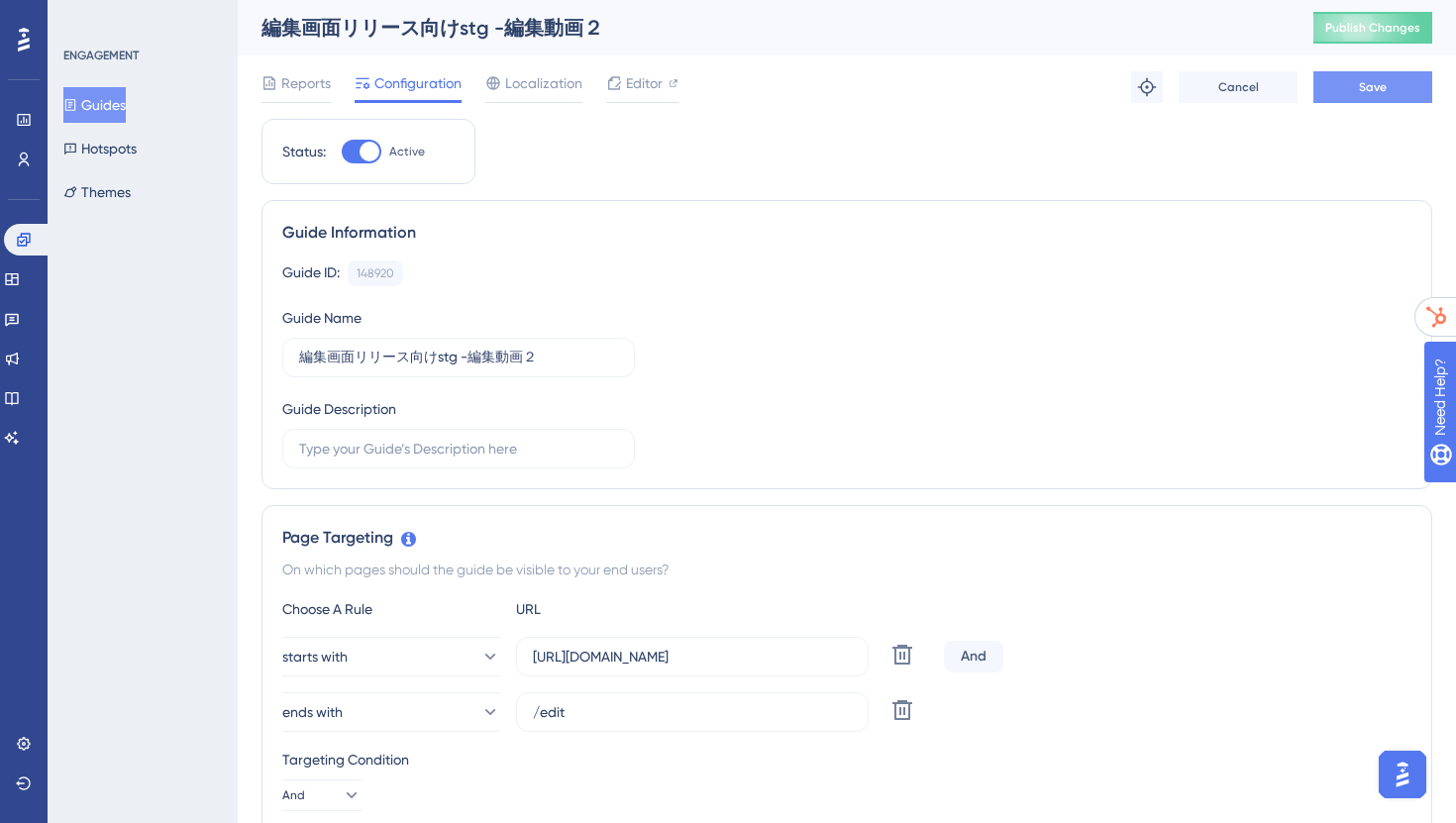 click on "Save" at bounding box center [1373, 87] 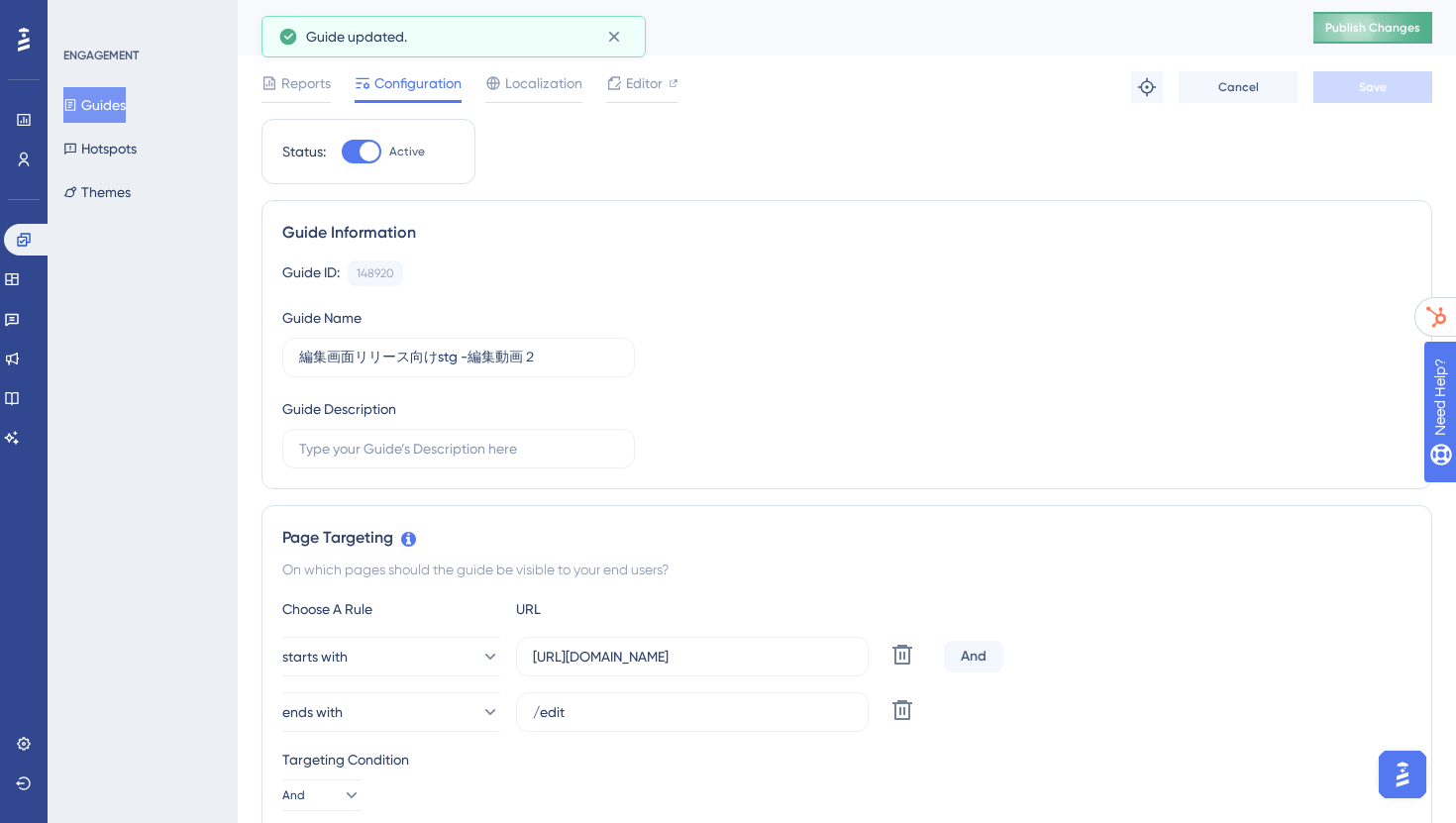 click on "Publish Changes" at bounding box center [1373, 28] 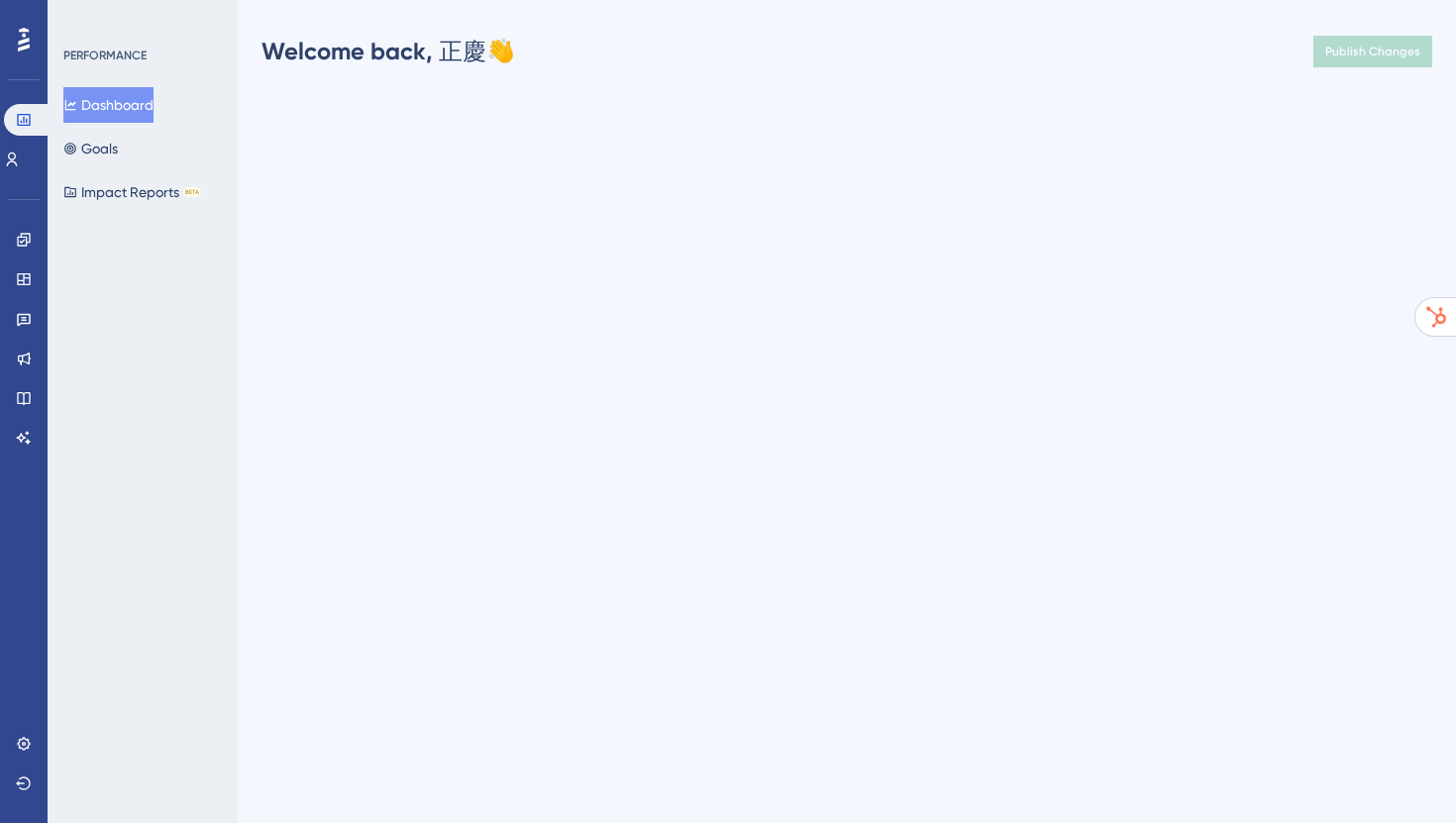scroll, scrollTop: 0, scrollLeft: 0, axis: both 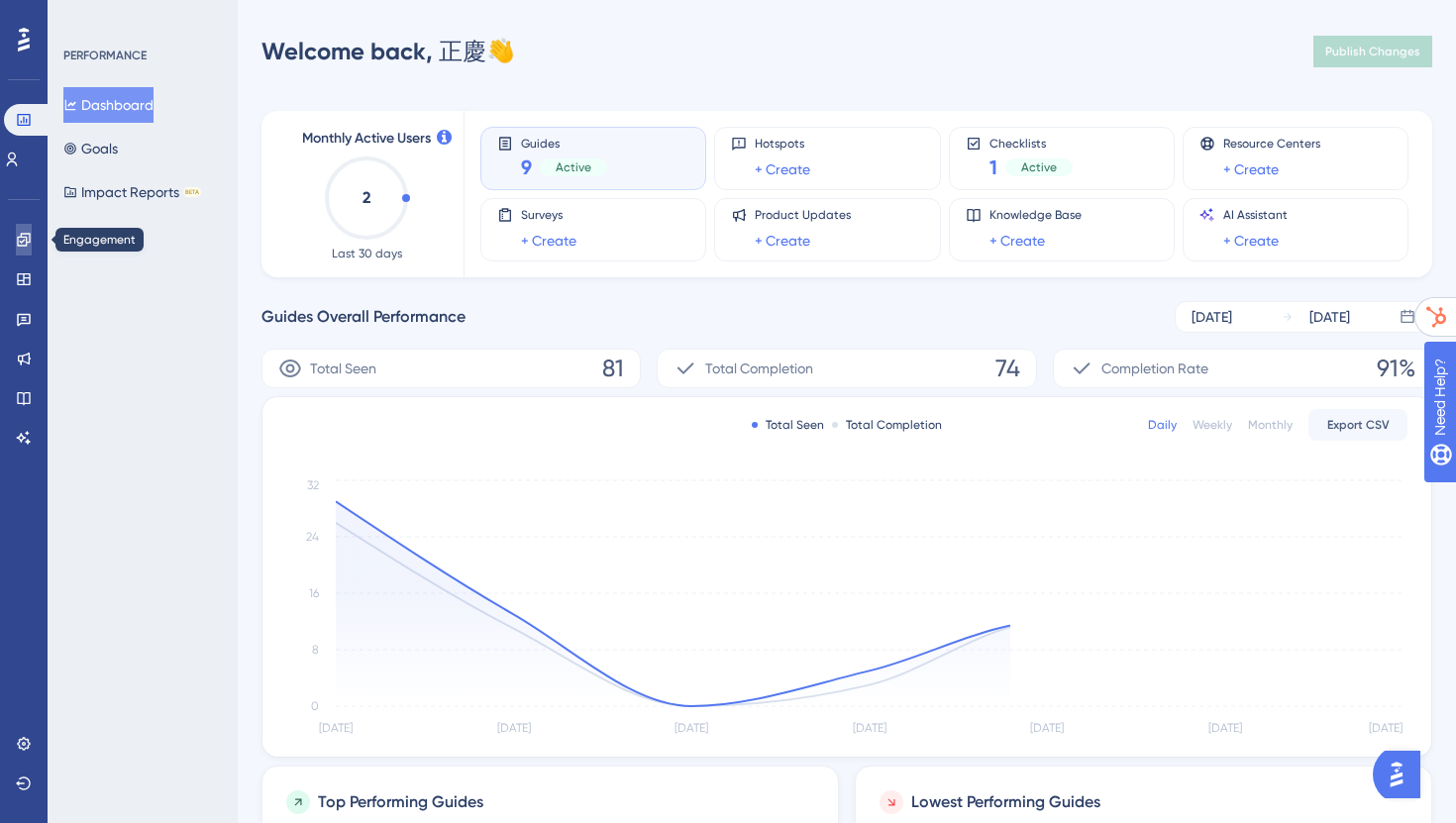 click 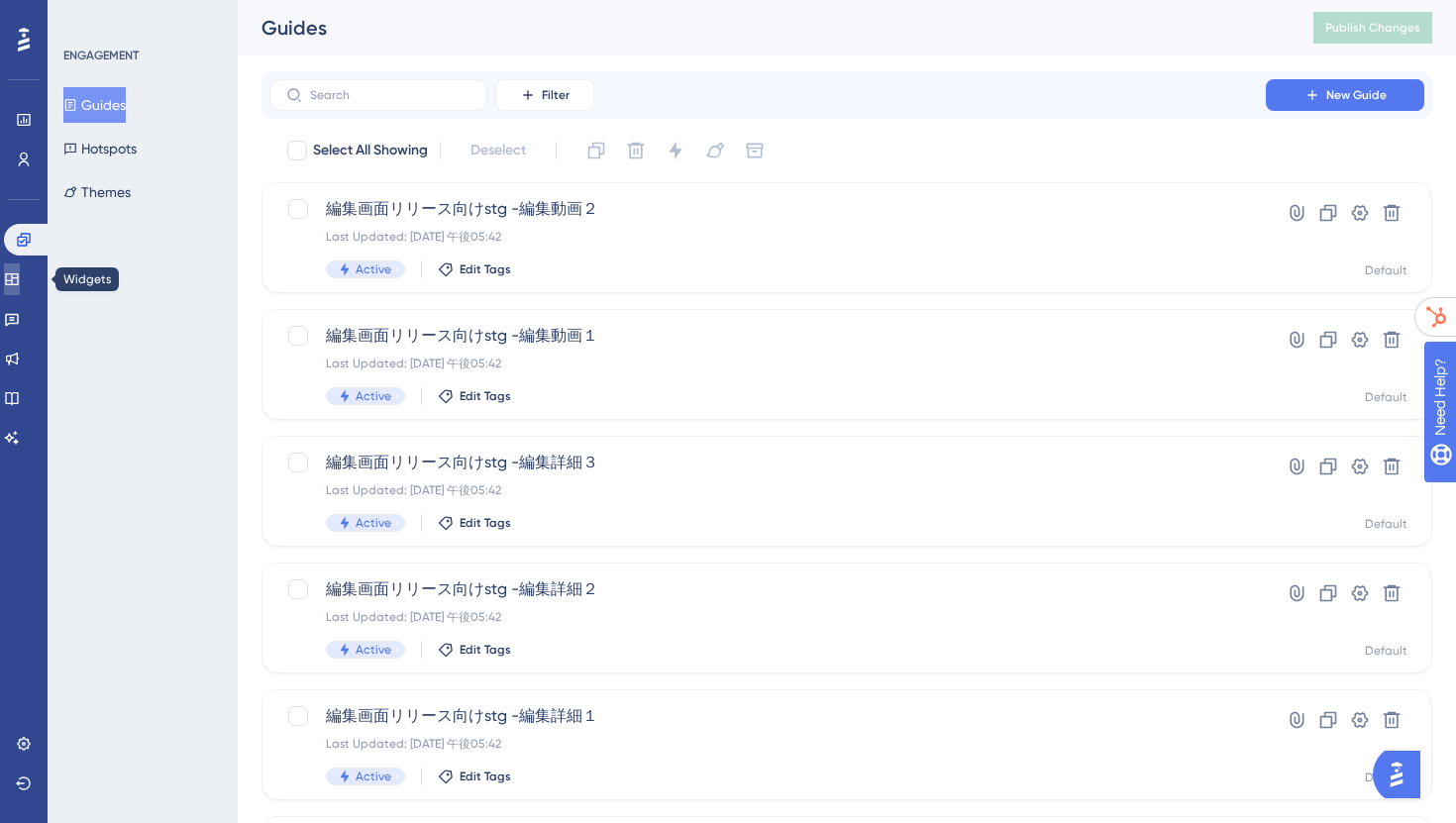 click 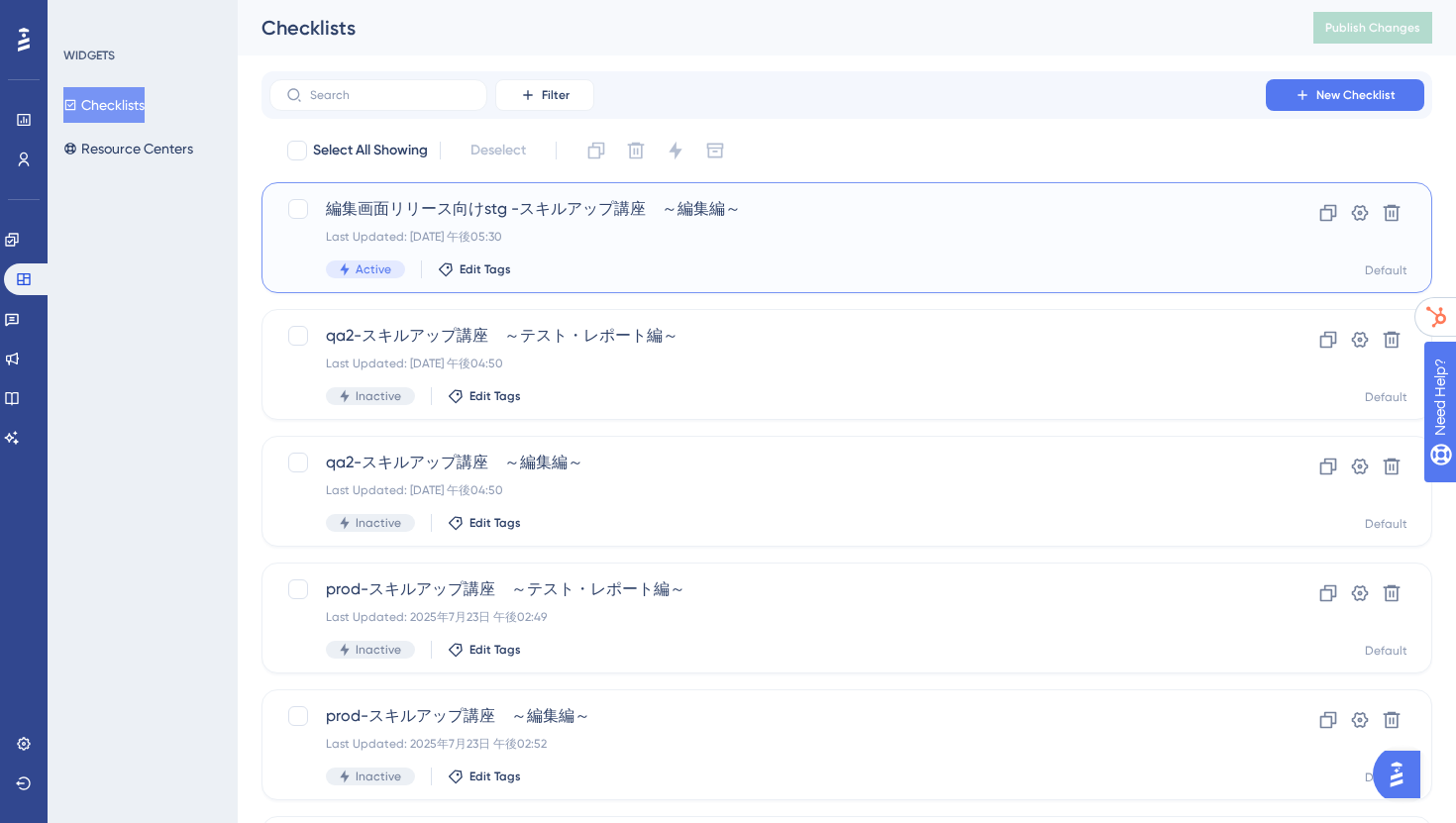 click on "Last Updated: [DATE] 午後05:30" at bounding box center [768, 237] 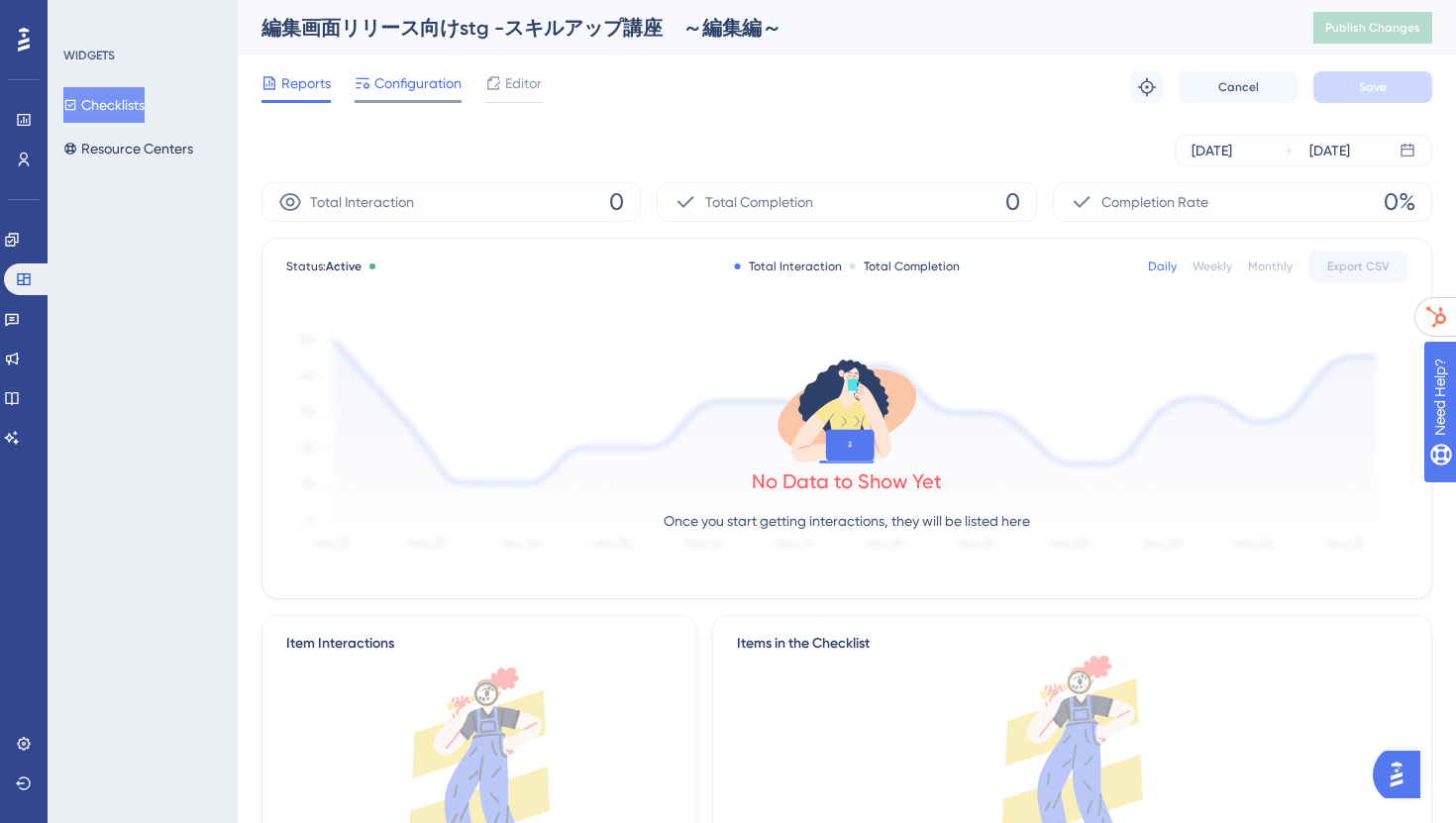 click on "Configuration" at bounding box center (418, 83) 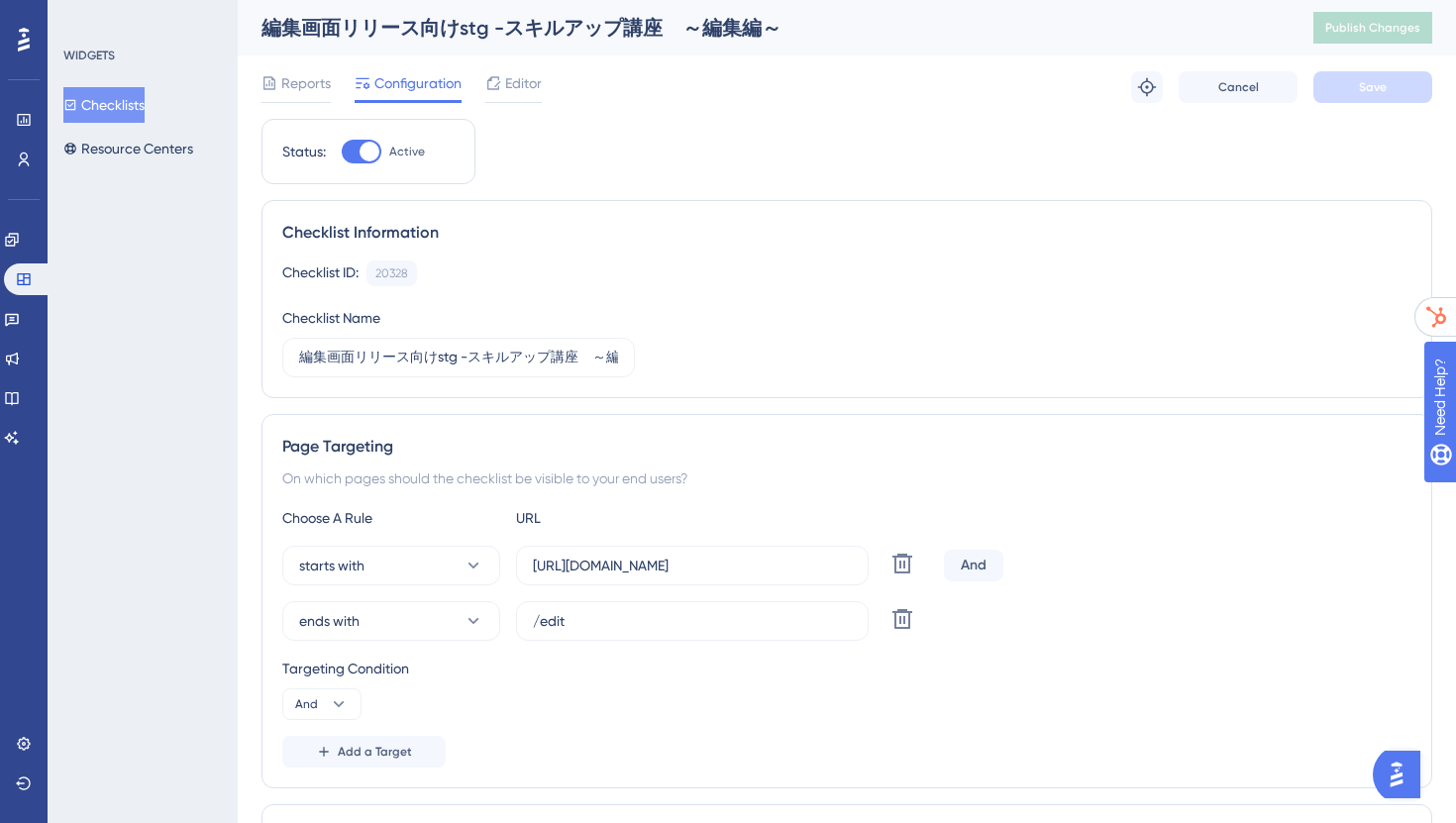 click at bounding box center (362, 152) 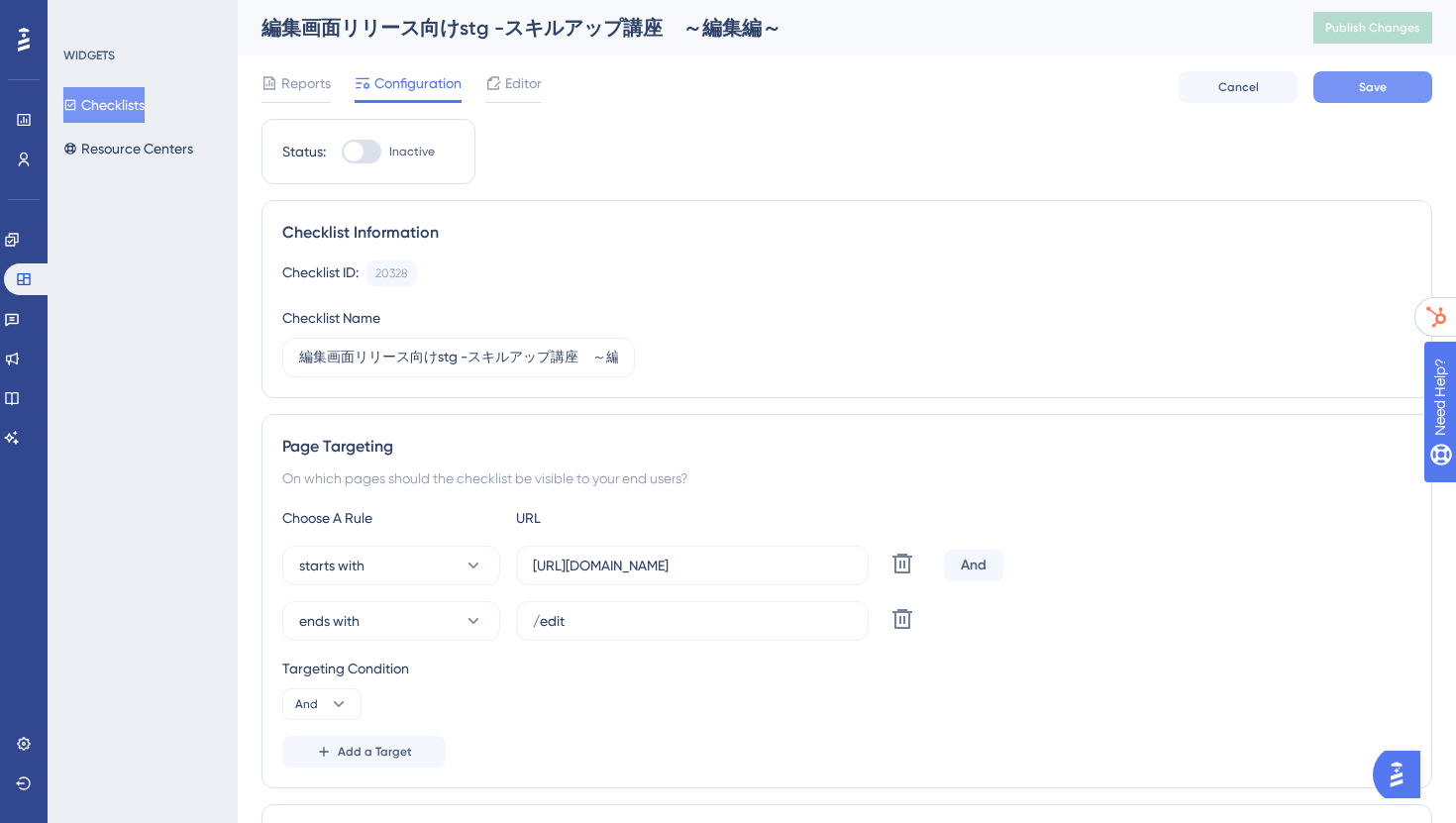 click on "Save" at bounding box center [1373, 87] 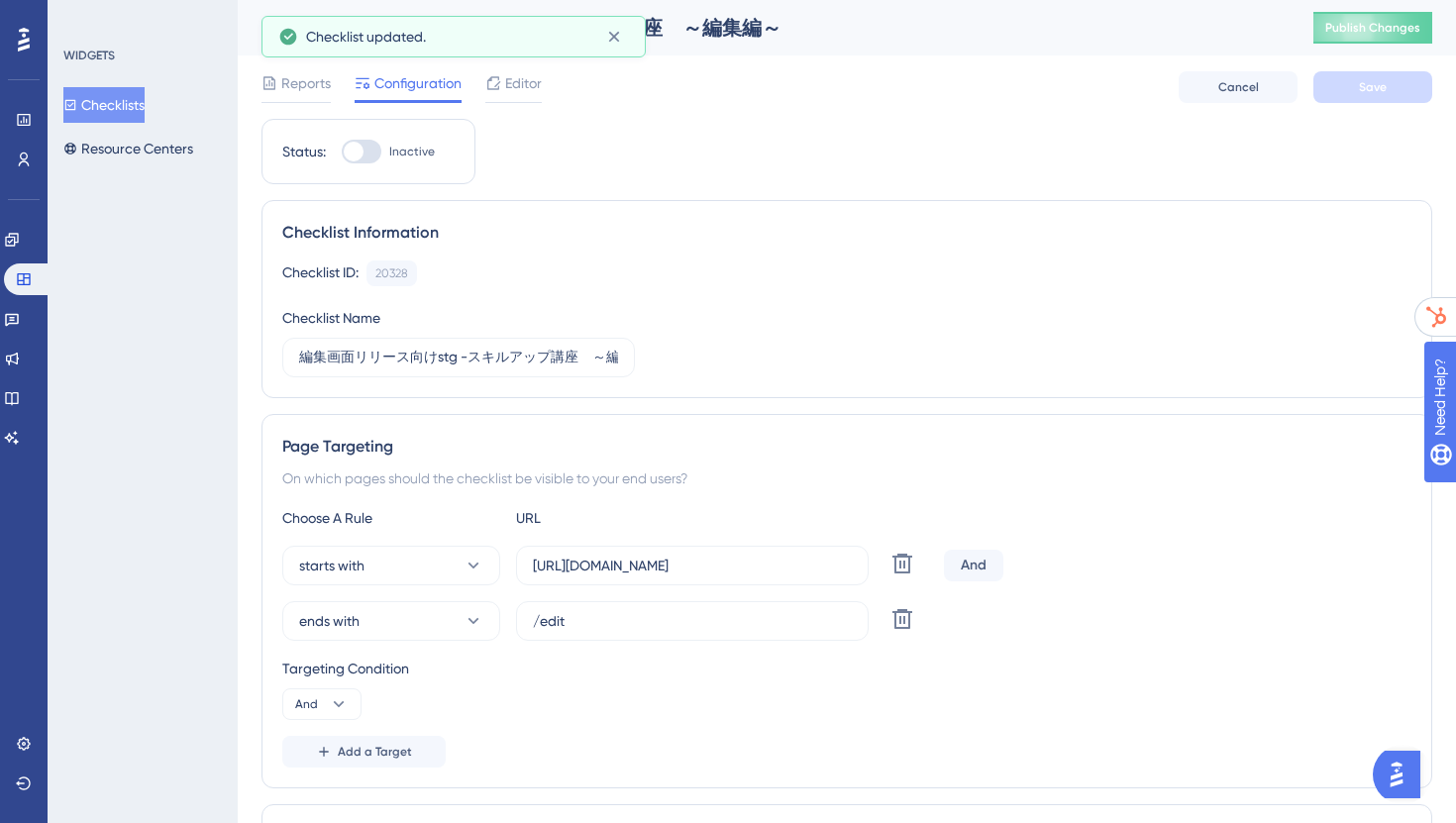 click on "Checklists" at bounding box center (104, 105) 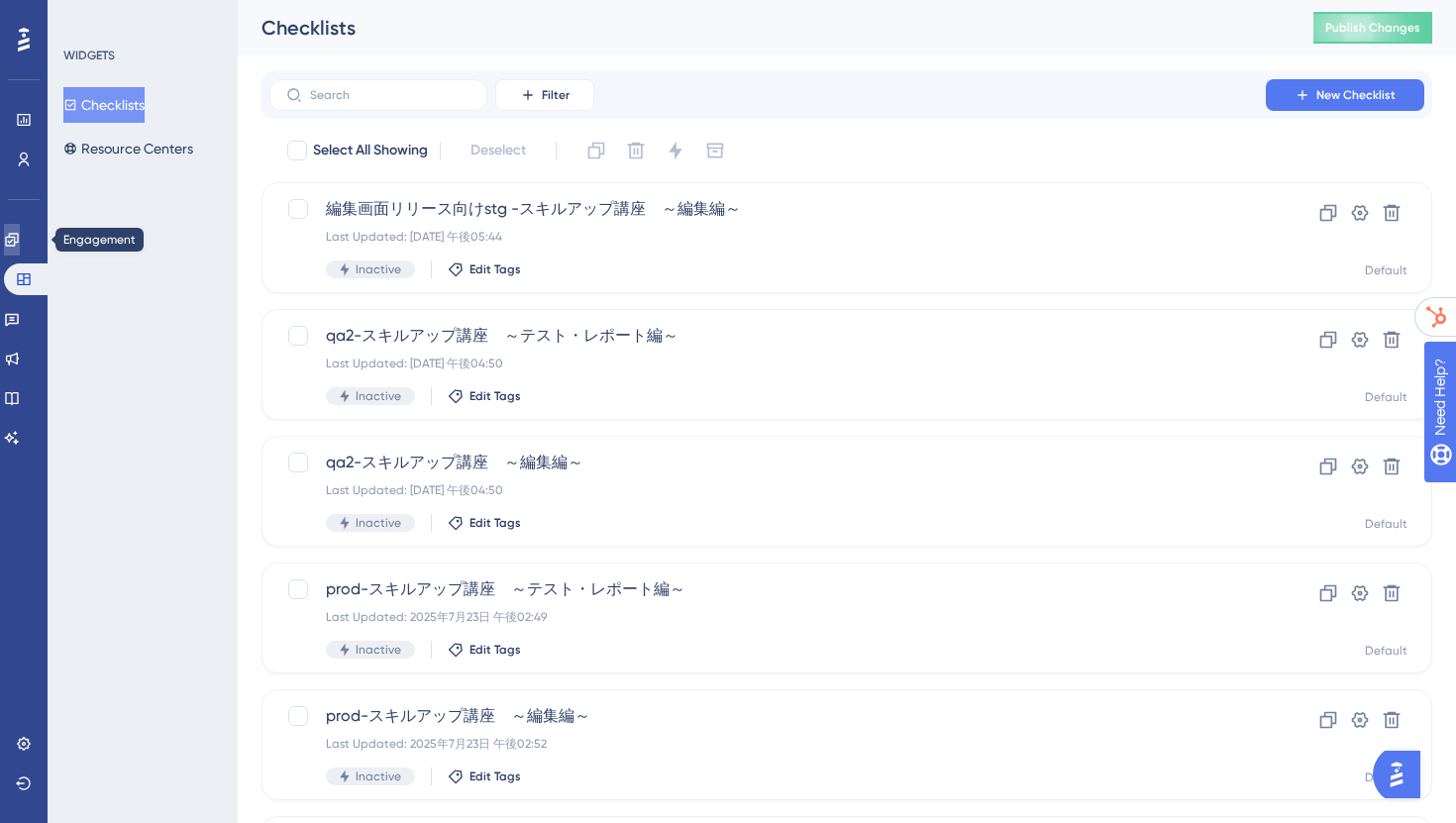 click 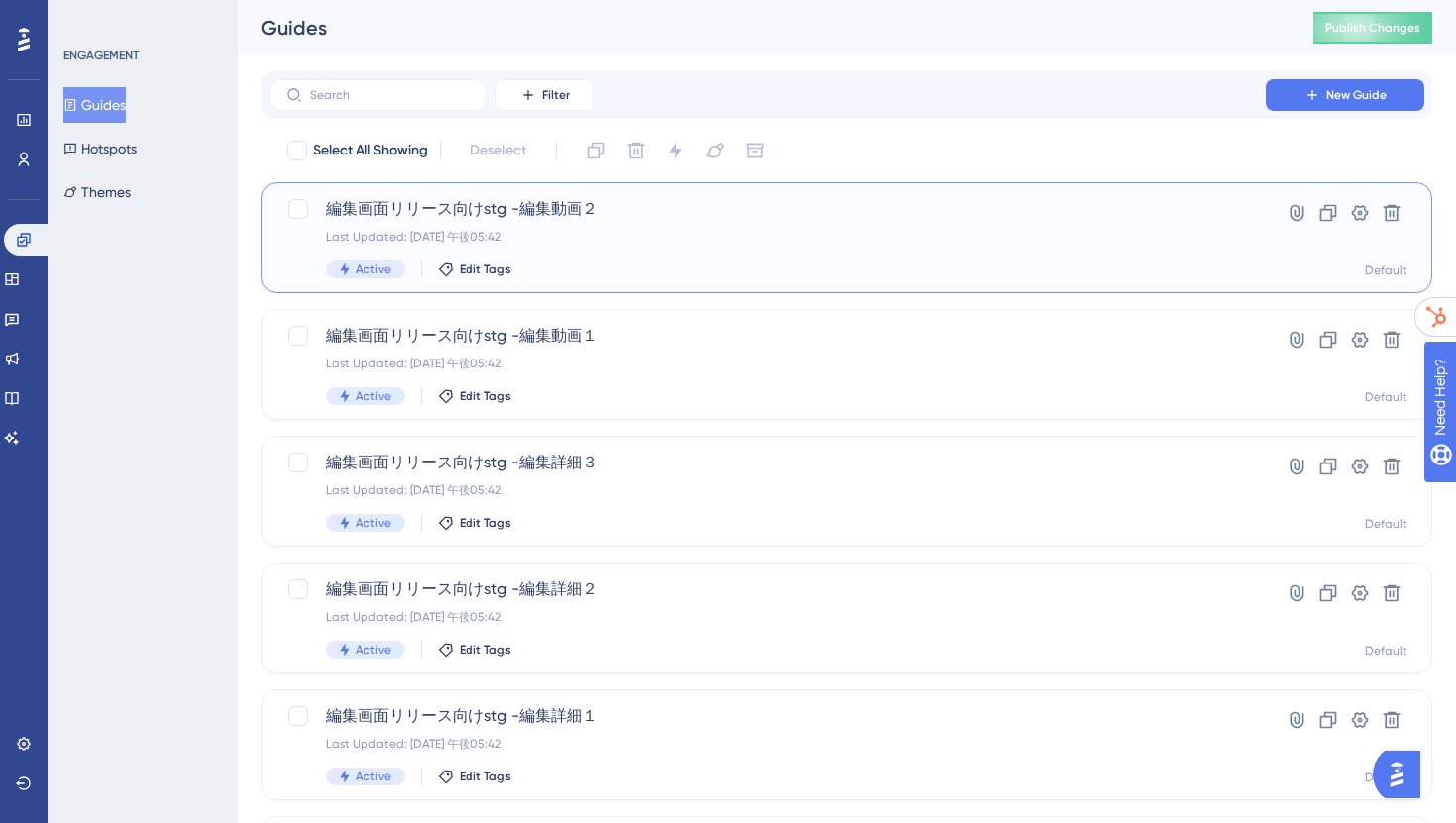 click on "編集画面リリース向けstg -編集動画２ Last Updated: [DATE] 午後05:42 Active Edit Tags" at bounding box center [768, 238] 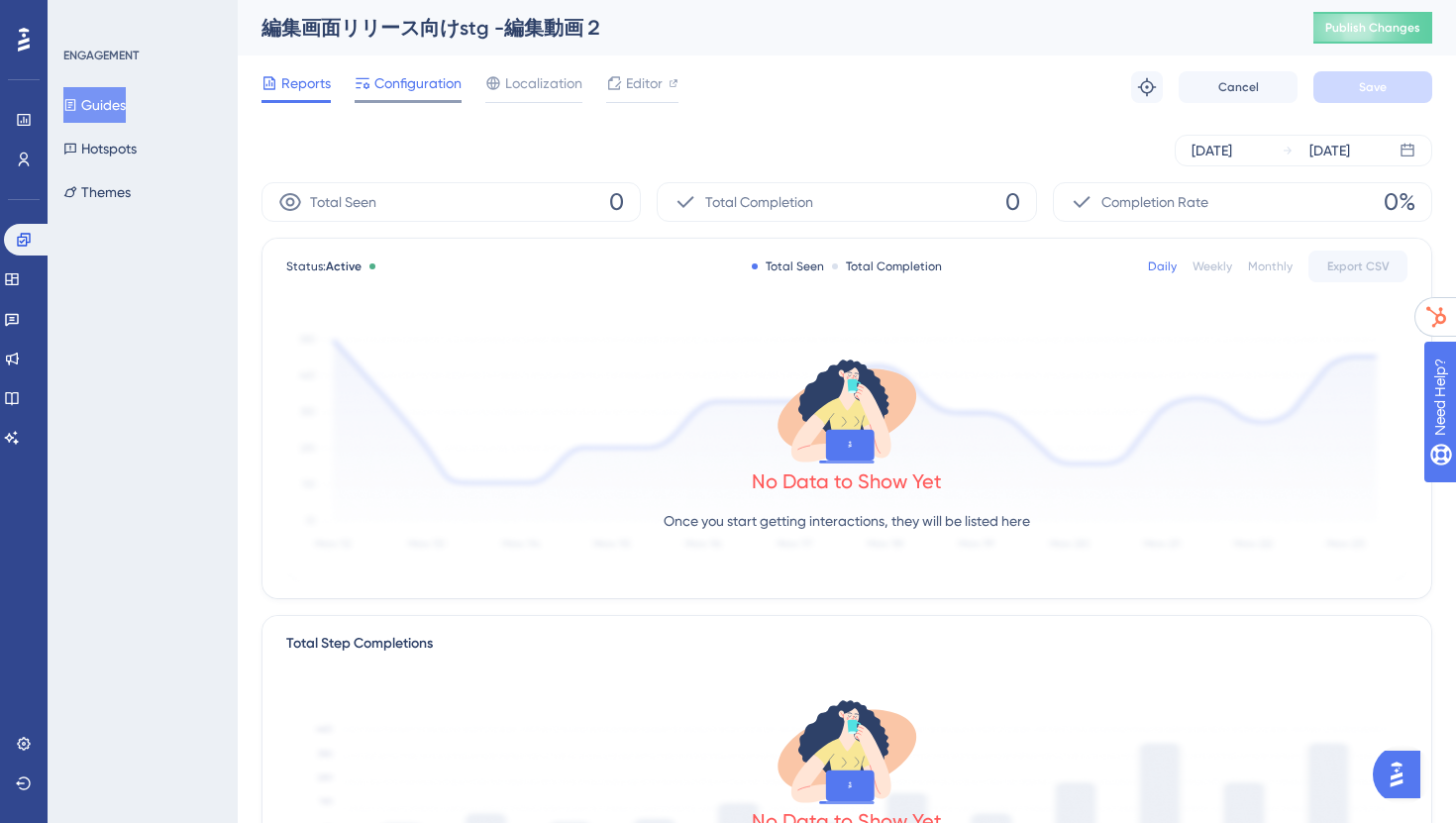 click on "Configuration" at bounding box center [418, 83] 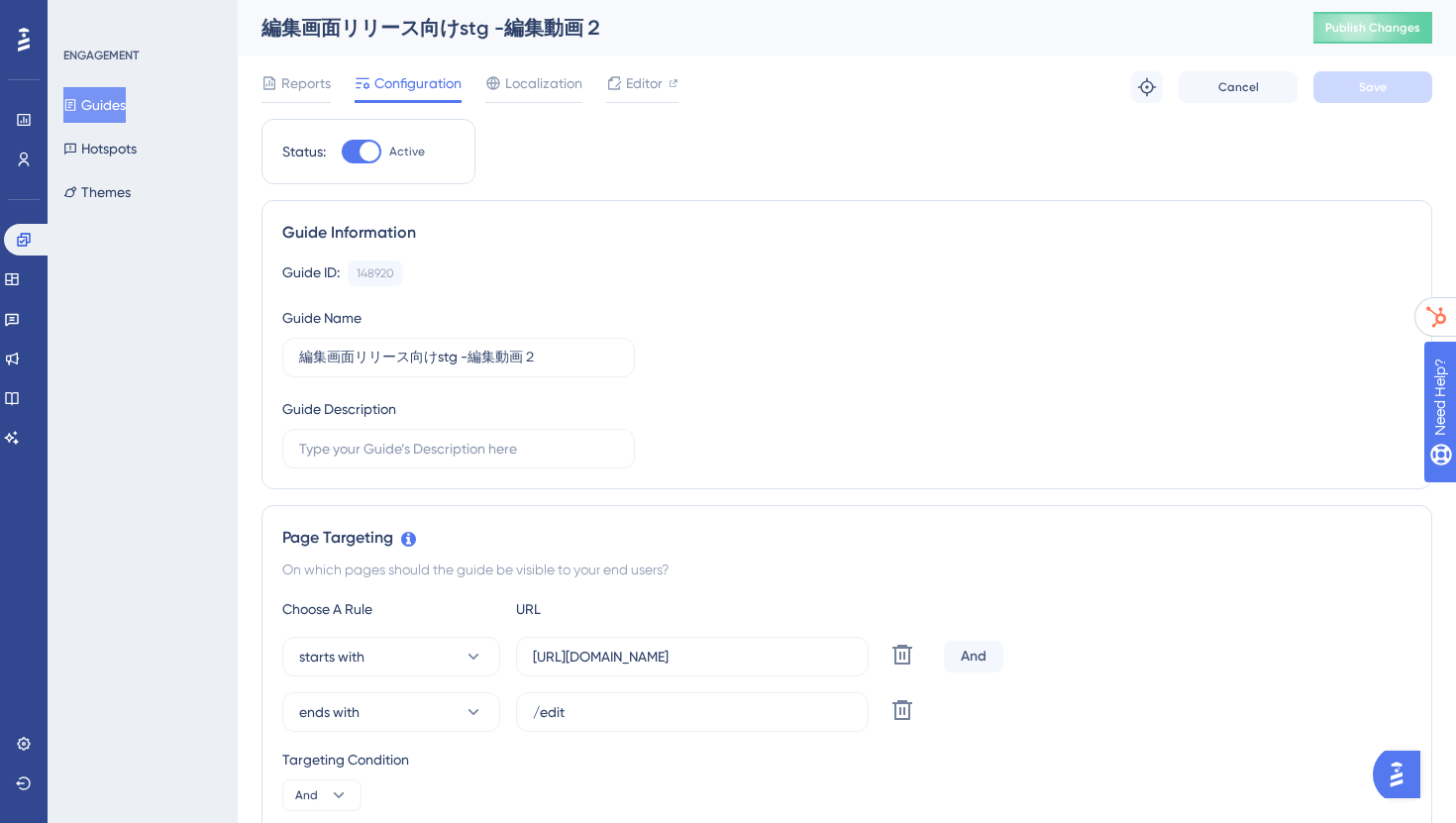 click on "Status: Active" at bounding box center [368, 152] 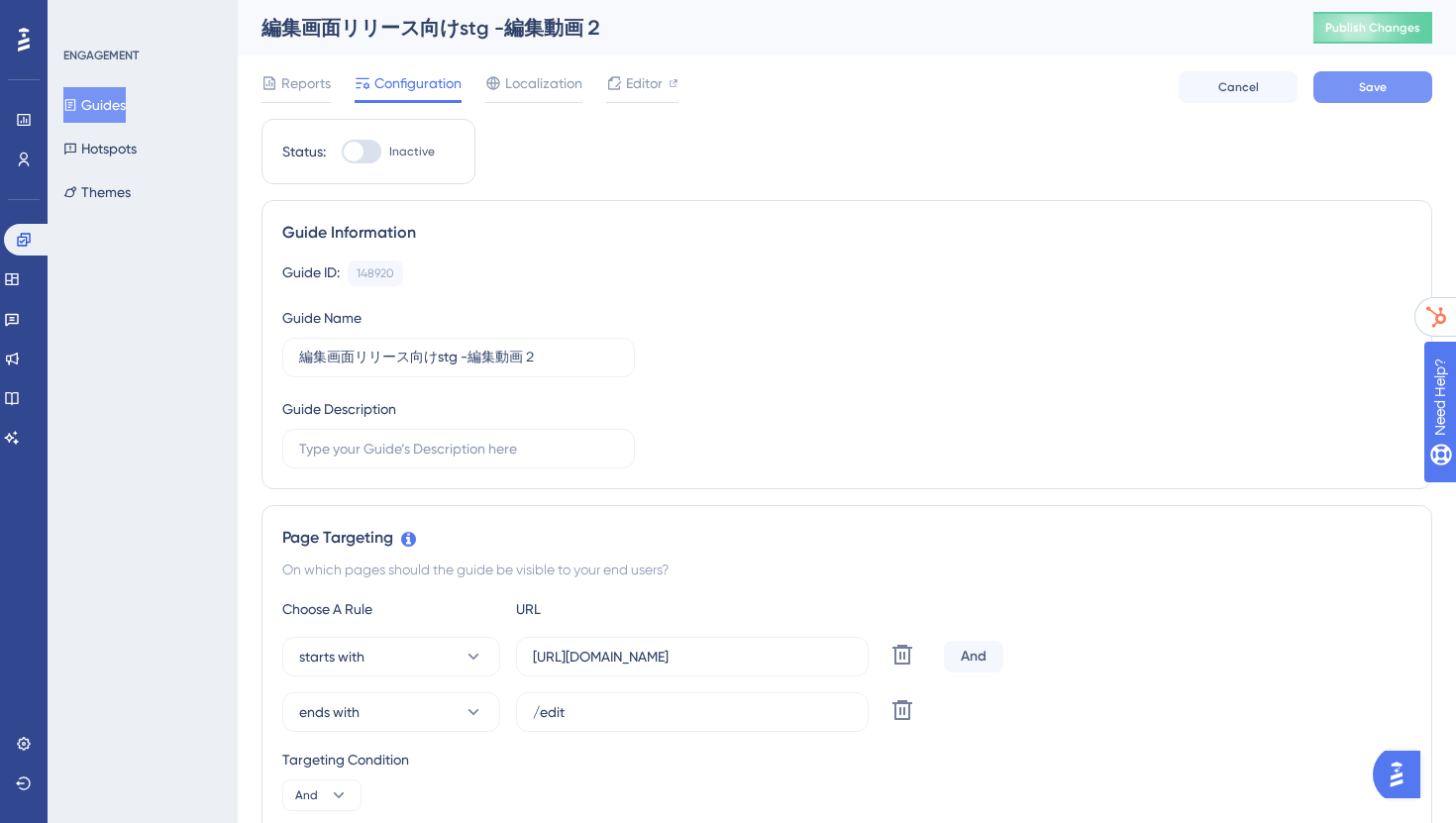 click on "Save" at bounding box center [1373, 87] 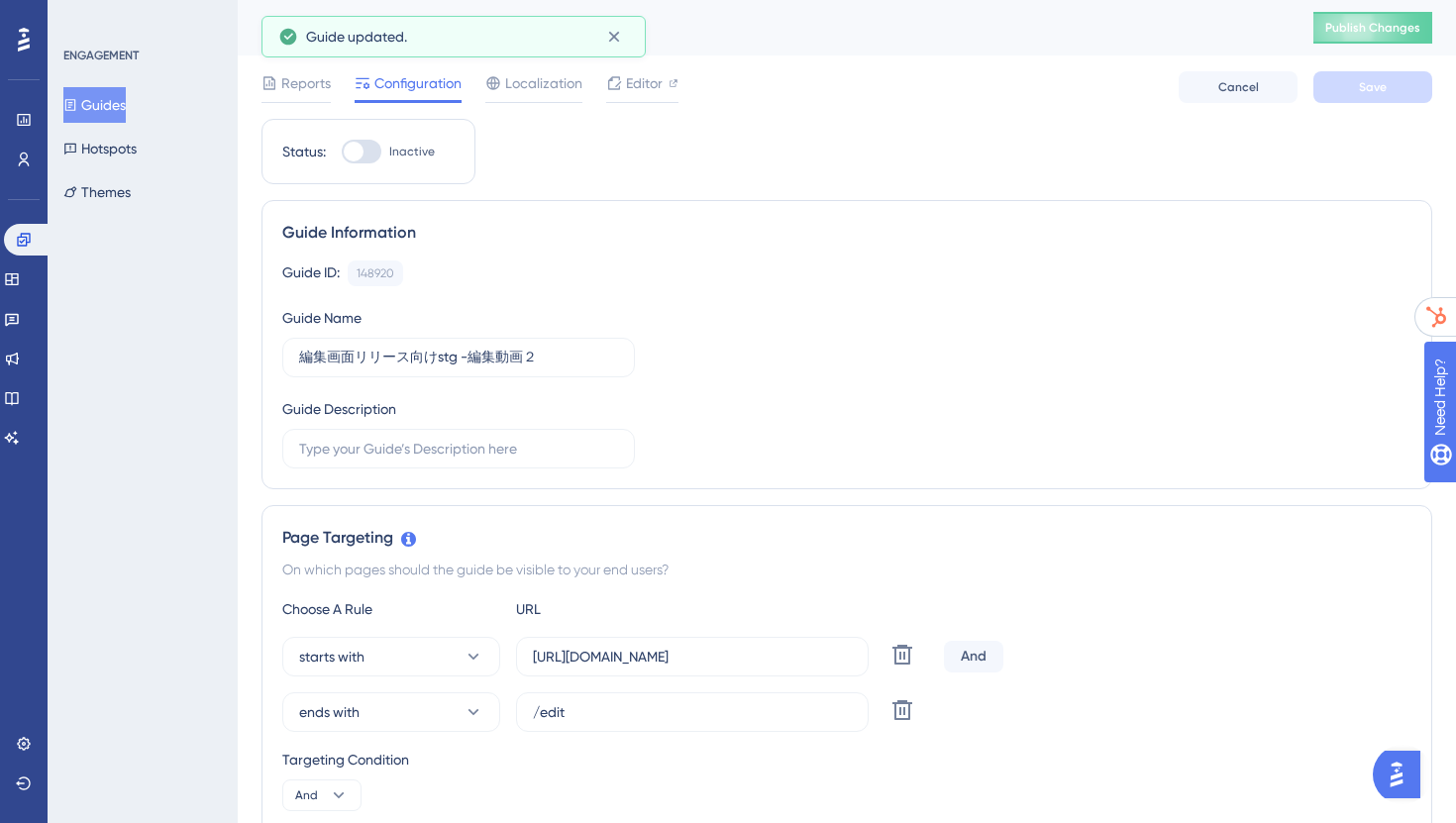 click on "Guides" at bounding box center (94, 105) 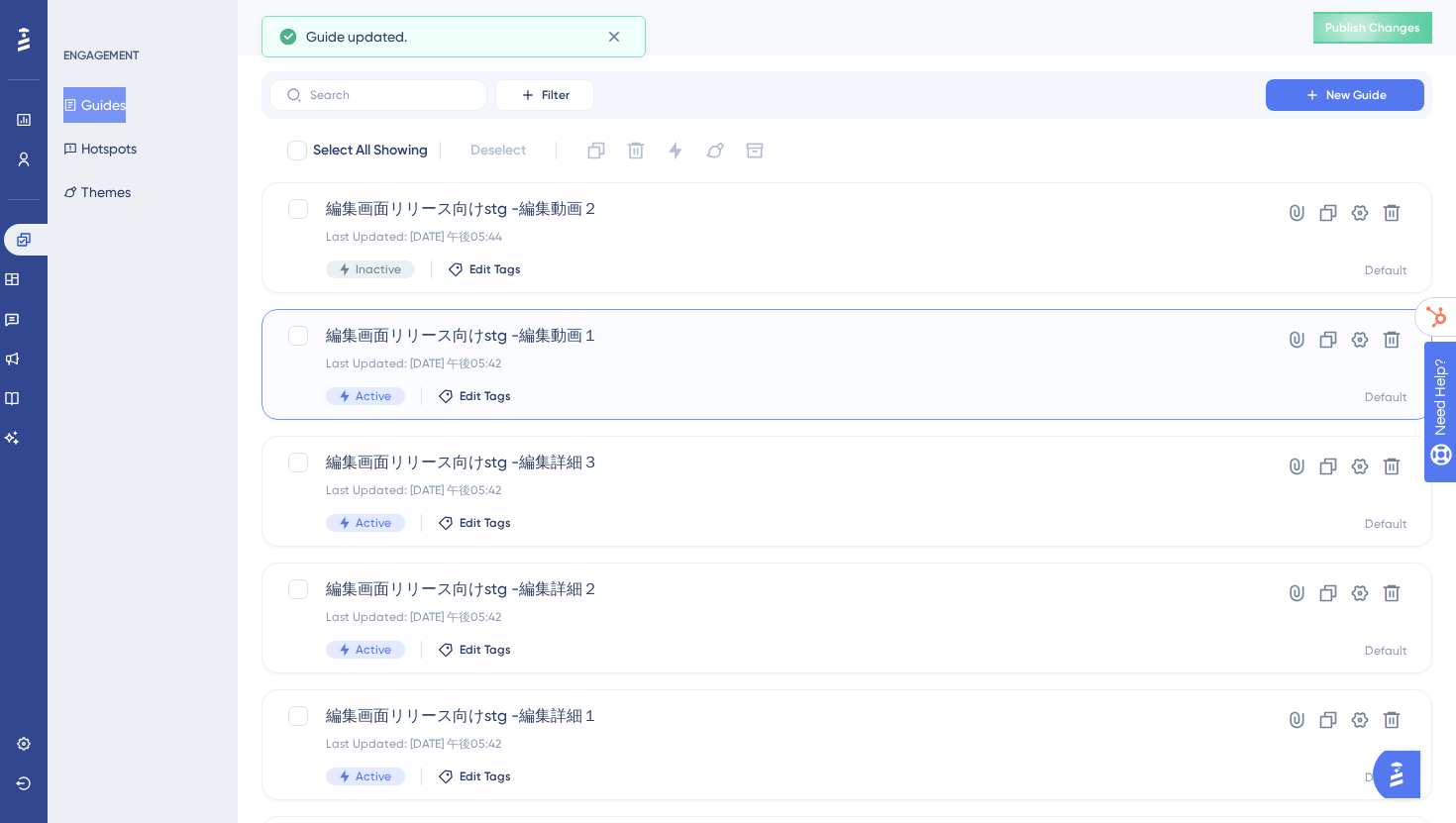 click on "編集画面リリース向けstg -編集動画１ Last Updated: [DATE] 午後05:42 Active Edit Tags Hyperlink Clone Settings Delete Default" at bounding box center (847, 364) 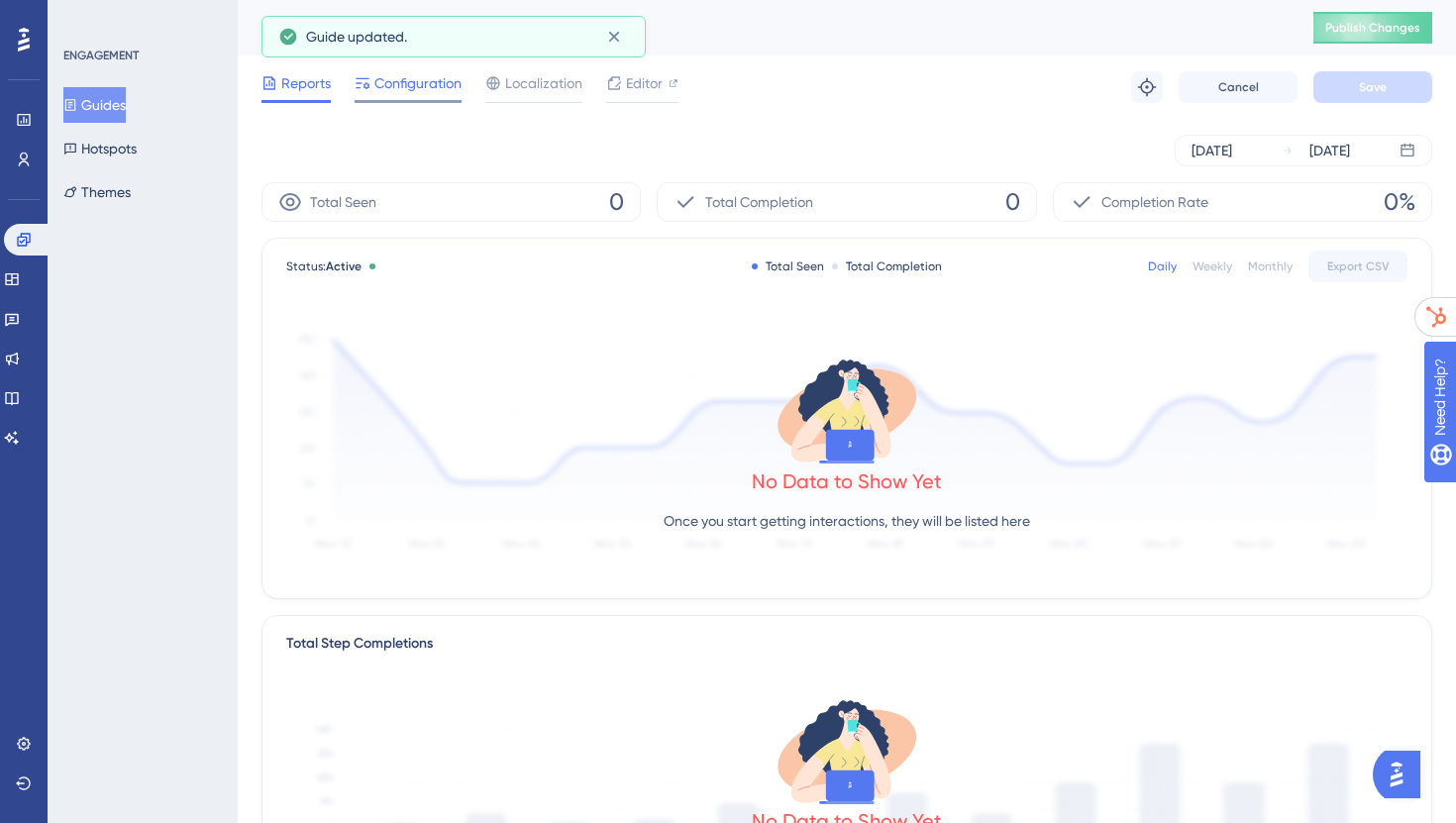 click on "Configuration" at bounding box center [418, 83] 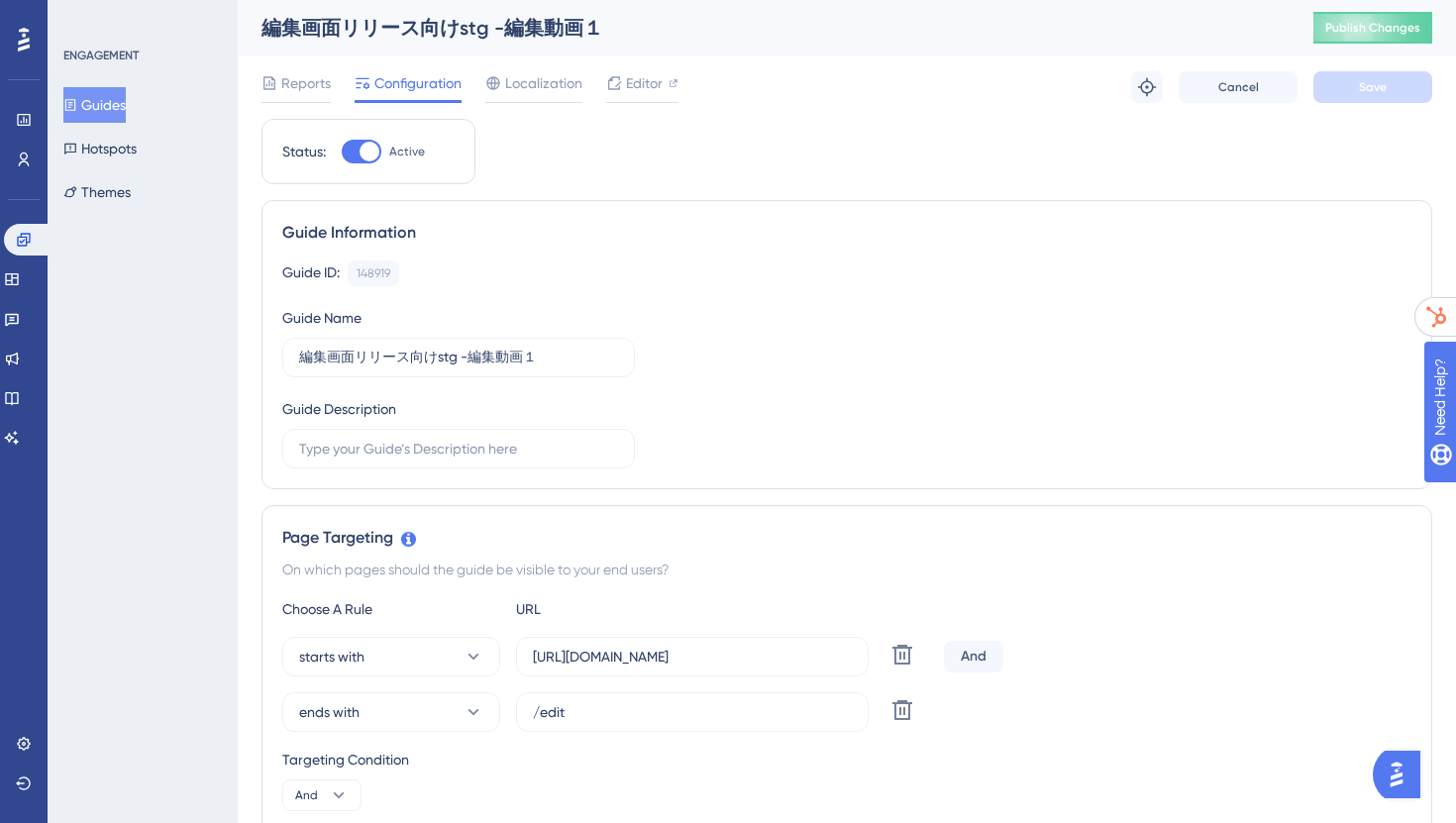 click at bounding box center (362, 152) 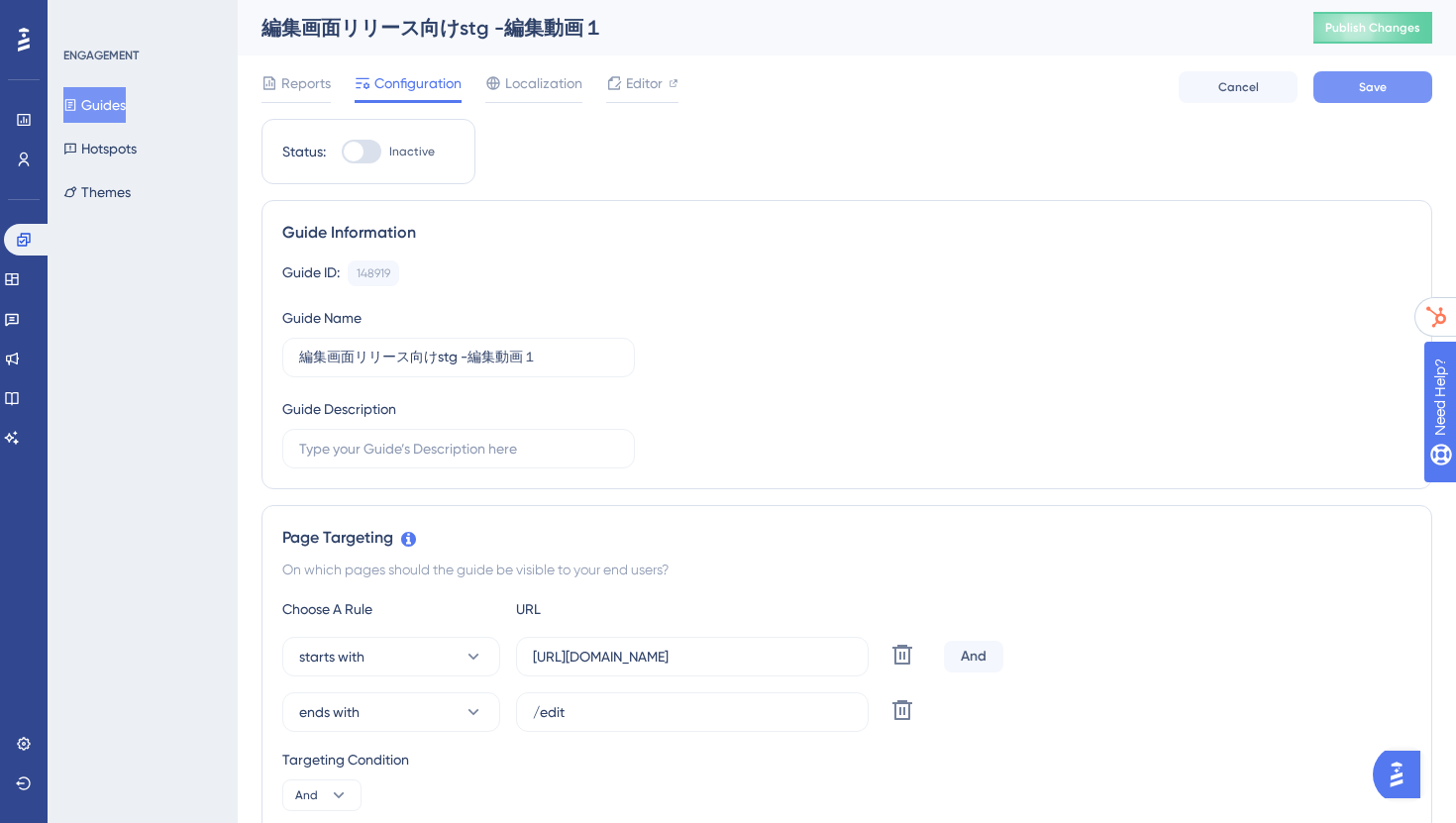 click on "Save" at bounding box center (1373, 87) 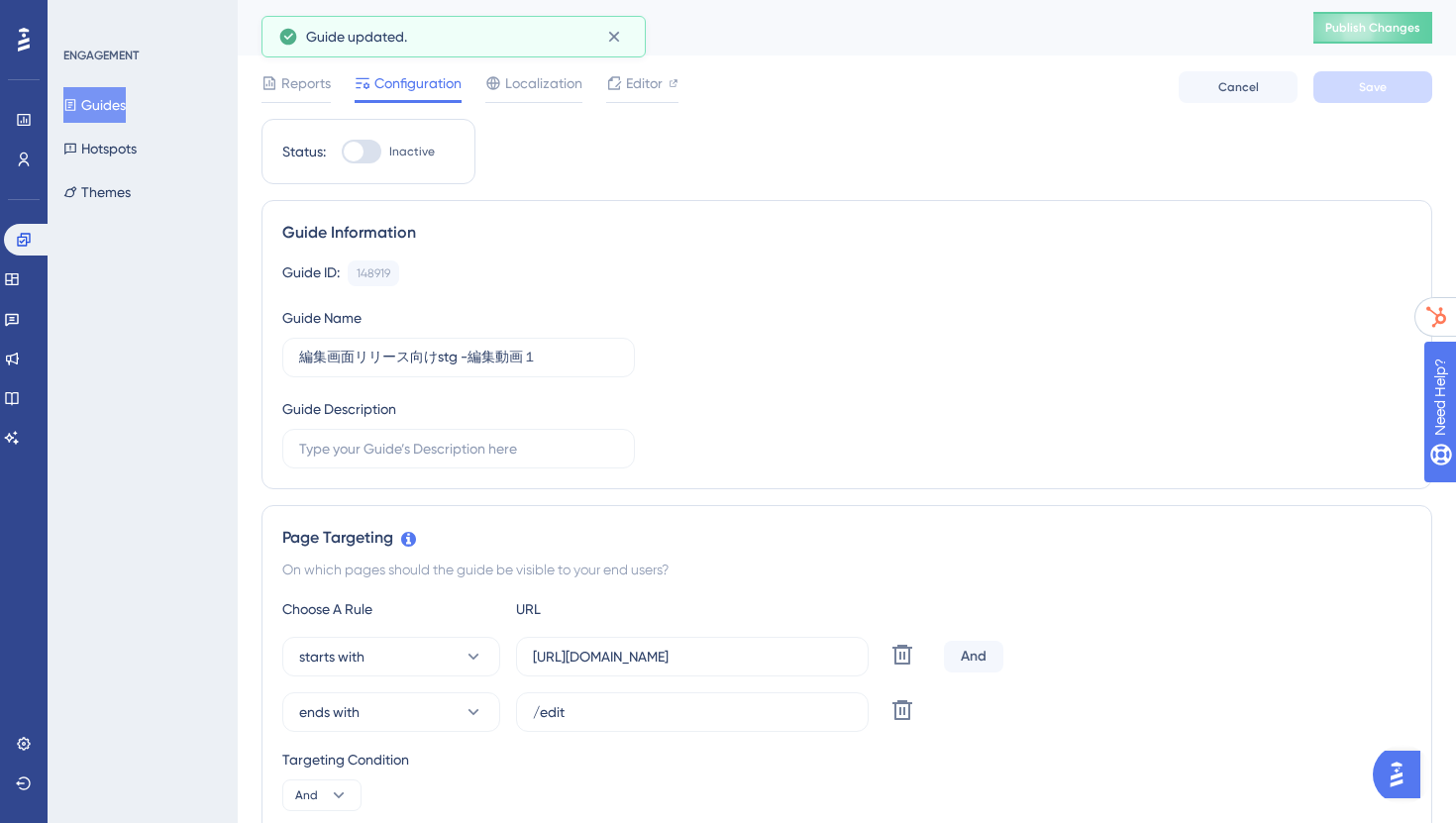 click on "Guides" at bounding box center (94, 105) 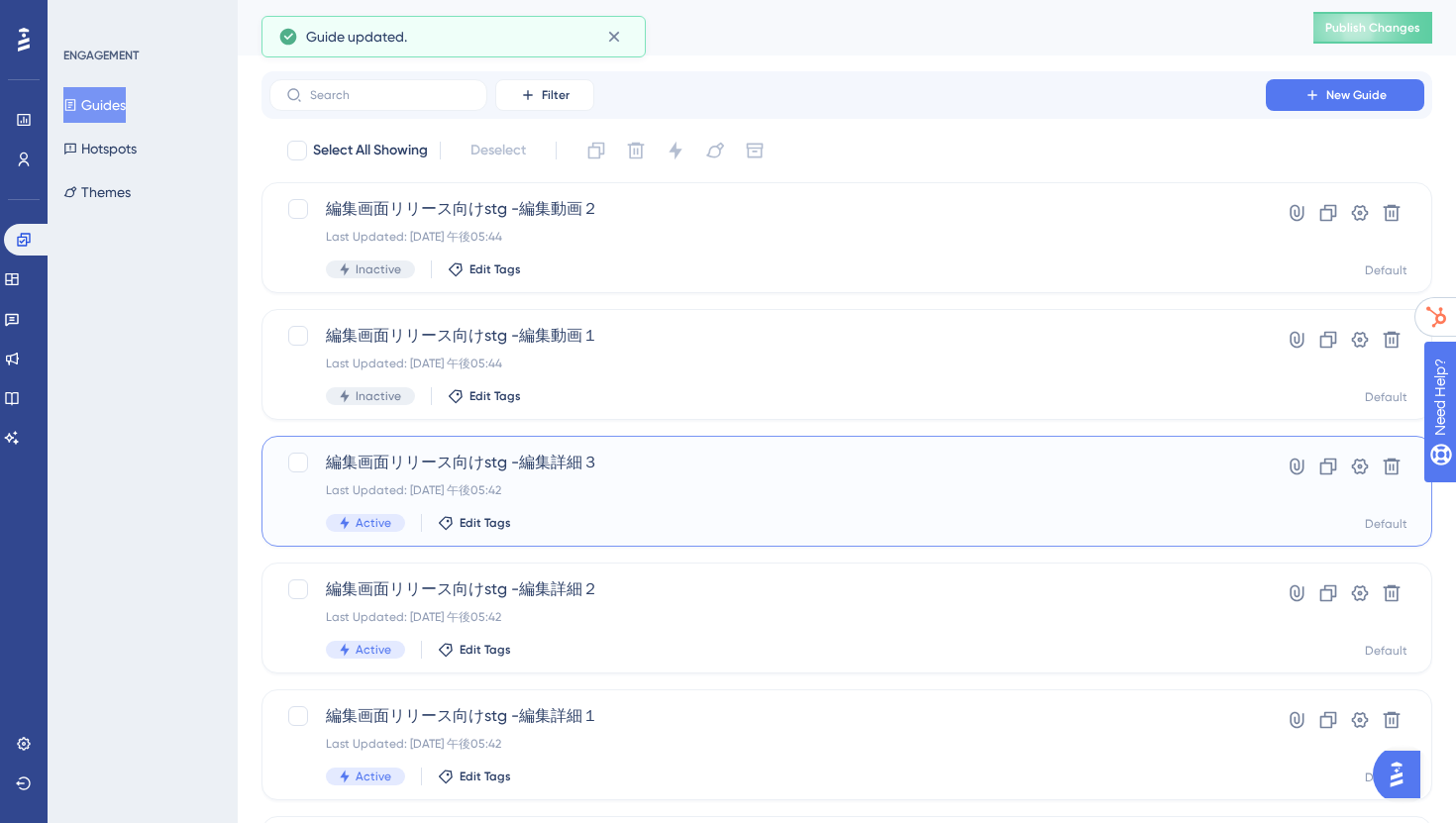 click on "編集画面リリース向けstg -編集詳細３" at bounding box center [768, 463] 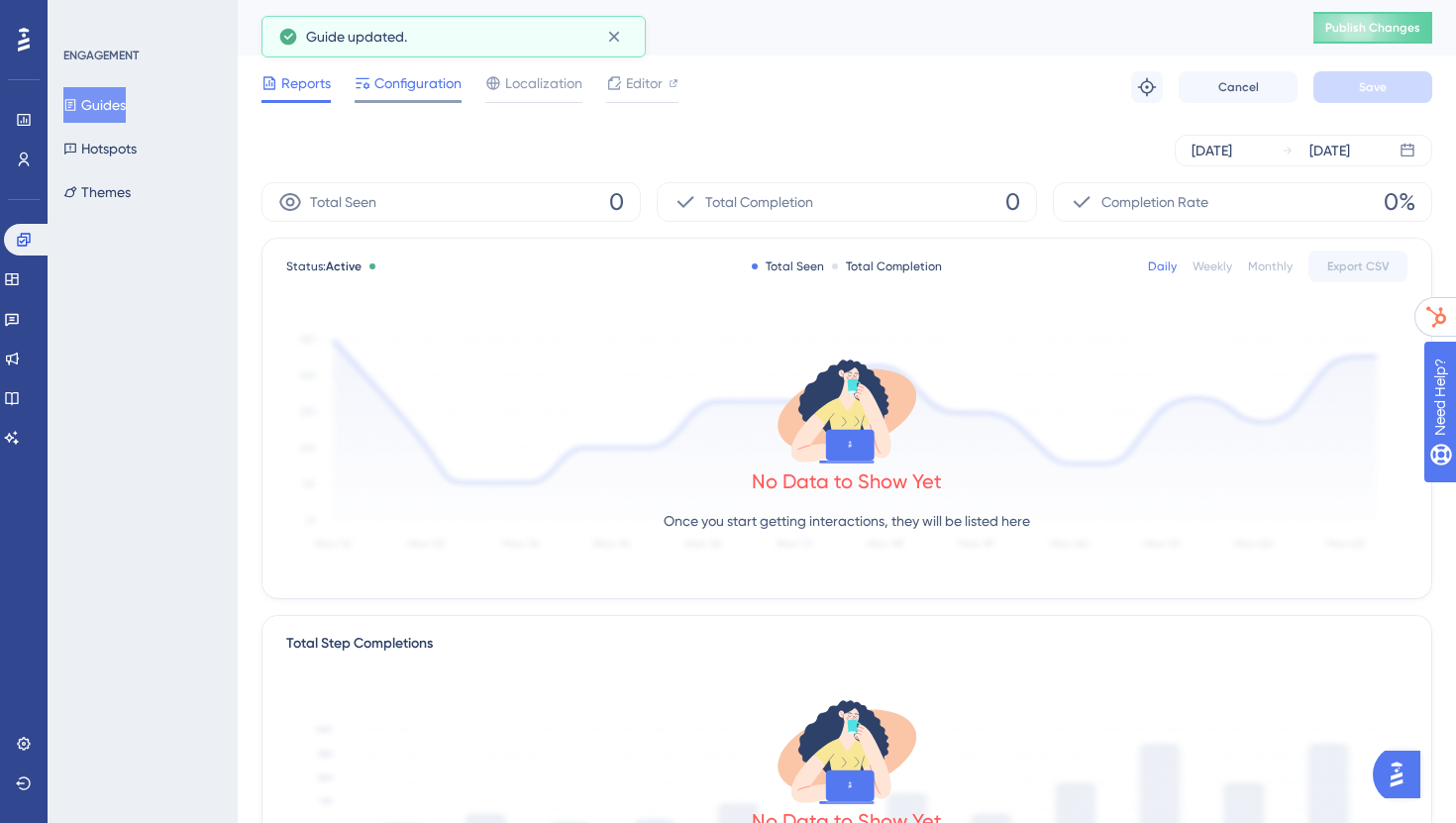 click on "Configuration" at bounding box center (418, 83) 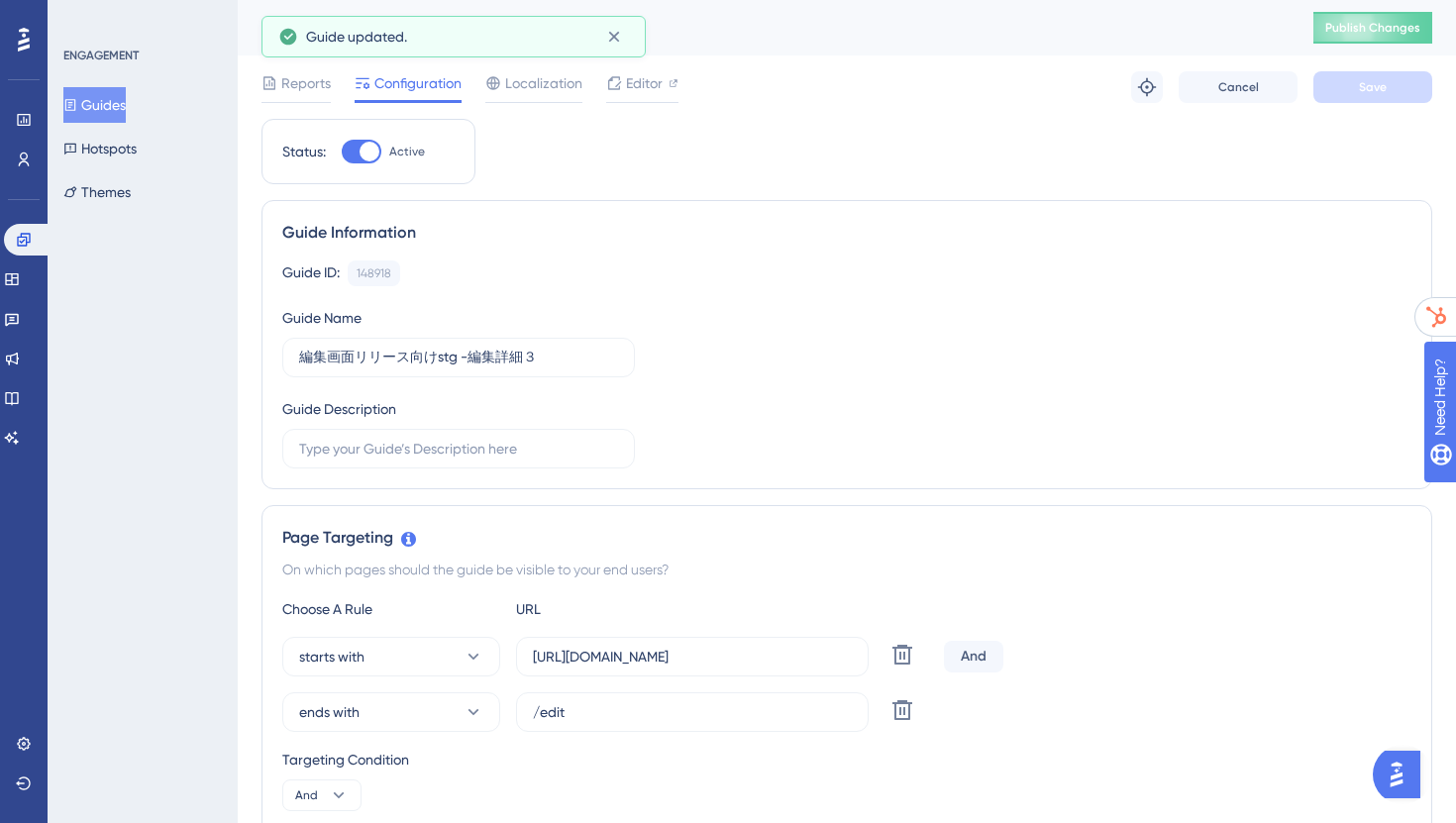 click at bounding box center [369, 152] 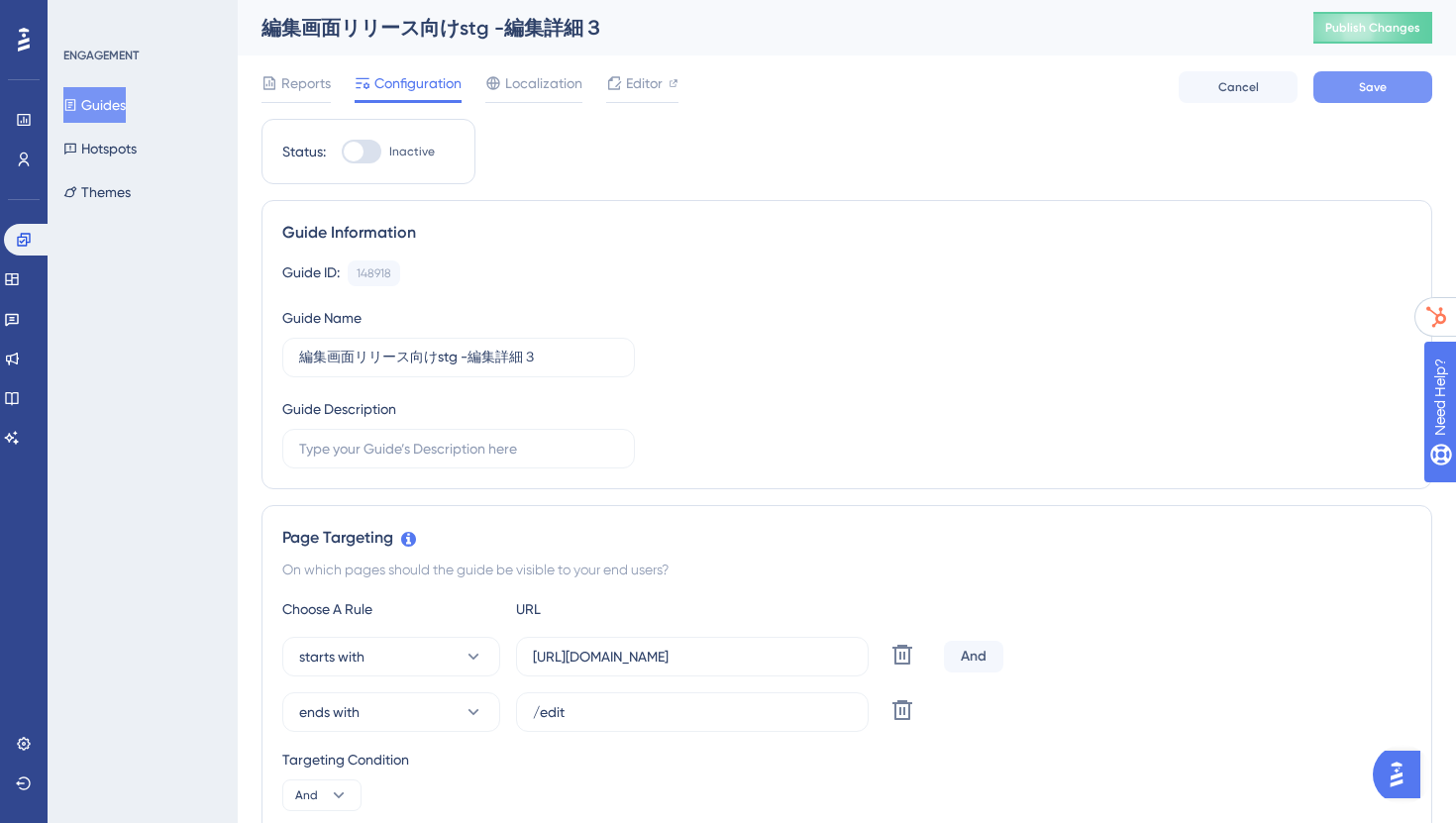 click on "Save" at bounding box center [1373, 87] 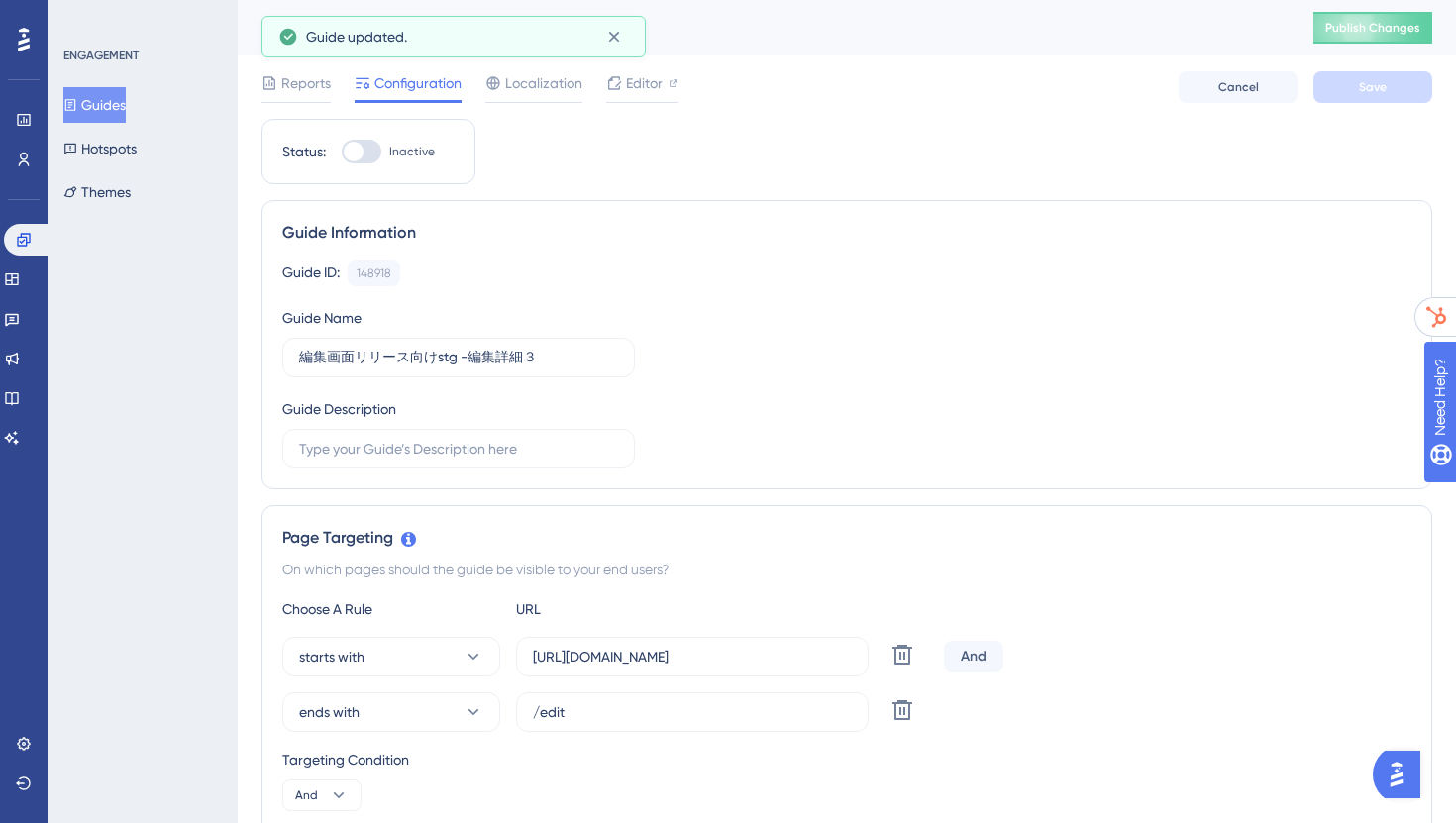 click on "Guides" at bounding box center [94, 105] 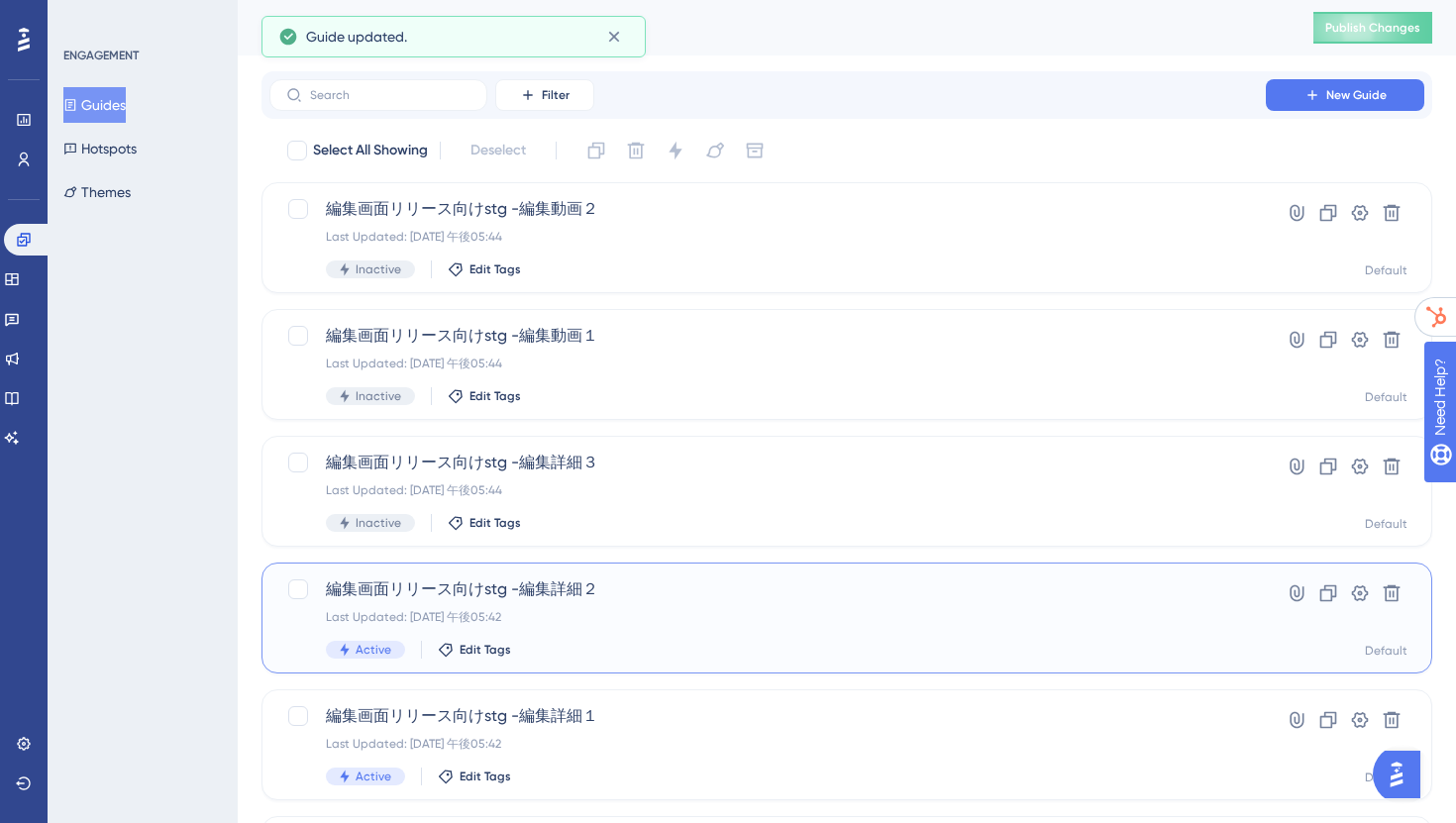 click on "Last Updated: [DATE] 午後05:42" at bounding box center [768, 617] 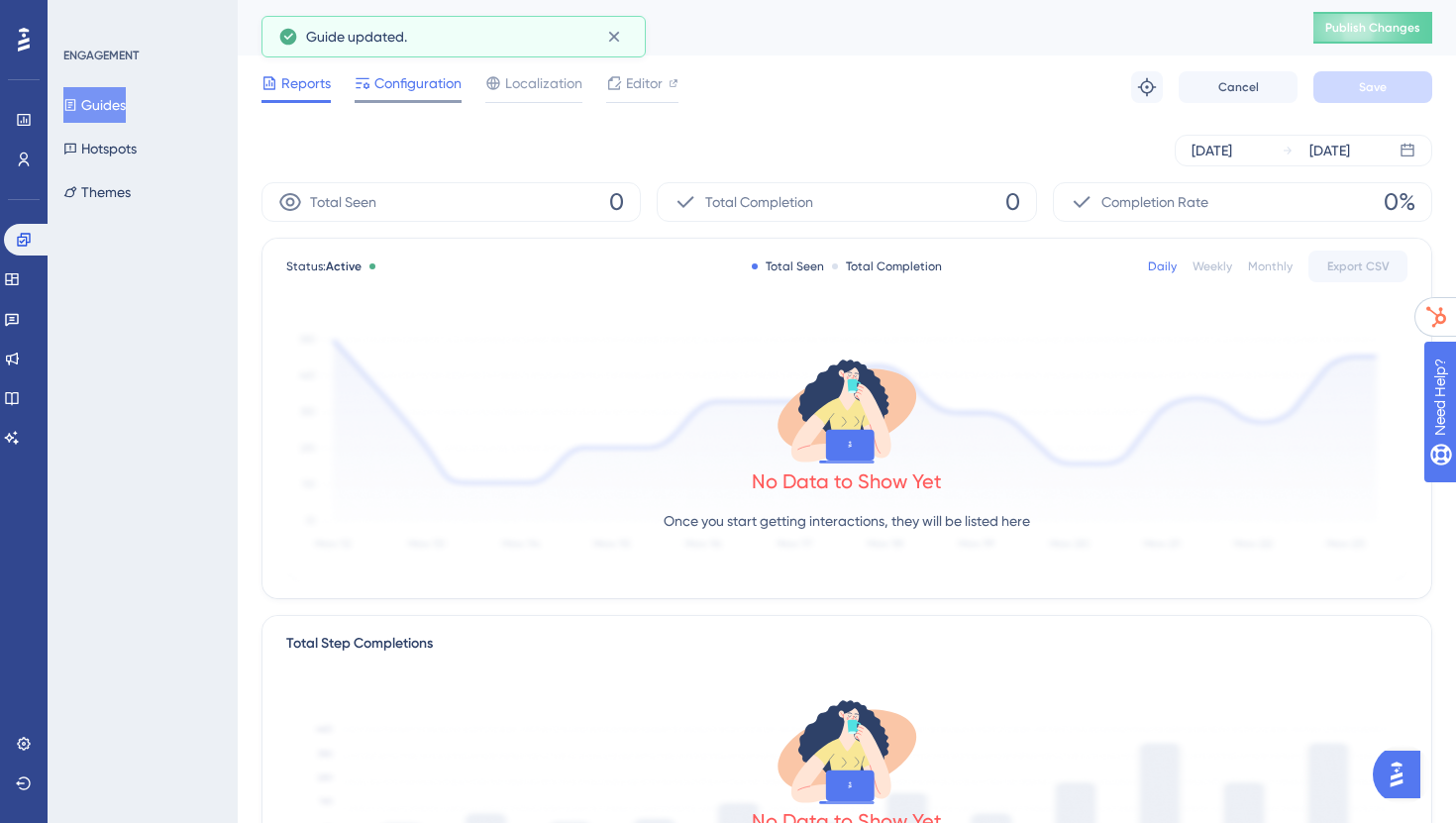 click on "Configuration" at bounding box center [418, 83] 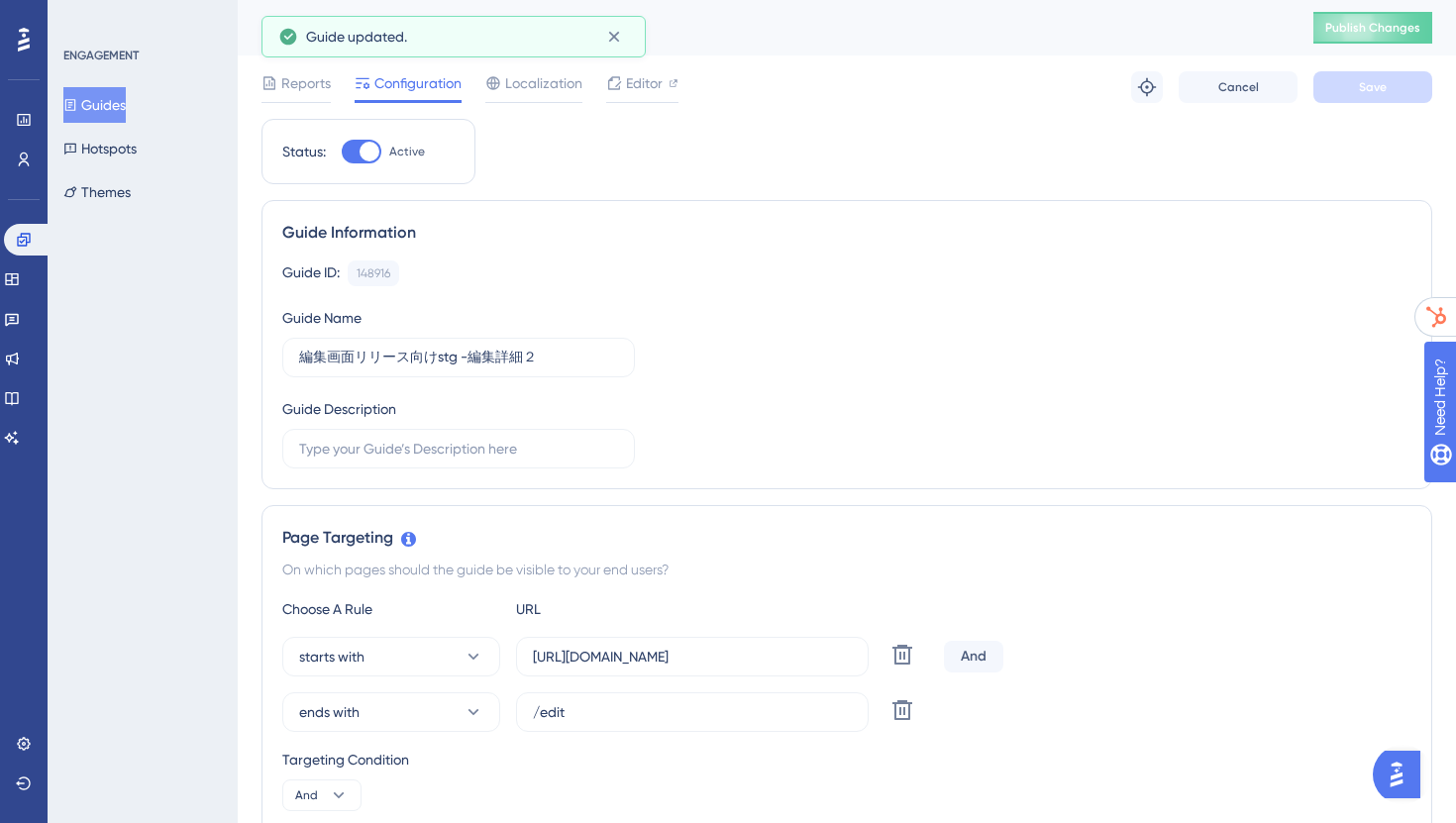 click at bounding box center [369, 152] 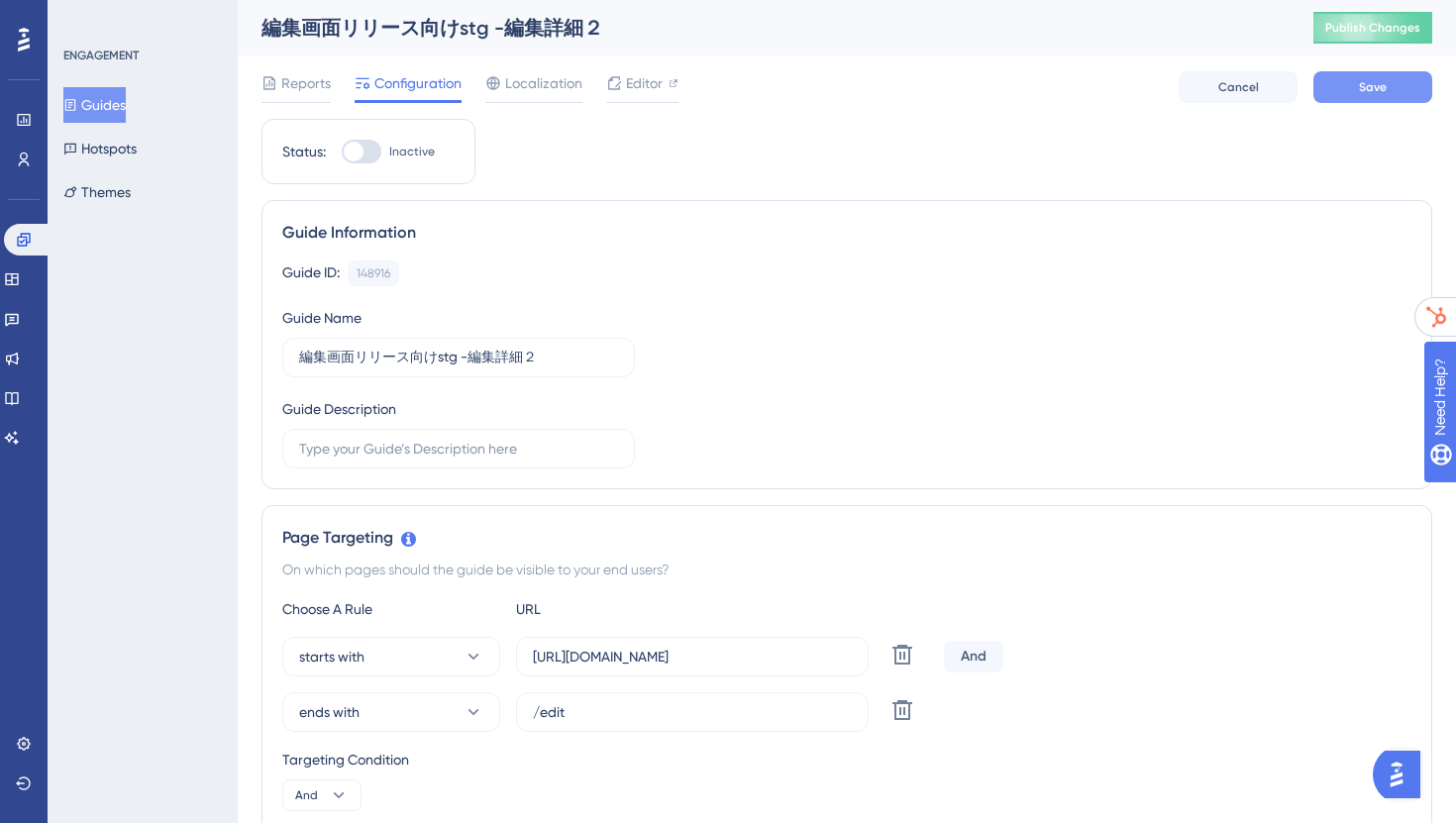 click on "Save" at bounding box center [1373, 87] 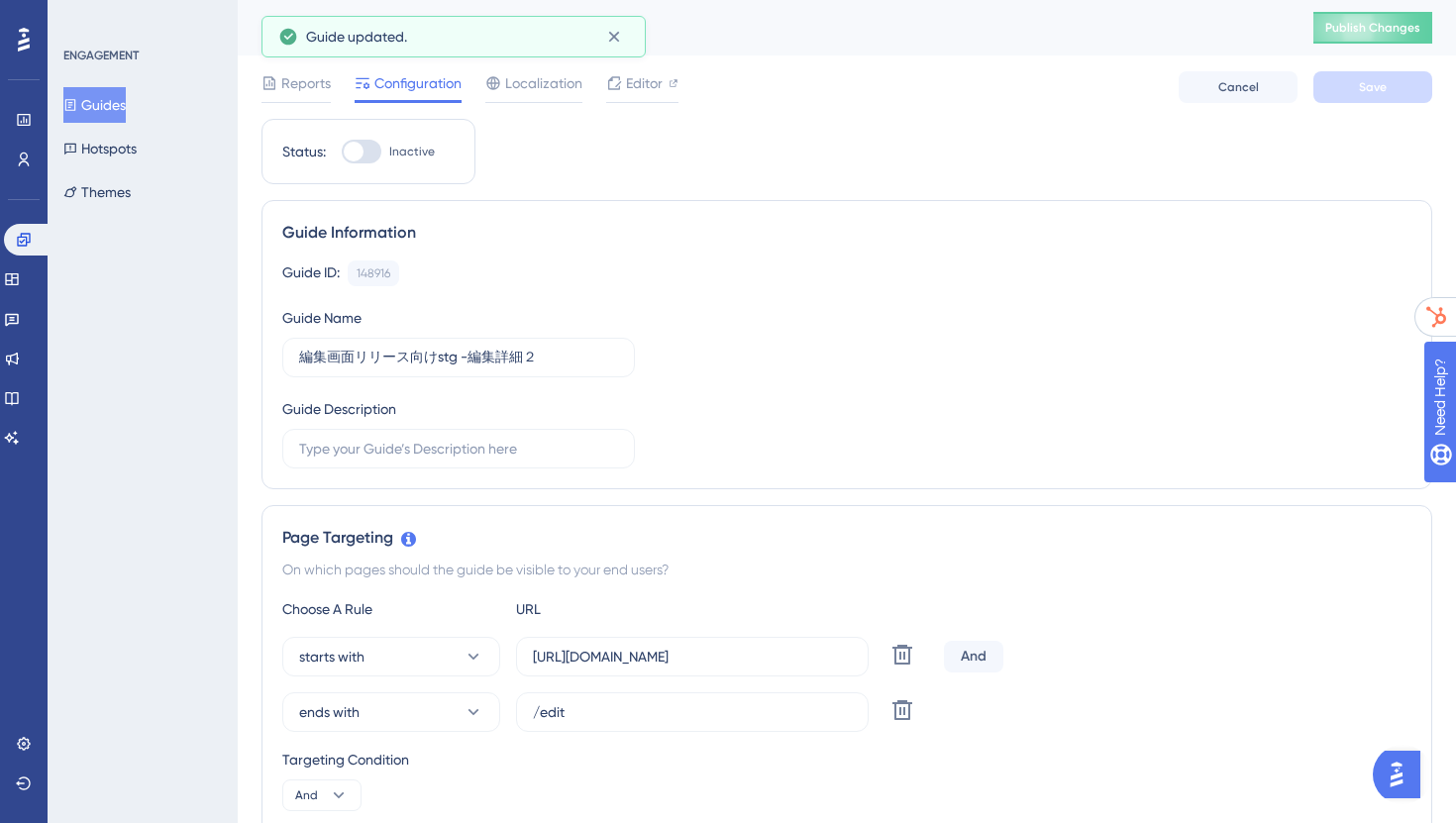 click on "Guides" at bounding box center (94, 105) 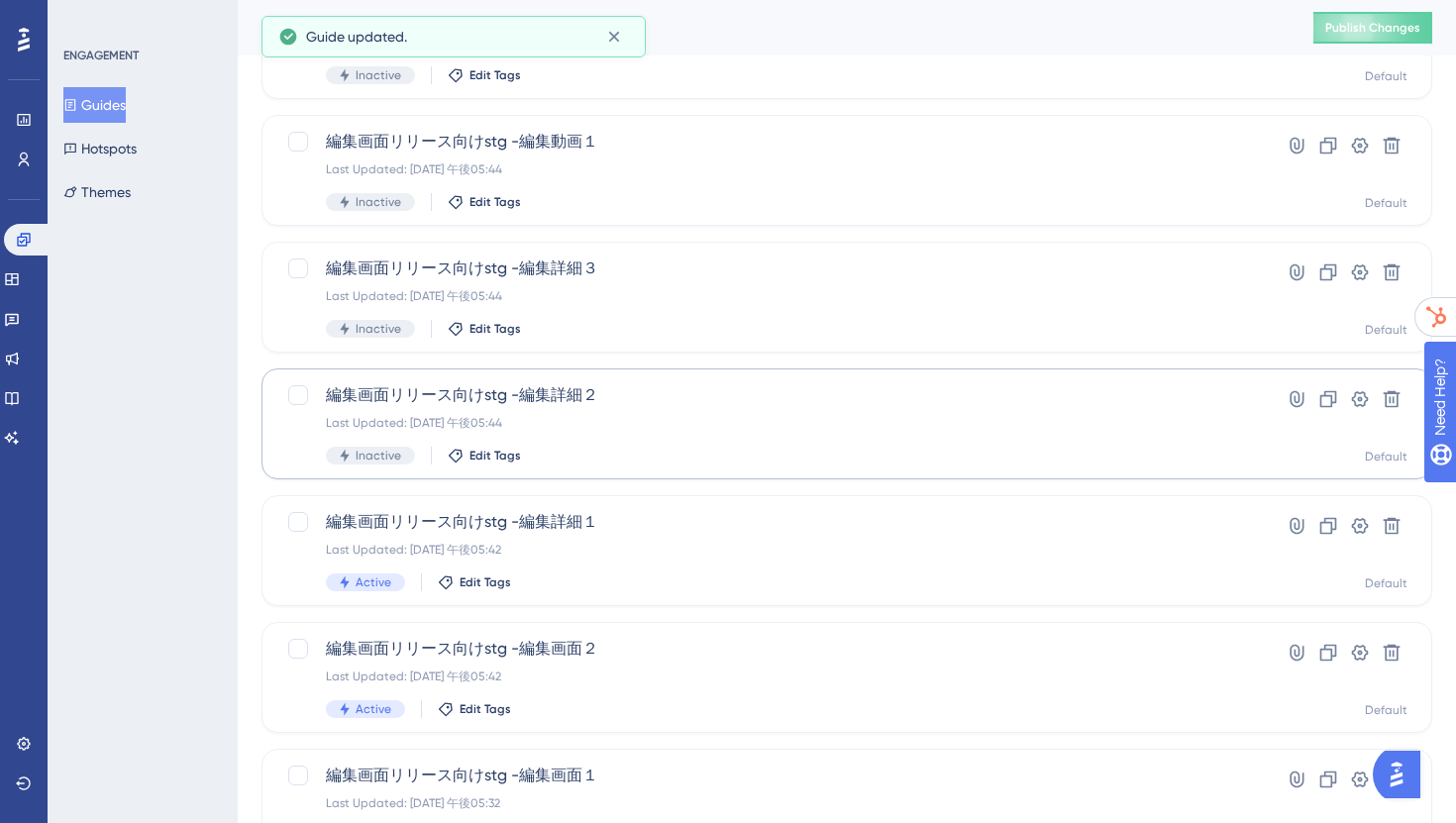 scroll, scrollTop: 234, scrollLeft: 0, axis: vertical 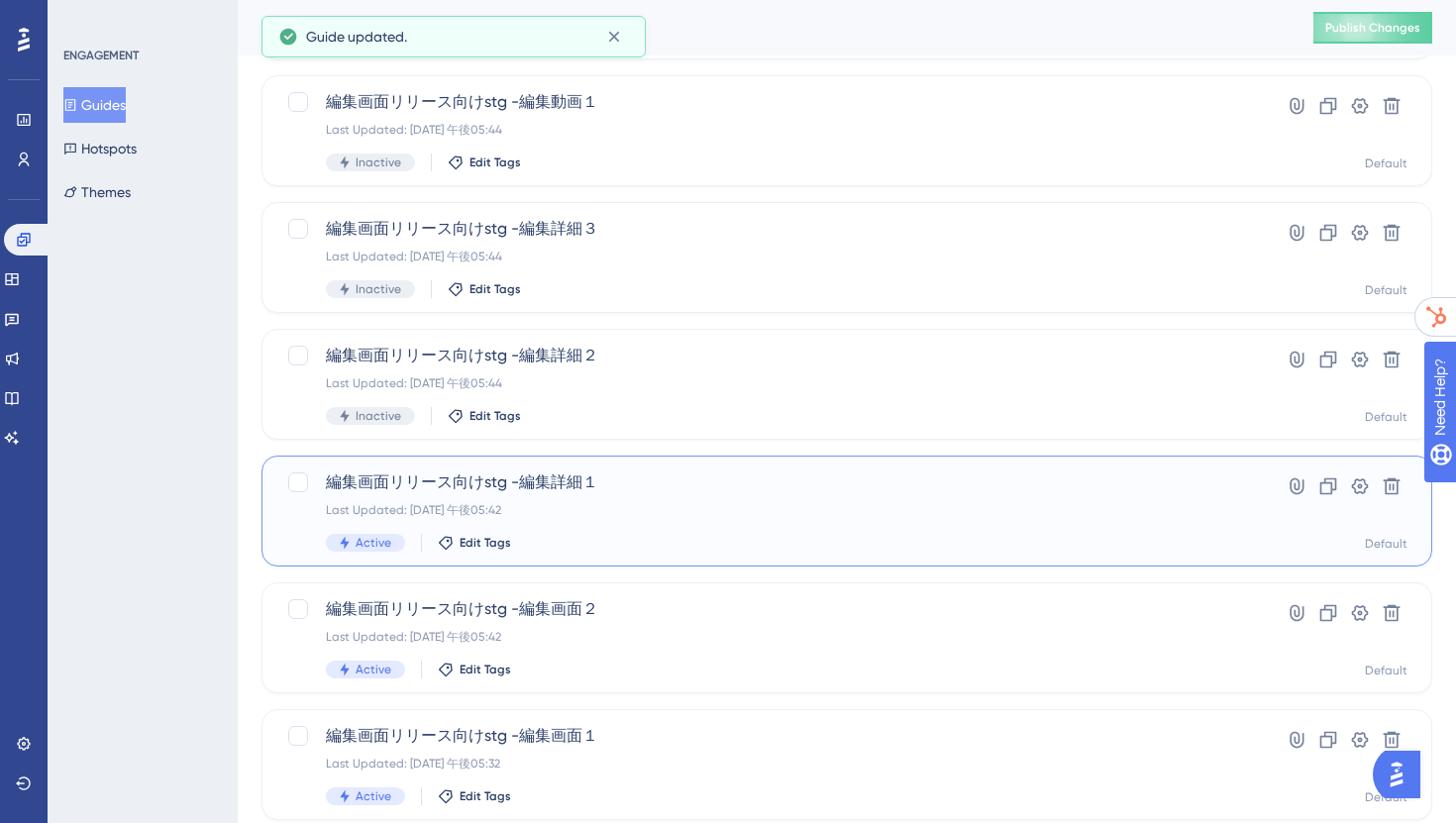 click on "Last Updated: [DATE] 午後05:42" at bounding box center [768, 510] 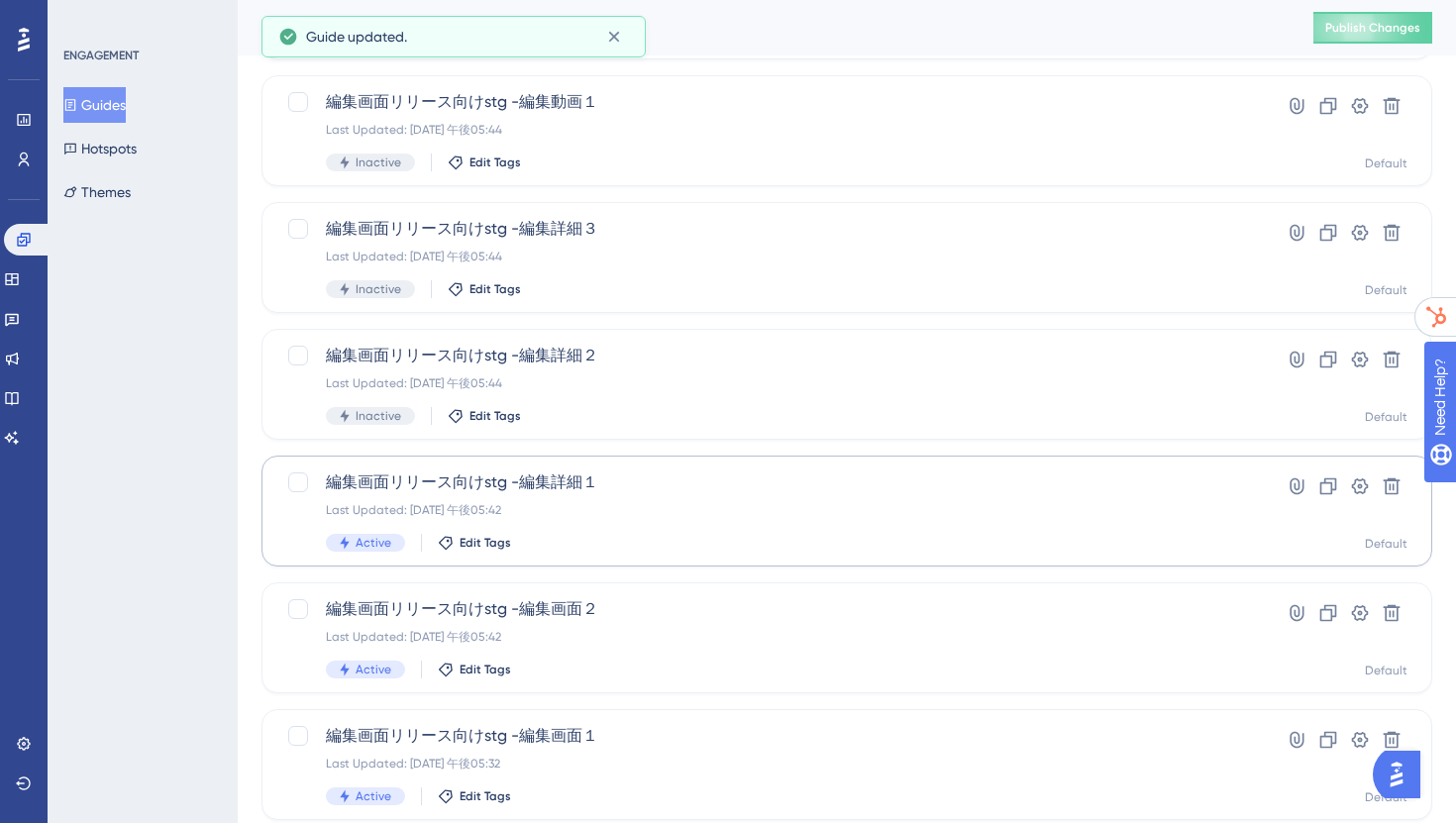 scroll, scrollTop: 0, scrollLeft: 0, axis: both 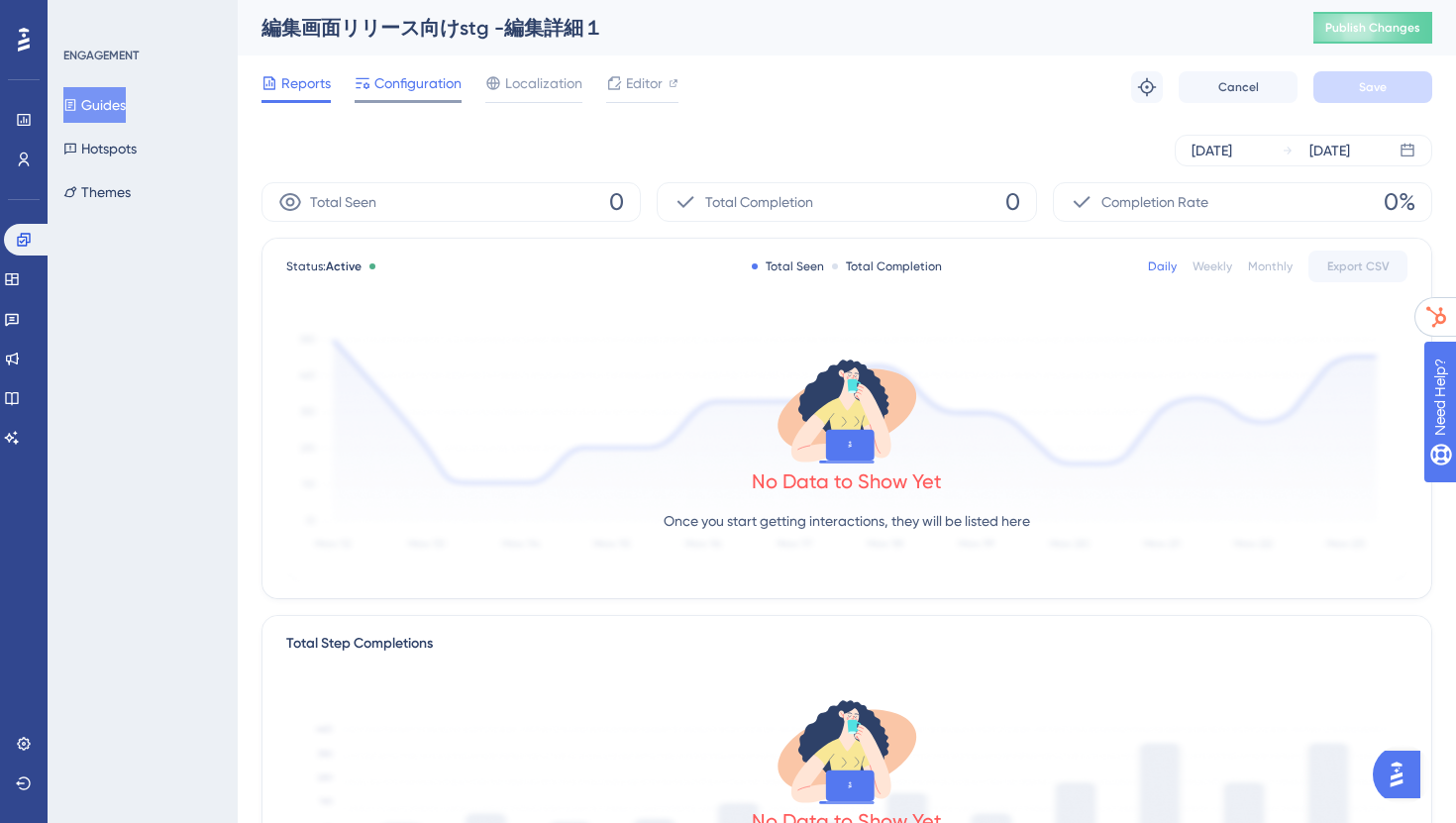 click on "Configuration" at bounding box center (418, 83) 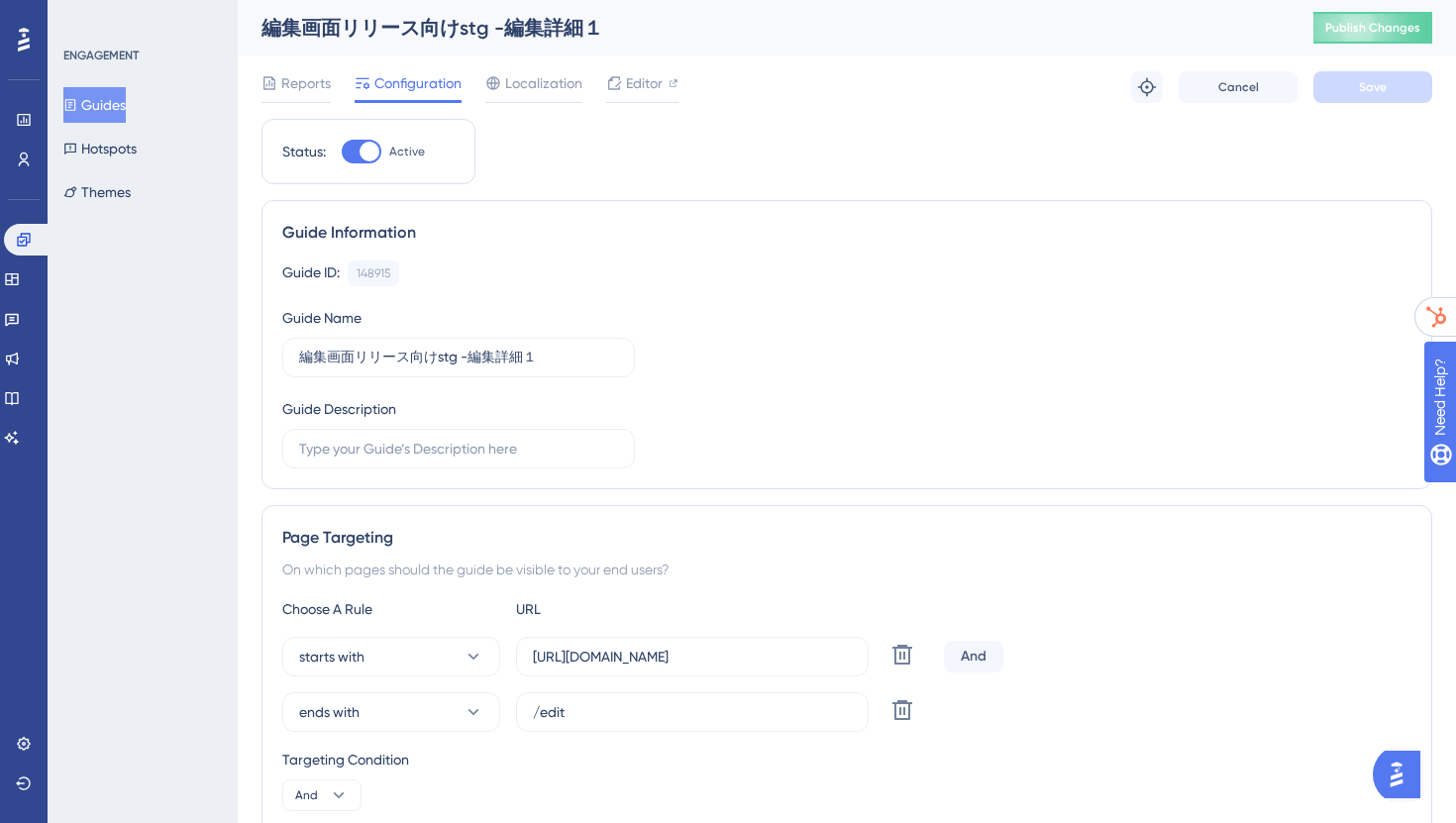 click at bounding box center (369, 152) 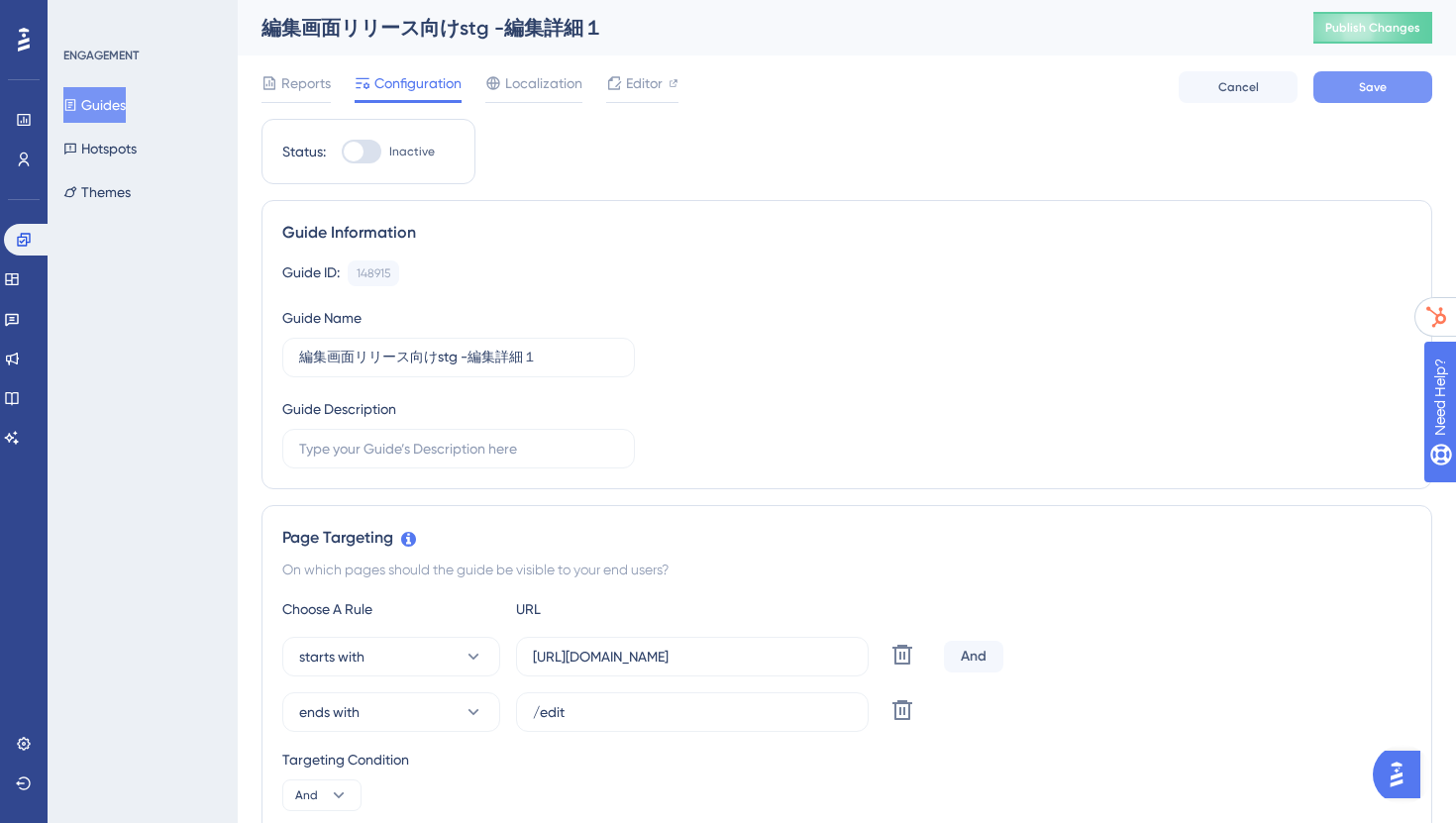 click on "Save" at bounding box center (1373, 87) 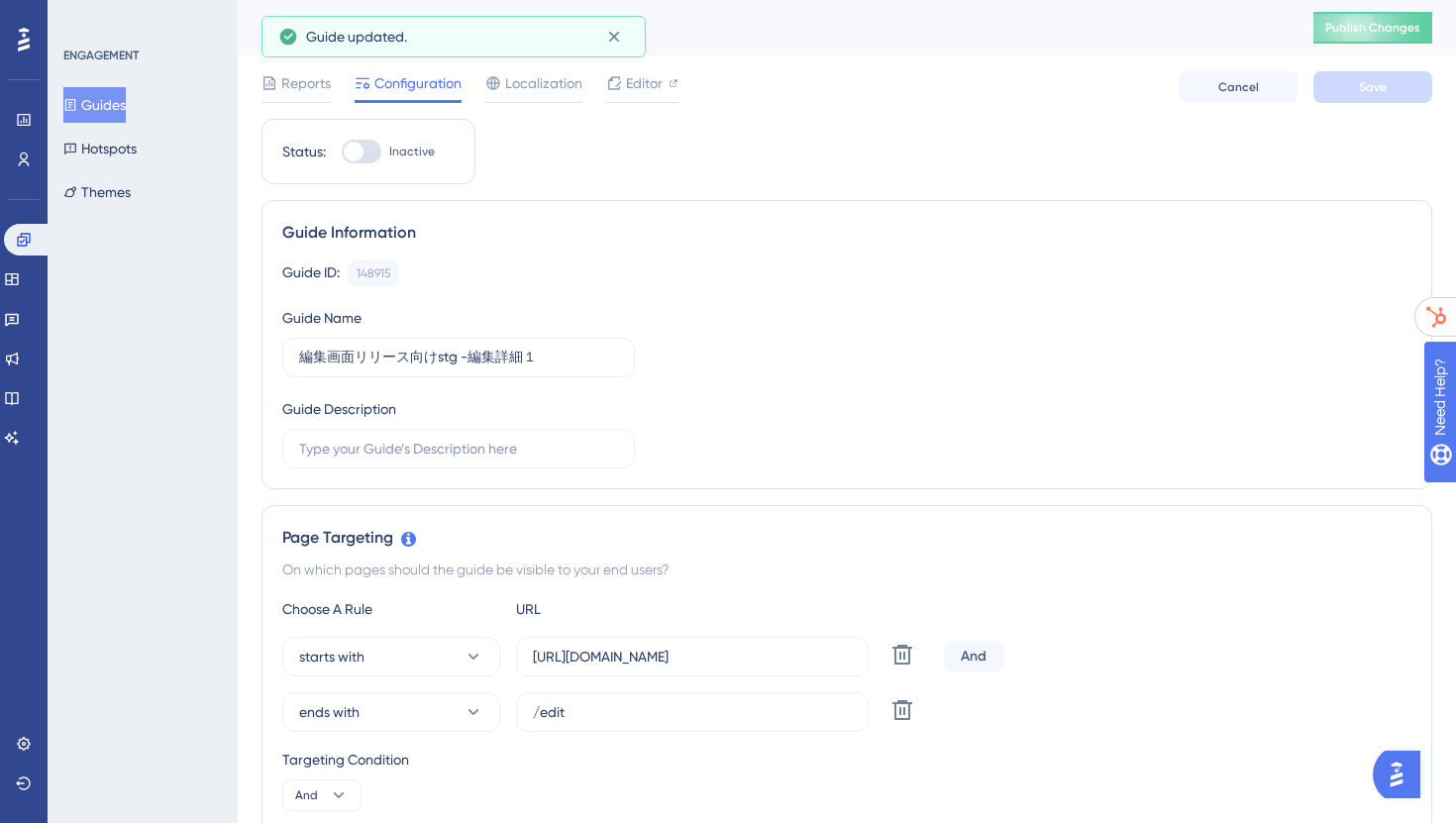 click on "Guides" at bounding box center [94, 105] 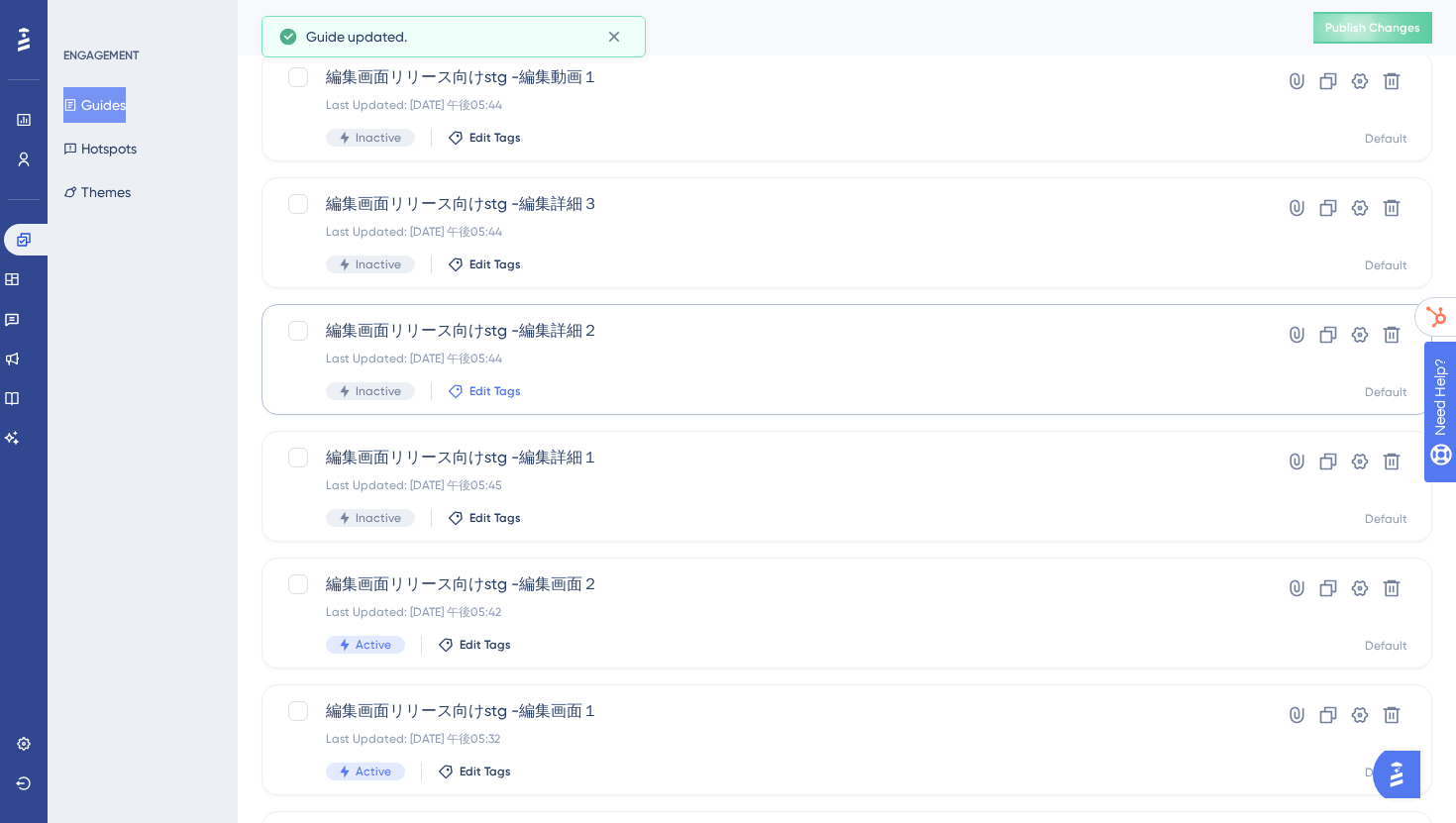 scroll, scrollTop: 285, scrollLeft: 0, axis: vertical 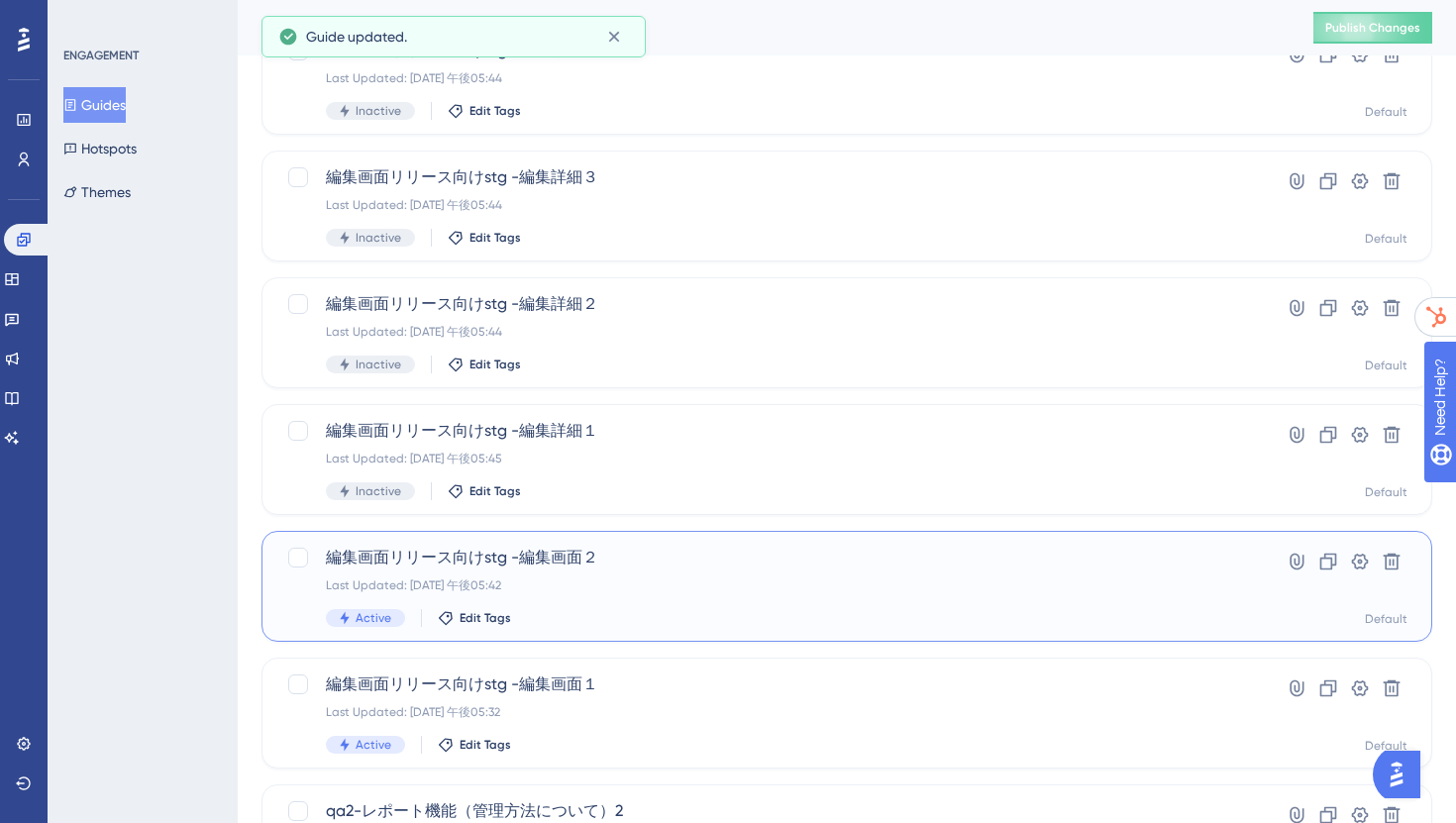 click on "Last Updated: [DATE] 午後05:42" at bounding box center (768, 585) 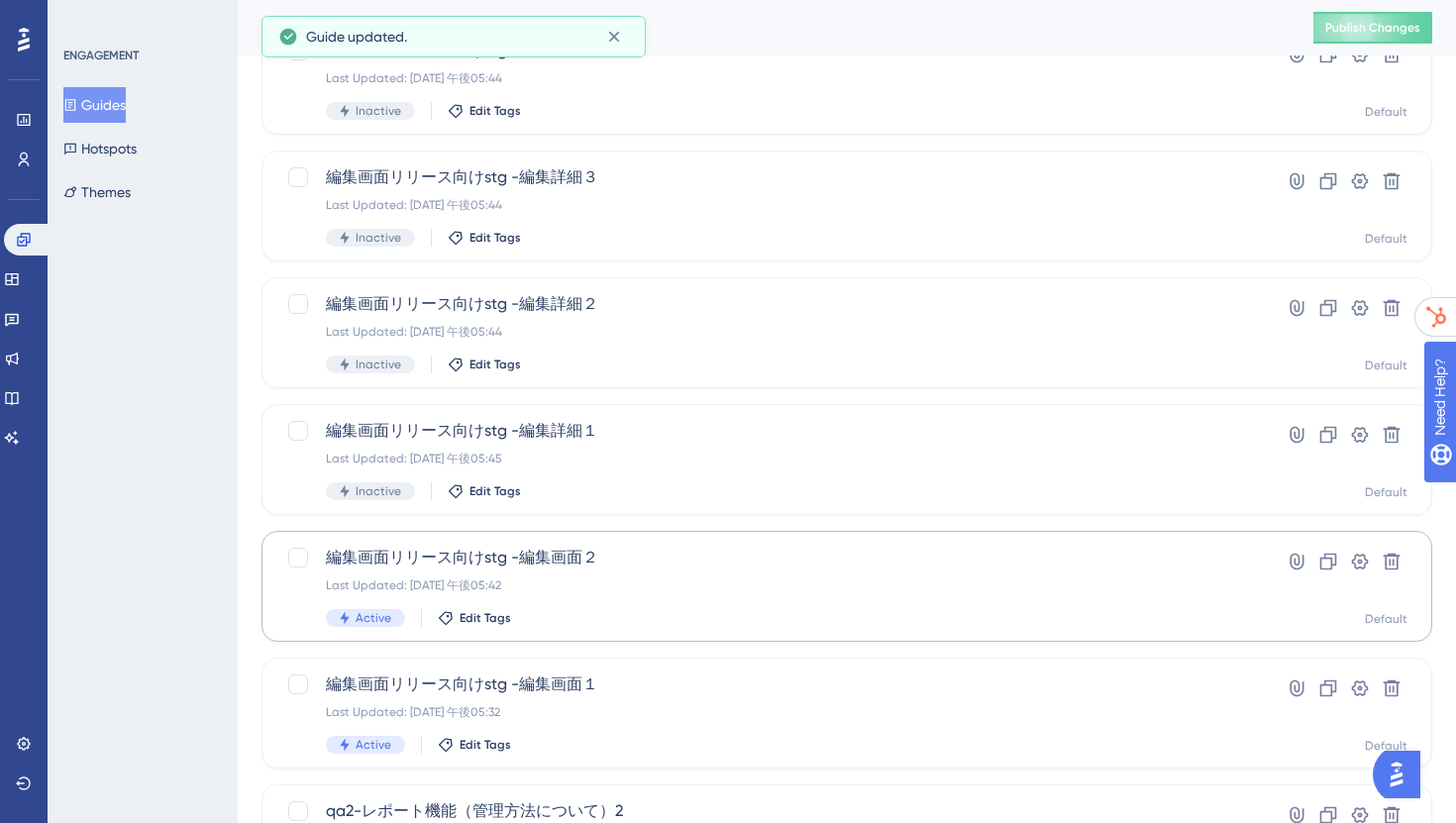 scroll, scrollTop: 0, scrollLeft: 0, axis: both 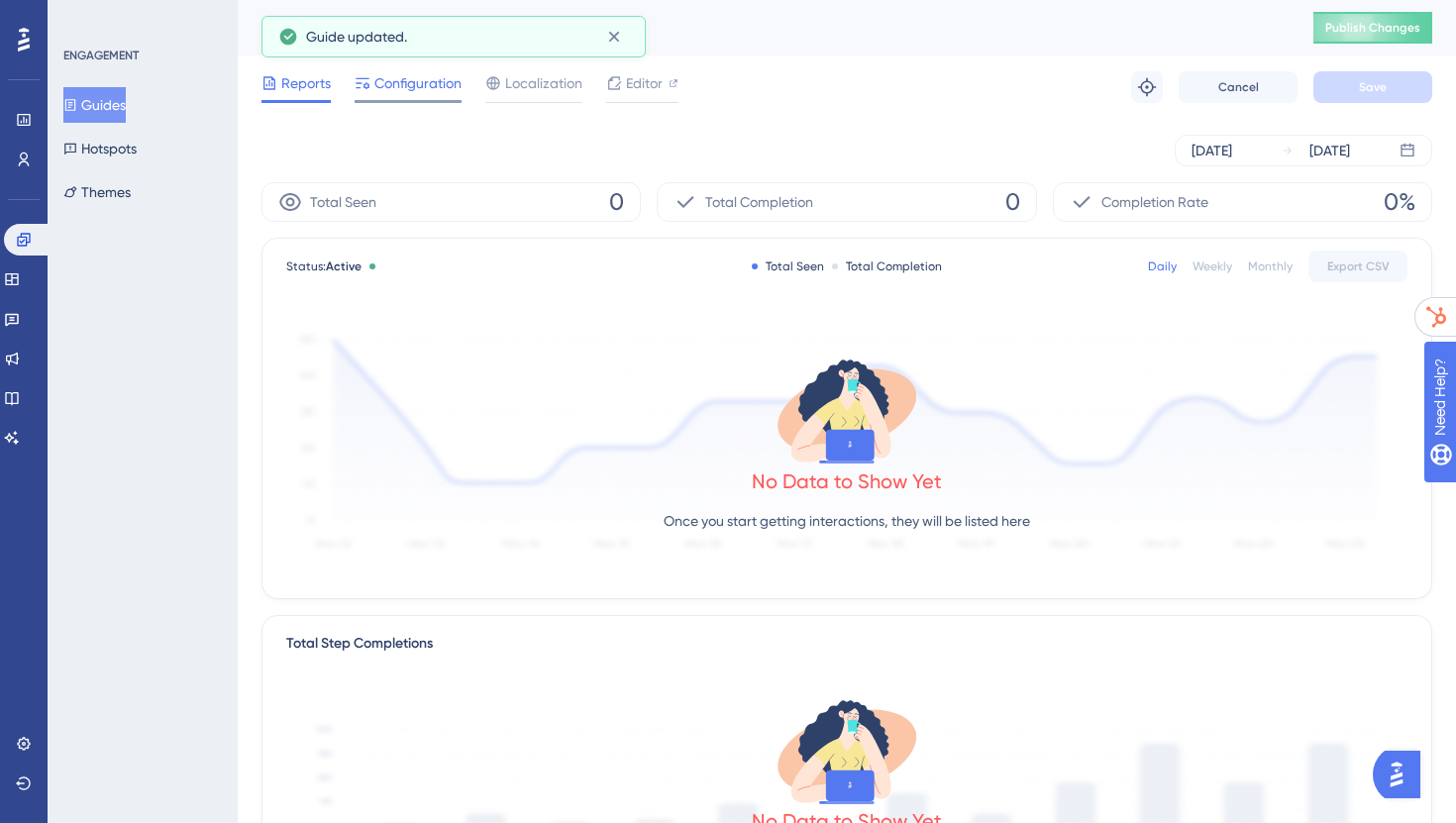 click on "Configuration" at bounding box center [408, 87] 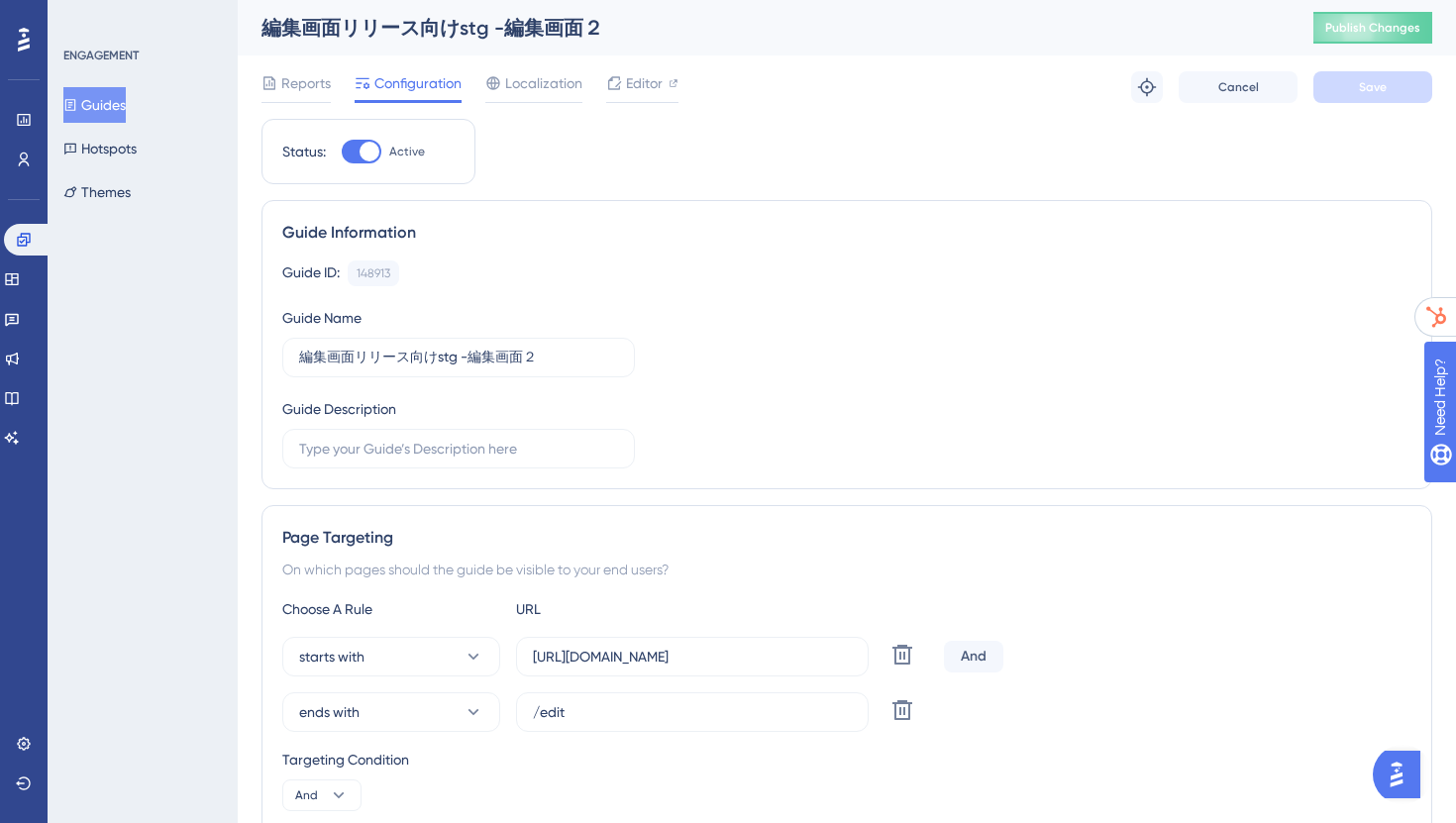 click at bounding box center (369, 152) 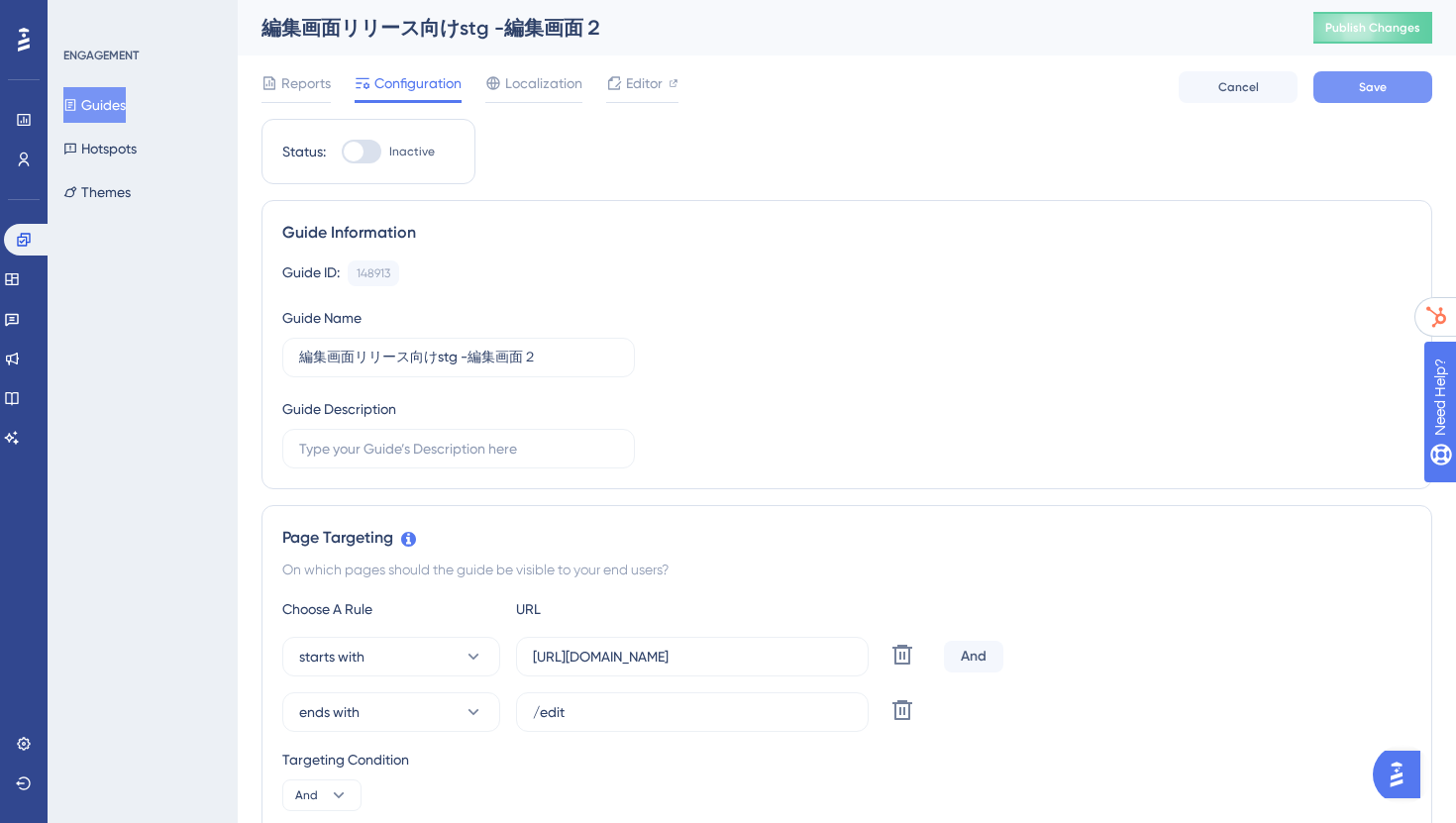 click on "Save" at bounding box center [1373, 87] 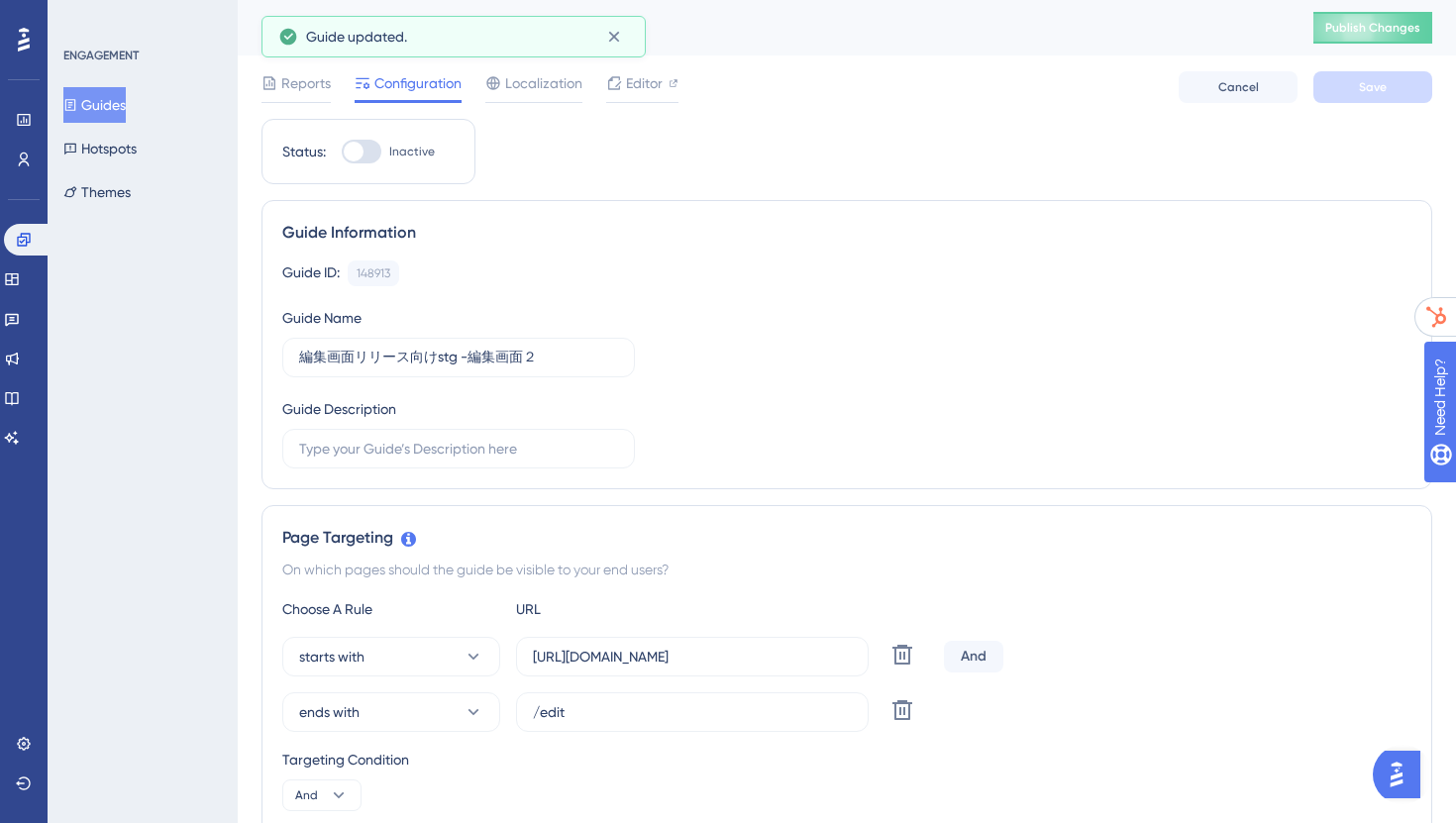 click on "Guides" at bounding box center [94, 105] 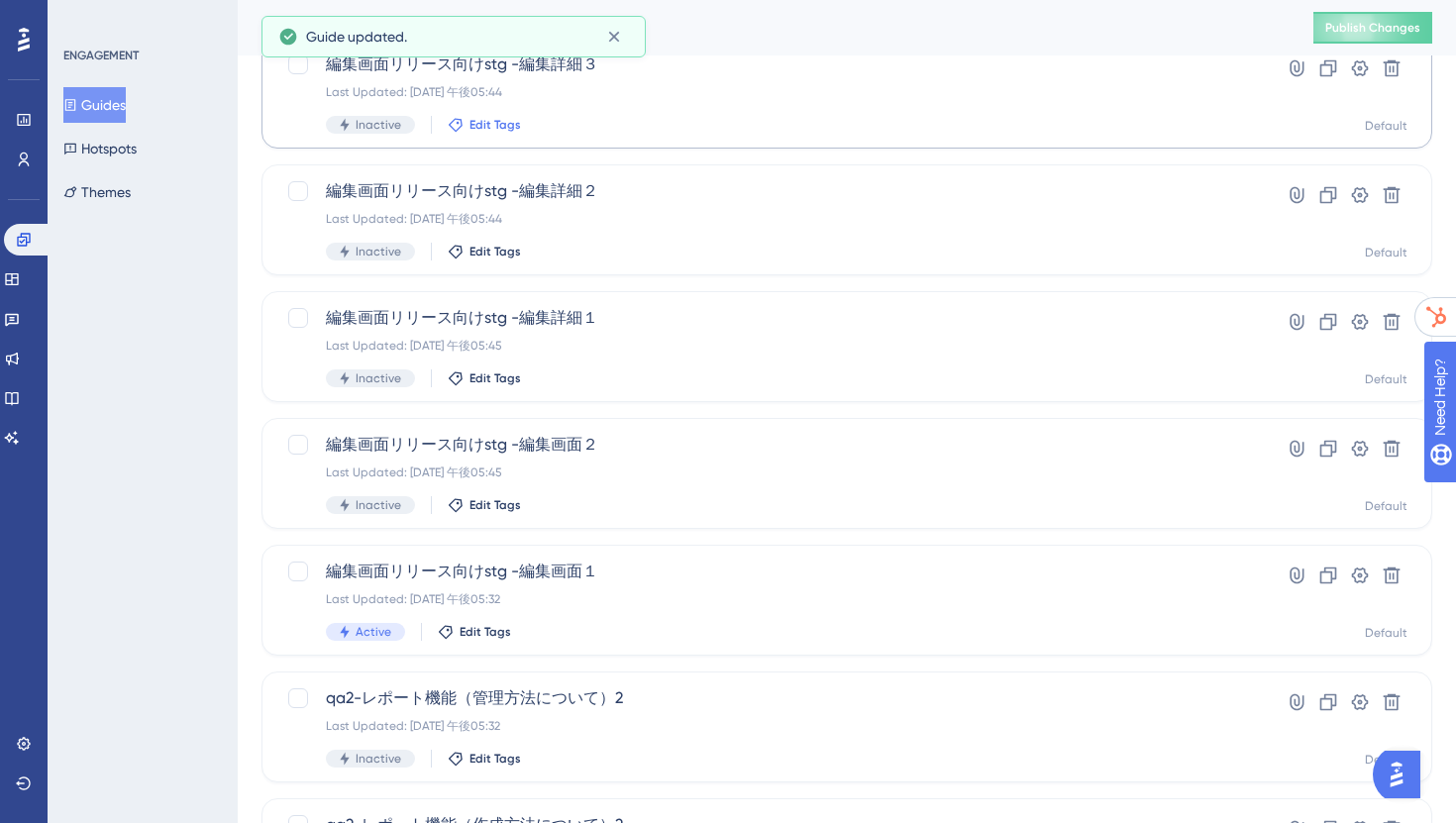 scroll, scrollTop: 458, scrollLeft: 0, axis: vertical 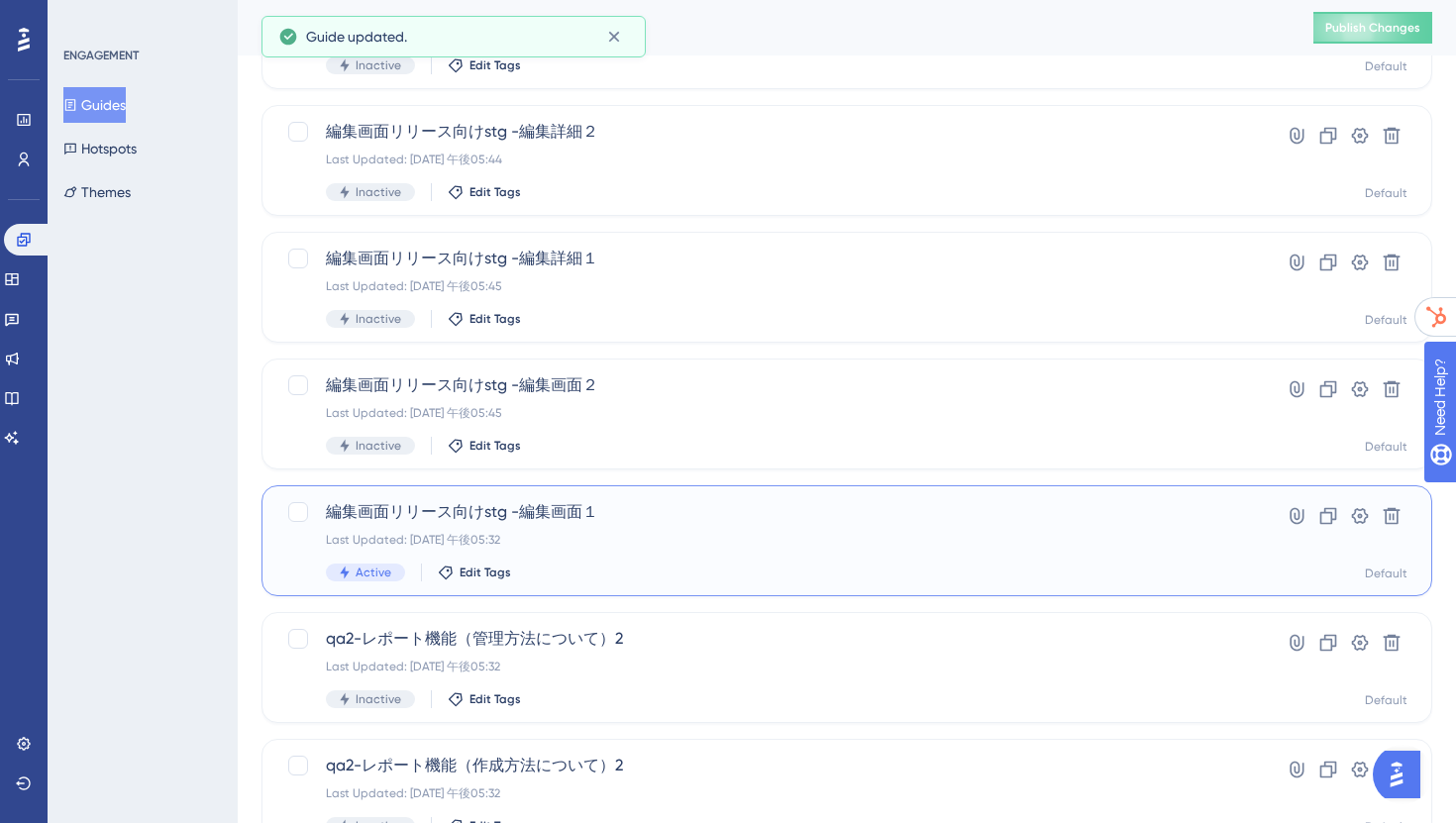 click on "編集画面リリース向けstg -編集画面１ Last Updated: [DATE] 午後05:32 Active Edit Tags Hyperlink Clone Settings Delete Default" at bounding box center [847, 541] 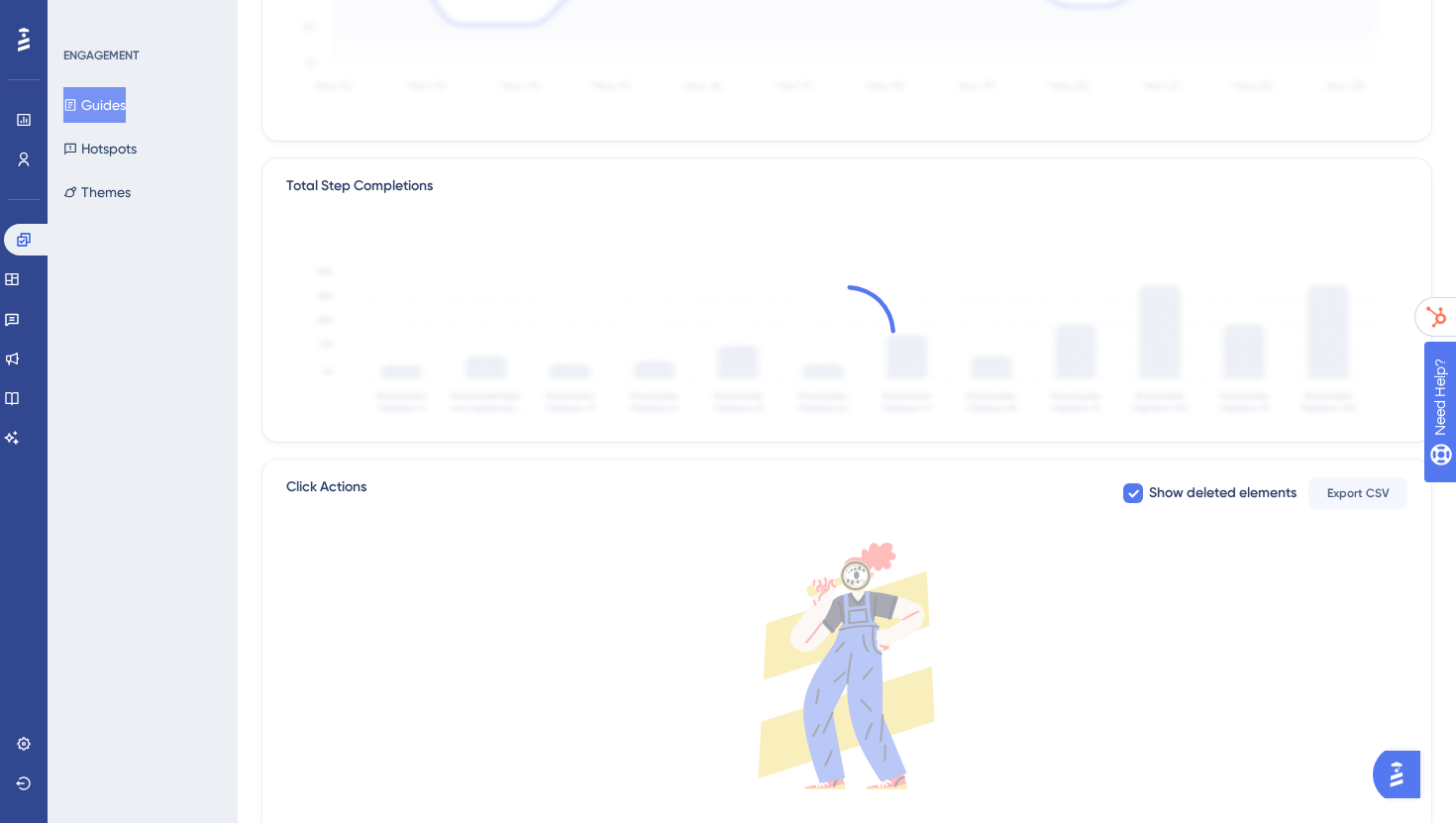 scroll, scrollTop: 0, scrollLeft: 0, axis: both 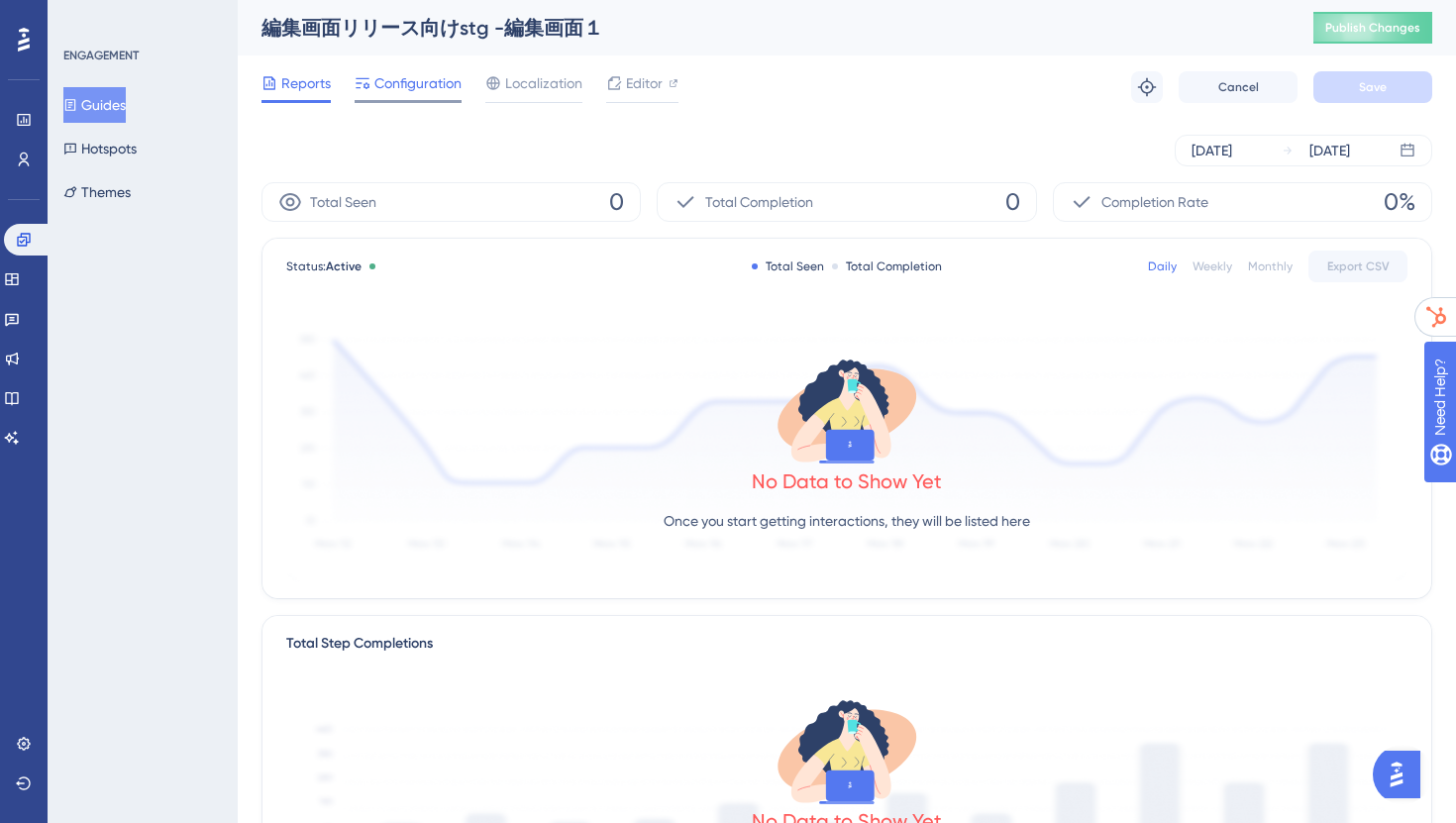 click on "Configuration" at bounding box center [408, 87] 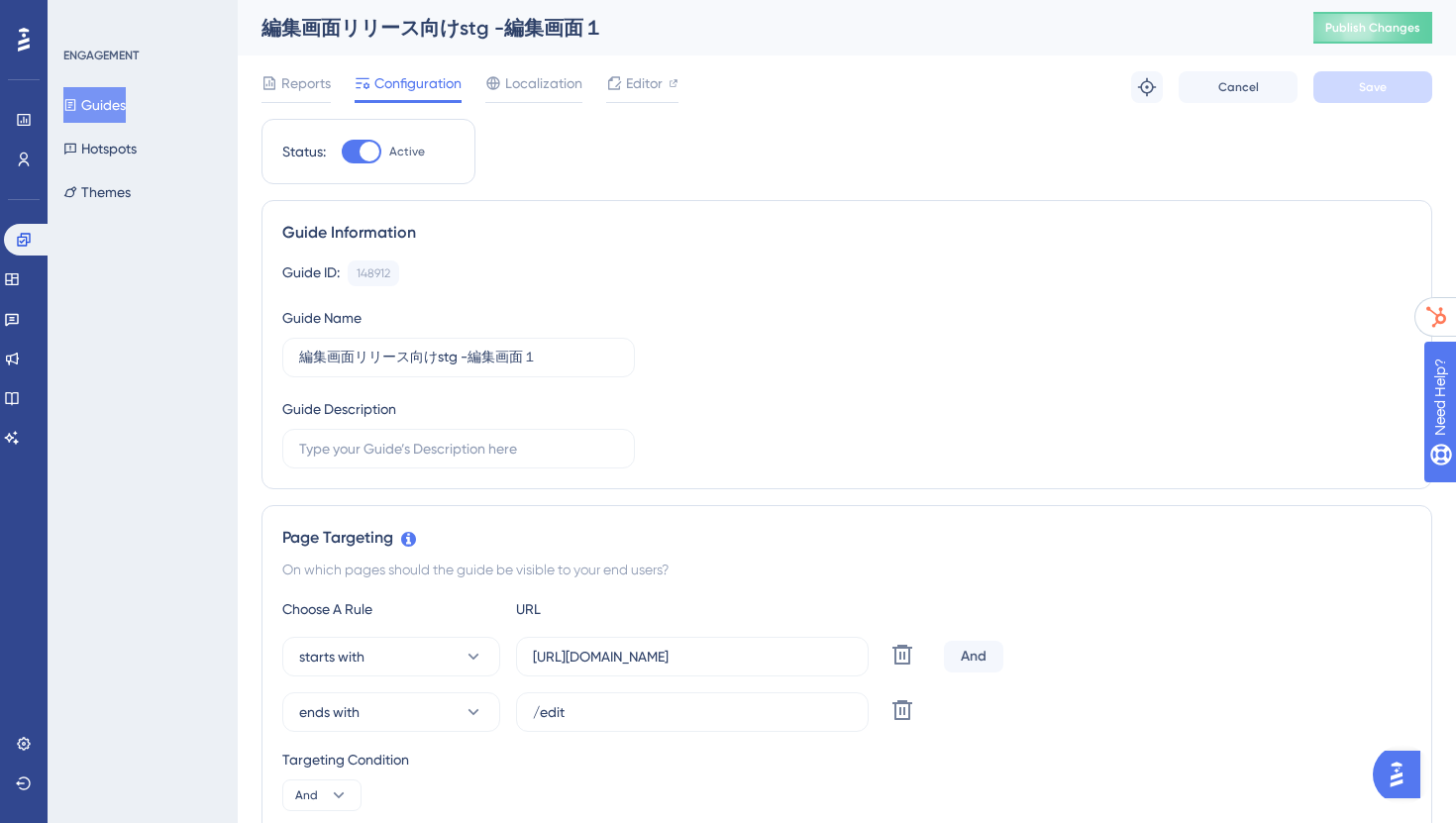 click at bounding box center [369, 152] 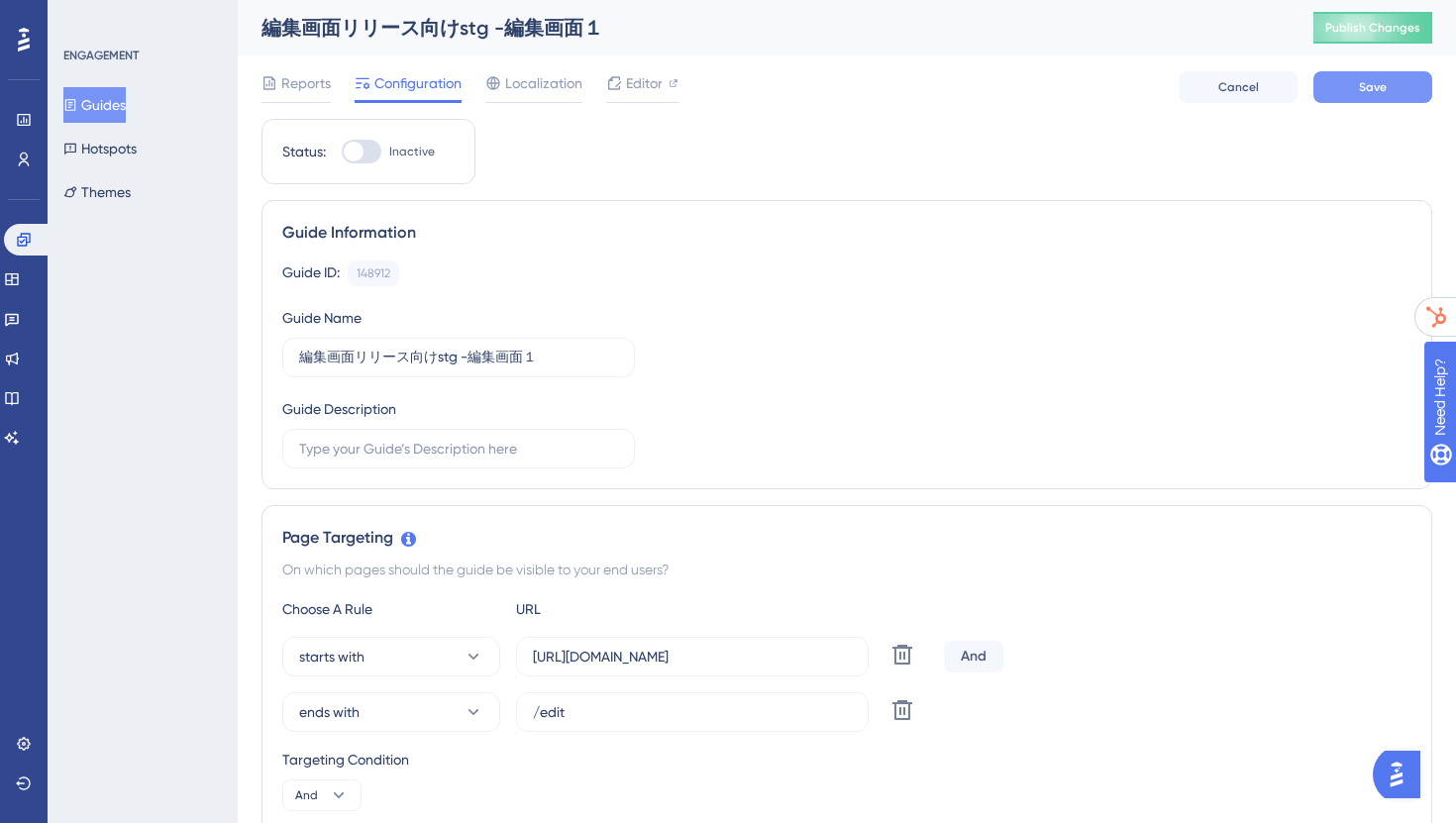 click on "Save" at bounding box center (1373, 87) 